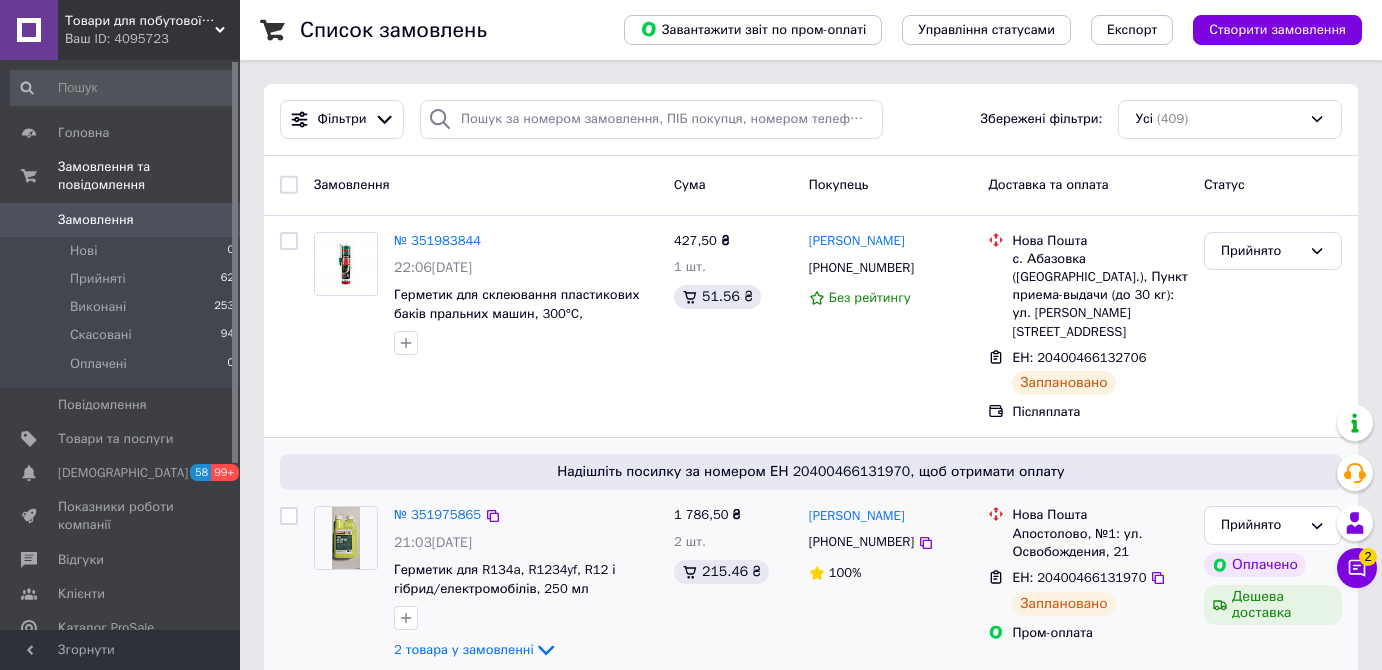 scroll, scrollTop: 0, scrollLeft: 0, axis: both 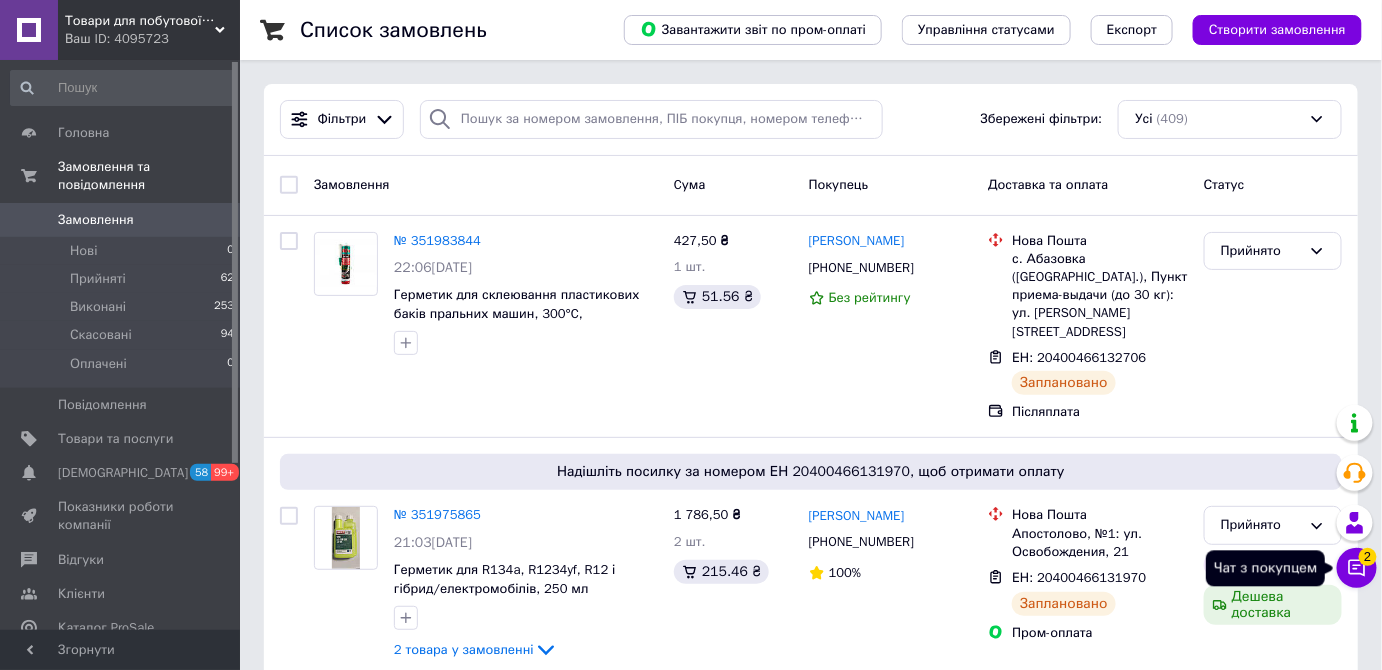 click 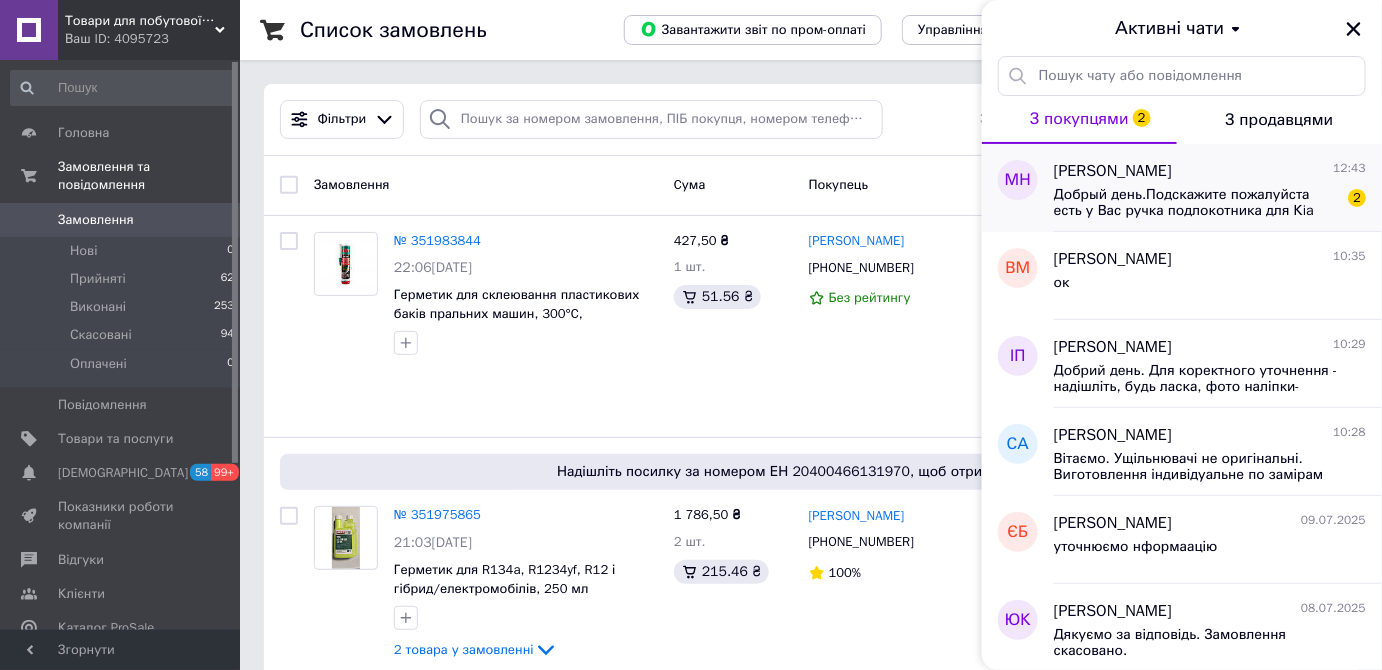 click on "Добрый день.Подскажите пожалуйста есть у Вас ручка подлокотника для Кia Sportage 2017 г.?" at bounding box center [1196, 203] 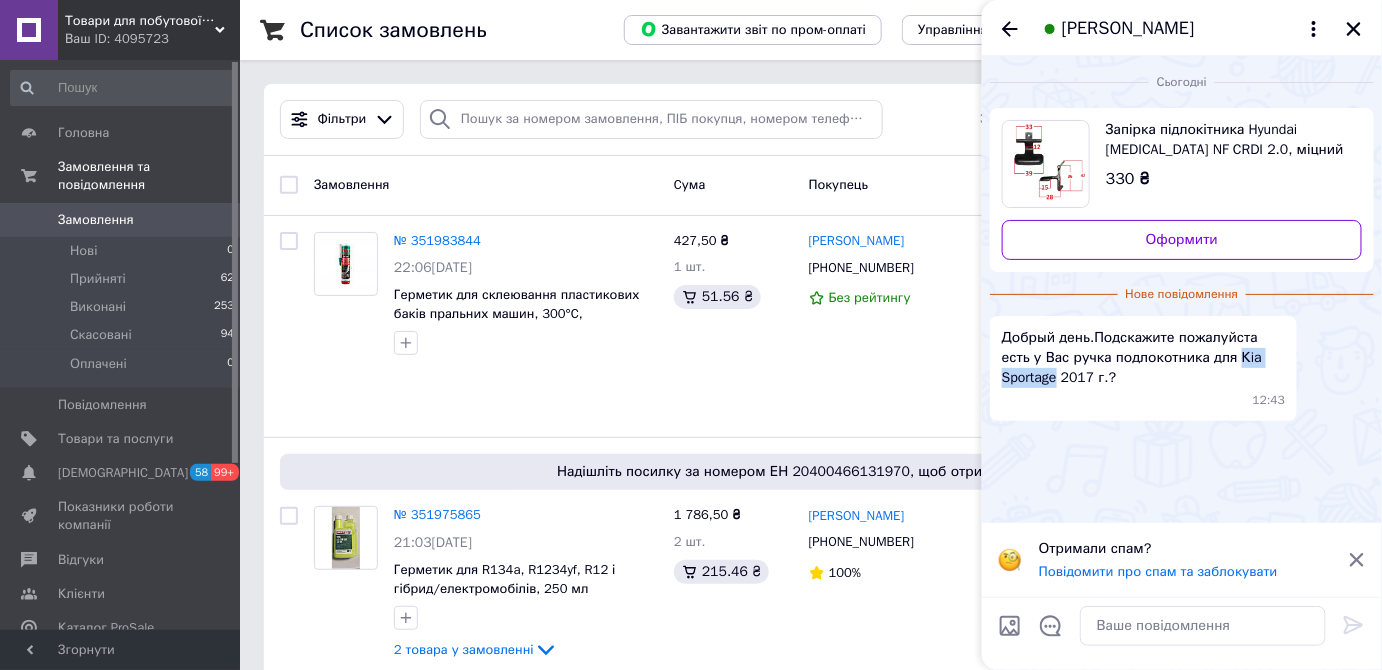 drag, startPoint x: 1196, startPoint y: 355, endPoint x: 1276, endPoint y: 355, distance: 80 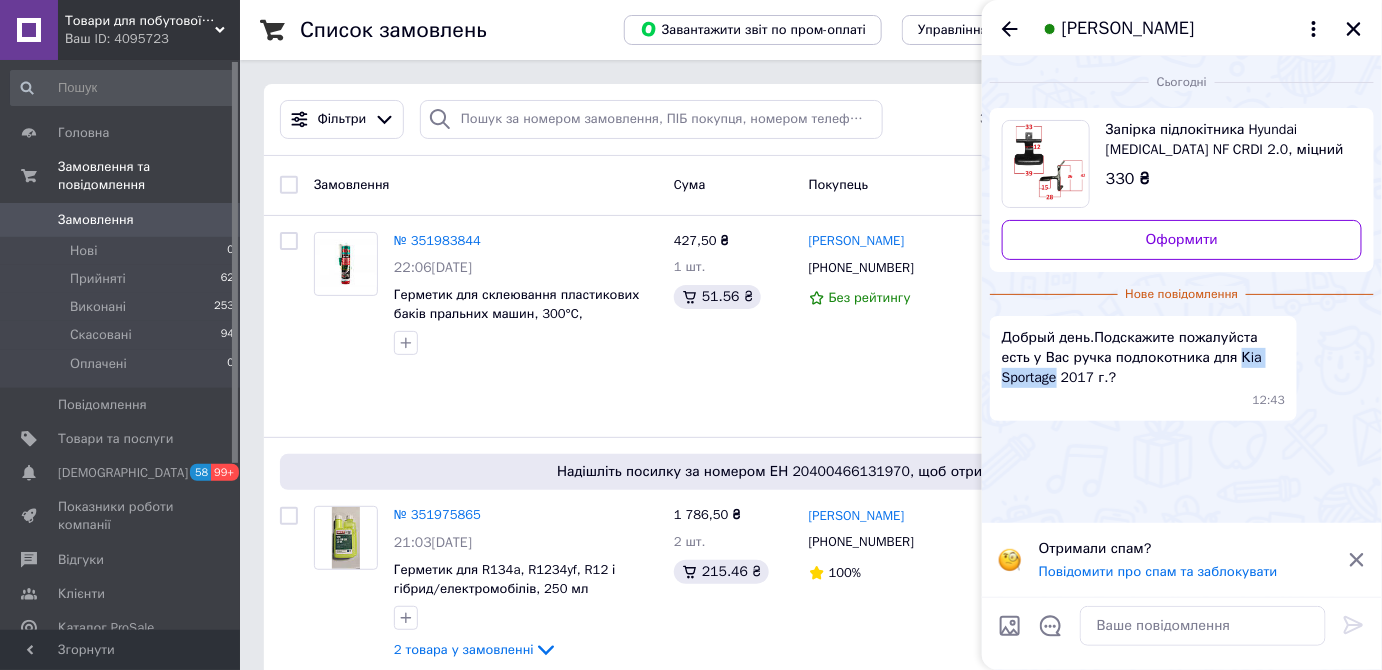 copy on "Кia Sportage" 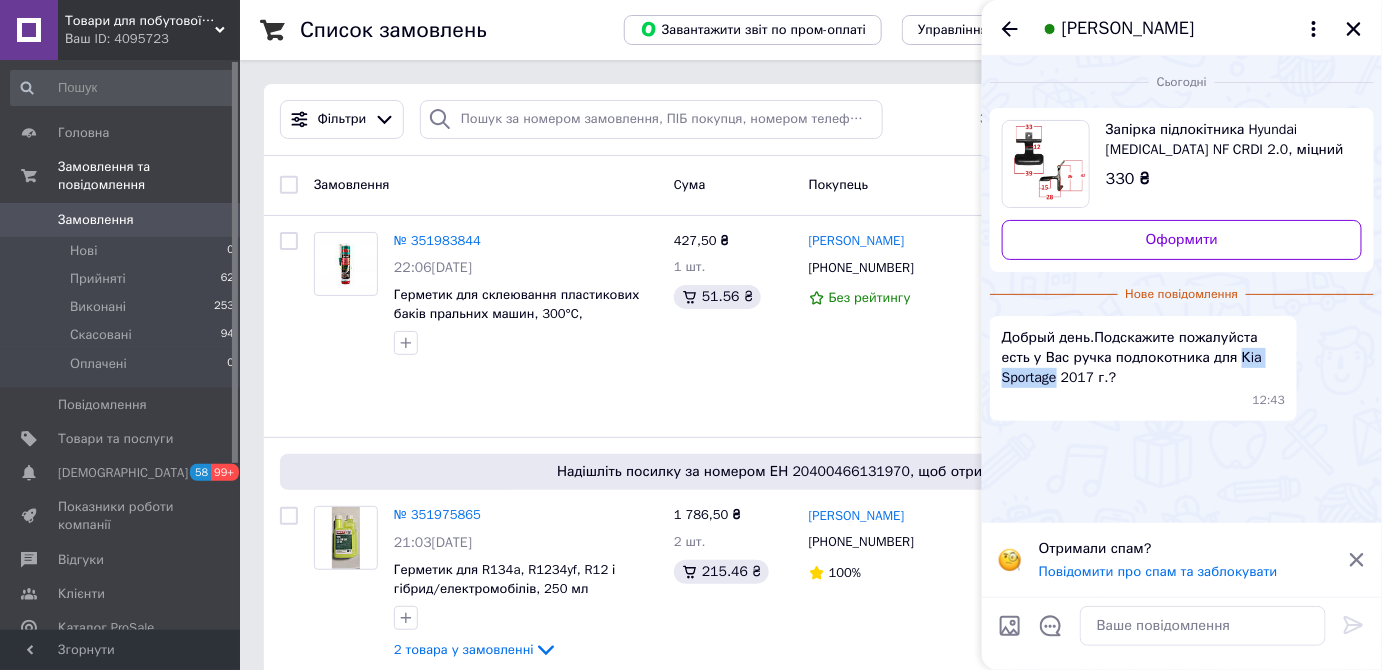 click on "Запірка підлокітника Hyundai Sonata NF CRDI 2.0, міцний пластик, доставка по Україні" at bounding box center [1226, 140] 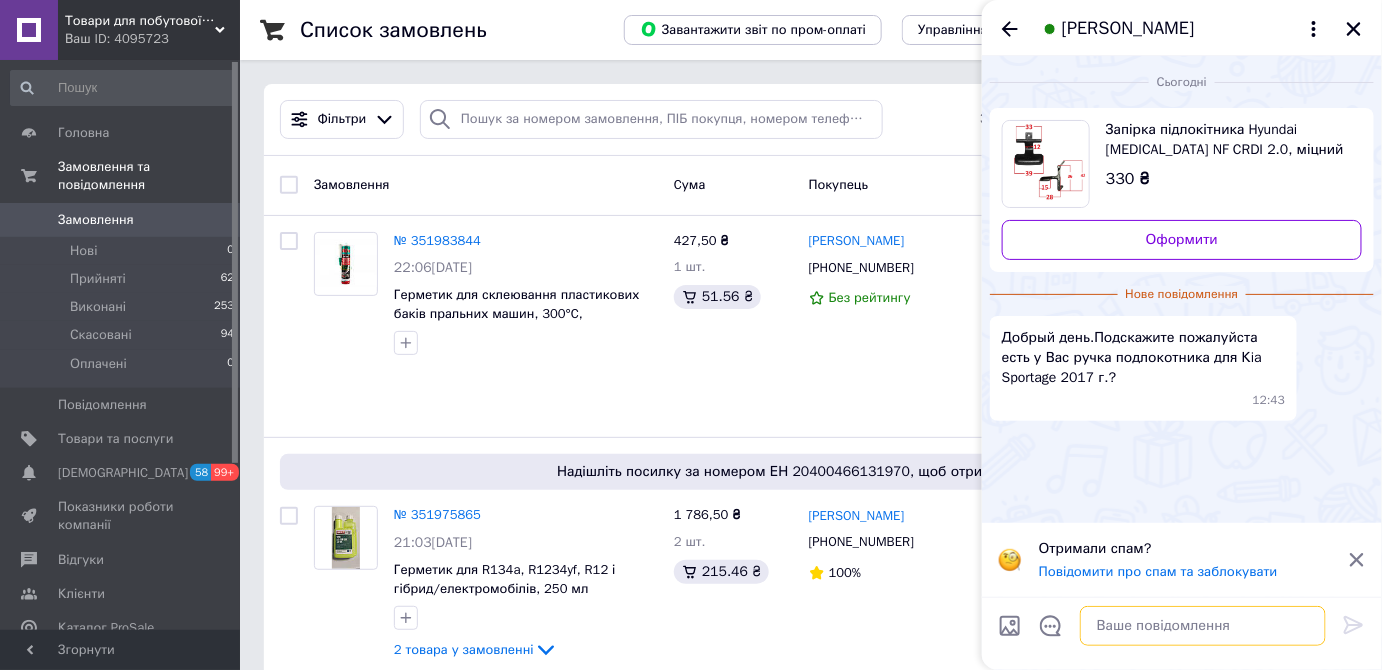 click at bounding box center (1203, 626) 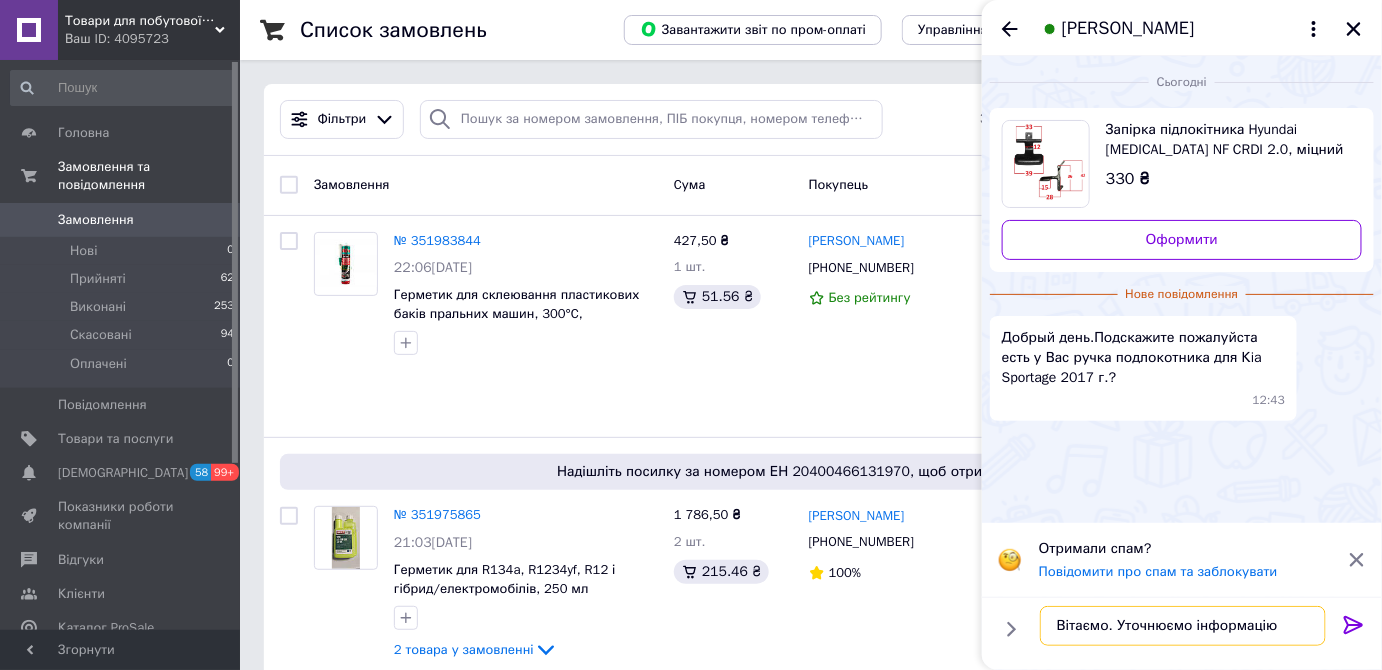 type on "Вітаємо. Уточнюємо інформацію." 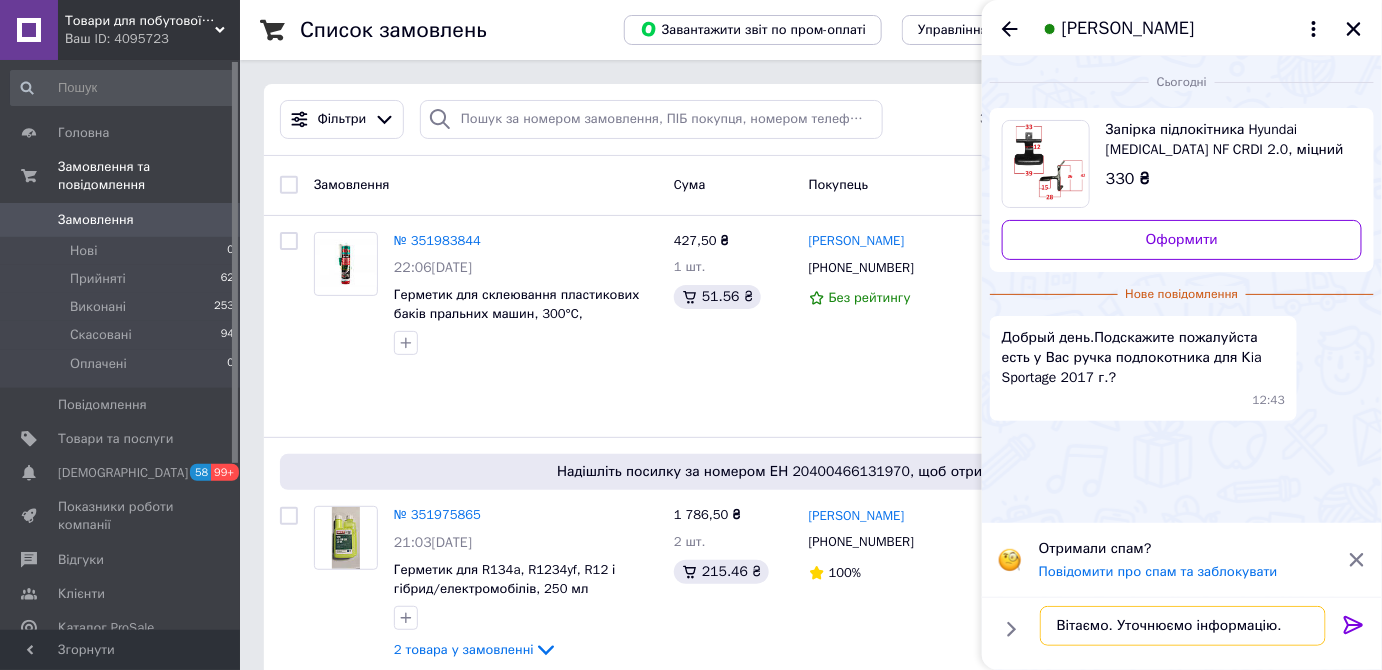 type 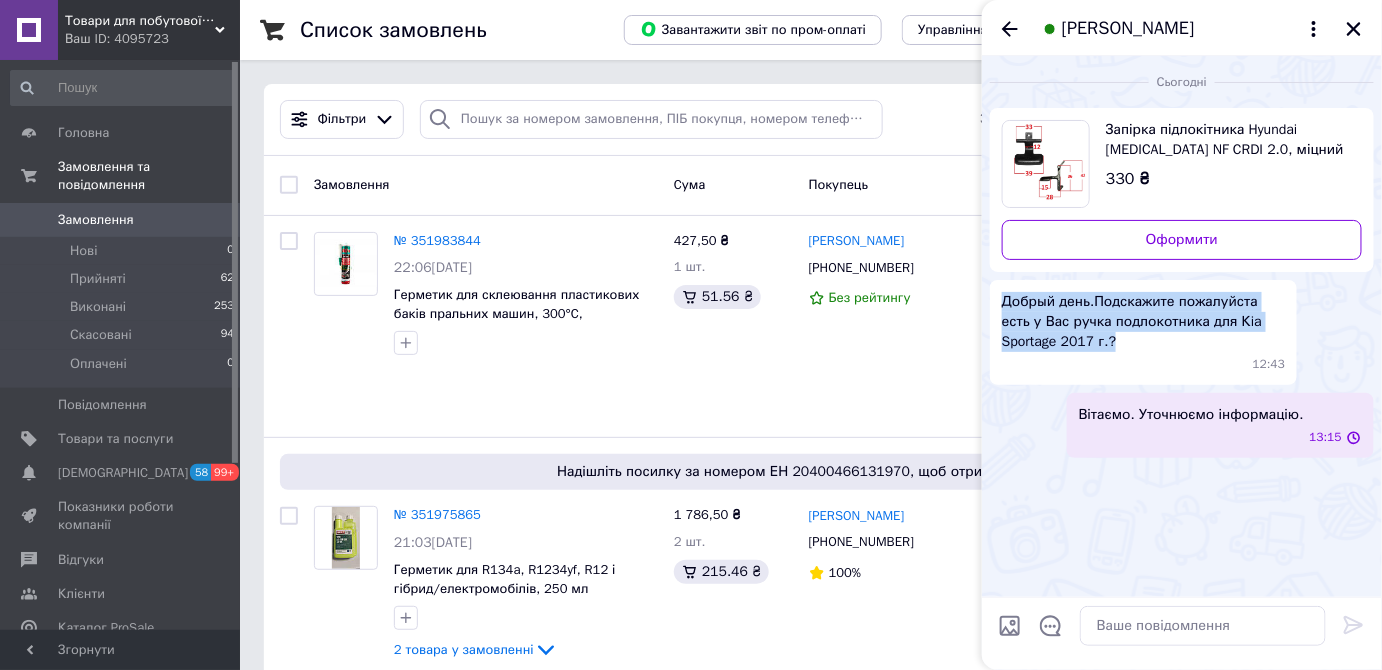 drag, startPoint x: 1051, startPoint y: 335, endPoint x: 1000, endPoint y: 288, distance: 69.354164 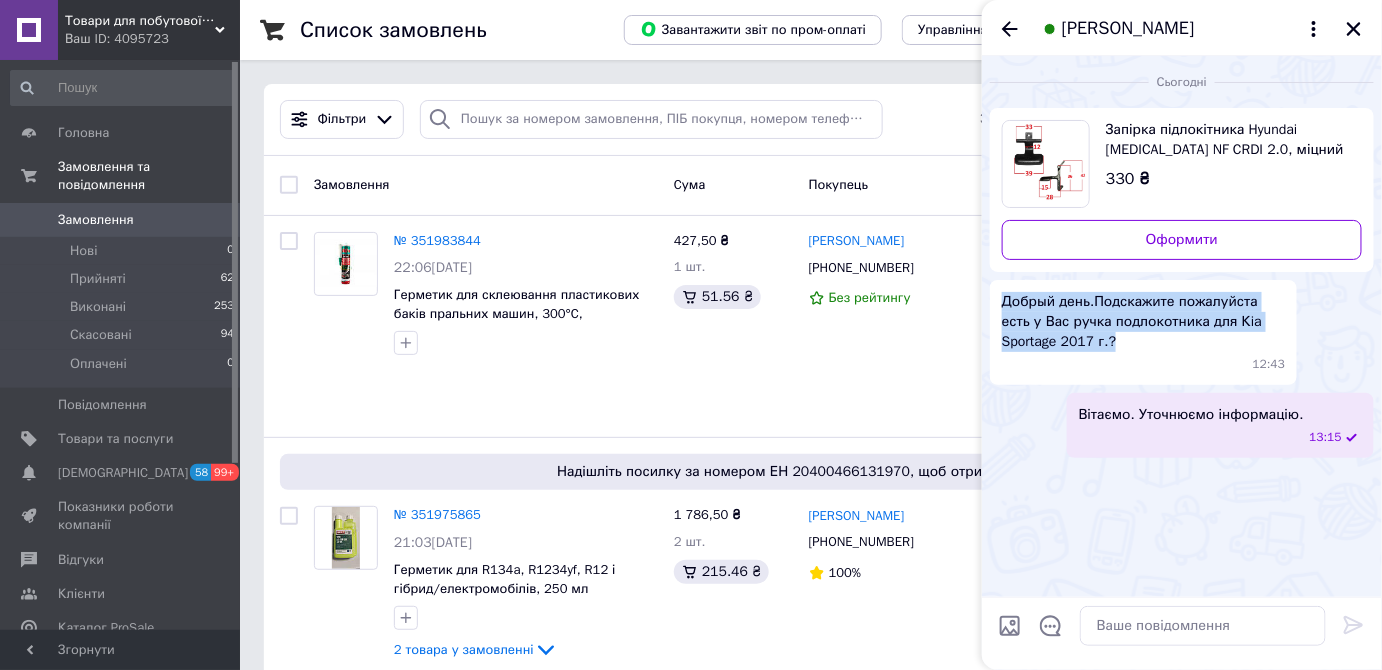 click 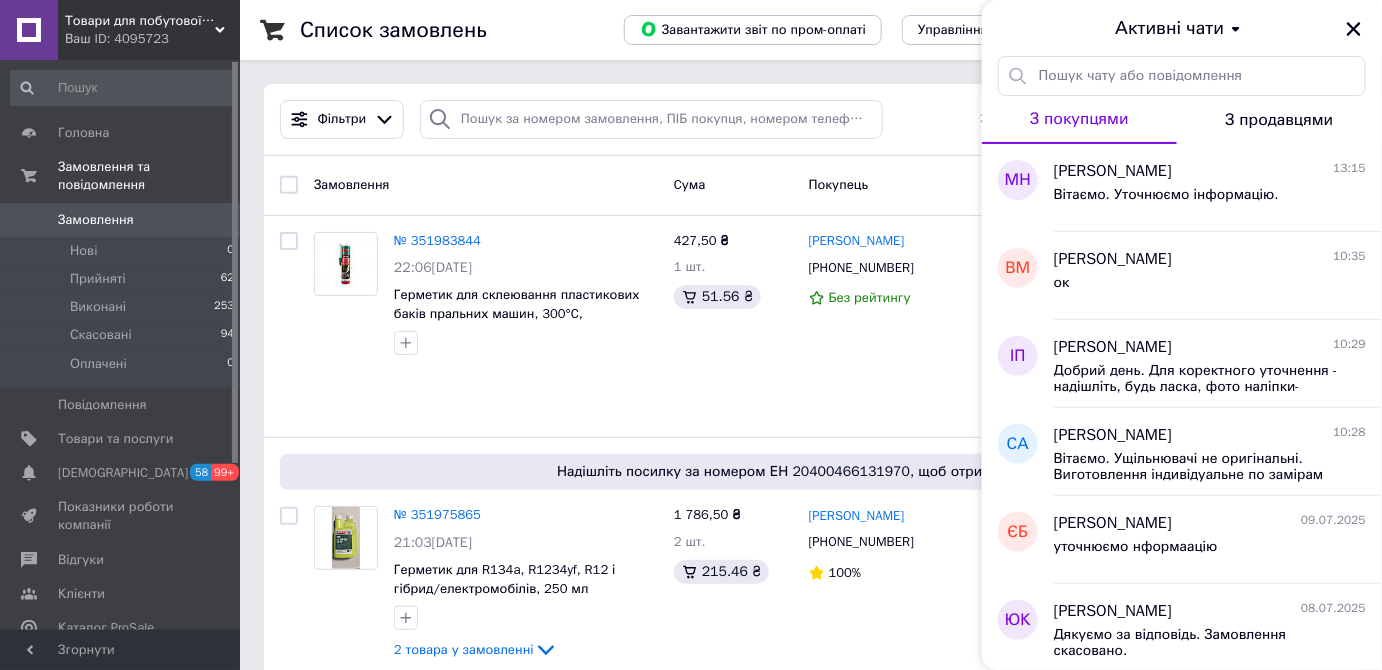 click on "Товари для побутової техніки 2.0 Ваш ID: 4095723" at bounding box center (149, 30) 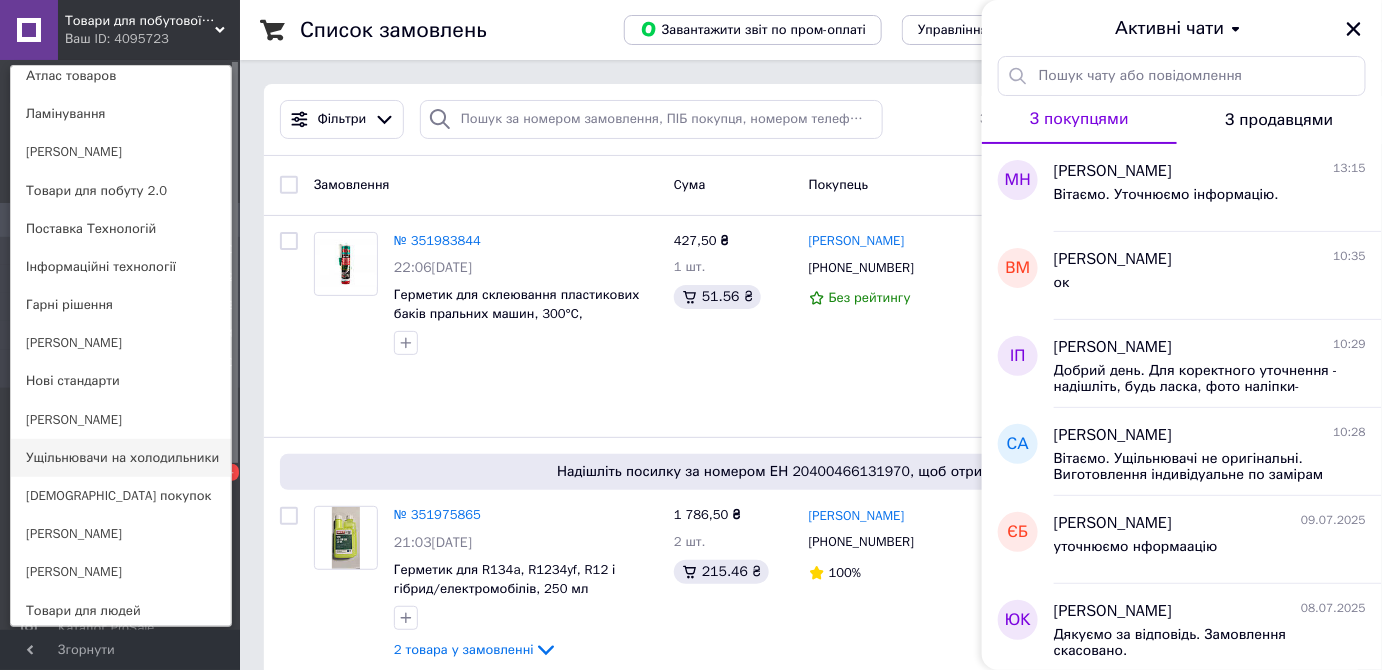 scroll, scrollTop: 545, scrollLeft: 0, axis: vertical 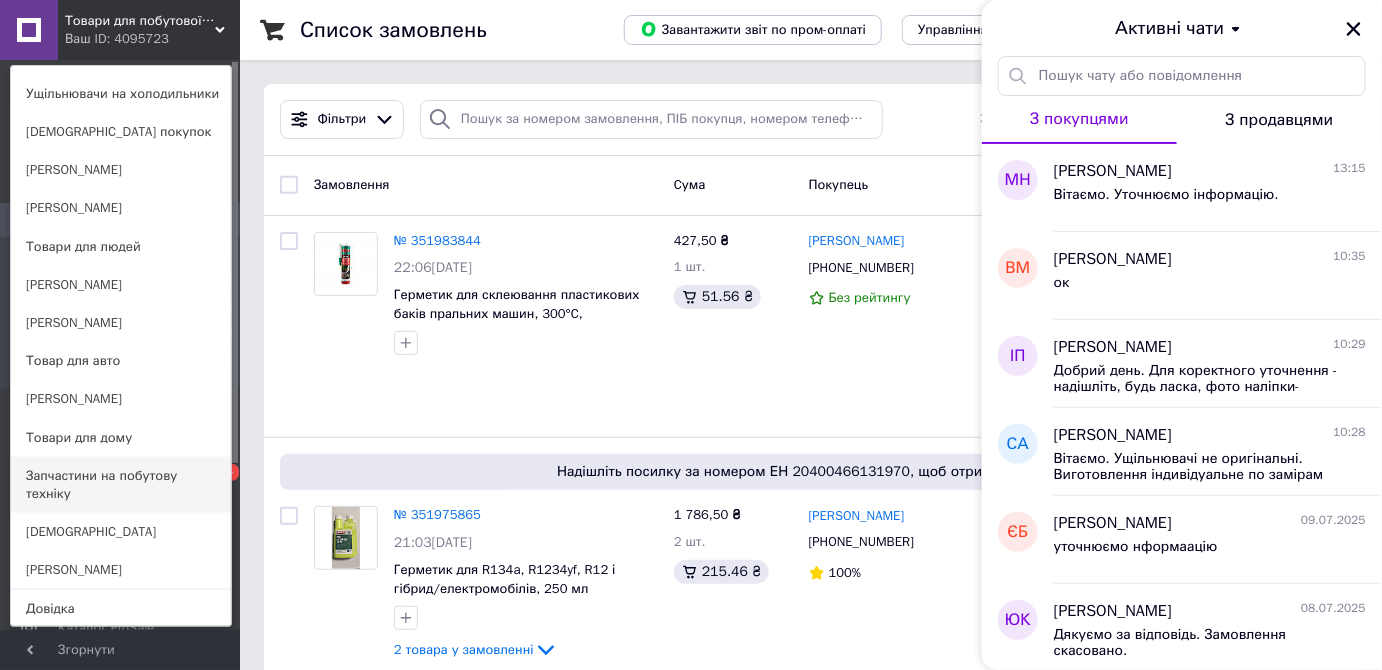 click on "Запчастини на побутову техніку" at bounding box center (121, 485) 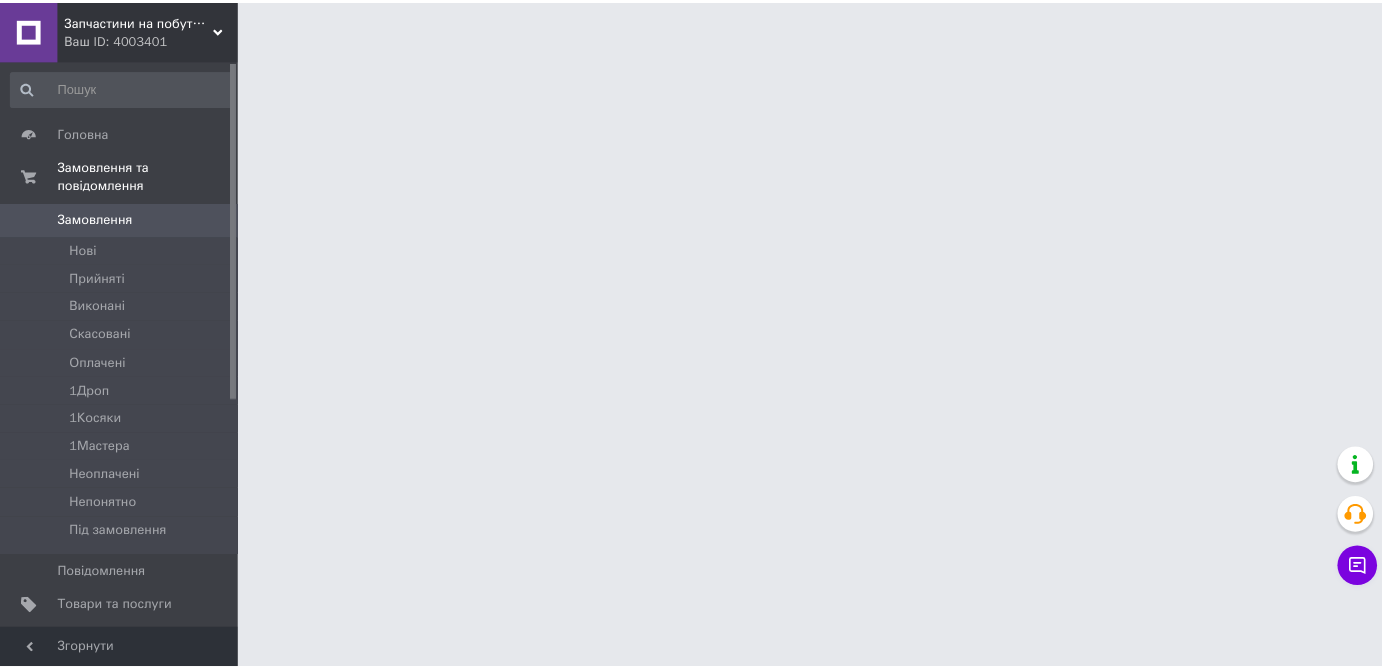 scroll, scrollTop: 0, scrollLeft: 0, axis: both 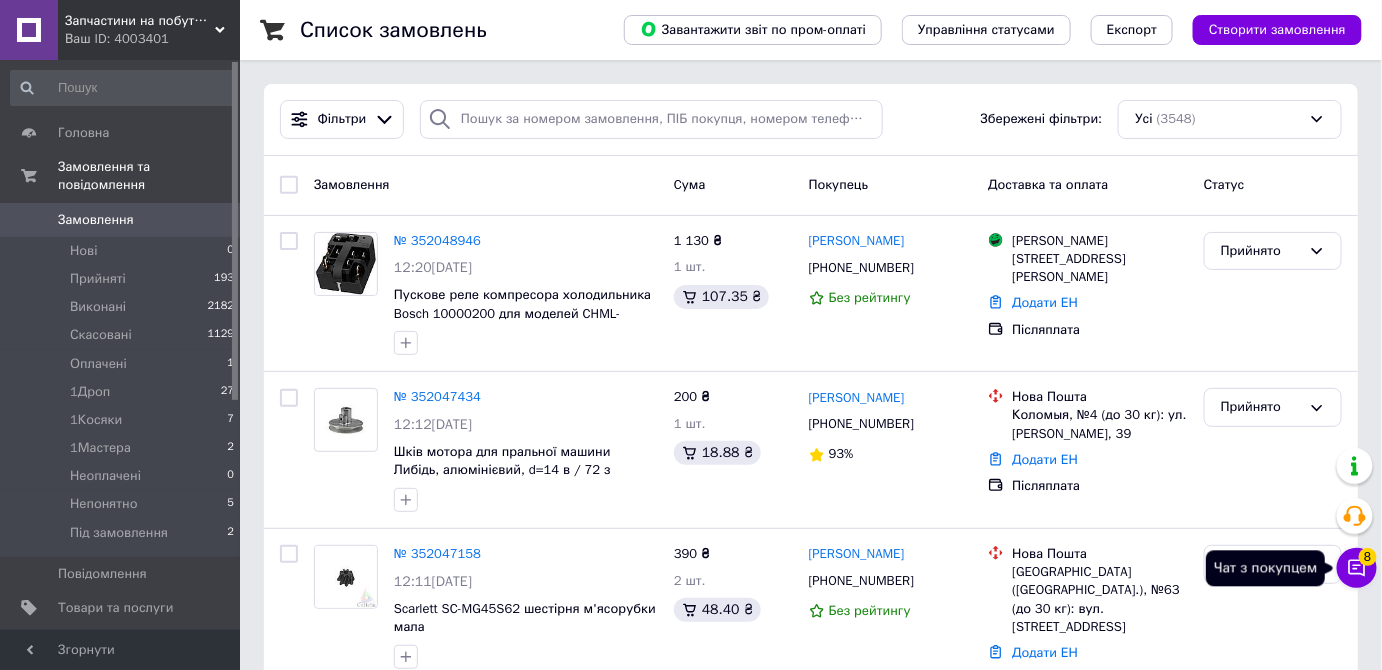 click on "8" at bounding box center (1368, 557) 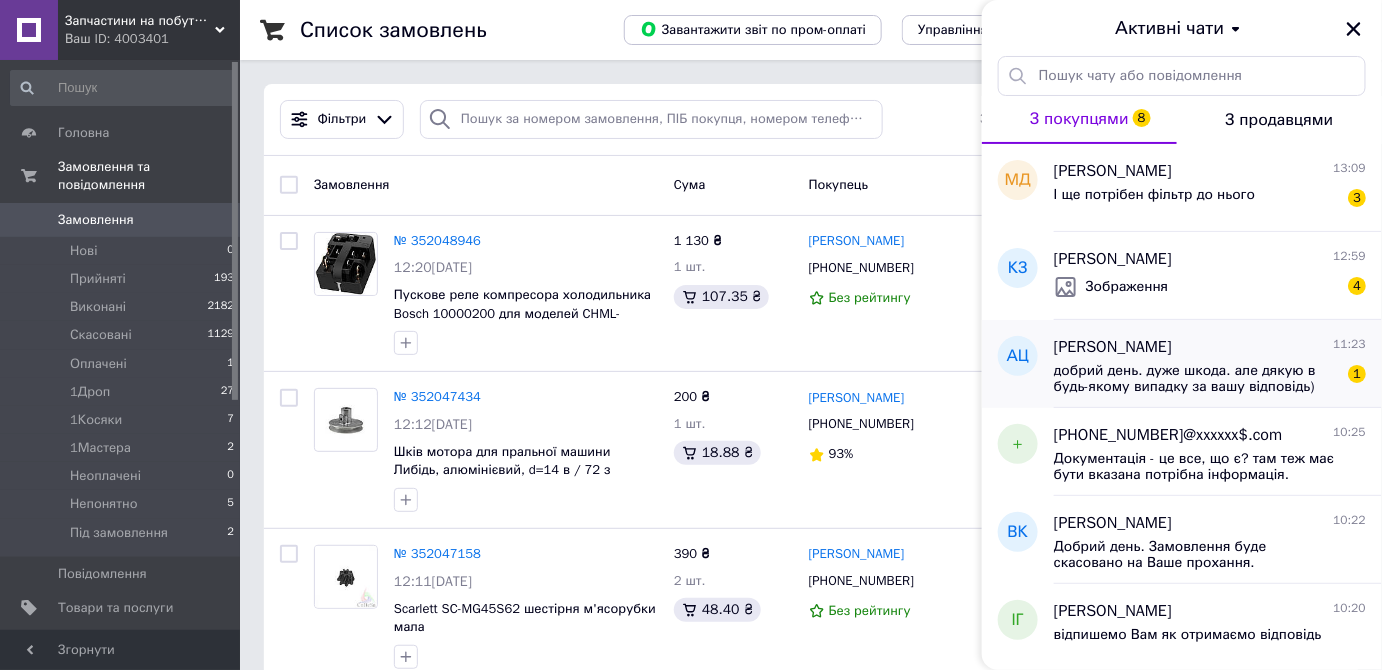 click on "добрий день. дуже шкода. але дякую в будь-якому випадку за вашу відповідь)" at bounding box center [1196, 379] 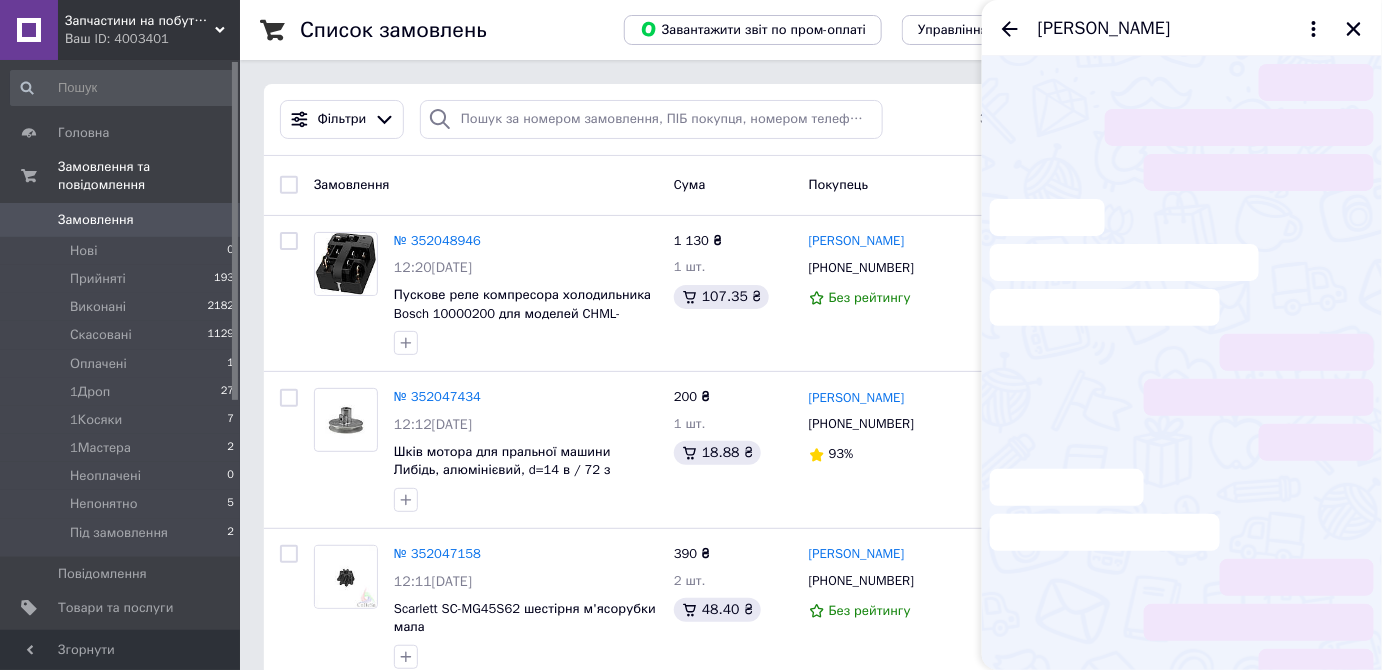 scroll, scrollTop: 1069, scrollLeft: 0, axis: vertical 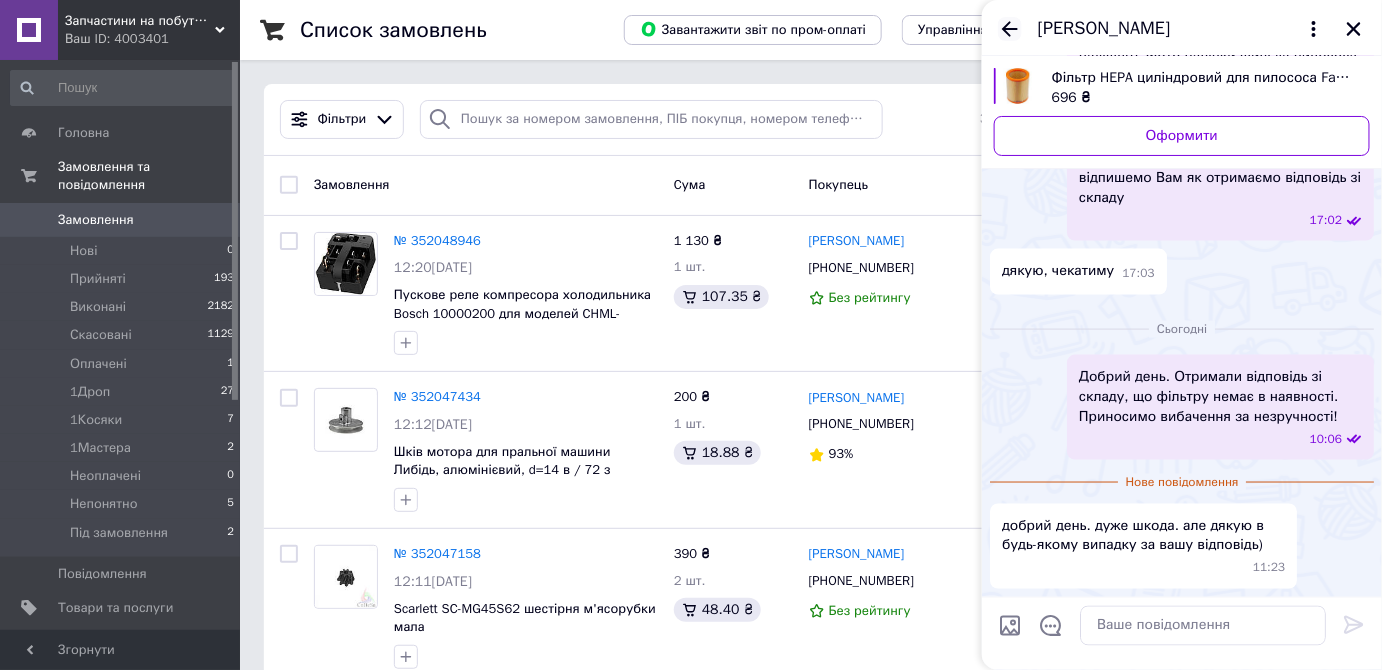 click 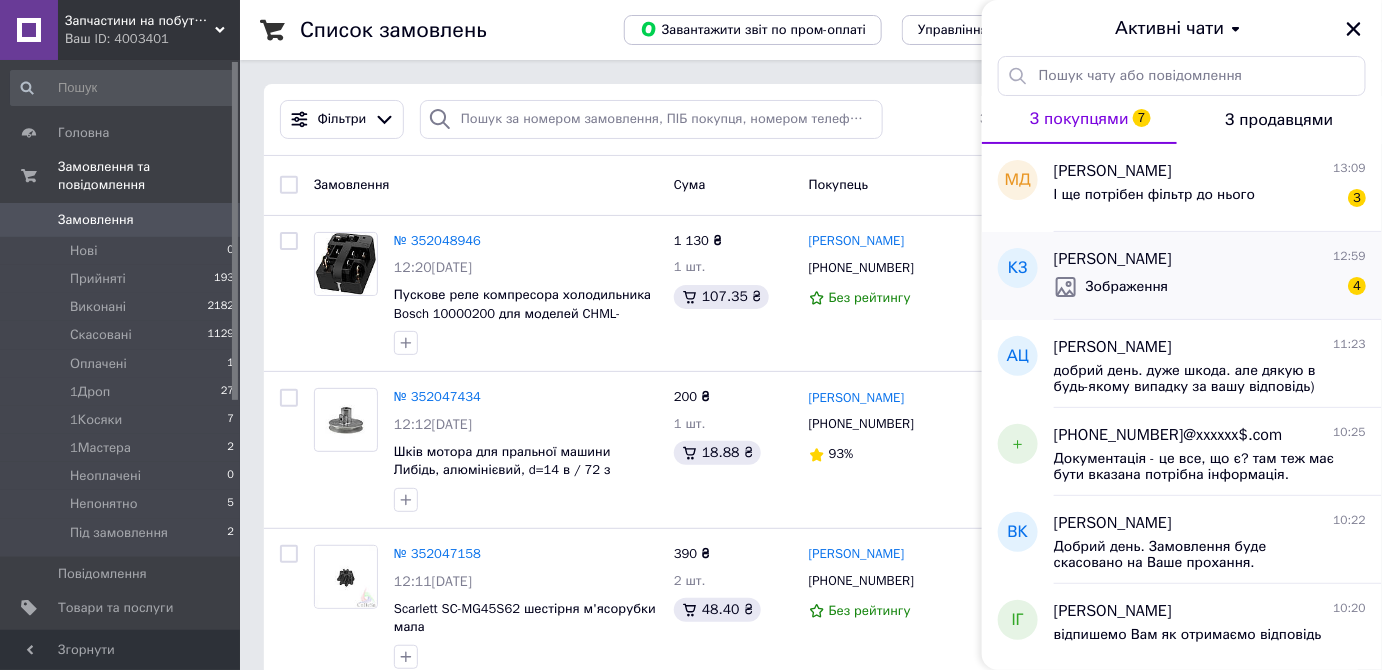 click on "Зображення" at bounding box center [1127, 287] 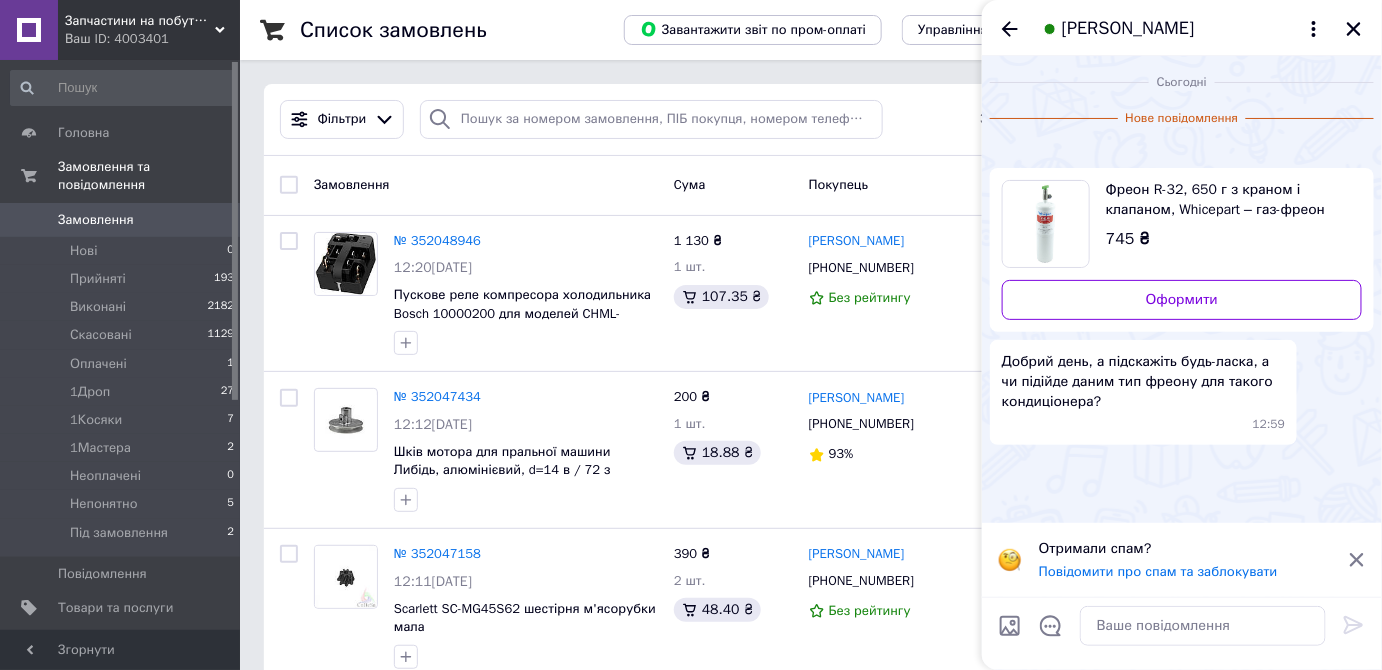scroll, scrollTop: 517, scrollLeft: 0, axis: vertical 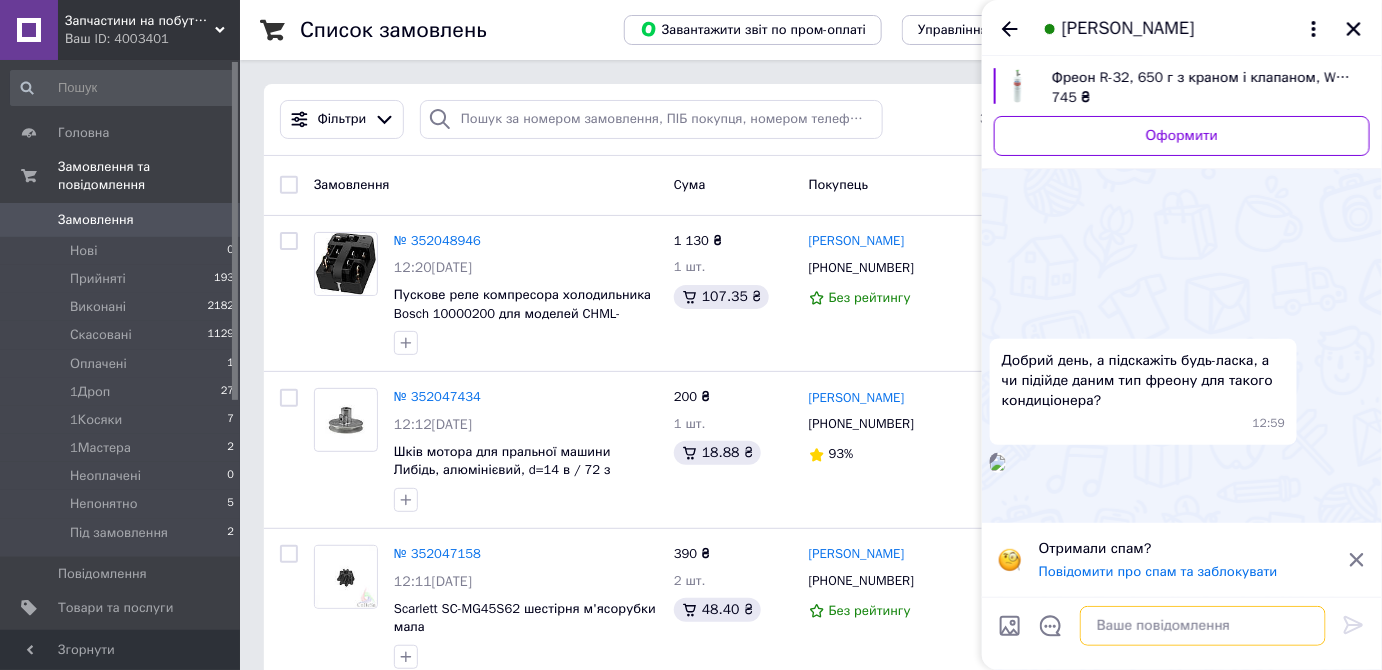 click at bounding box center (1203, 626) 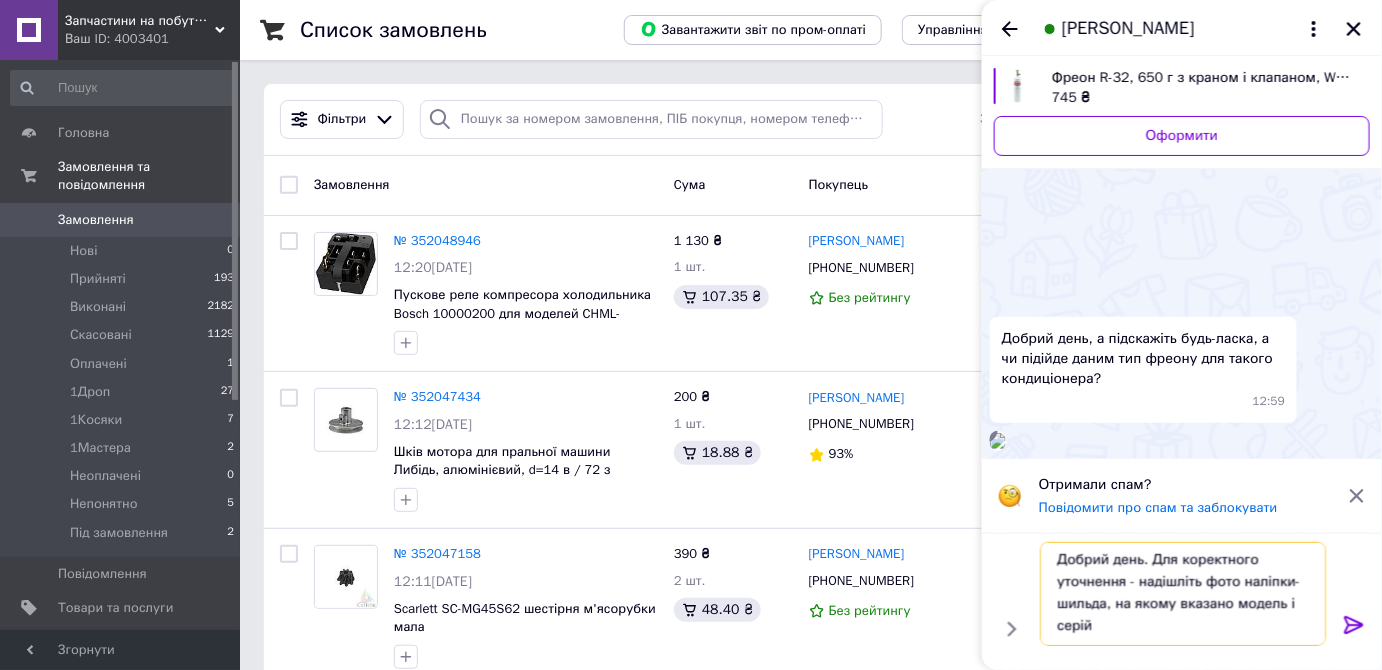 scroll, scrollTop: 1, scrollLeft: 0, axis: vertical 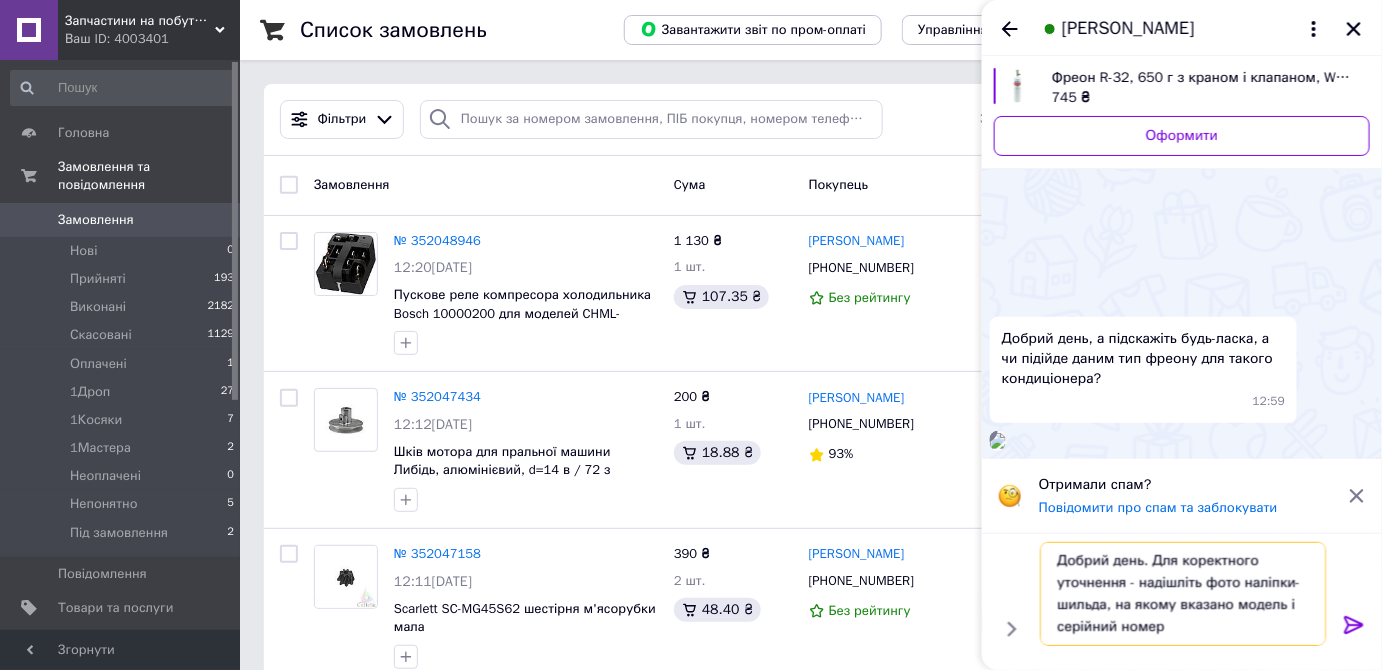 type on "Добрий день. Для коректного уточнення - надішліть фото наліпки-шильда, на якому вказано модель і серійний номер." 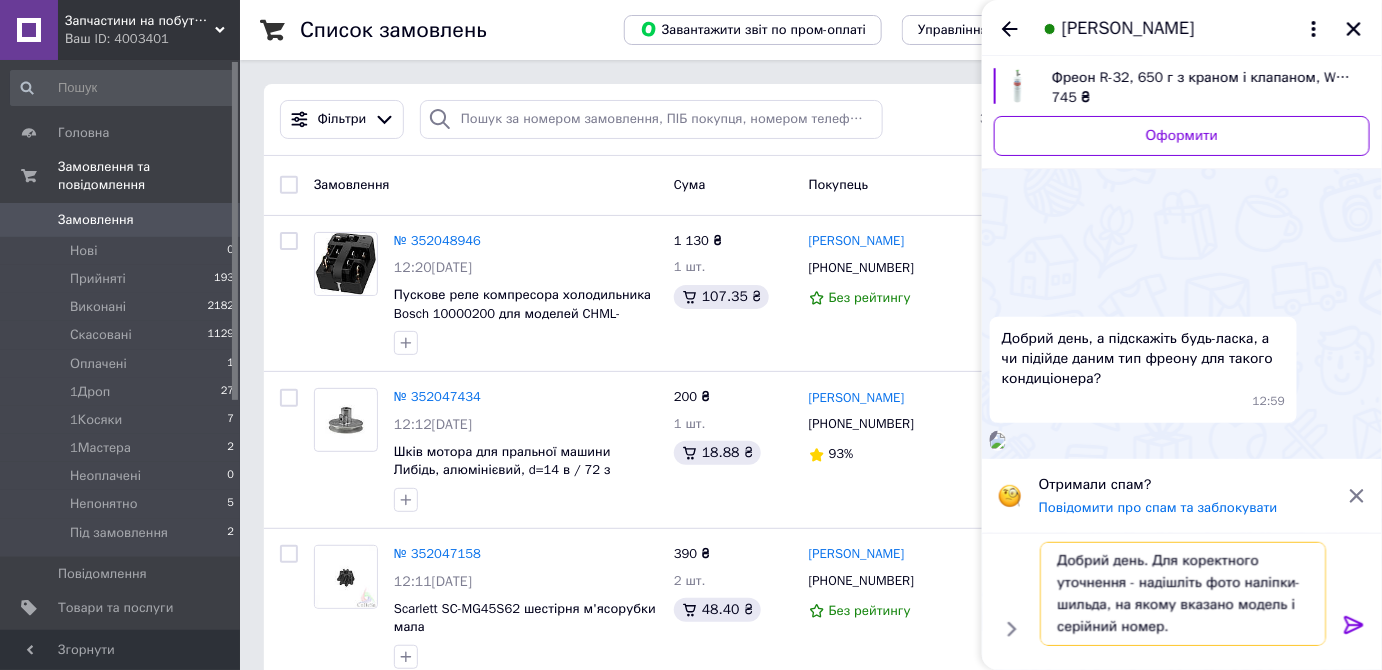 type 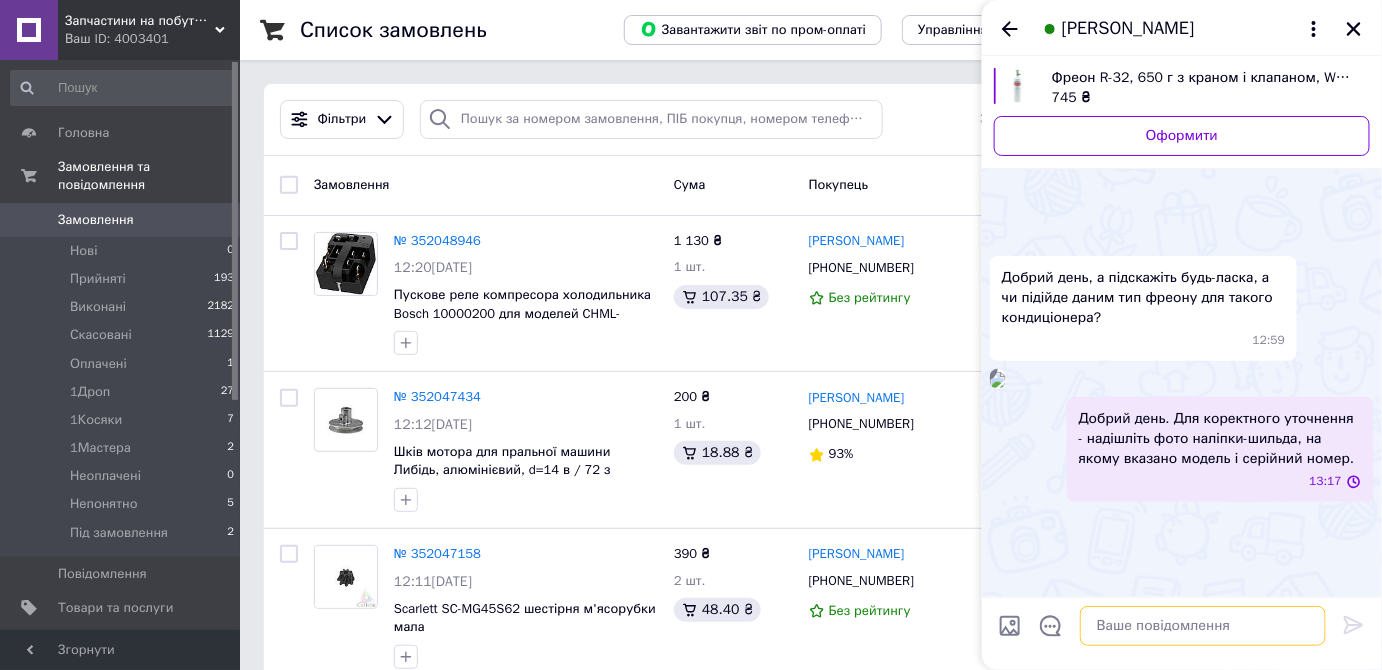 scroll, scrollTop: 0, scrollLeft: 0, axis: both 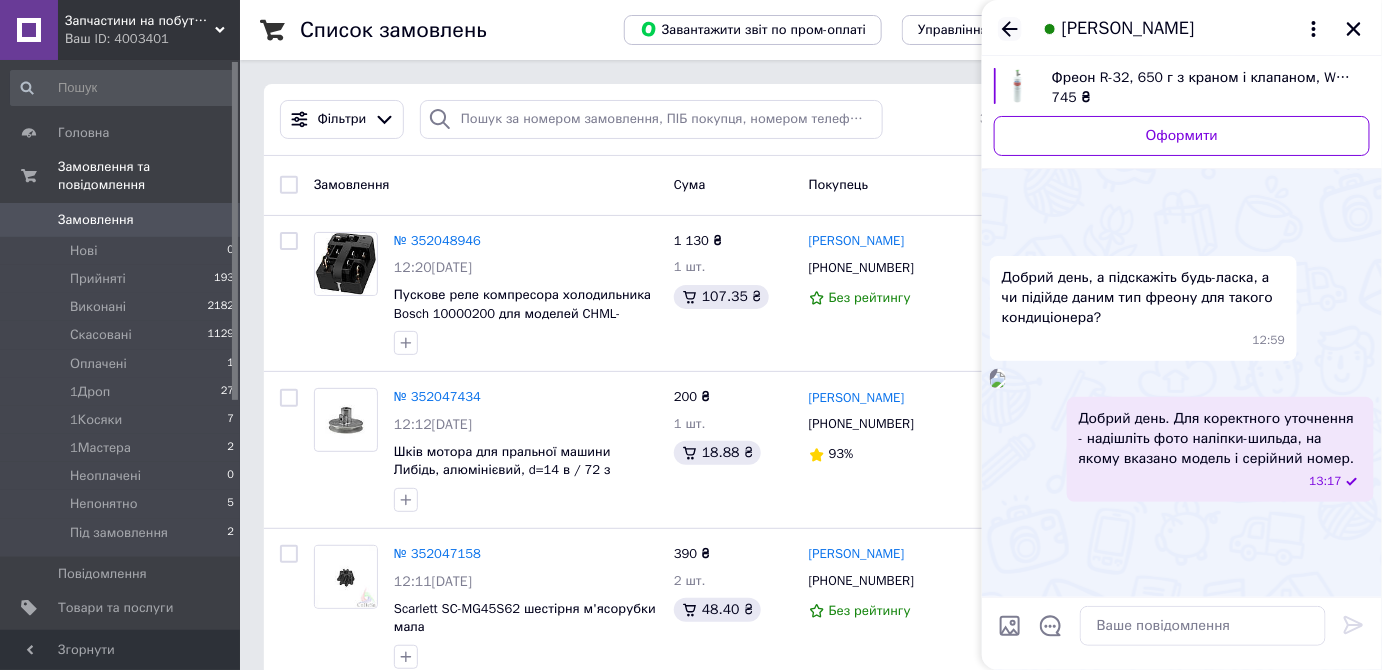 click 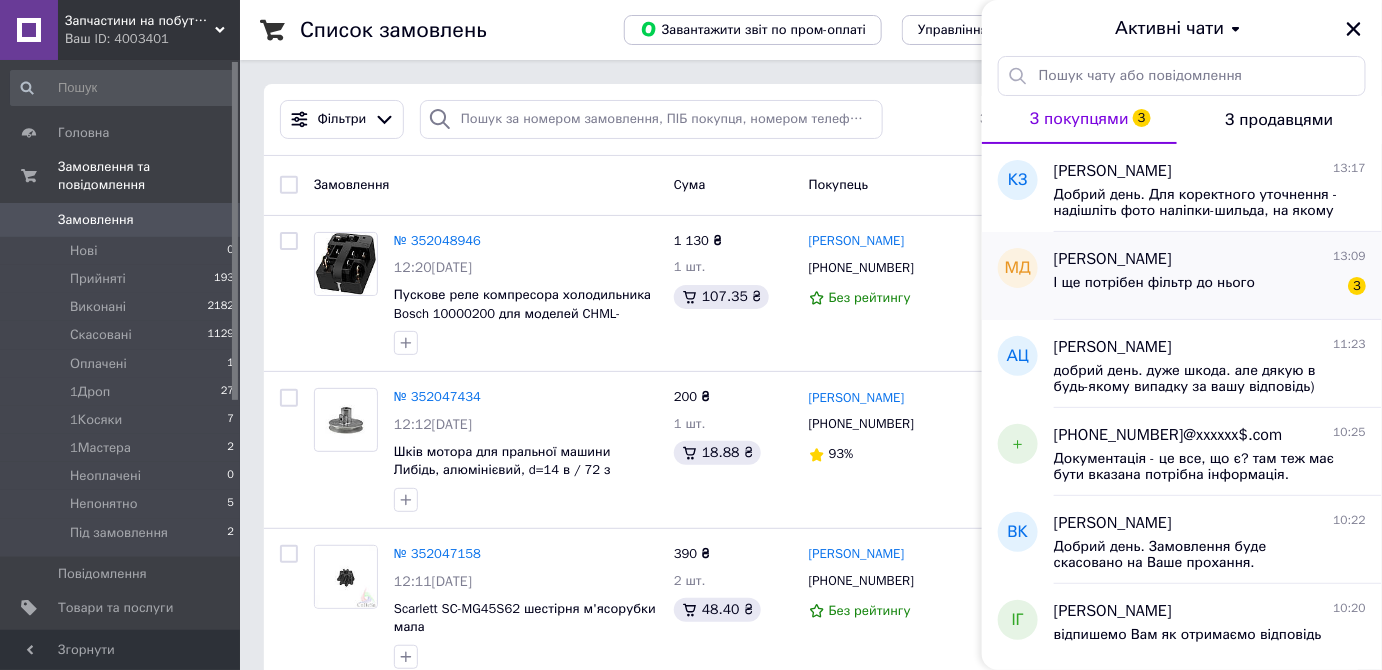click on "[PERSON_NAME]" at bounding box center (1113, 259) 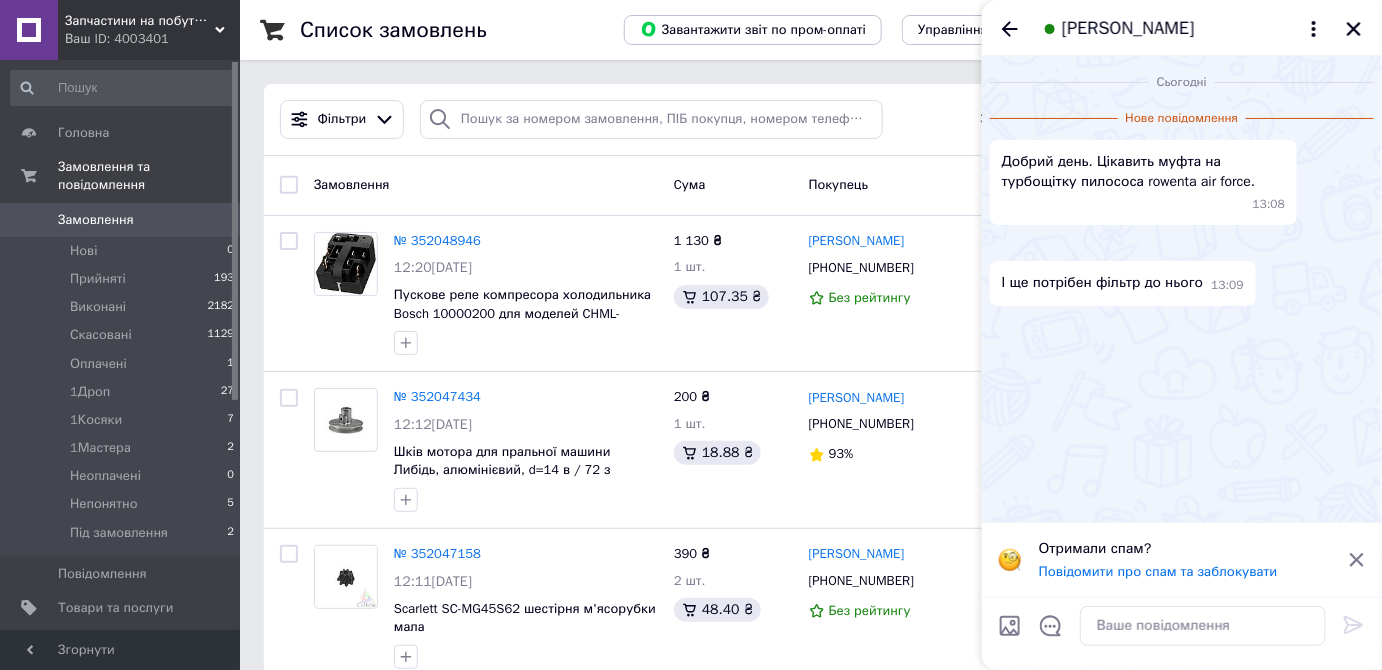 scroll, scrollTop: 70, scrollLeft: 0, axis: vertical 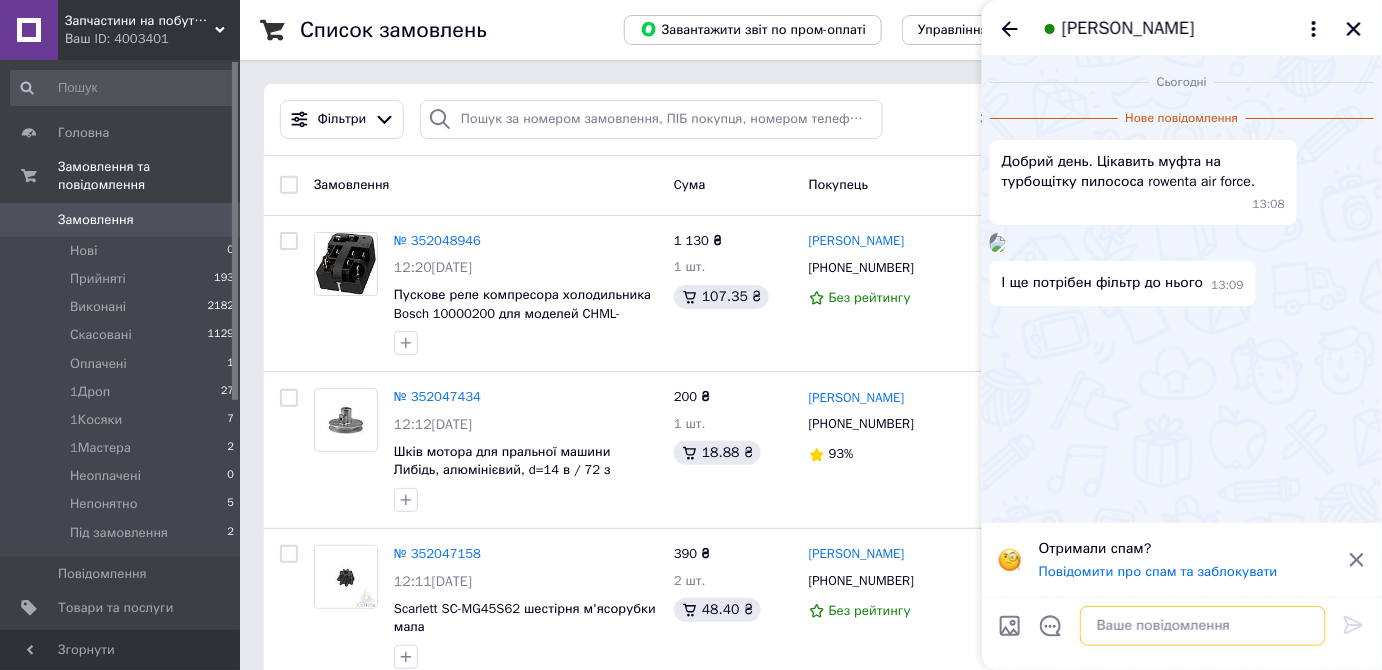 click at bounding box center (1203, 626) 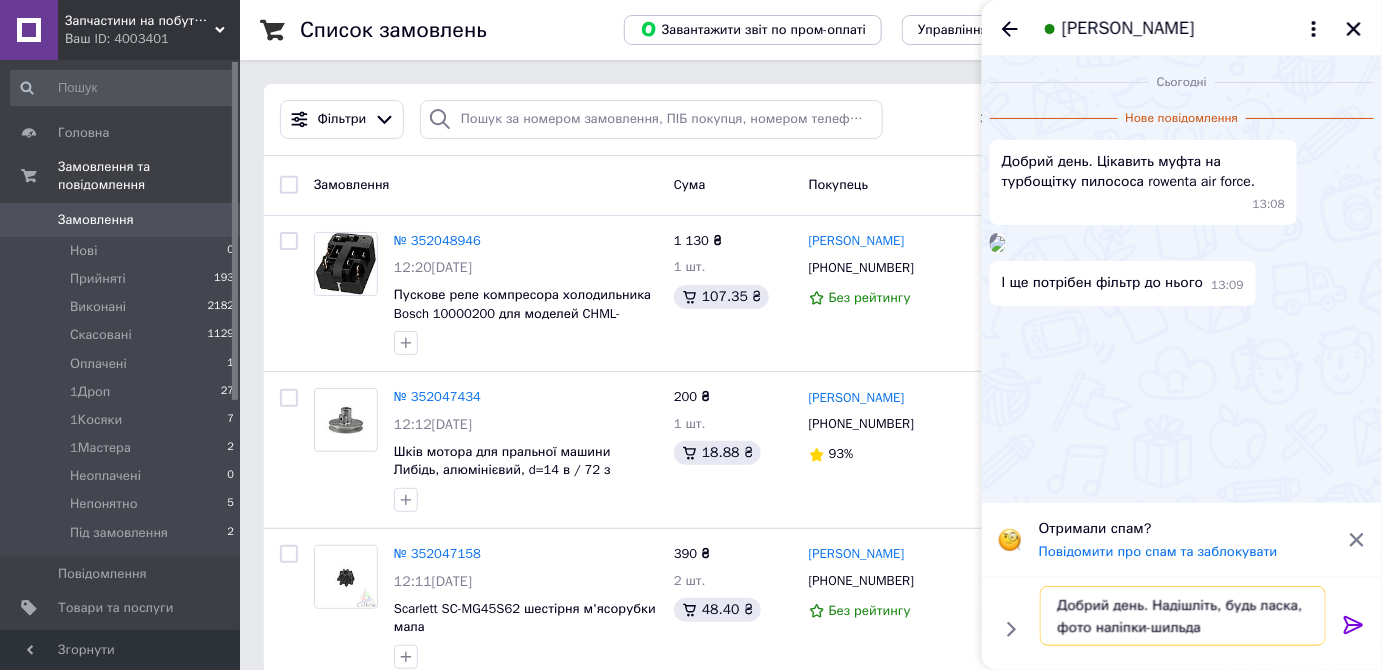 type on "Добрий день. Надішліть, будь ласка, фото наліпки-шильда." 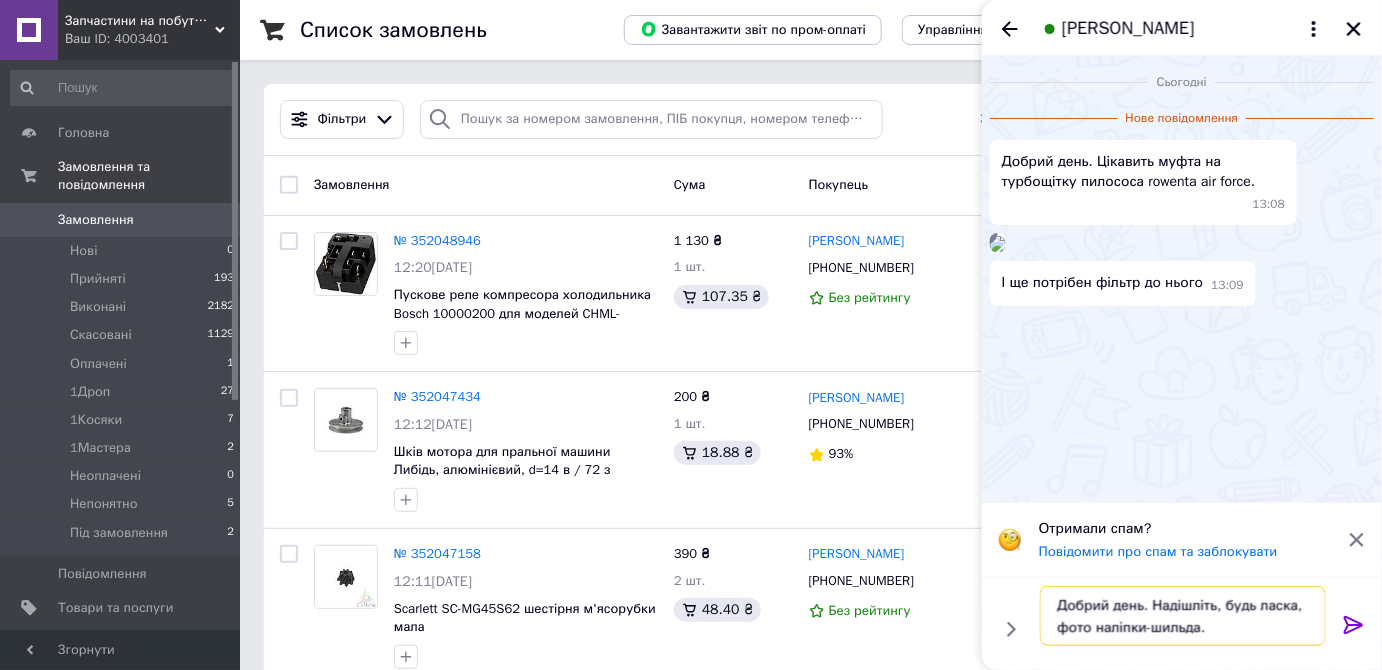 type 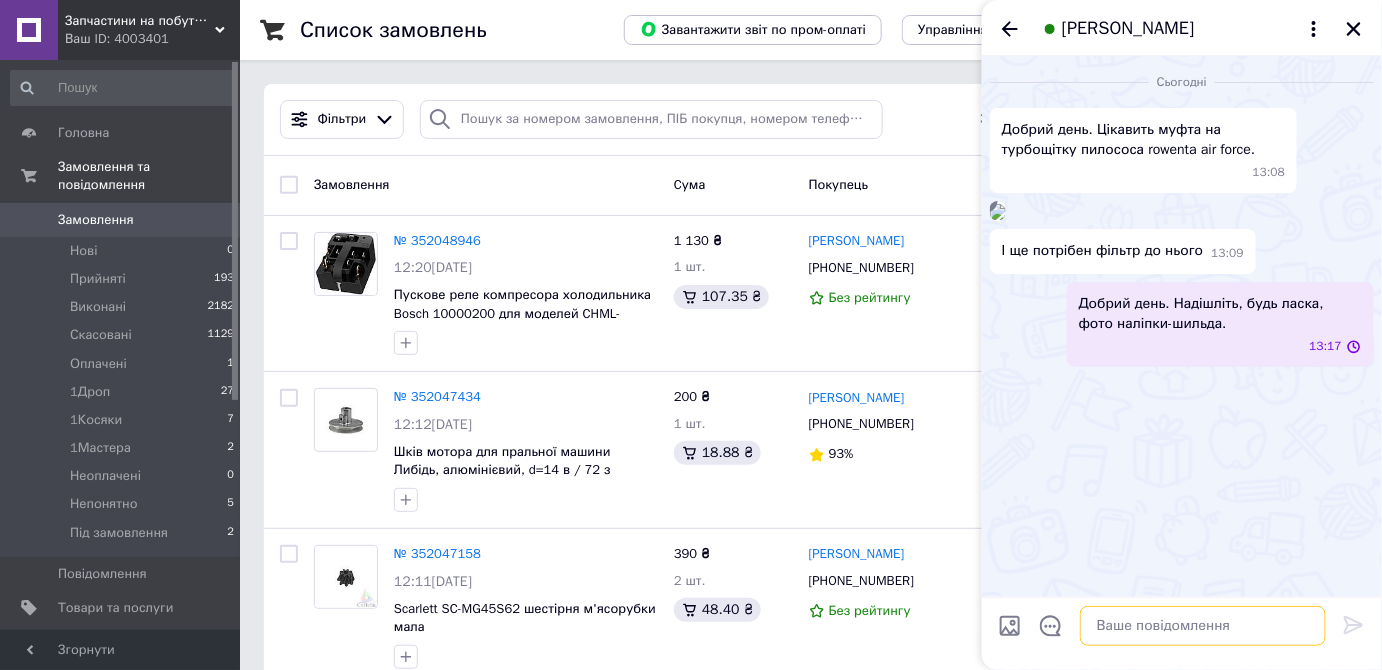 scroll, scrollTop: 57, scrollLeft: 0, axis: vertical 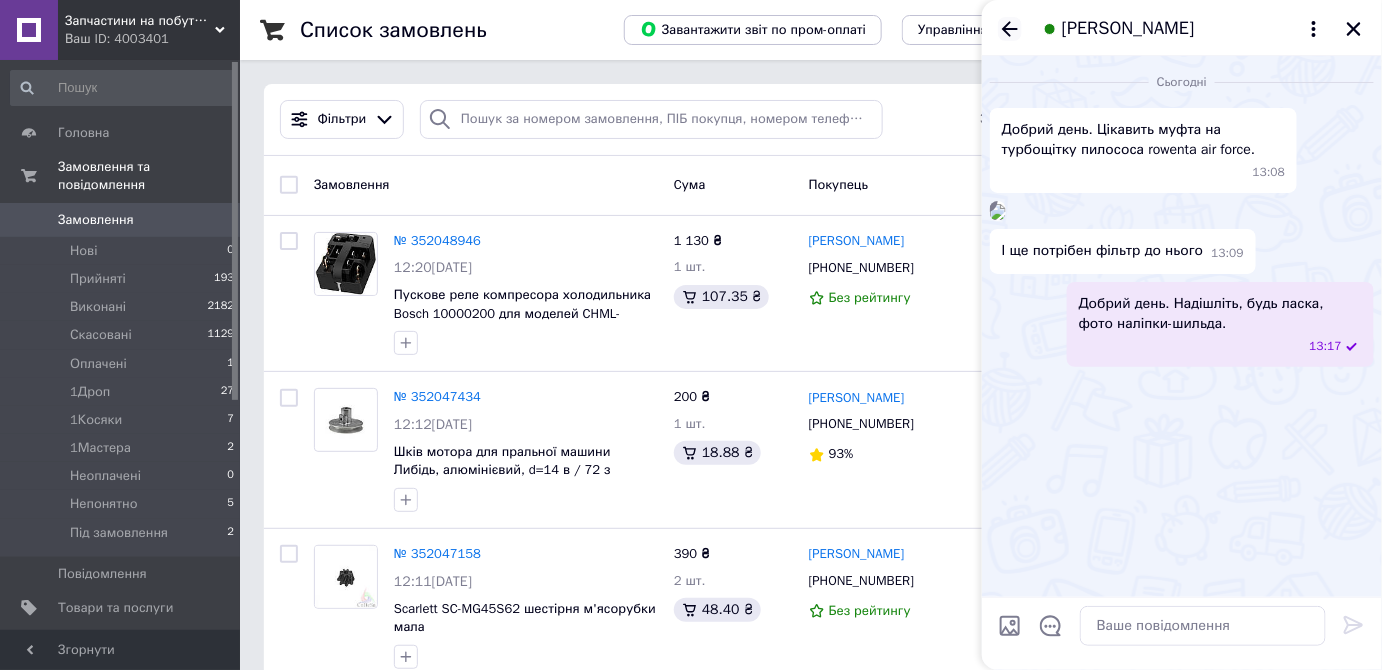 click 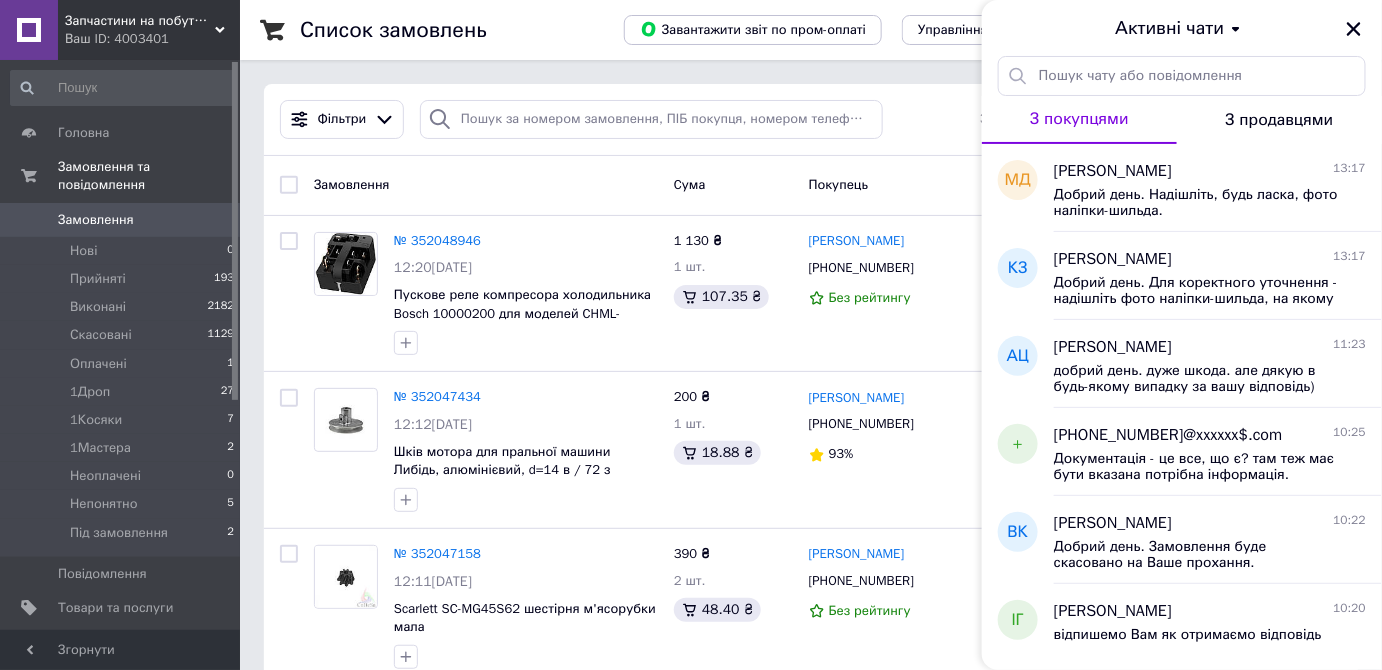 drag, startPoint x: 1352, startPoint y: 26, endPoint x: 1213, endPoint y: 56, distance: 142.20056 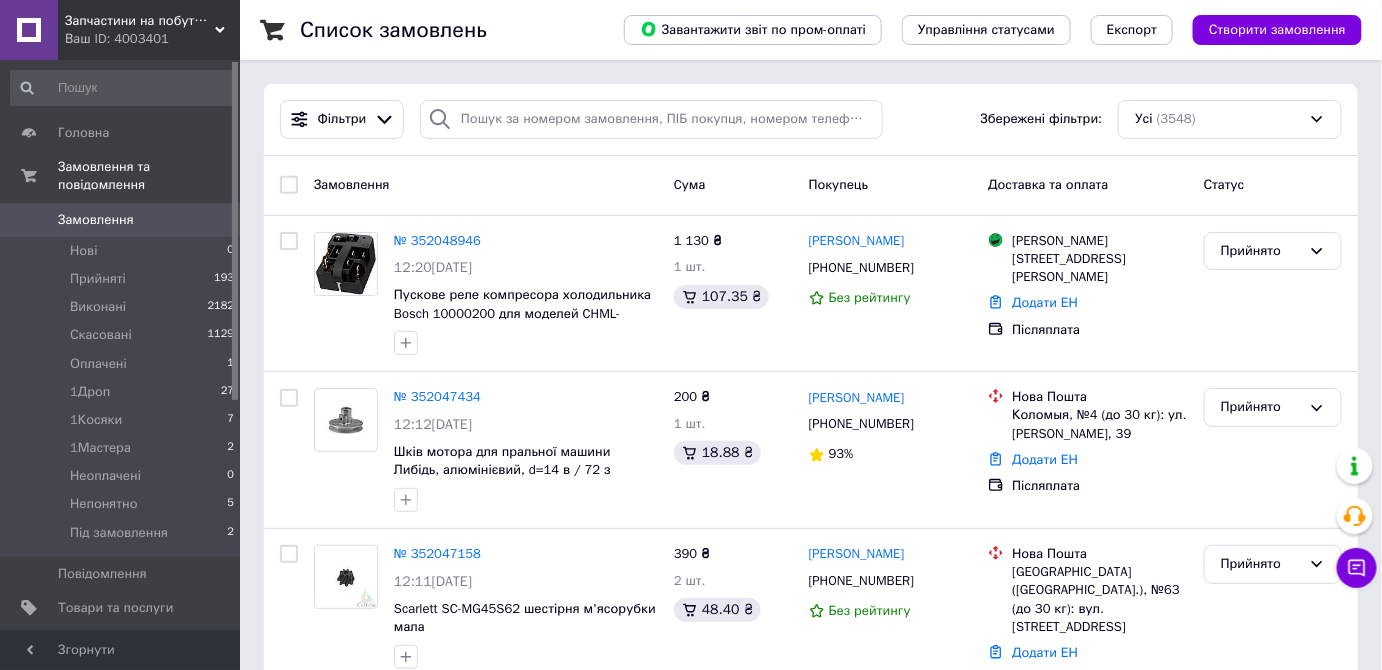 click on "Запчастини на побутову техніку Ваш ID: 4003401" at bounding box center (149, 30) 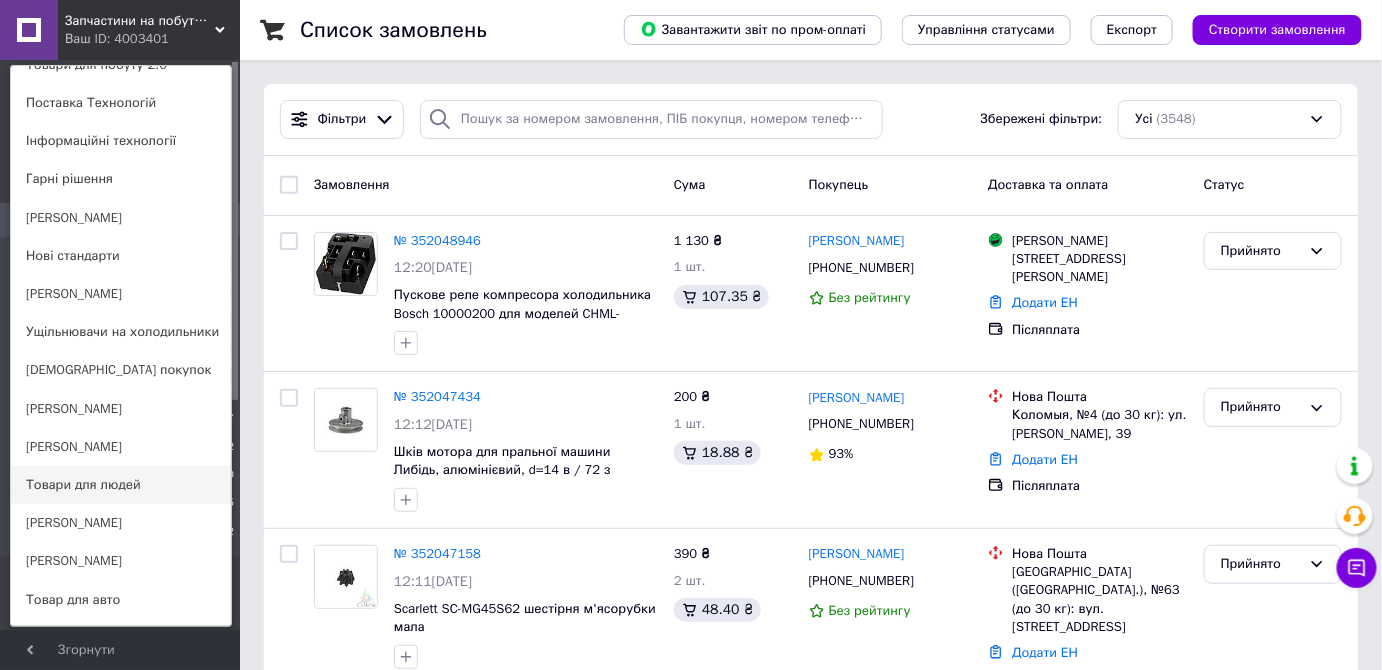 scroll, scrollTop: 584, scrollLeft: 0, axis: vertical 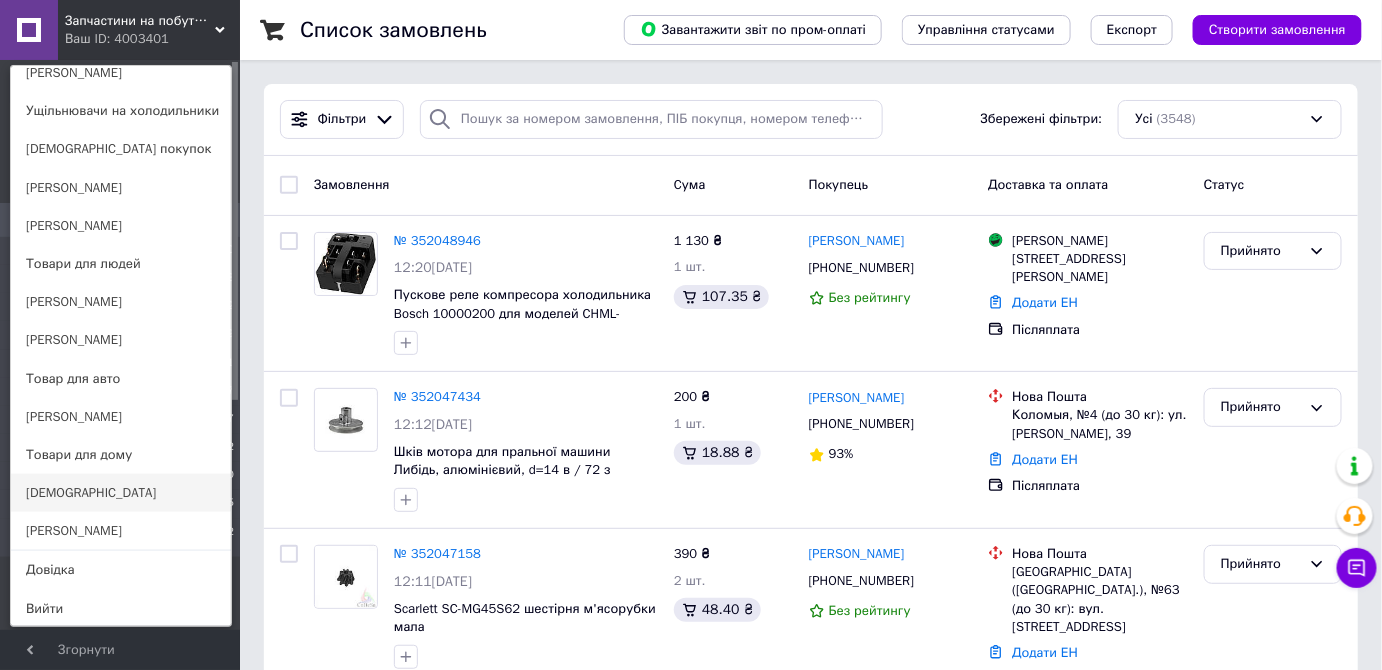 click on "[DEMOGRAPHIC_DATA]" at bounding box center (121, 493) 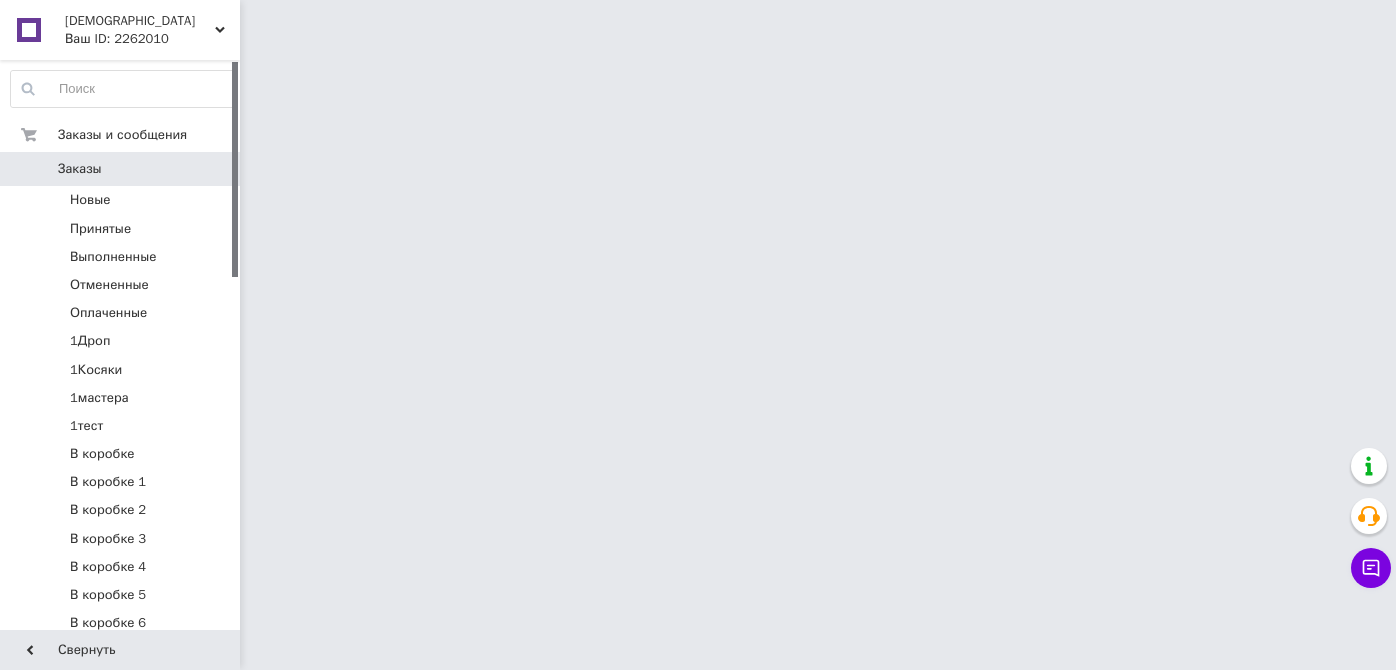 scroll, scrollTop: 0, scrollLeft: 0, axis: both 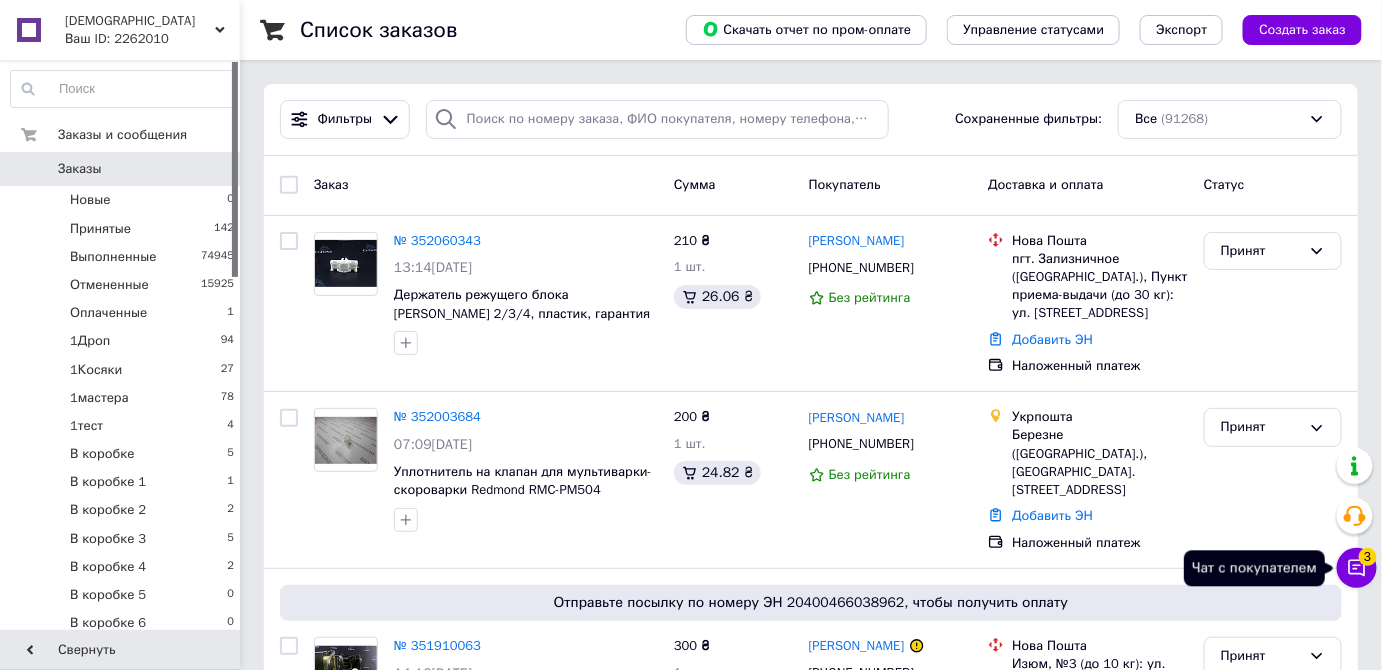 click 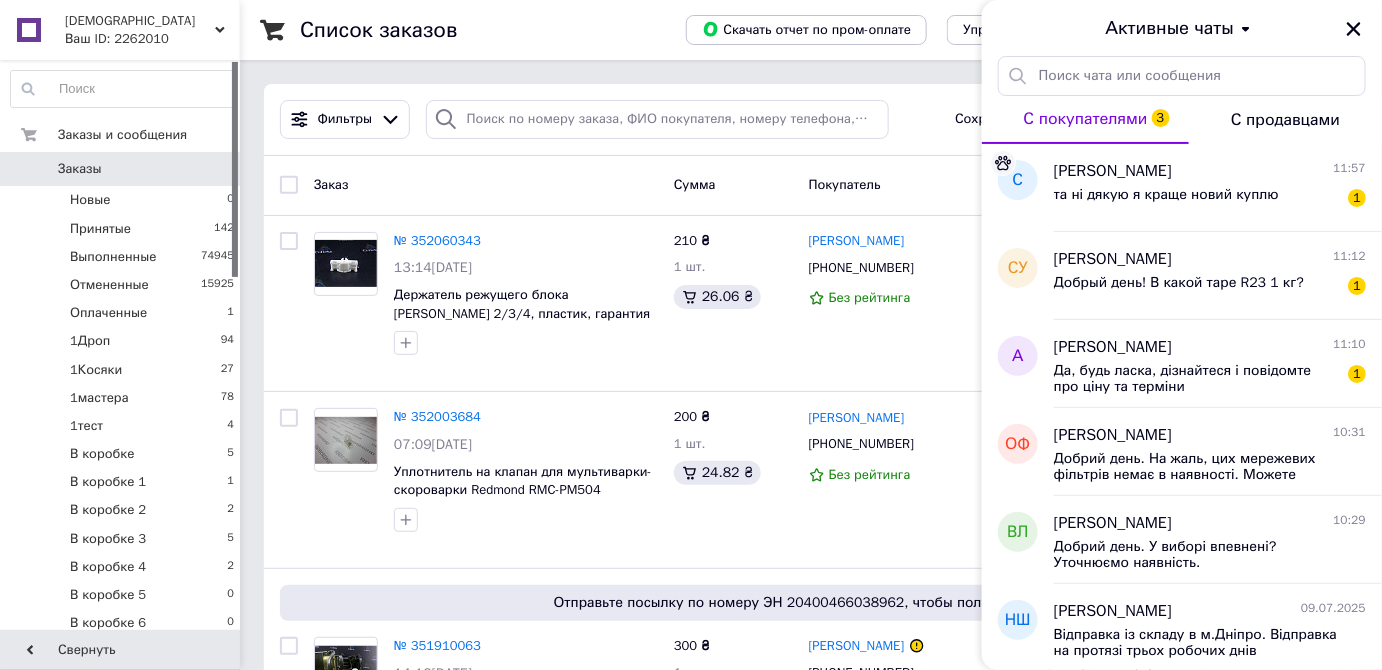 click on "Фильтры Сохраненные фильтры: Все (91268)" at bounding box center (811, 120) 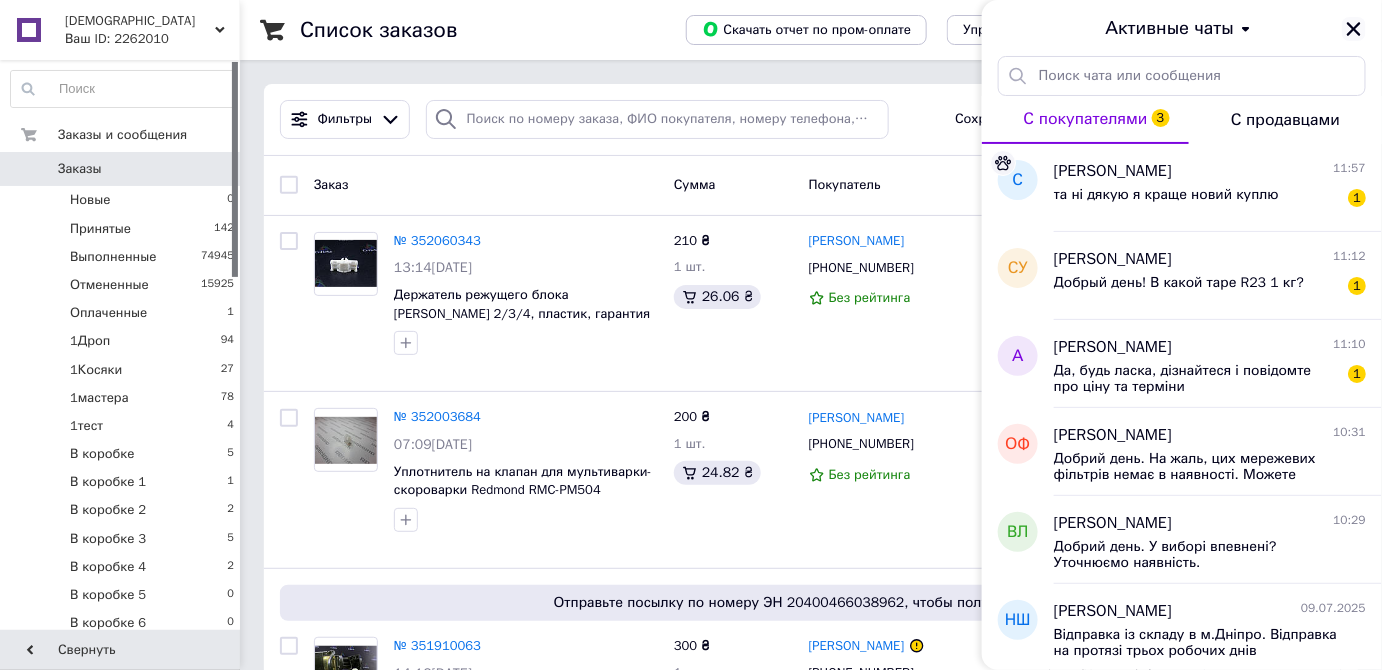 click 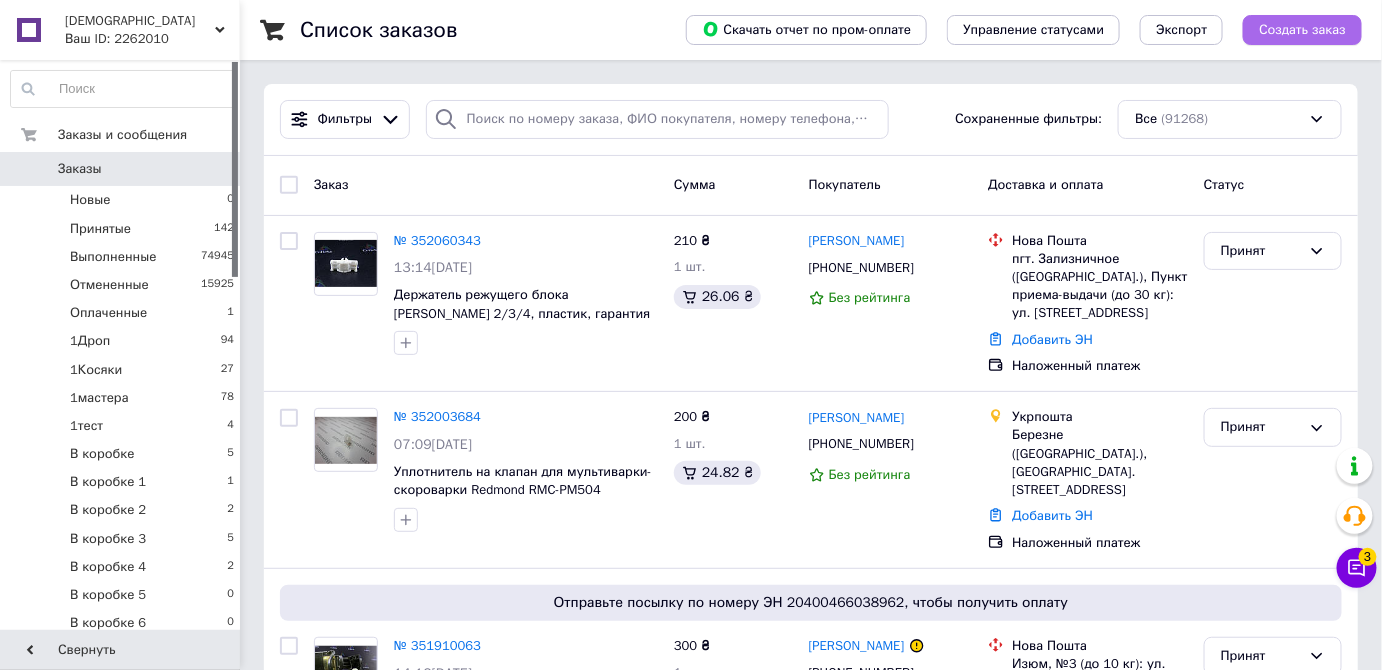 click on "Создать заказ" at bounding box center (1302, 30) 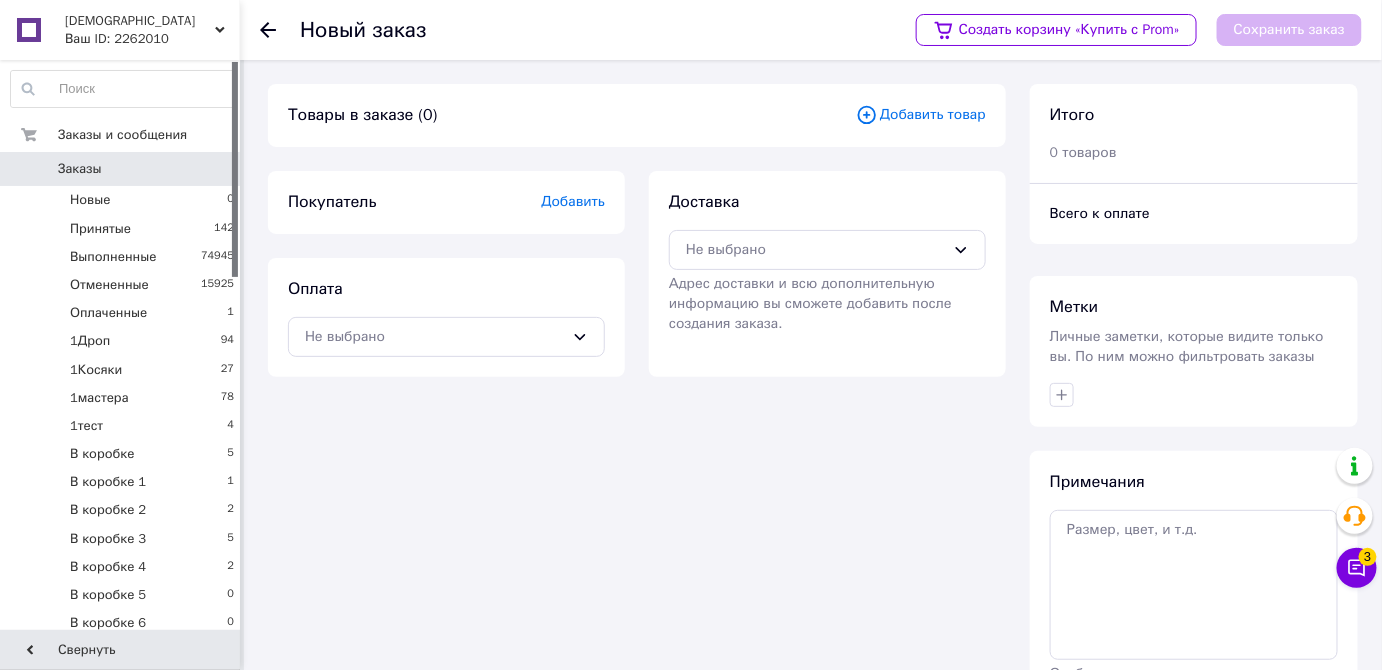 click on "Добавить товар" at bounding box center [921, 115] 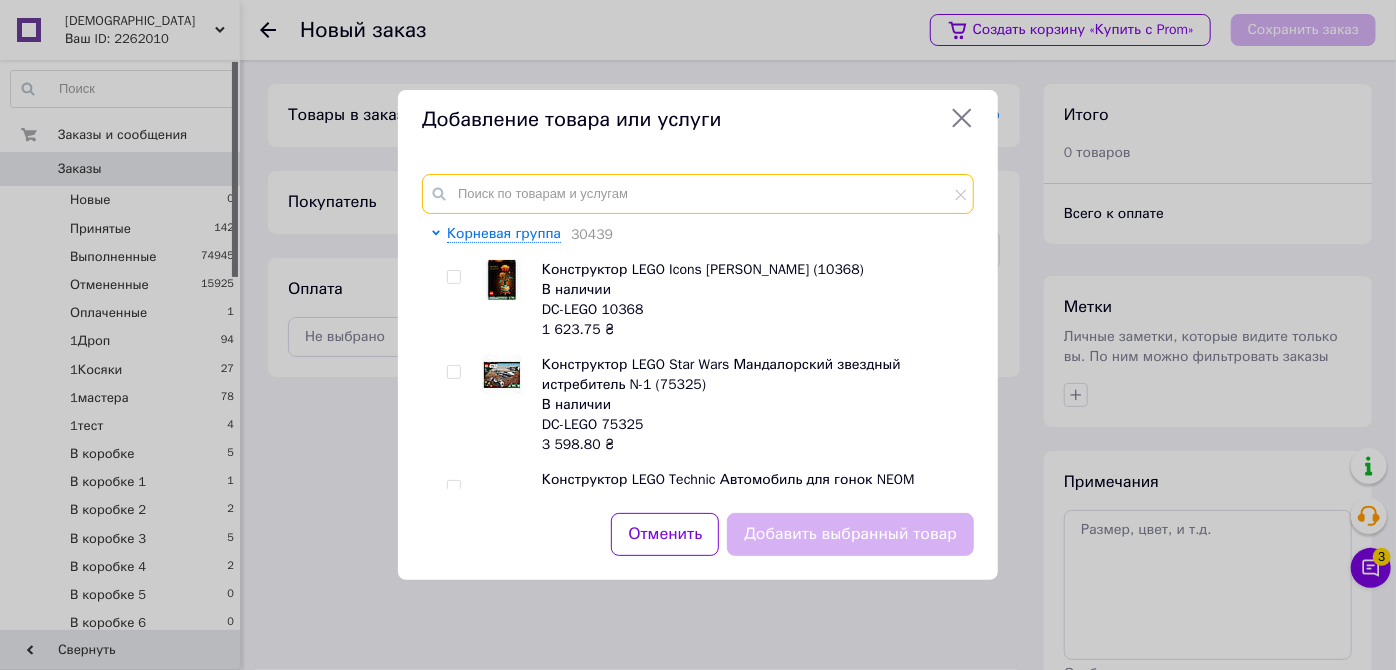 click at bounding box center (698, 194) 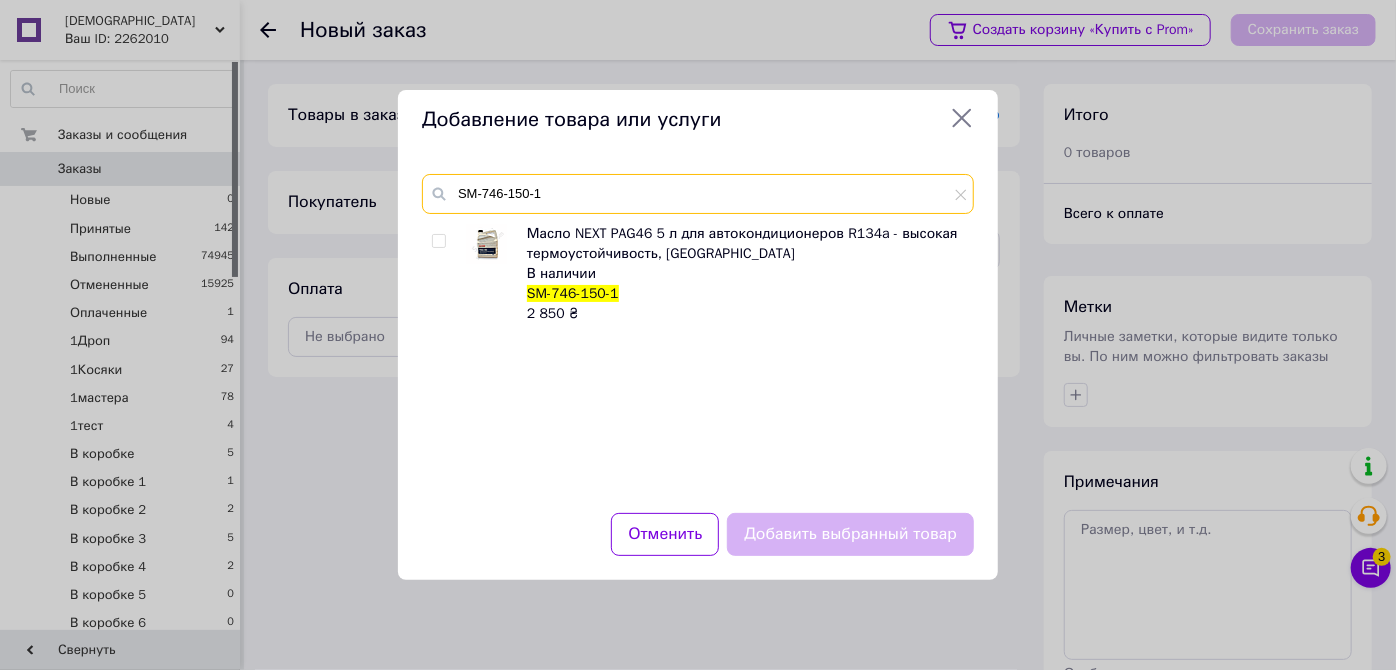 type on "SM-746-150-1" 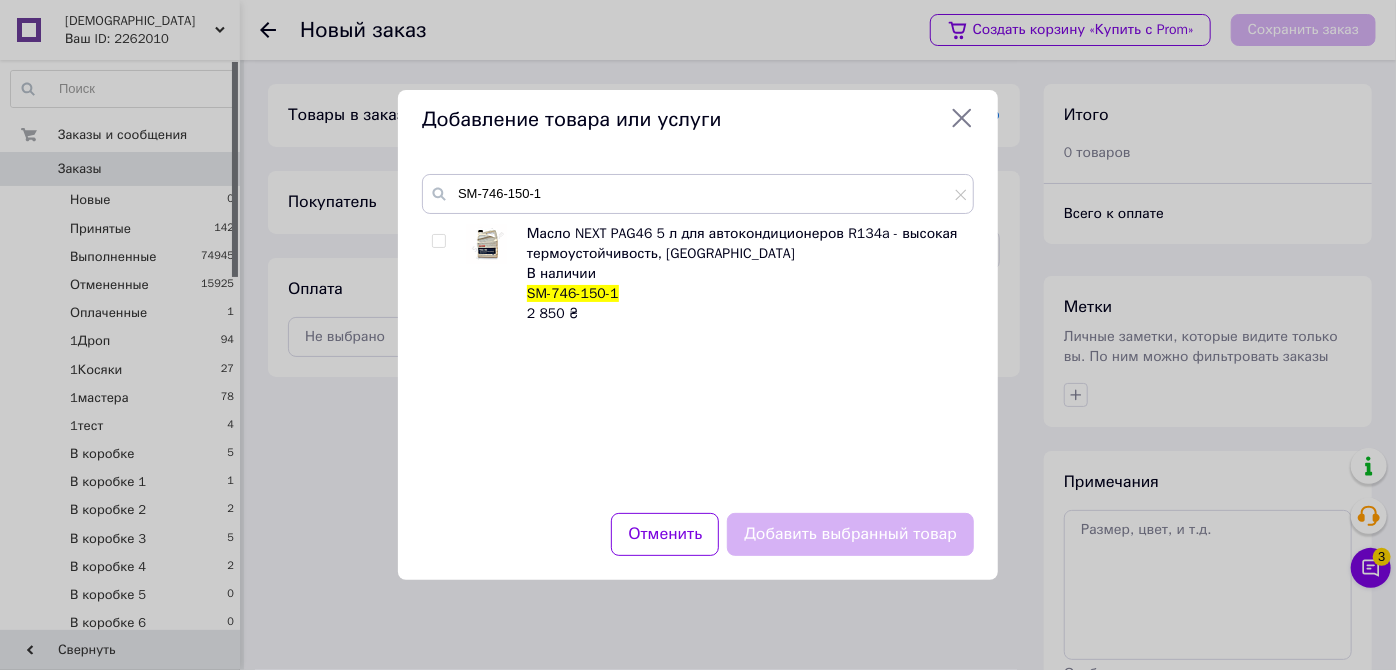 click at bounding box center (438, 241) 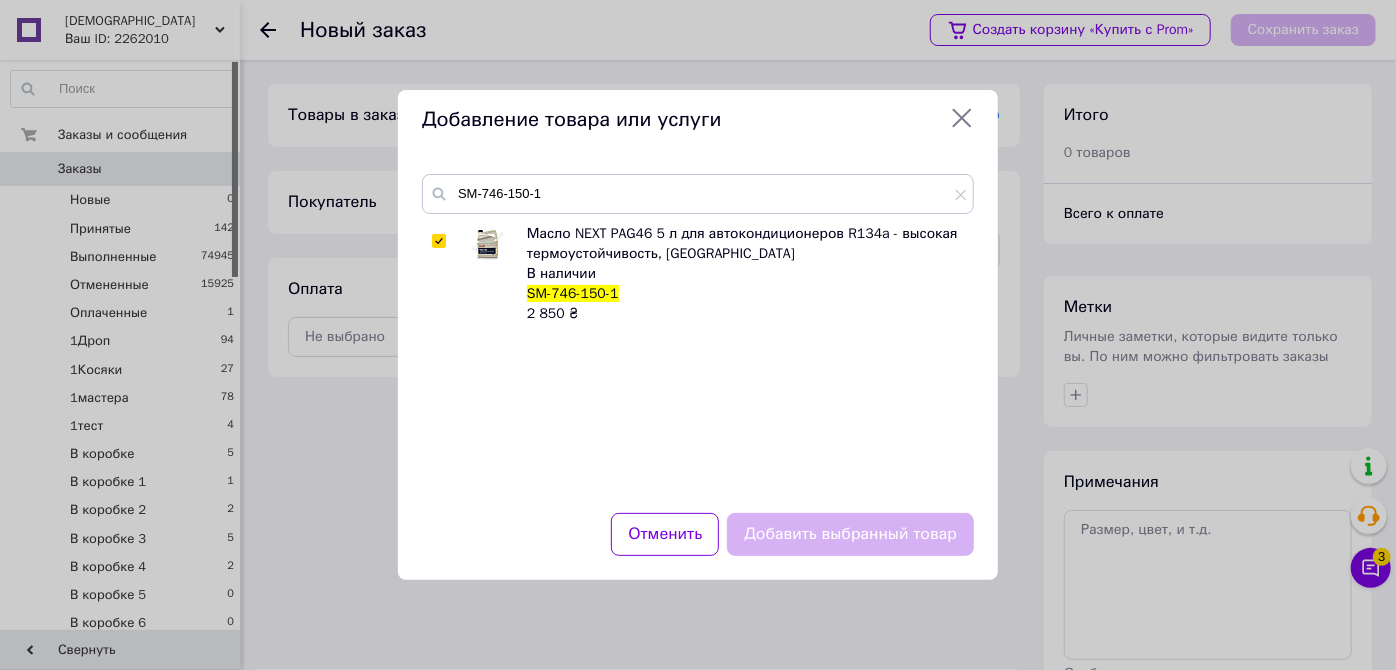 checkbox on "true" 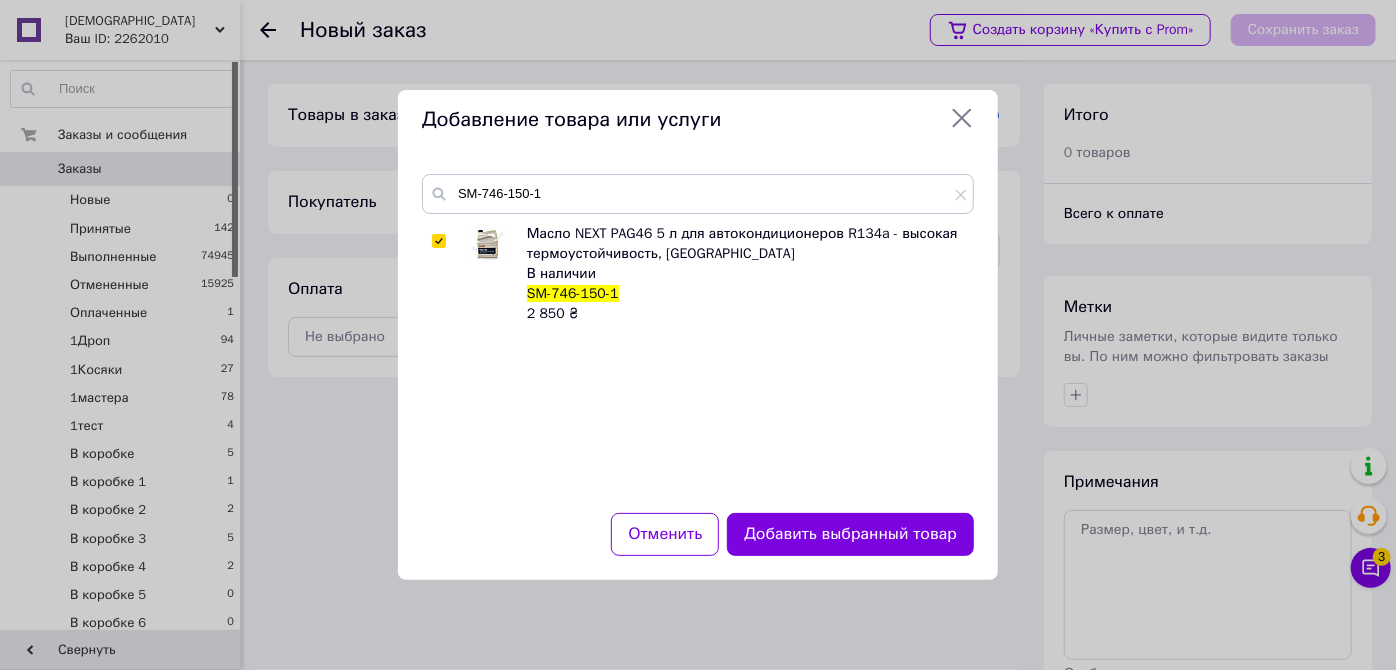 click on "Добавить выбранный товар" at bounding box center [850, 534] 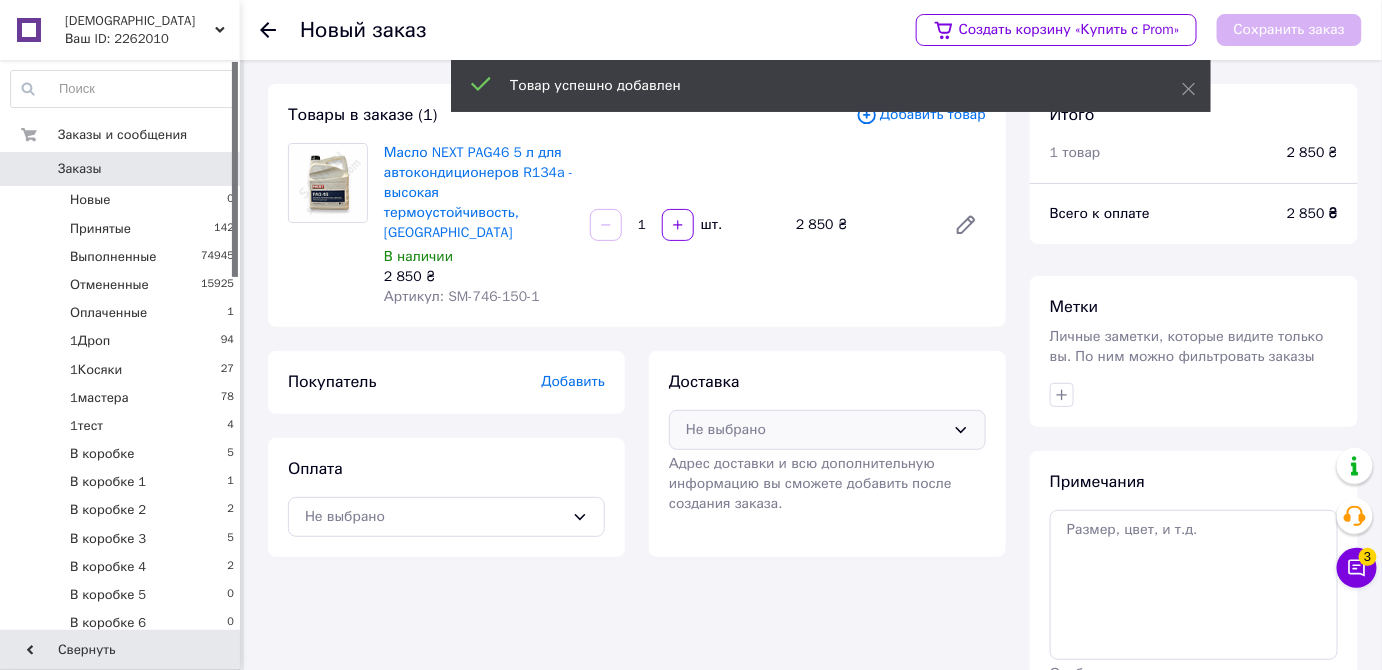 click on "Не выбрано" at bounding box center (815, 430) 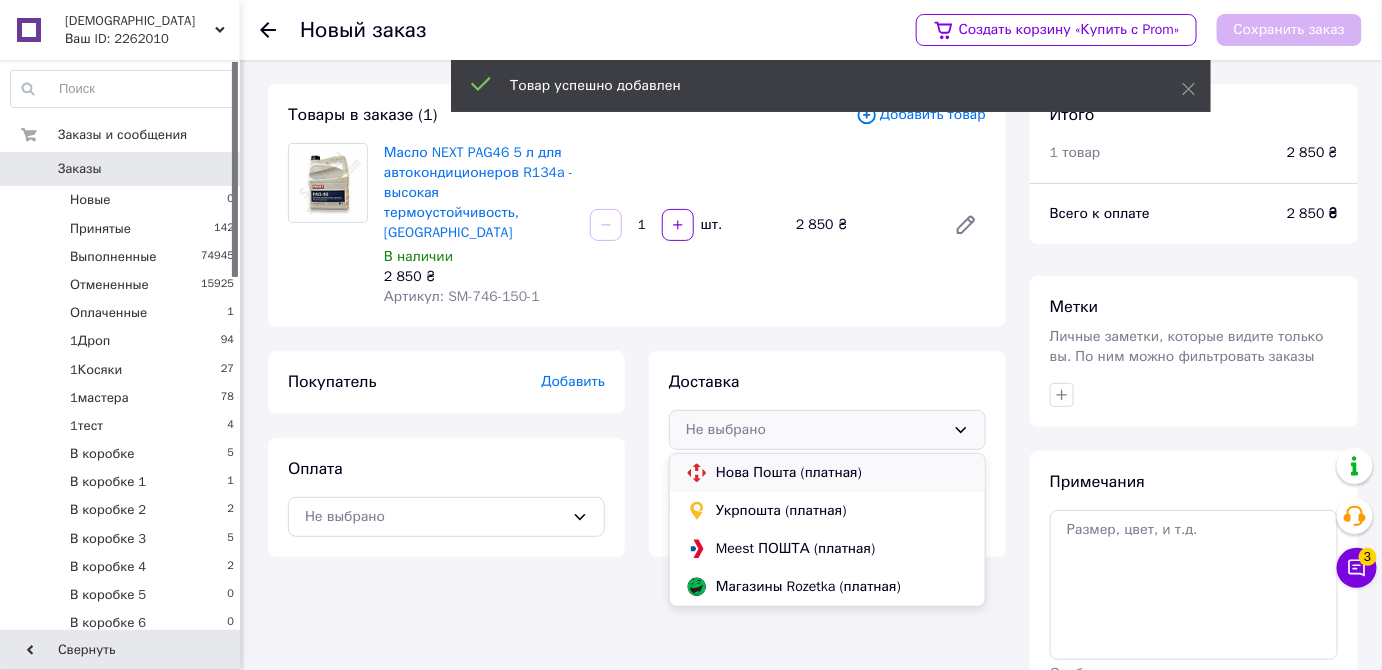 click on "Нова Пошта (платная)" at bounding box center (842, 473) 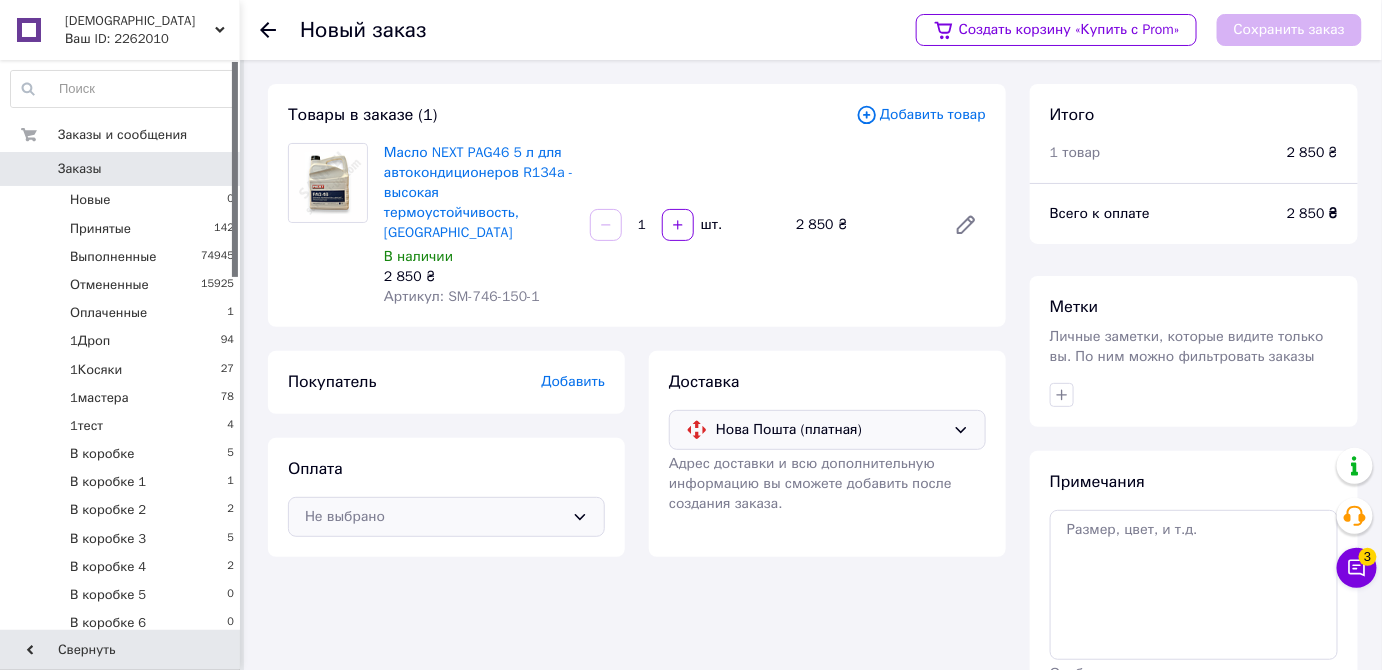 click on "Не выбрано" at bounding box center [434, 517] 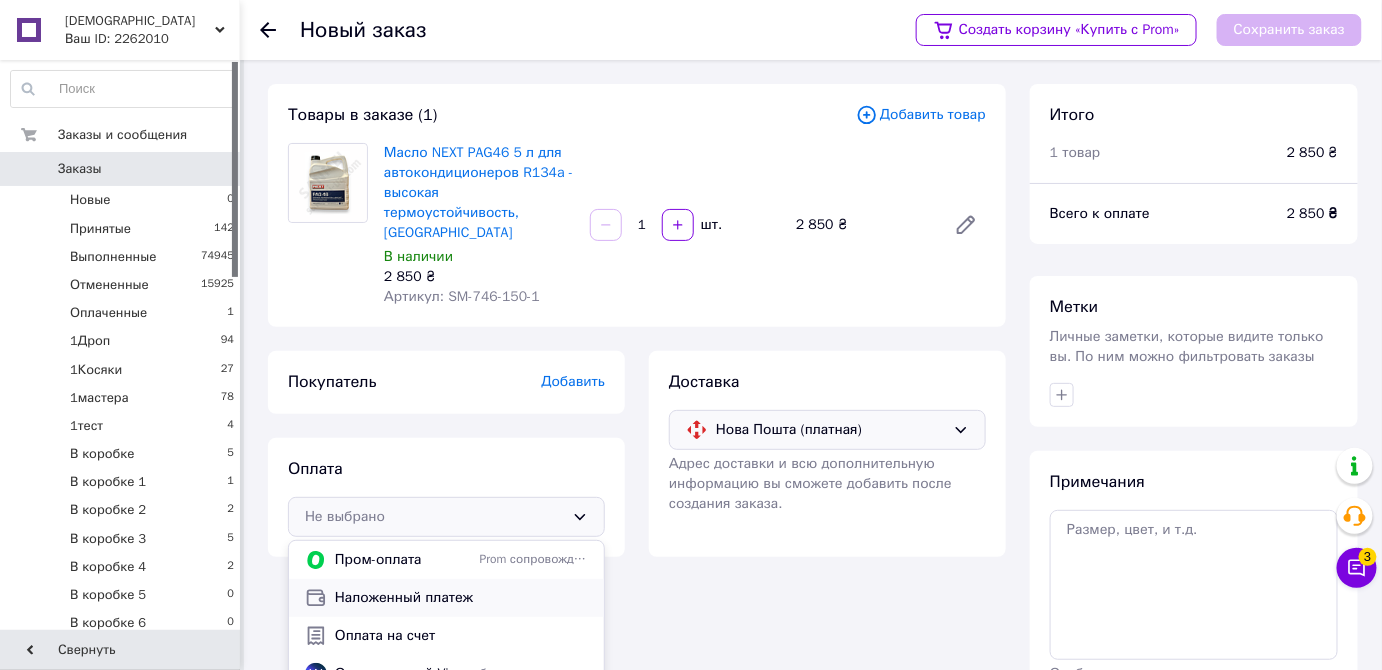click on "Наложенный платеж" at bounding box center [461, 598] 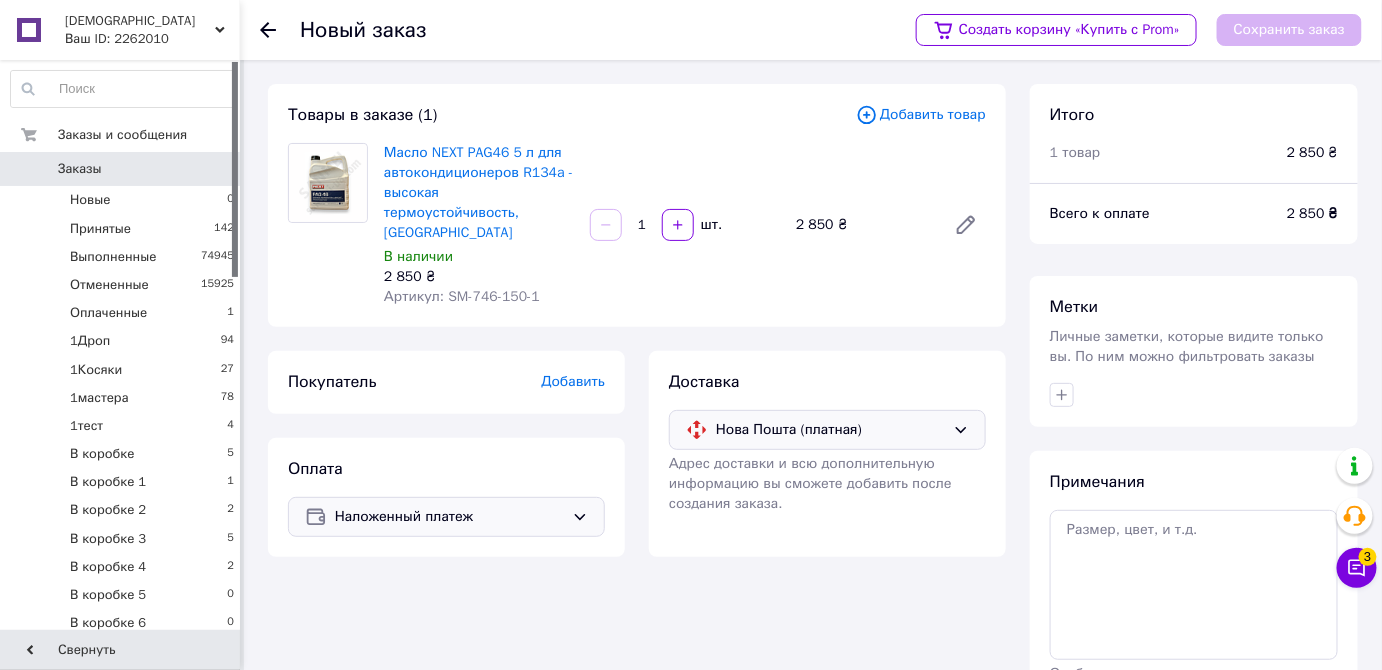 click on "Добавить" at bounding box center [573, 381] 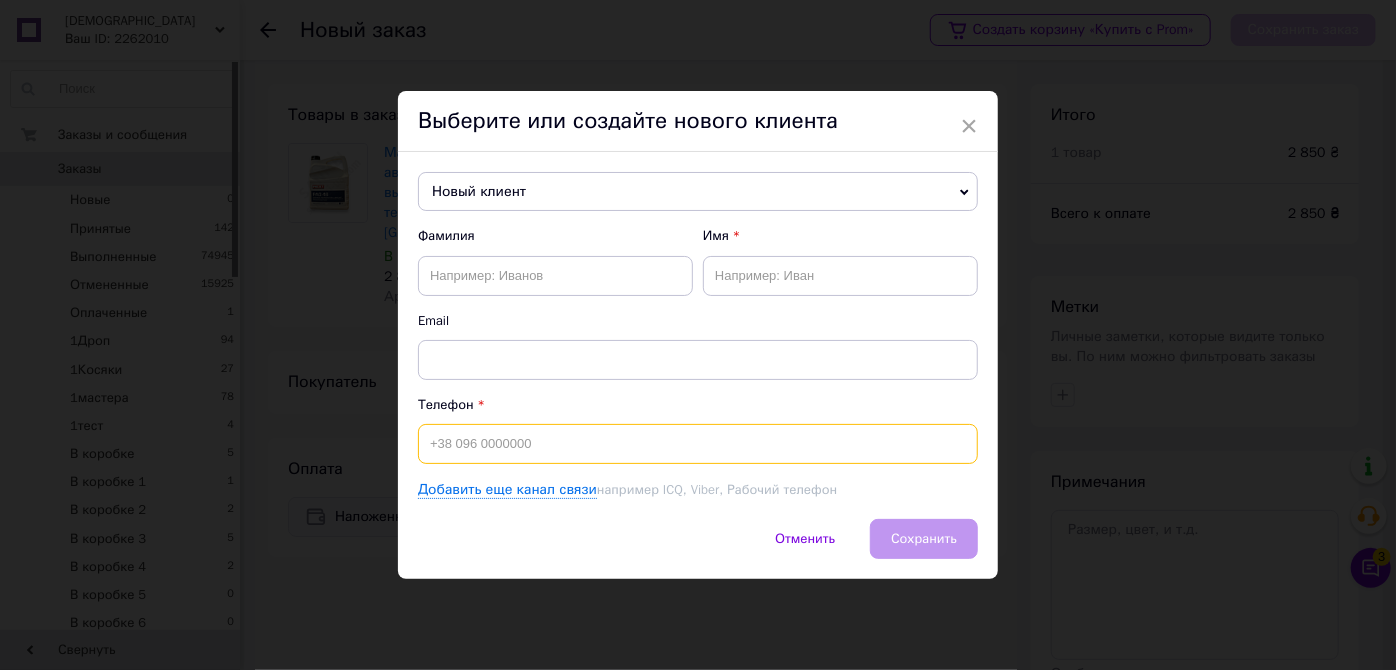 click at bounding box center (698, 444) 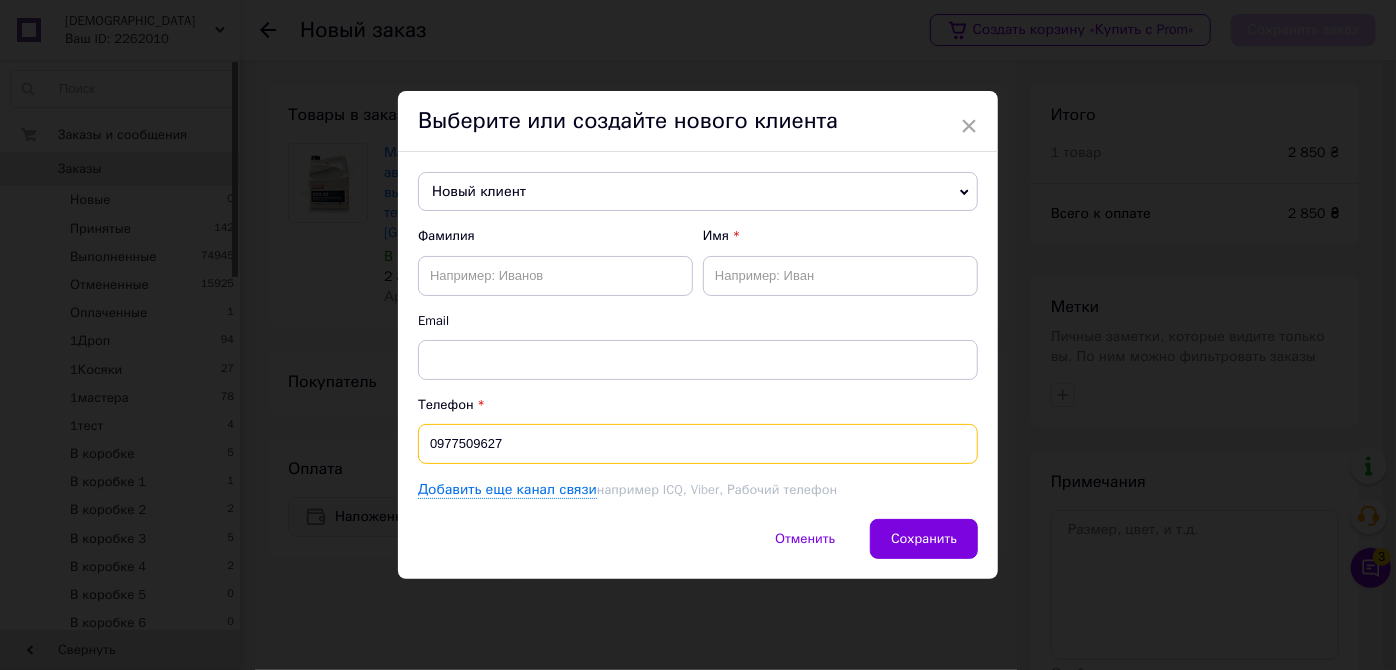 click on "0977509627" at bounding box center [698, 444] 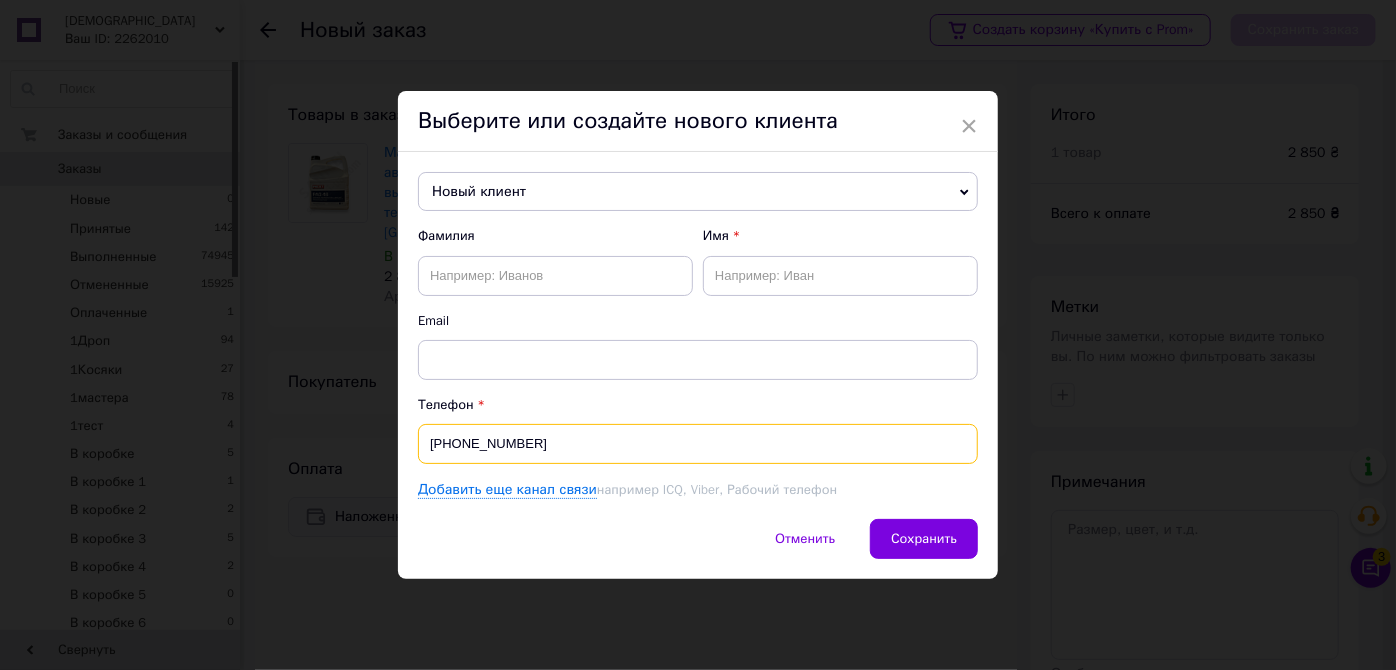 type on "+380977509627" 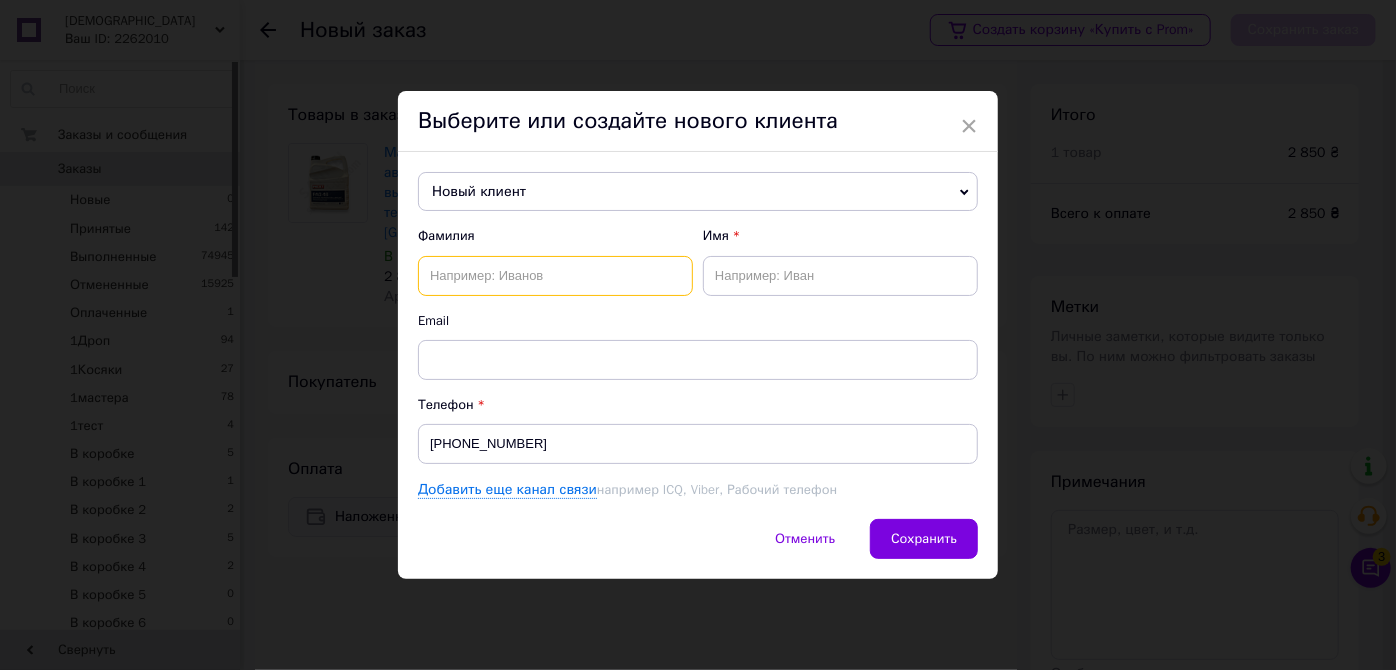 click at bounding box center (555, 276) 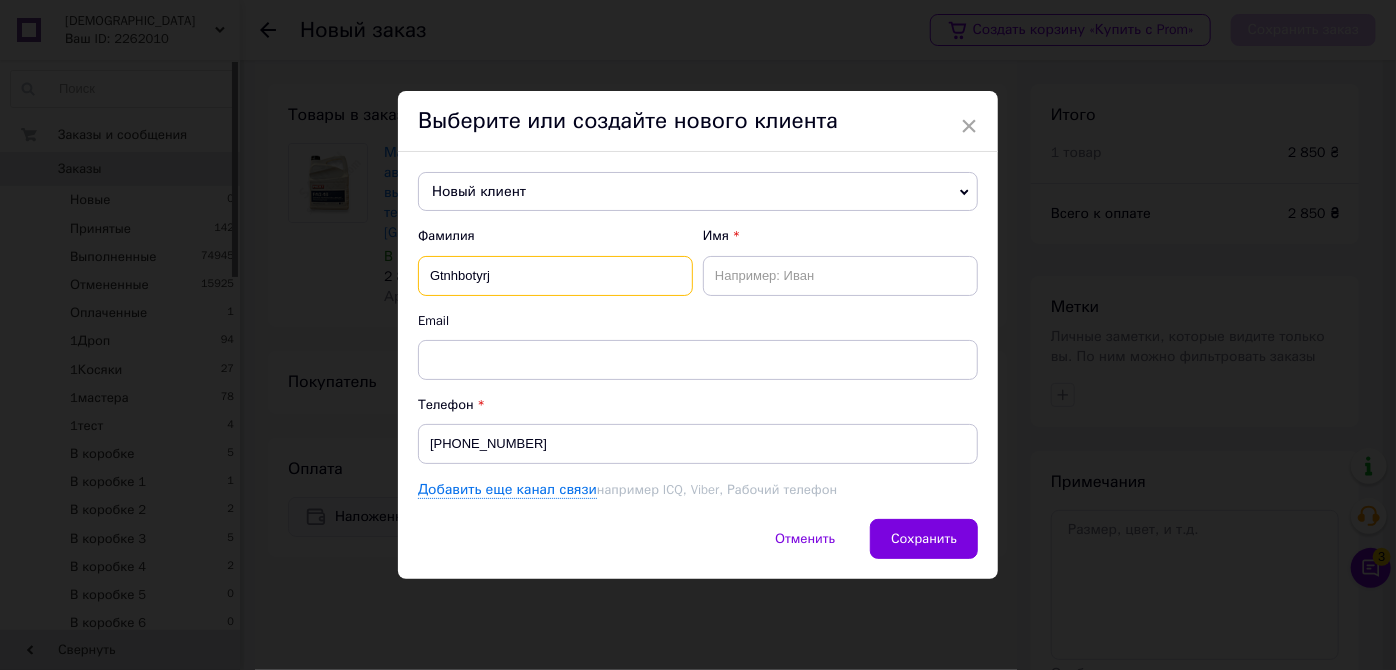 drag, startPoint x: 529, startPoint y: 273, endPoint x: 424, endPoint y: 278, distance: 105.11898 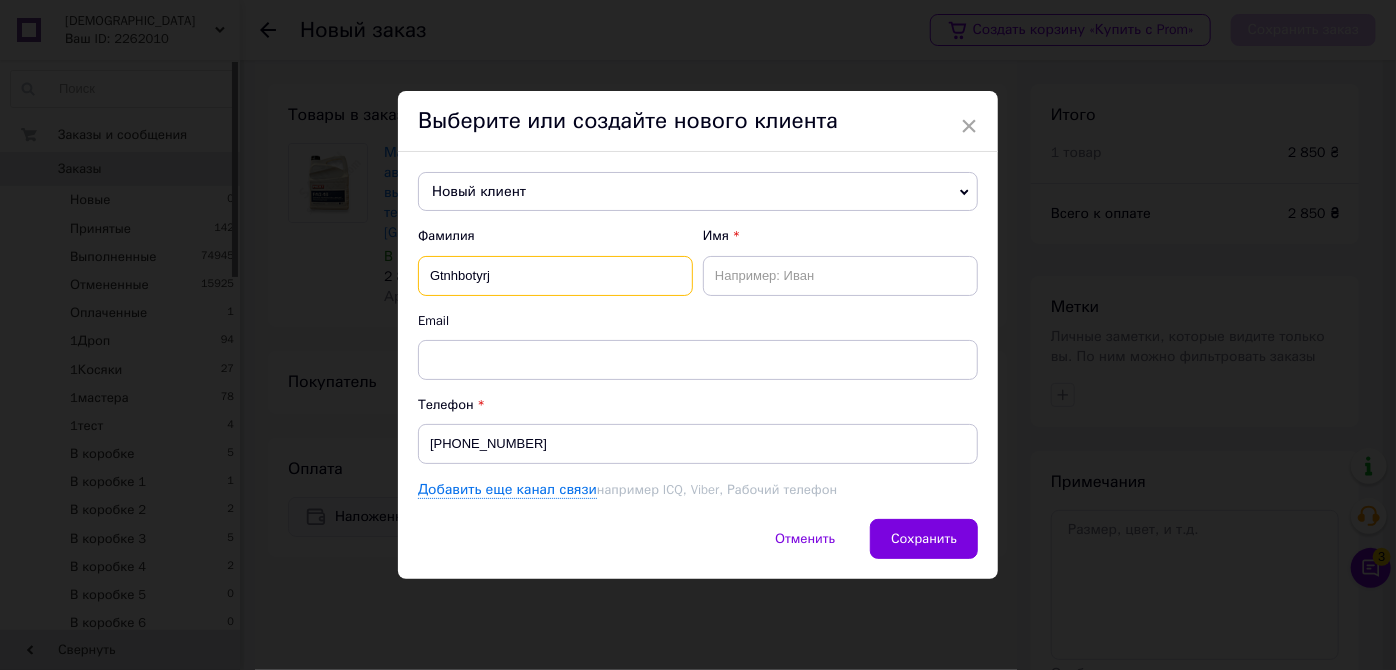 click on "Gtnhbotyrj" at bounding box center [555, 276] 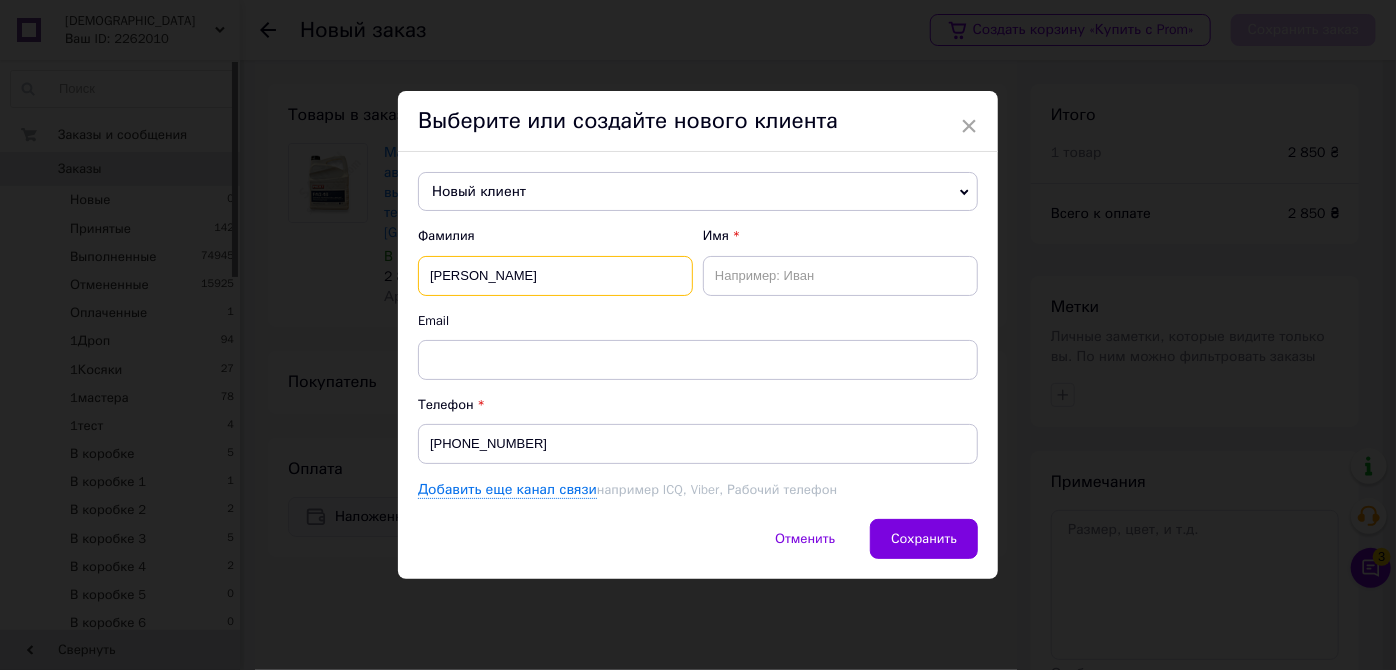type on "Петрищенко" 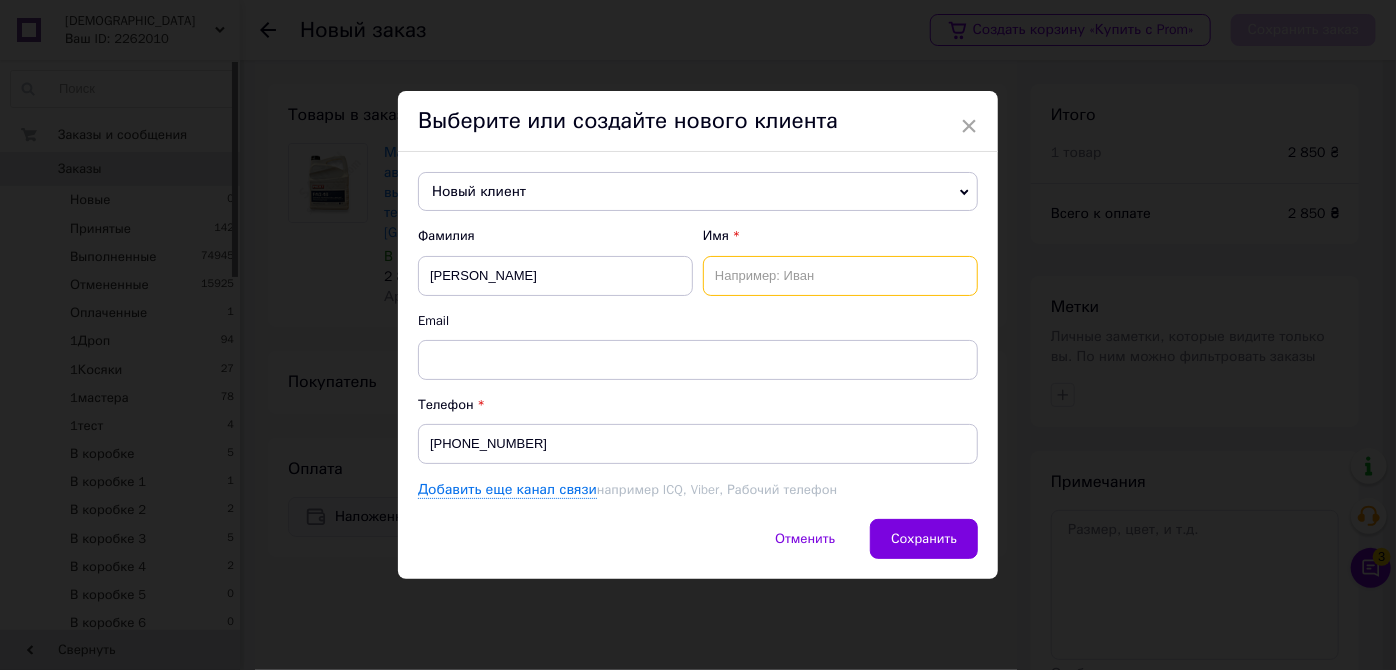 click at bounding box center (840, 276) 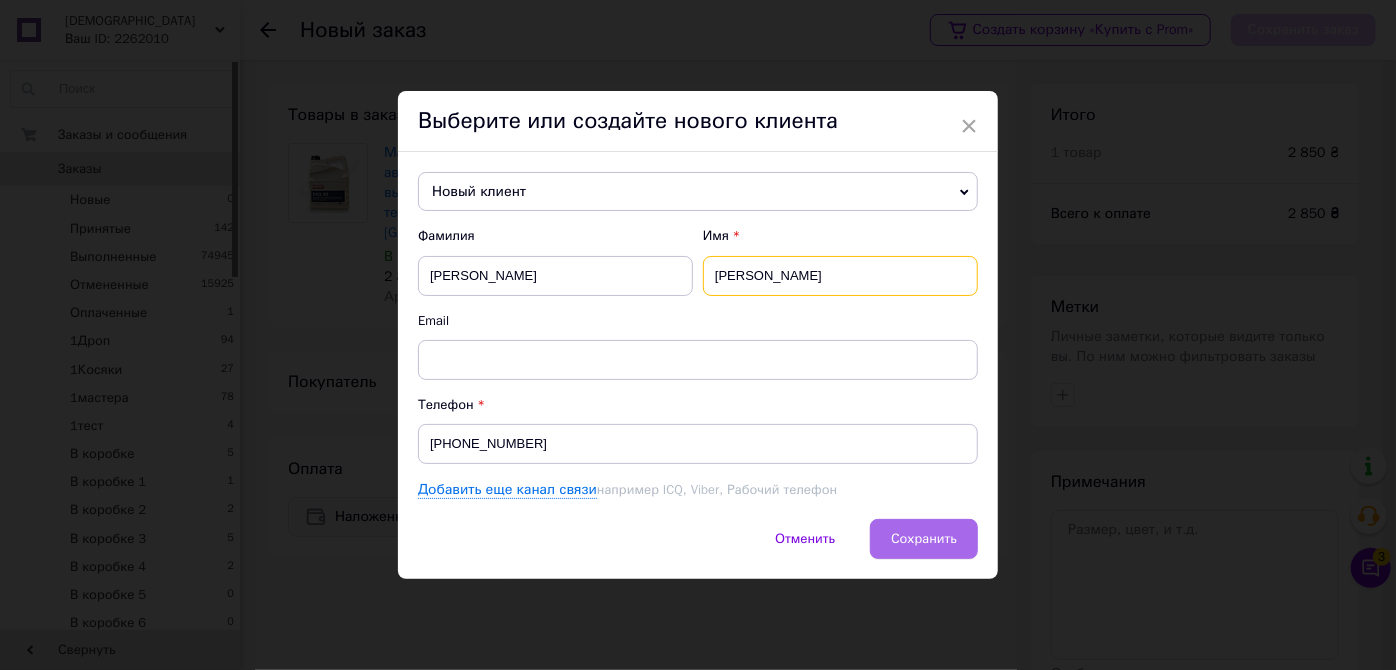 type on "Олександр Григорович" 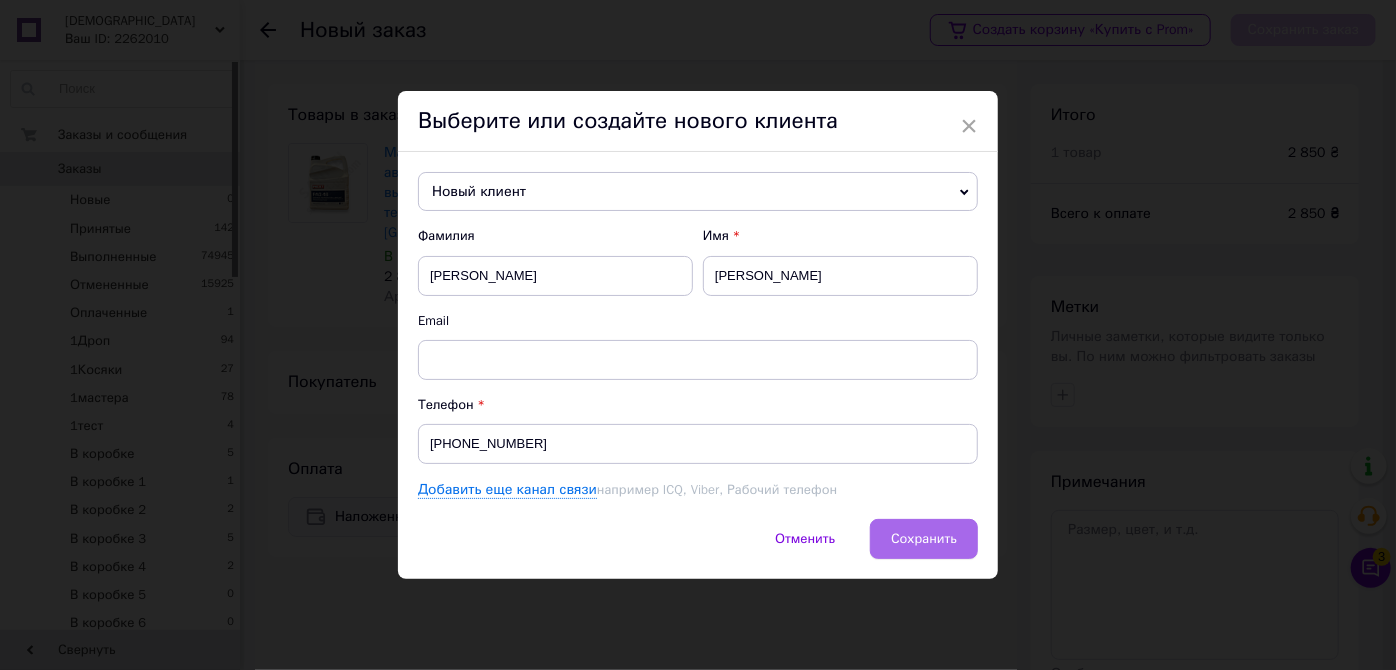 click on "Сохранить" at bounding box center [924, 538] 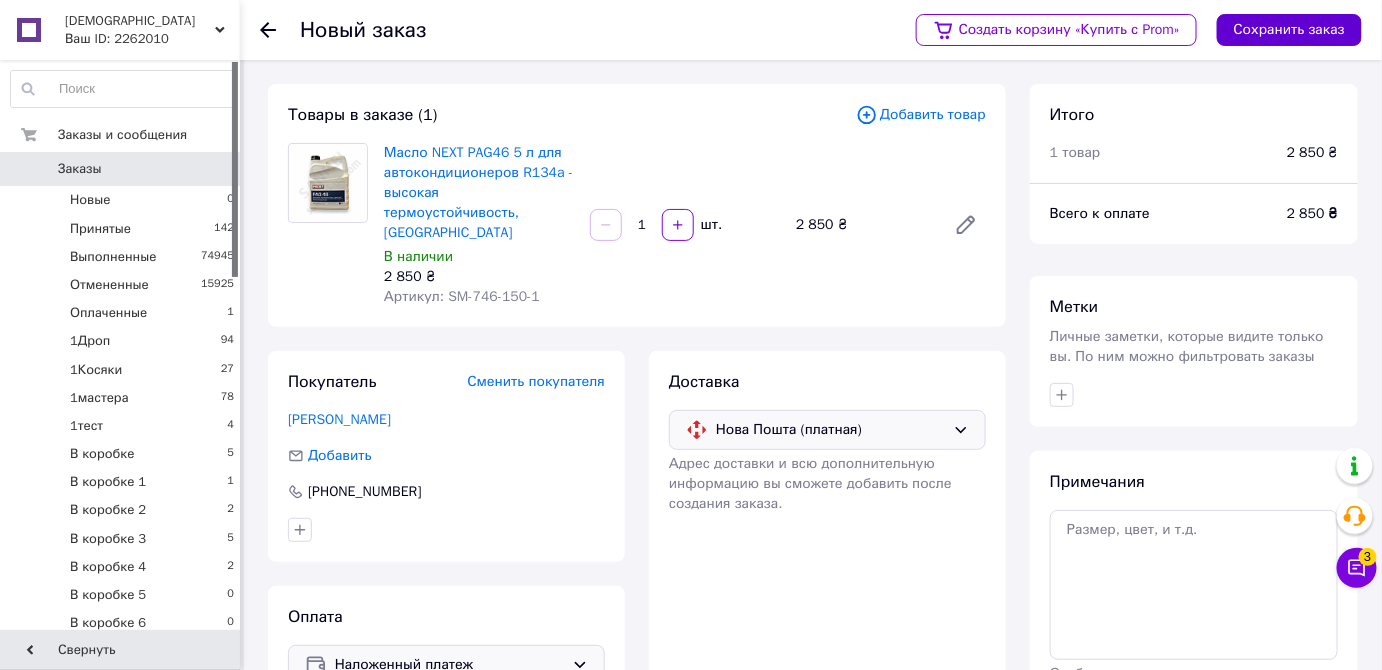 click on "Сохранить заказ" at bounding box center (1289, 30) 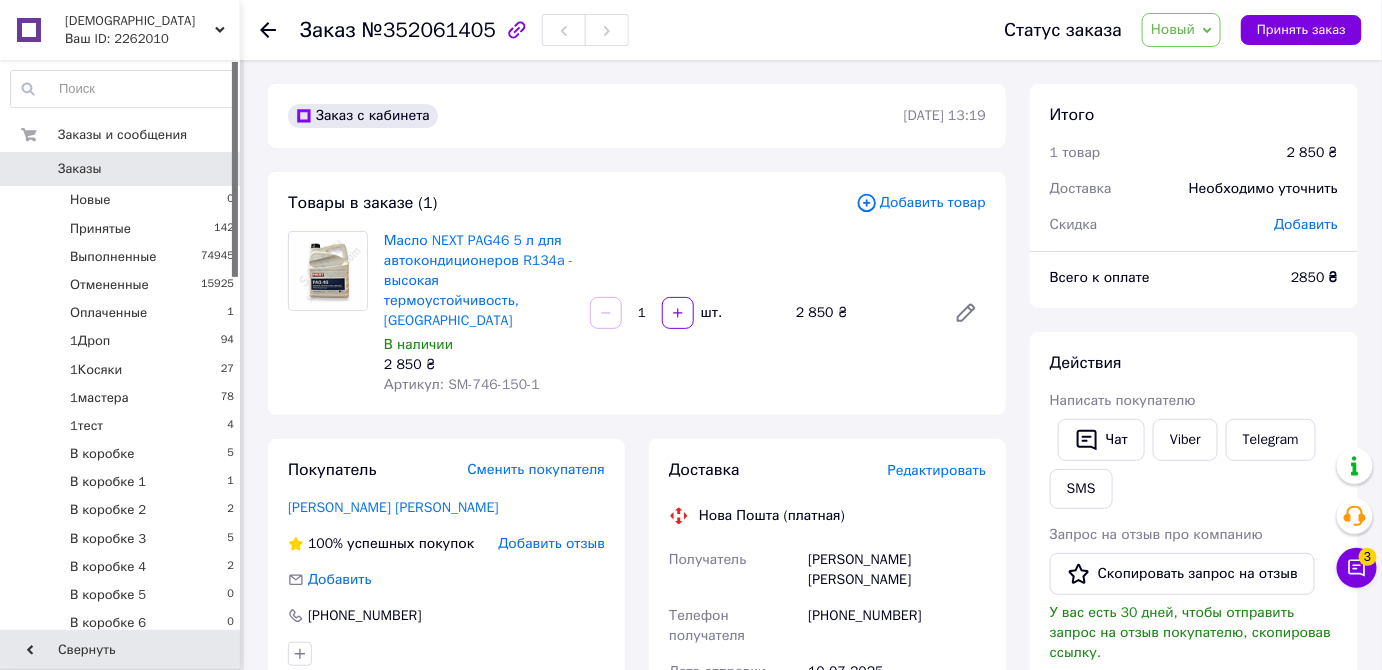 click on "Редактировать" at bounding box center (937, 470) 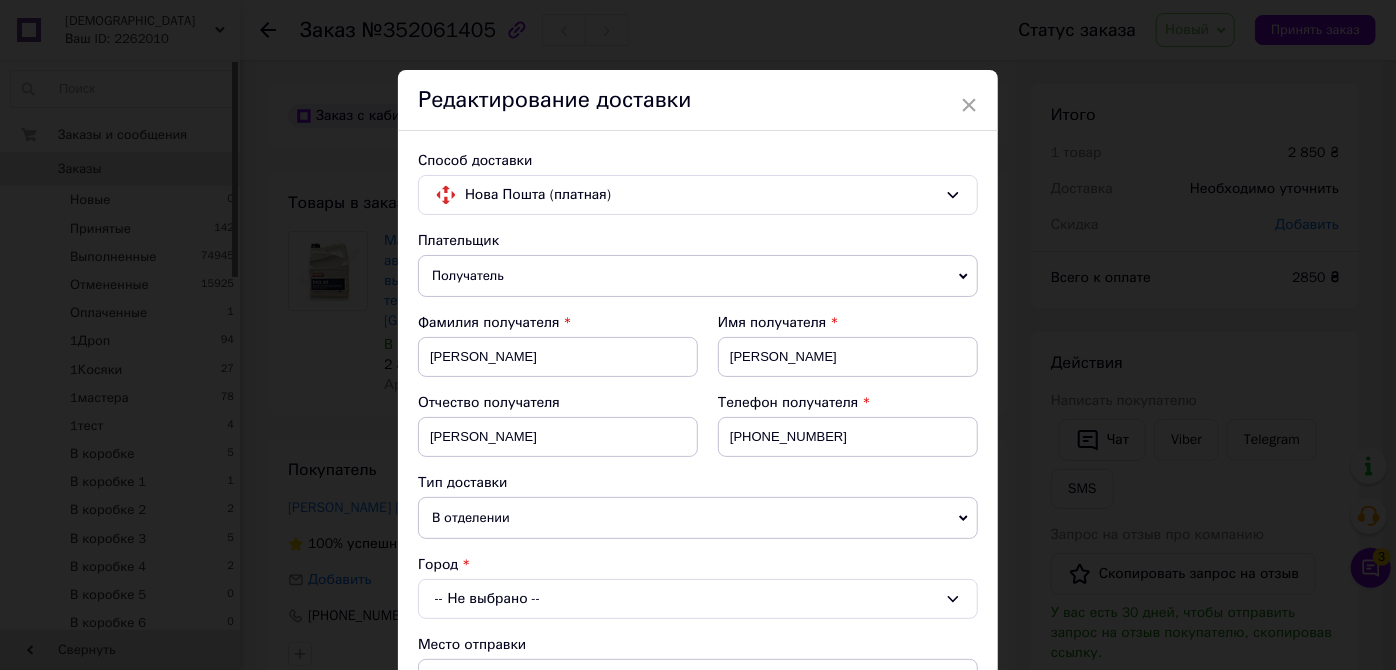 scroll, scrollTop: 181, scrollLeft: 0, axis: vertical 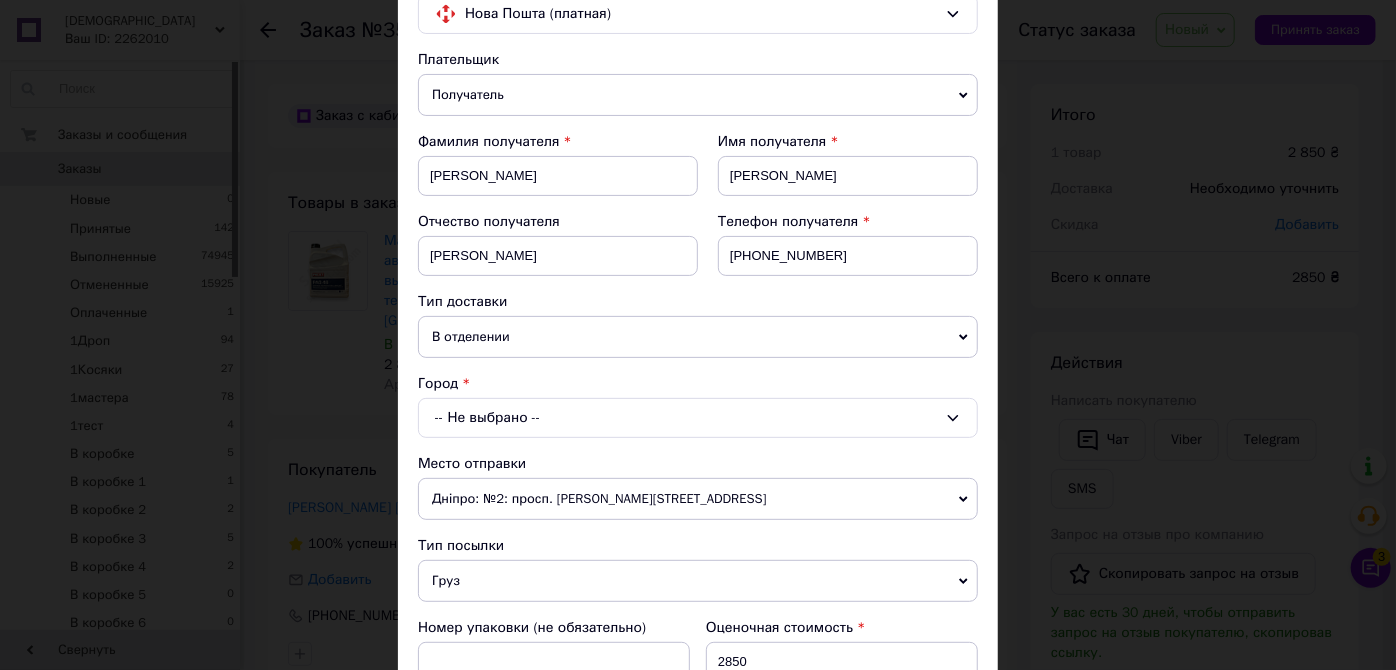 click on "-- Не выбрано --" at bounding box center (698, 418) 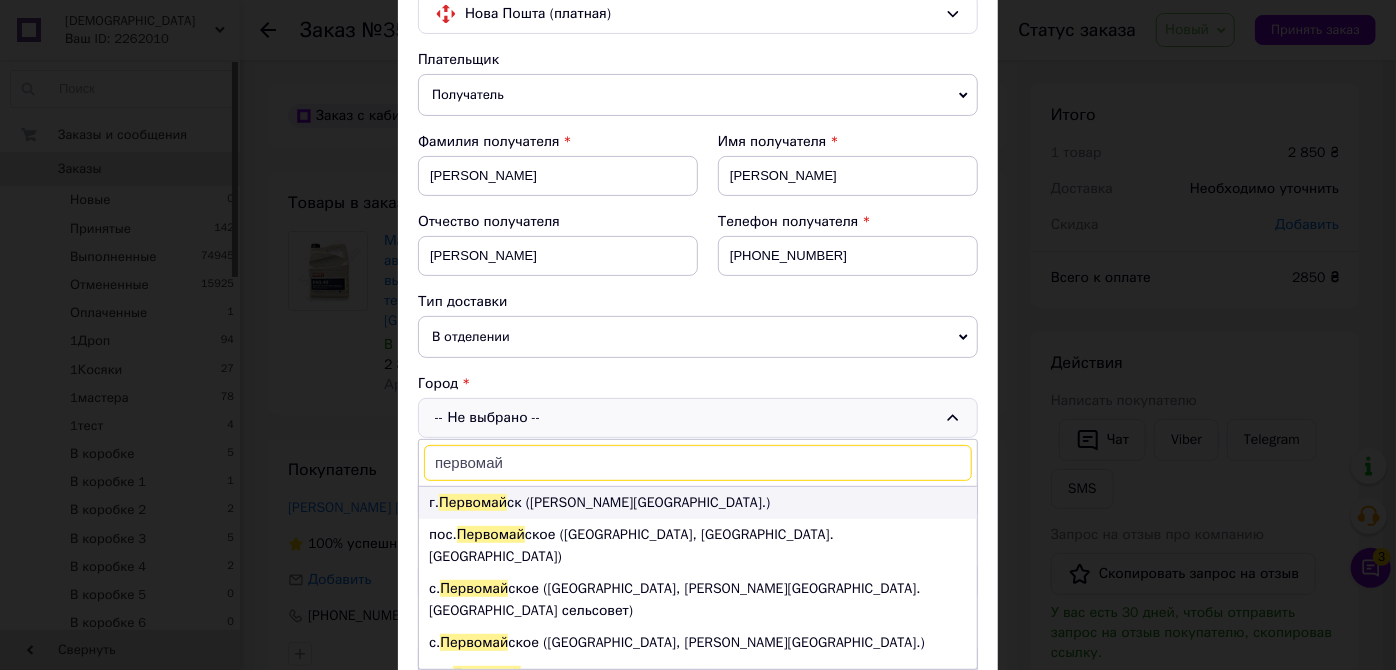 type on "первомай" 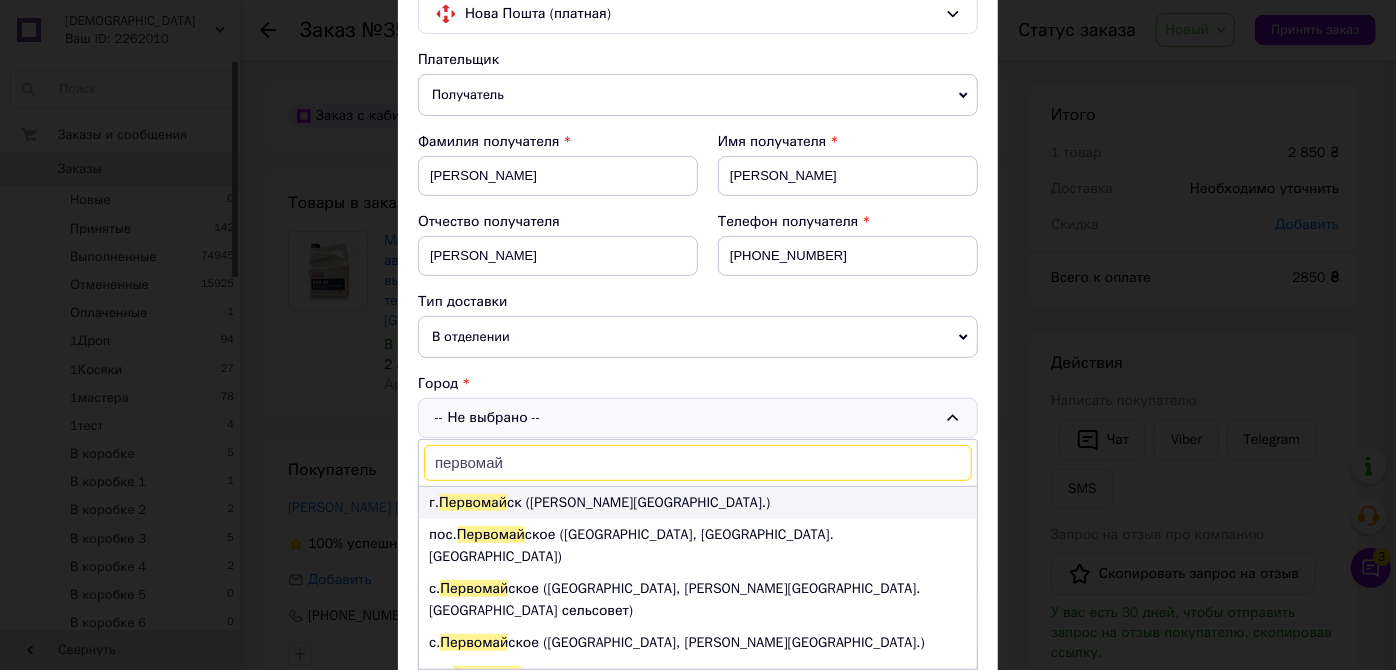 click on "г.  Первомай ск (Николаевская обл.)" at bounding box center (698, 503) 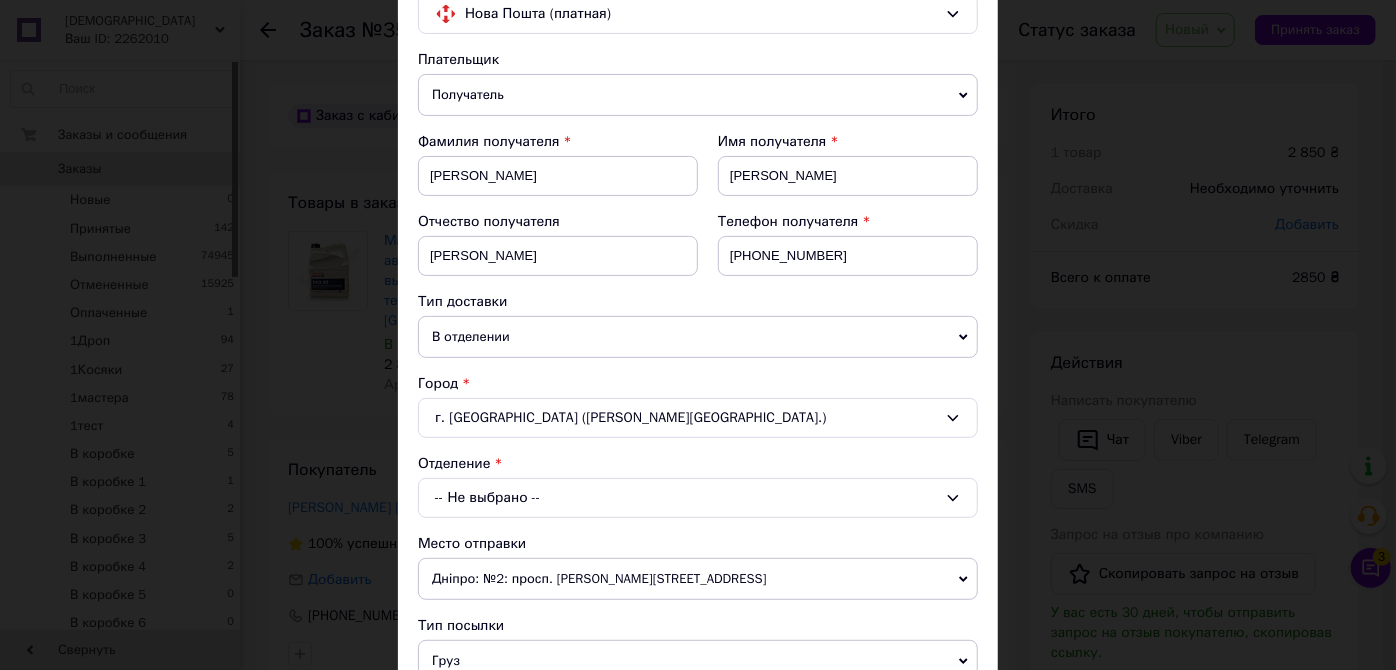 click on "-- Не выбрано --" at bounding box center [698, 498] 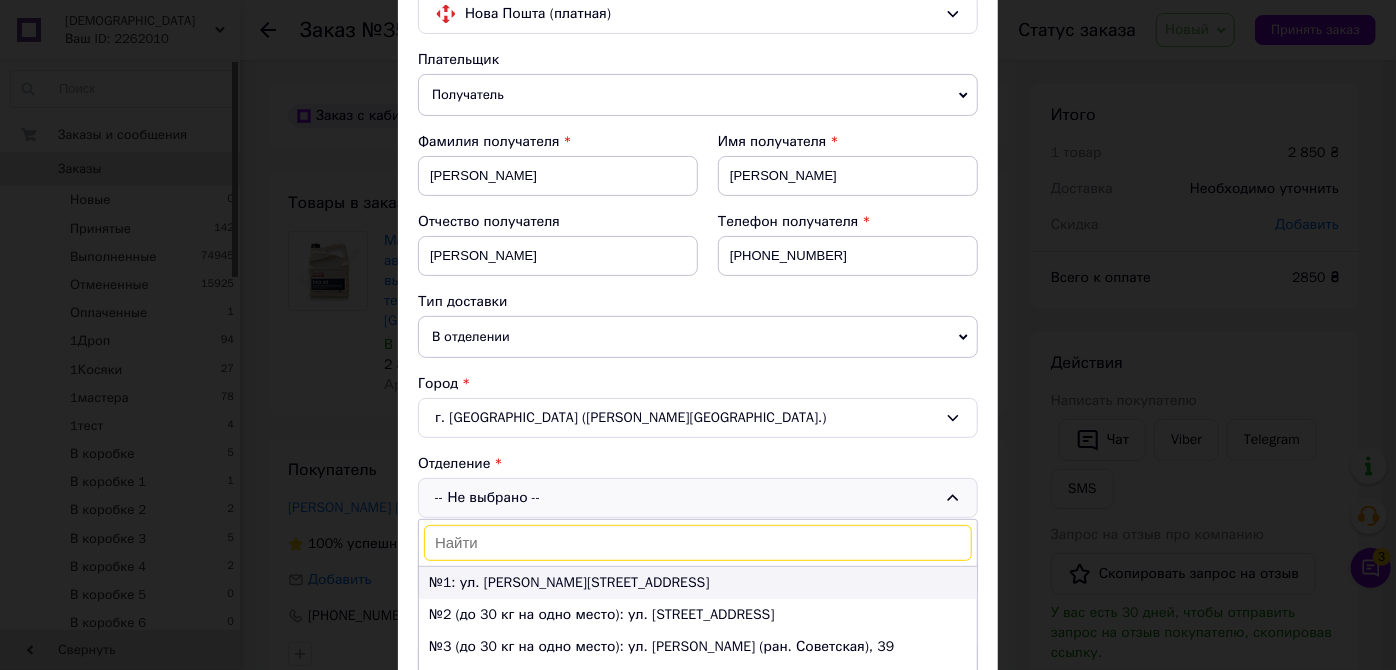 click on "№1: ул. Вознесенская, 52" at bounding box center [698, 583] 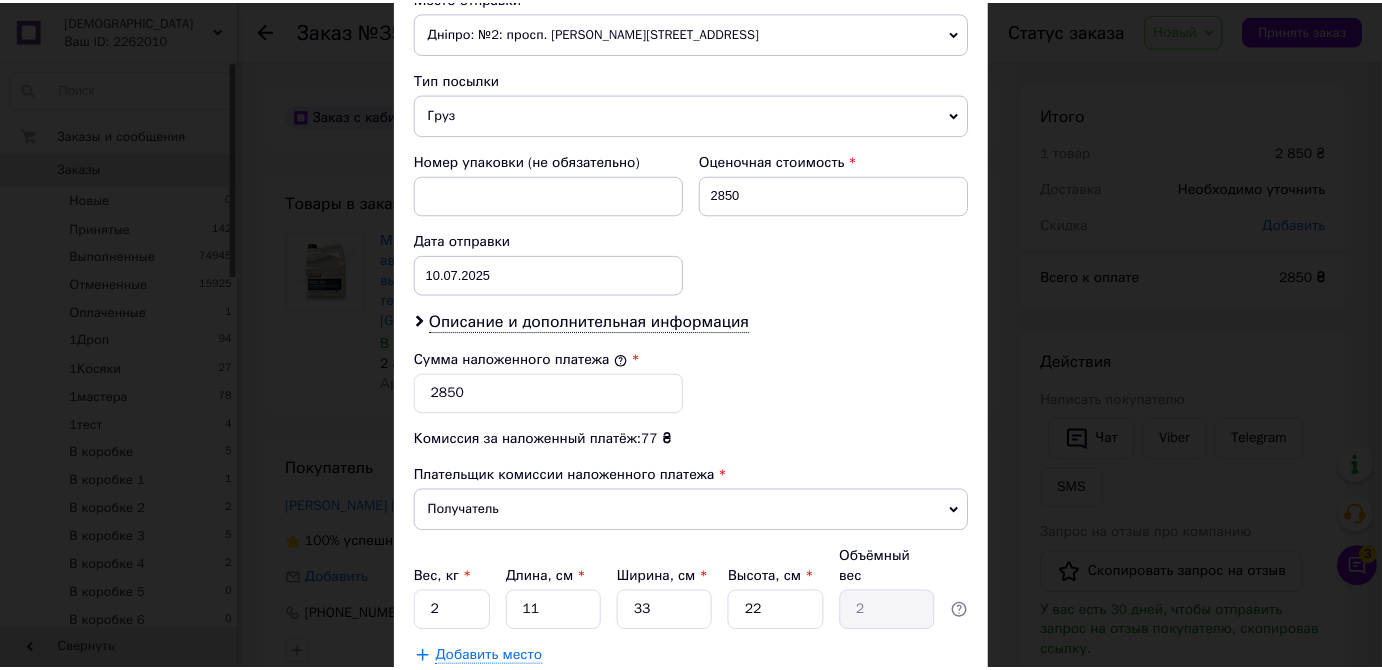 scroll, scrollTop: 847, scrollLeft: 0, axis: vertical 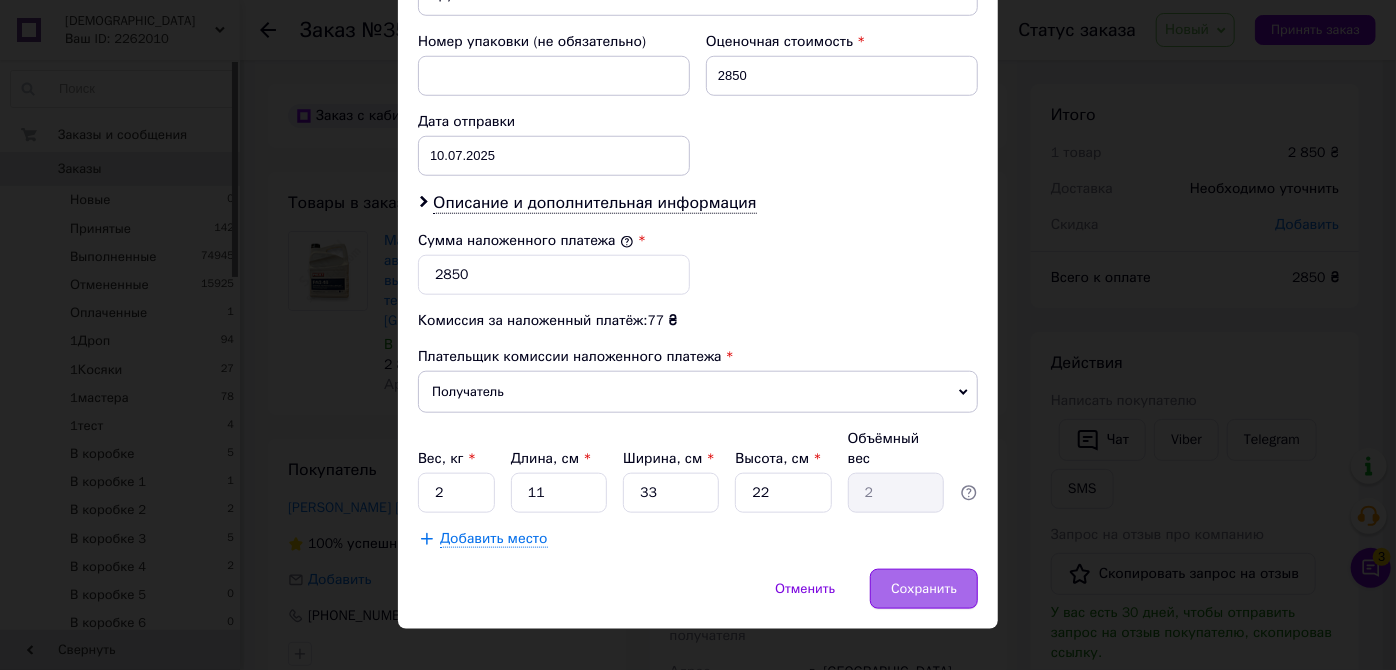 click on "Сохранить" at bounding box center [924, 589] 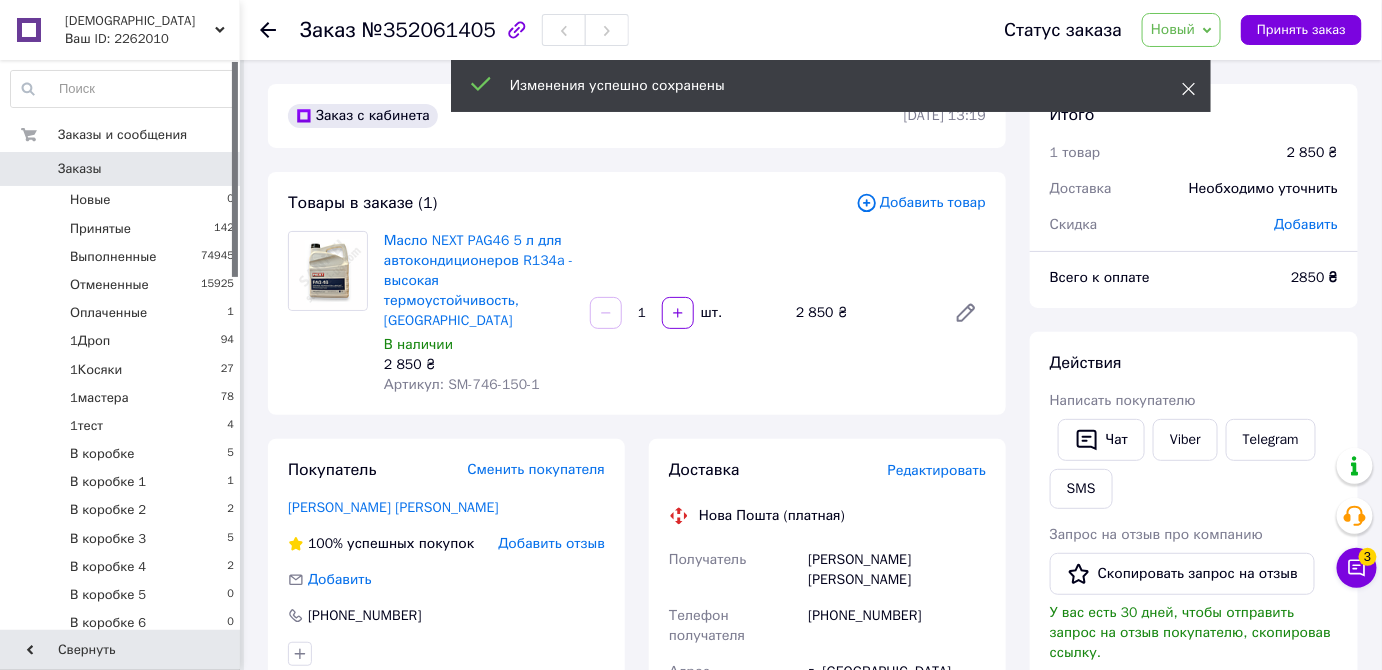 click 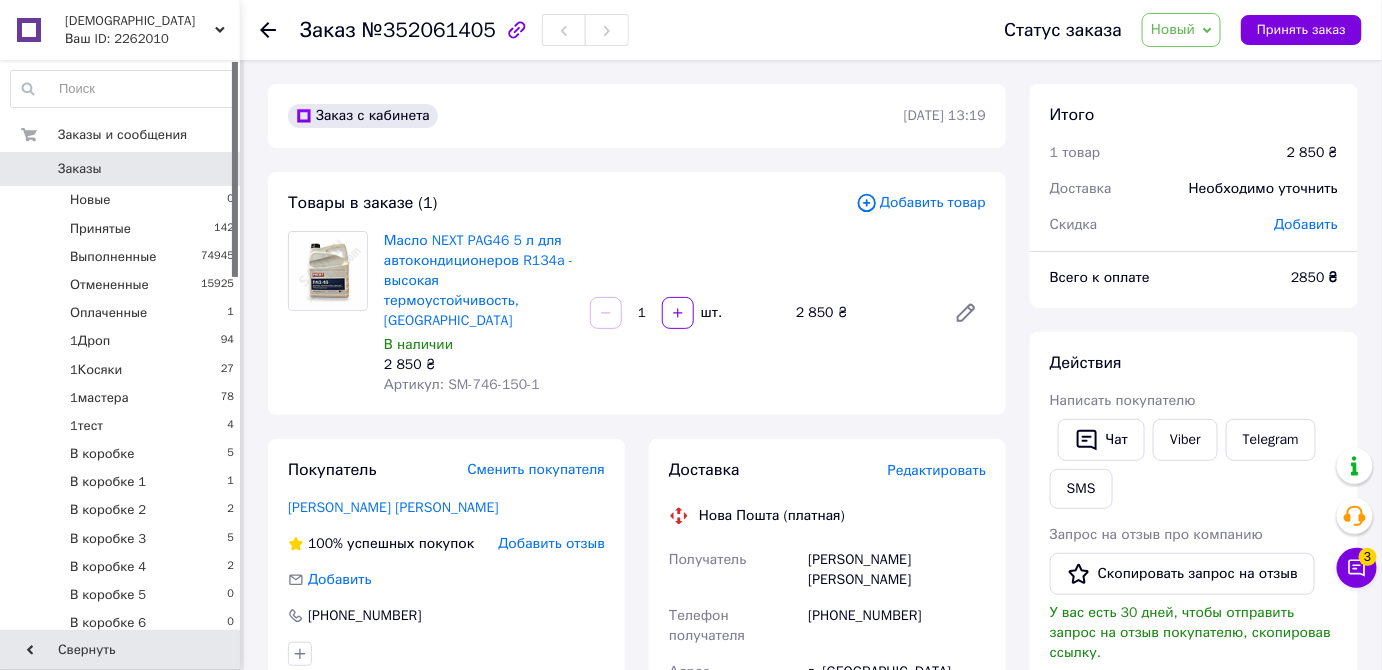 click on "Новый" at bounding box center (1173, 29) 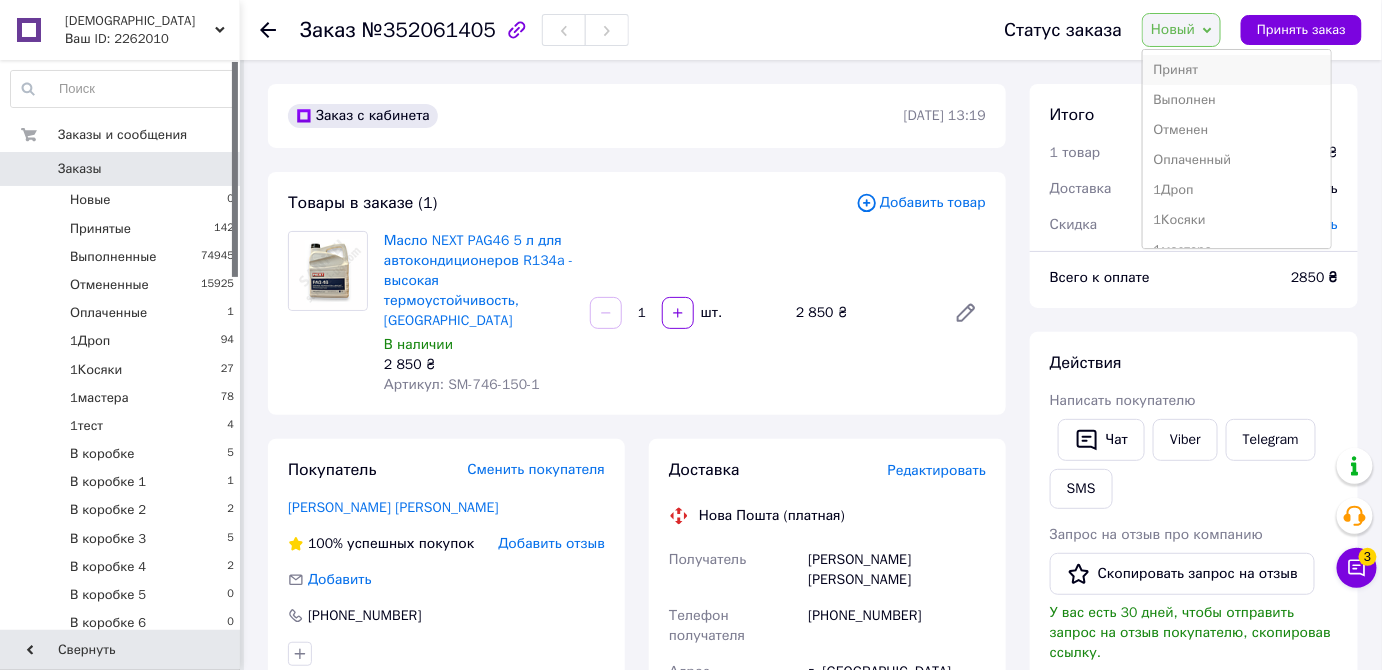 click on "Принят" at bounding box center (1237, 70) 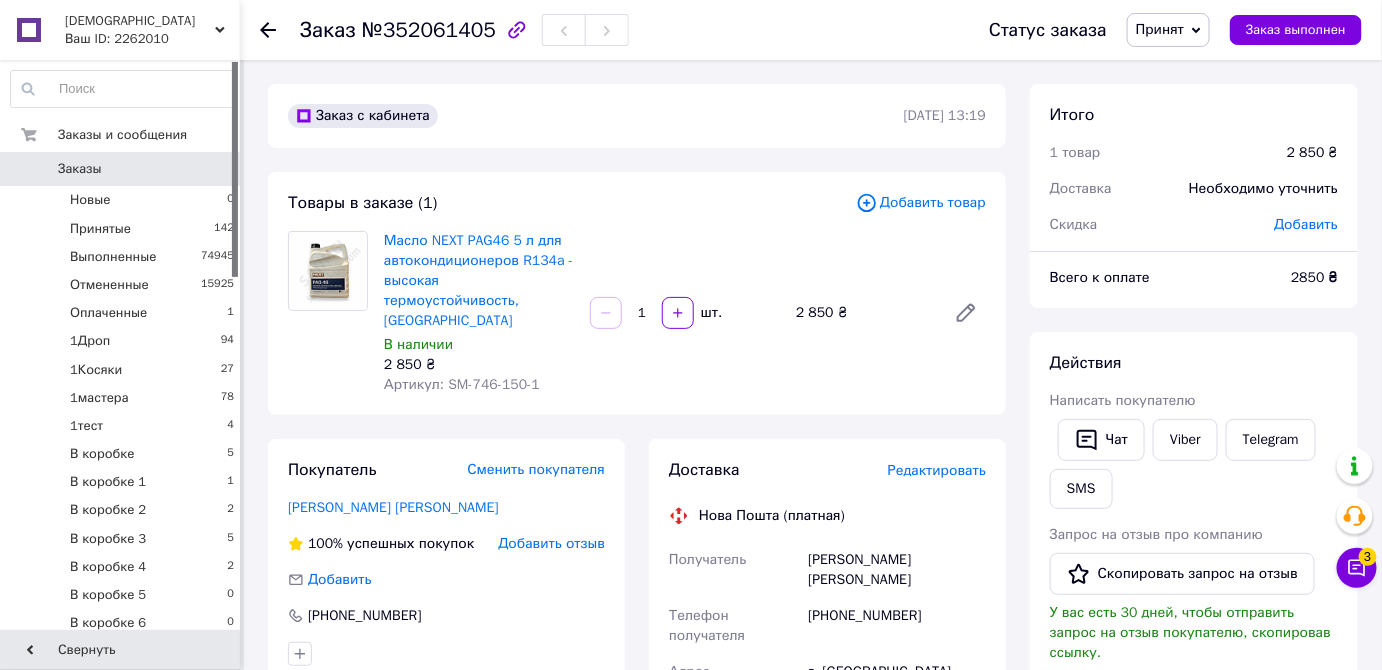 click on "Заказы" at bounding box center [80, 169] 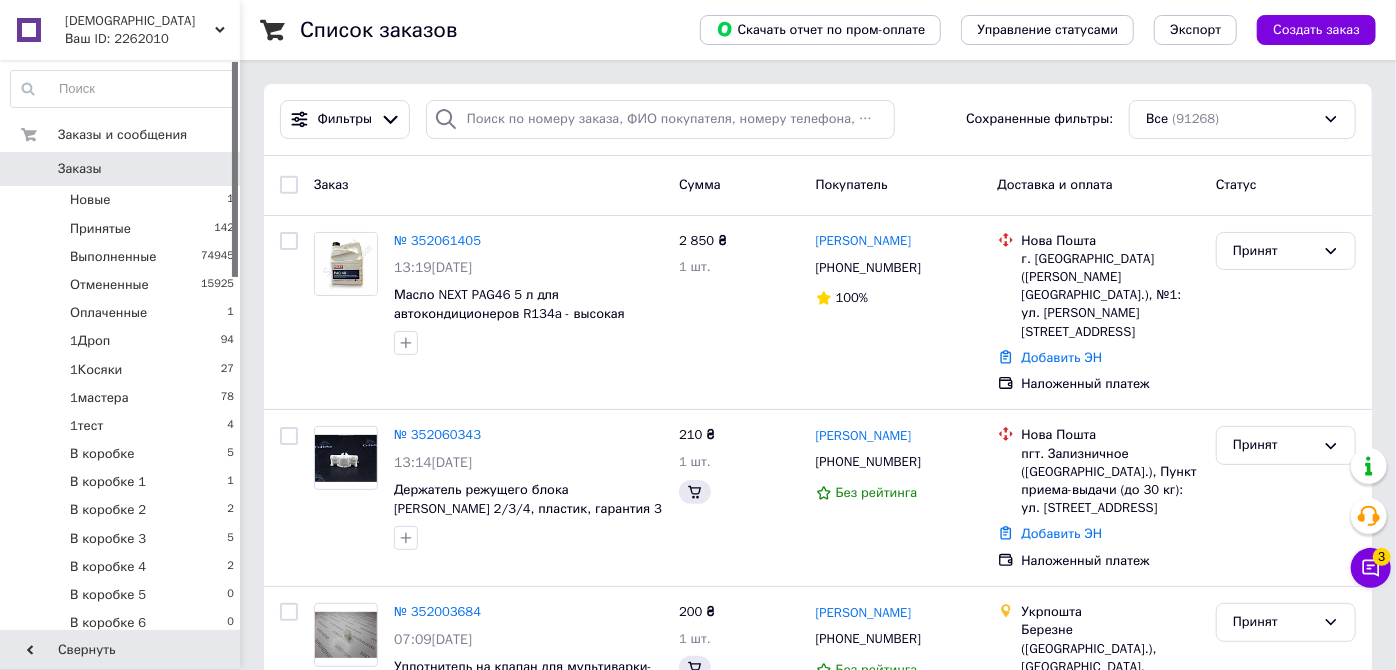 click on "Чат с покупателем 3" at bounding box center (1371, 568) 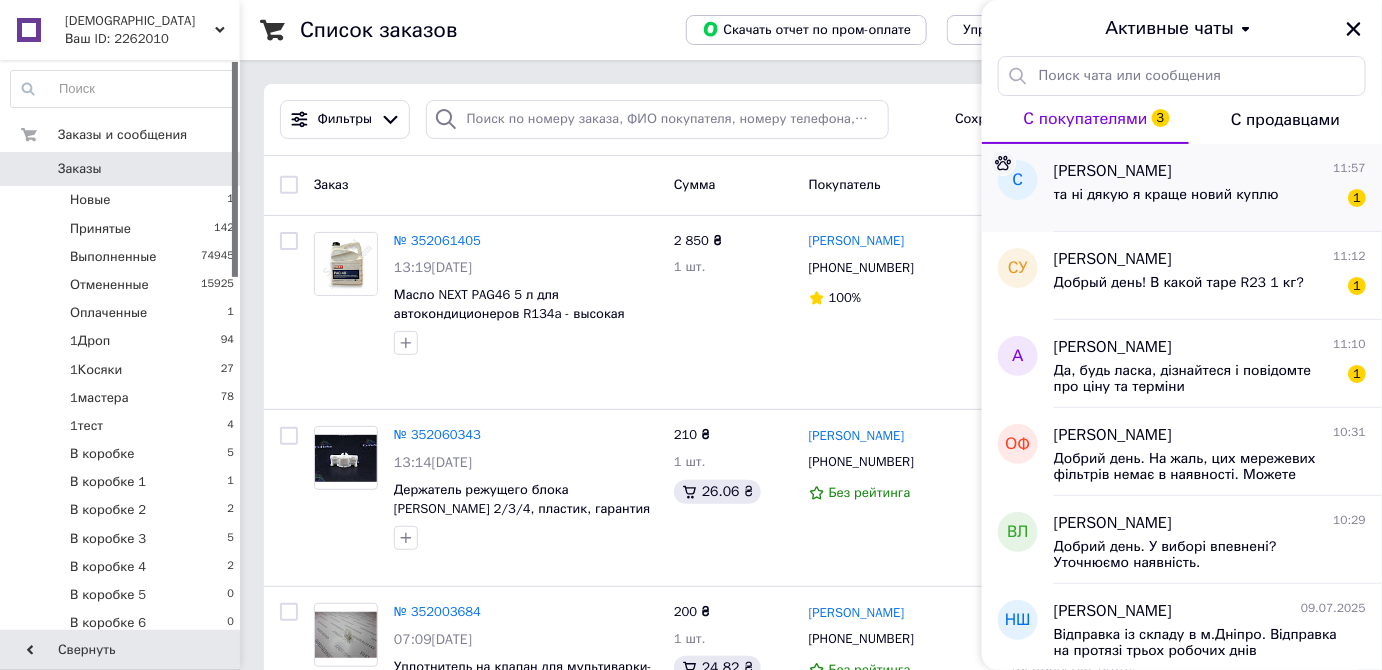 click on "С" at bounding box center [1018, 188] 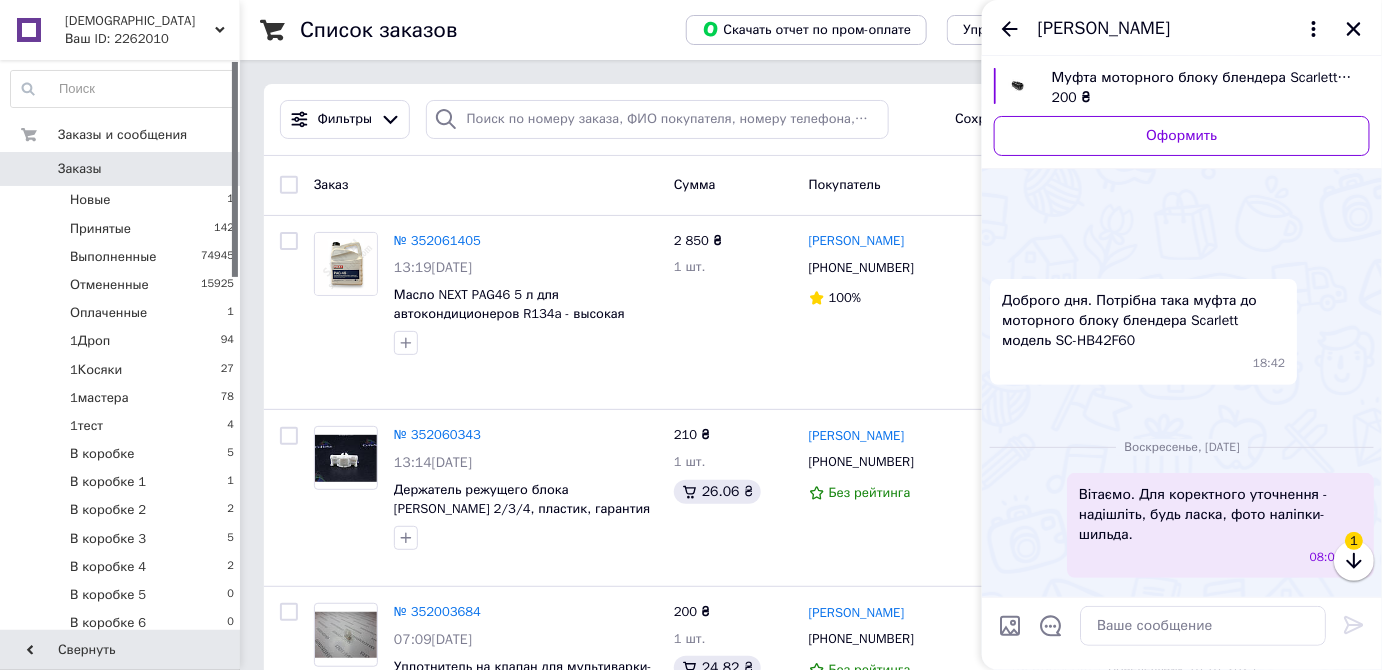 scroll, scrollTop: 2677, scrollLeft: 0, axis: vertical 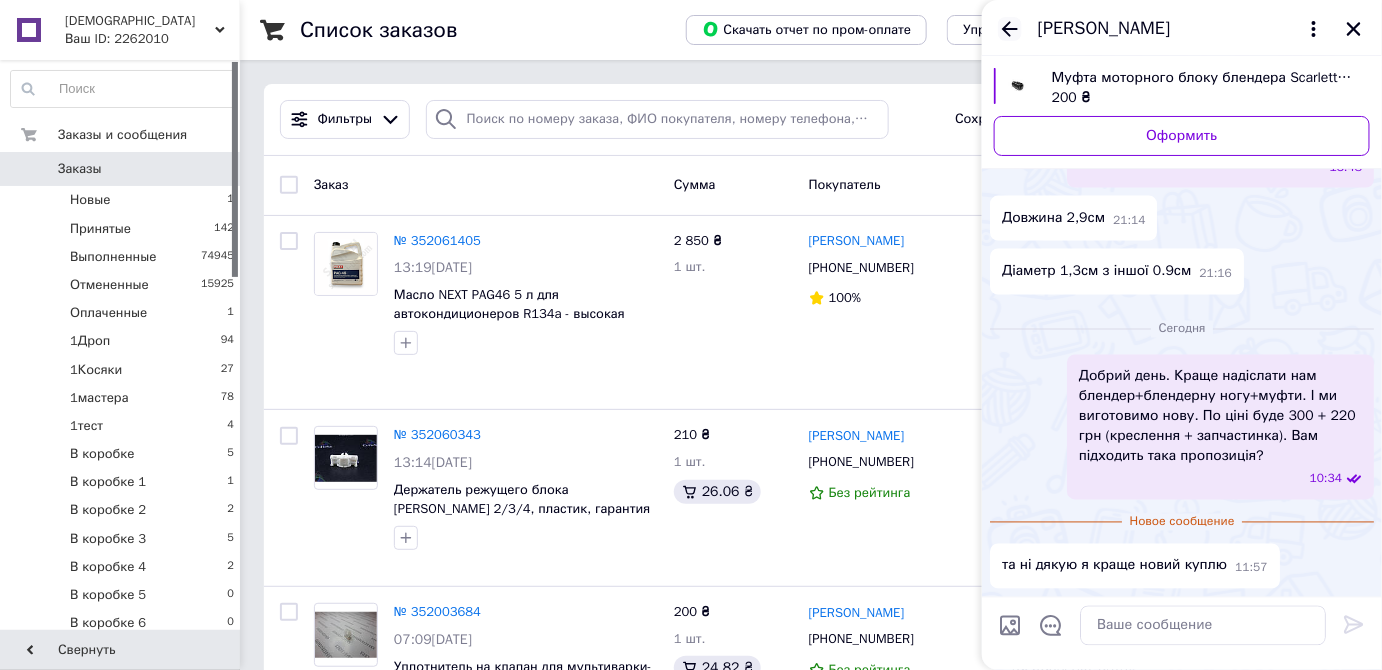 click 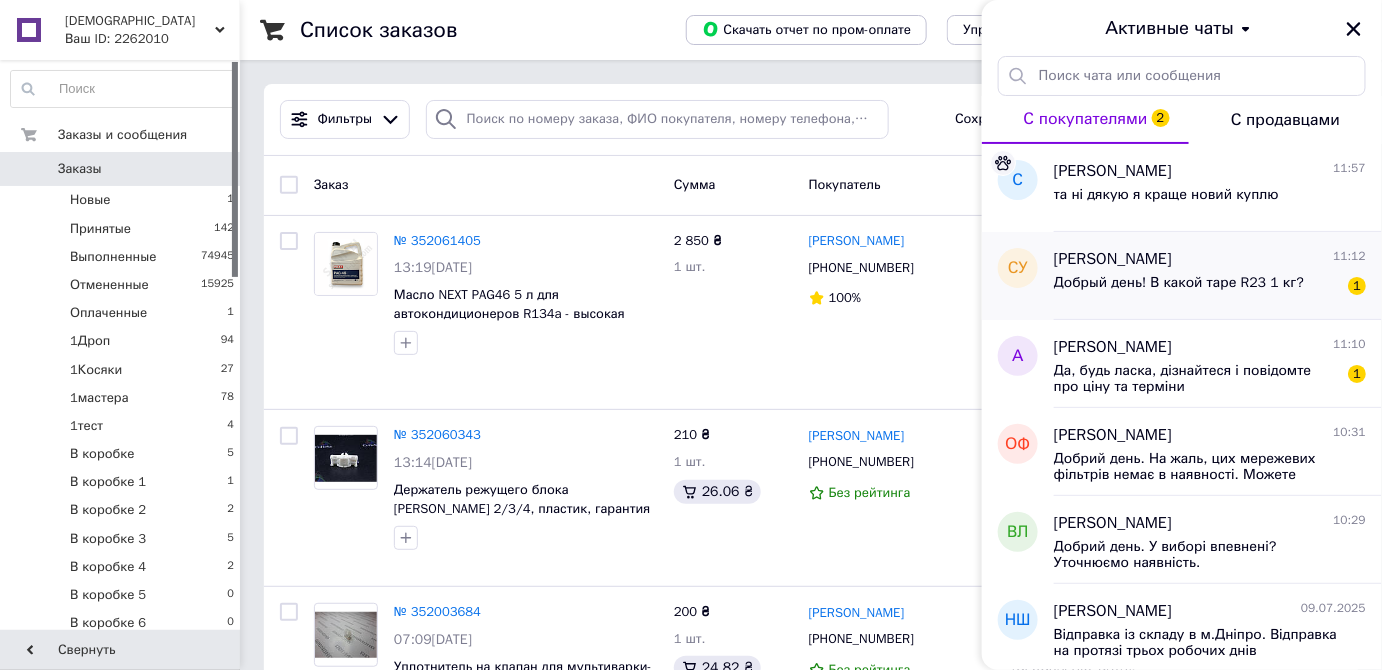 click on "Добрый день! В какой таре R23 1 кг?" at bounding box center (1179, 289) 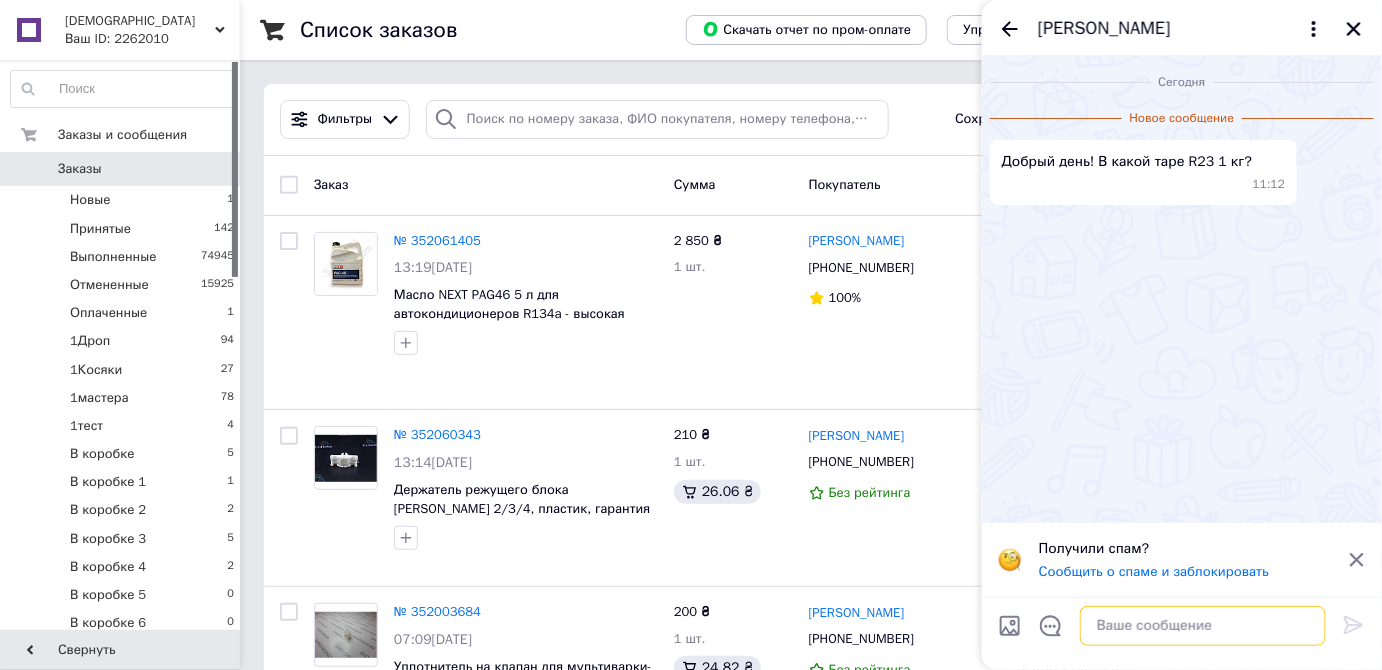 click at bounding box center (1203, 626) 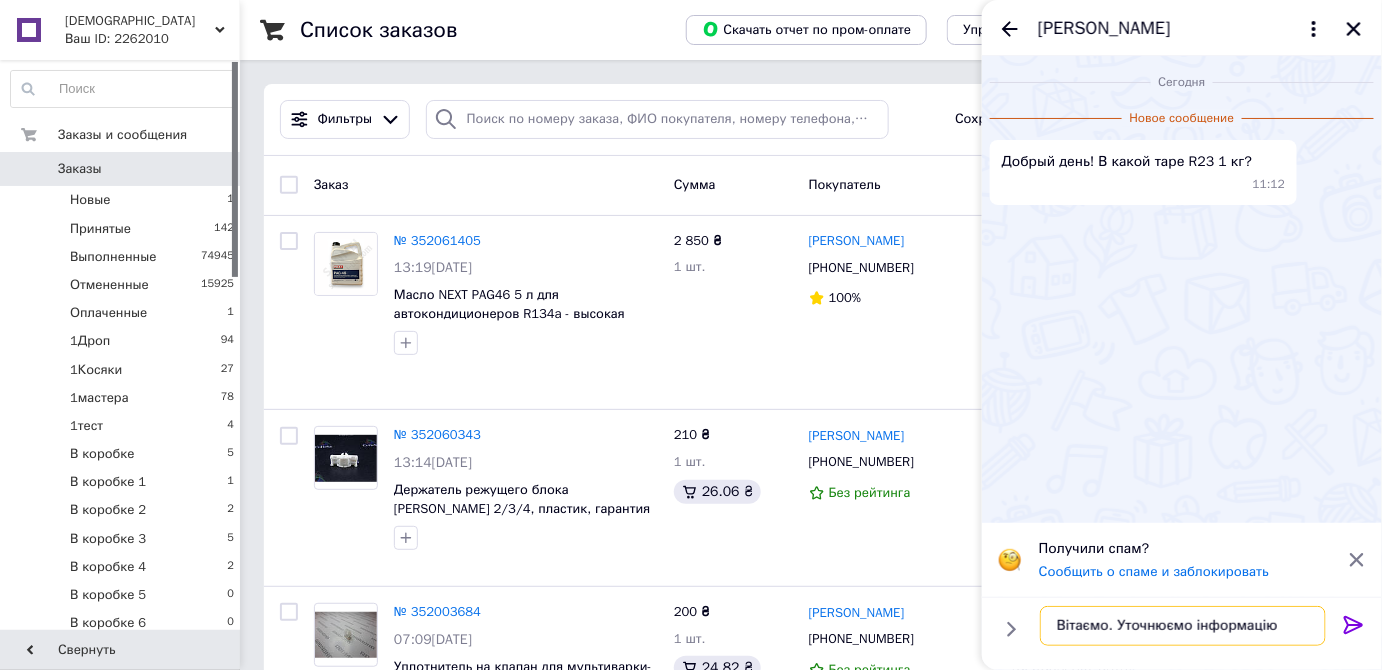 type on "Вітаємо. Уточнюємо інформацію." 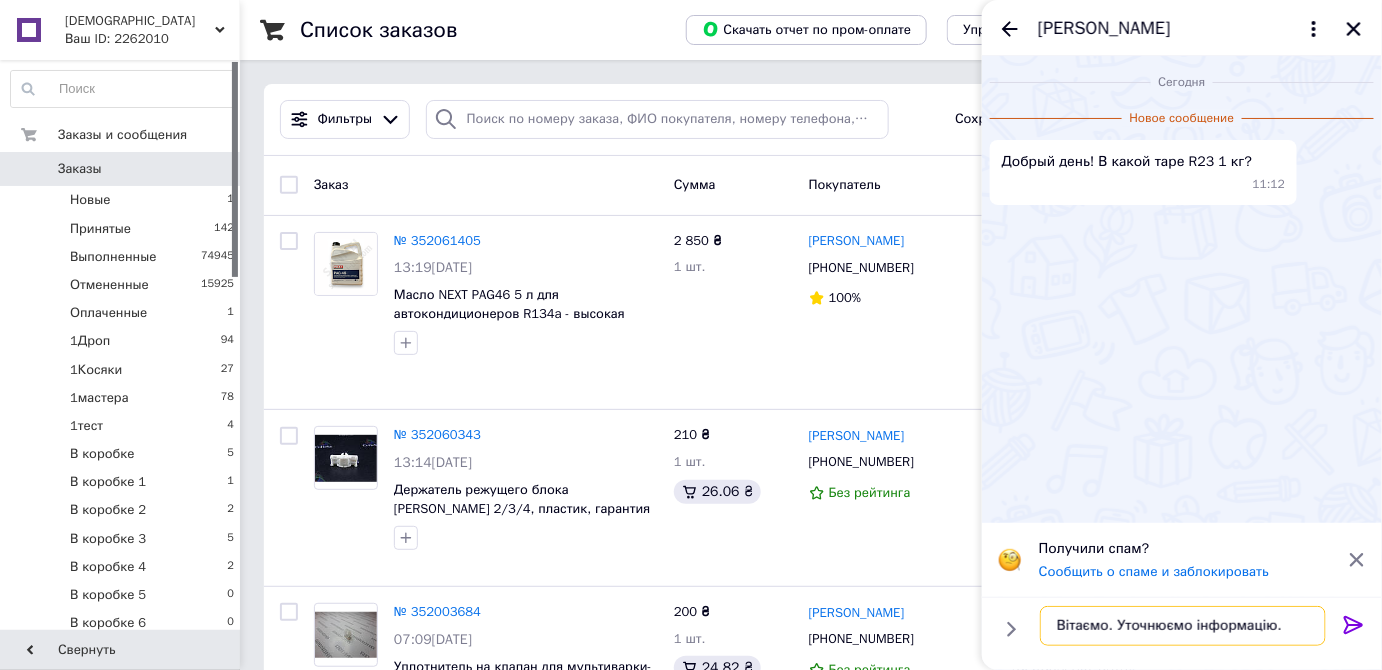 type 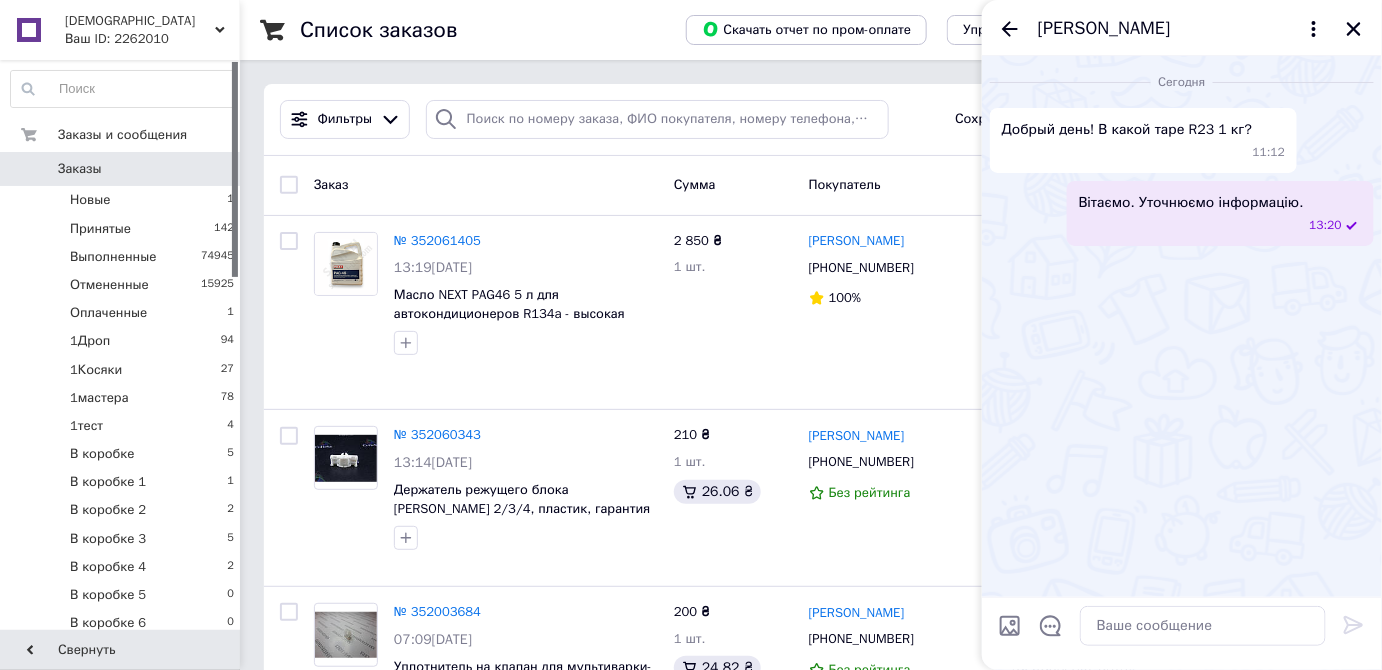 click 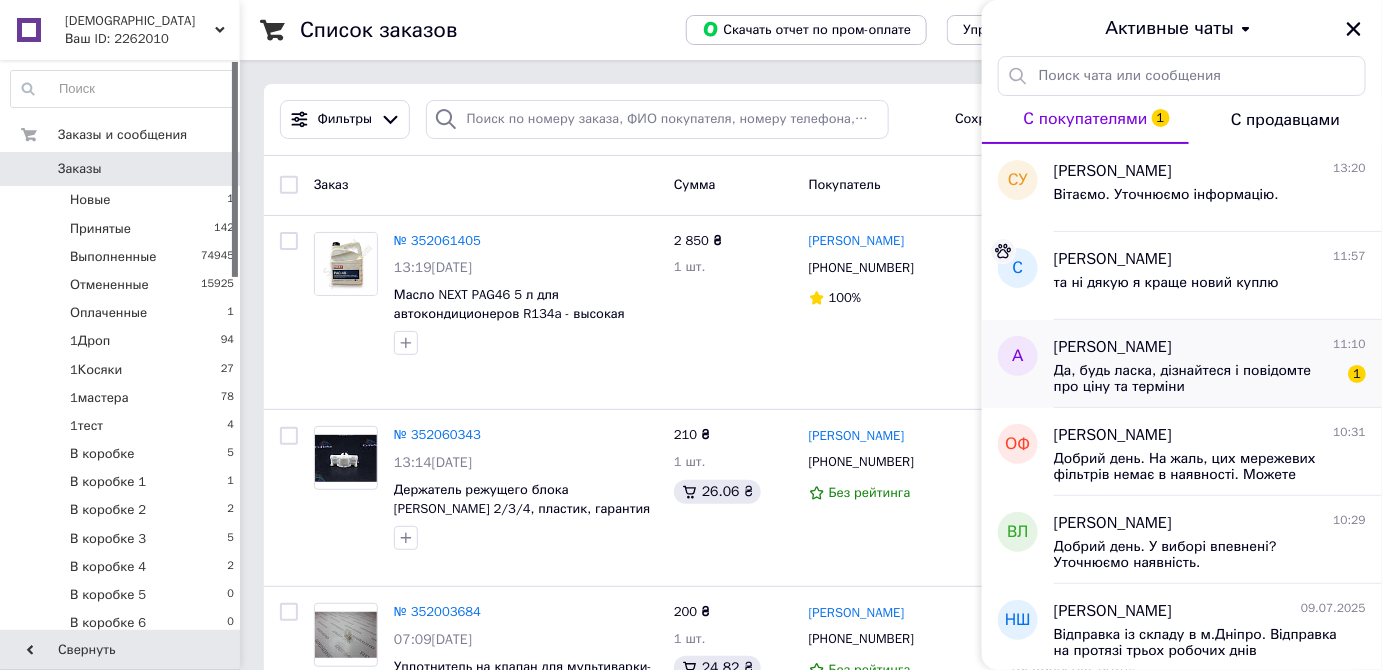 click on "Антонина  Новицкая" at bounding box center (1113, 347) 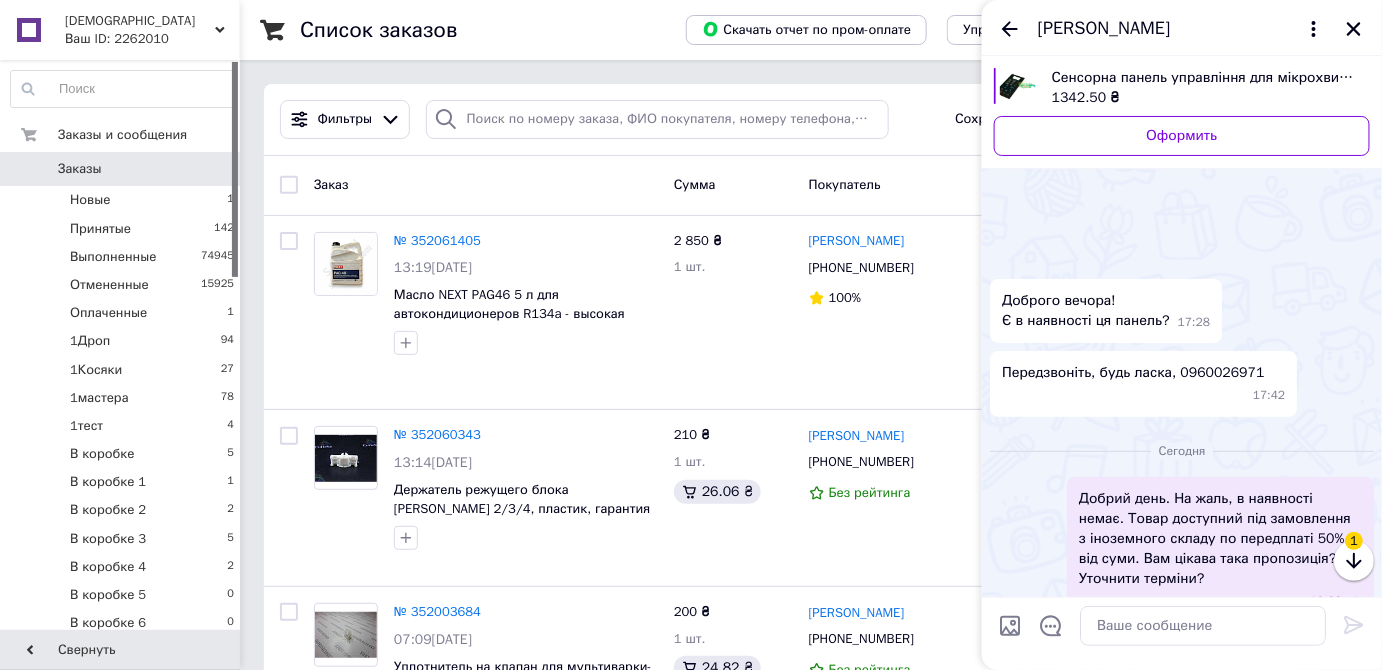 scroll, scrollTop: 141, scrollLeft: 0, axis: vertical 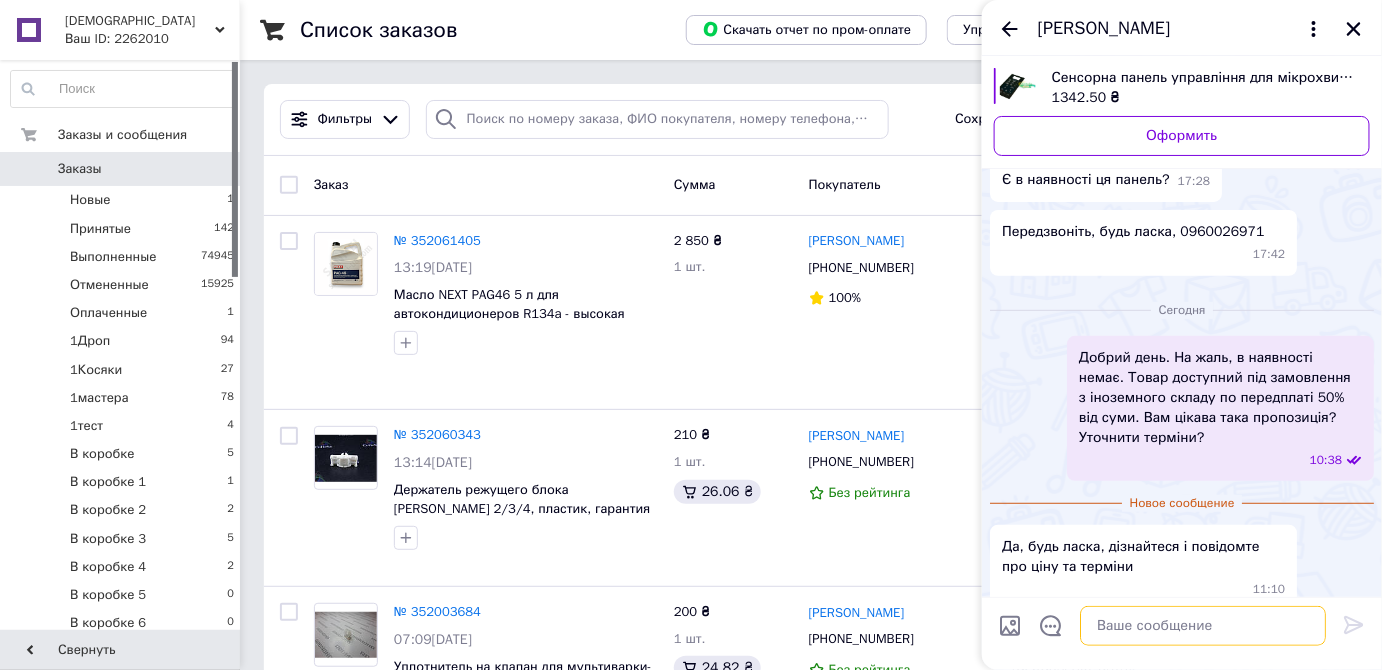 click at bounding box center [1203, 626] 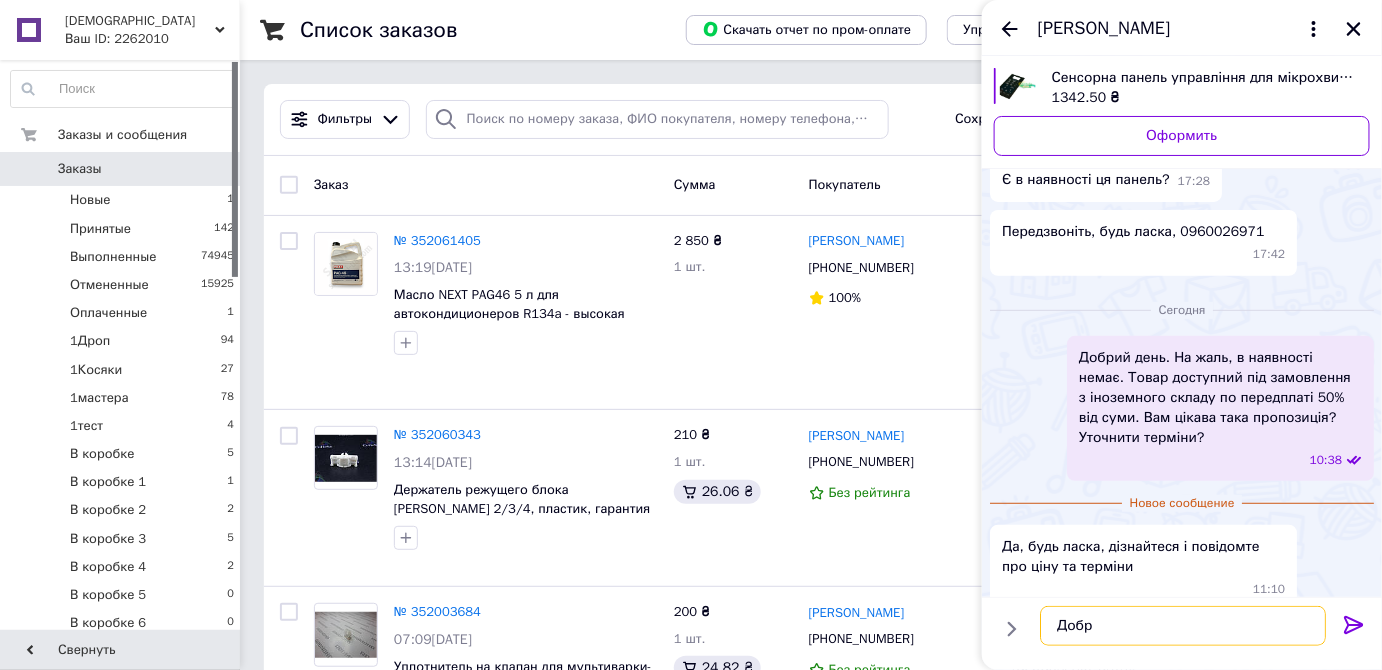 type on "Добре" 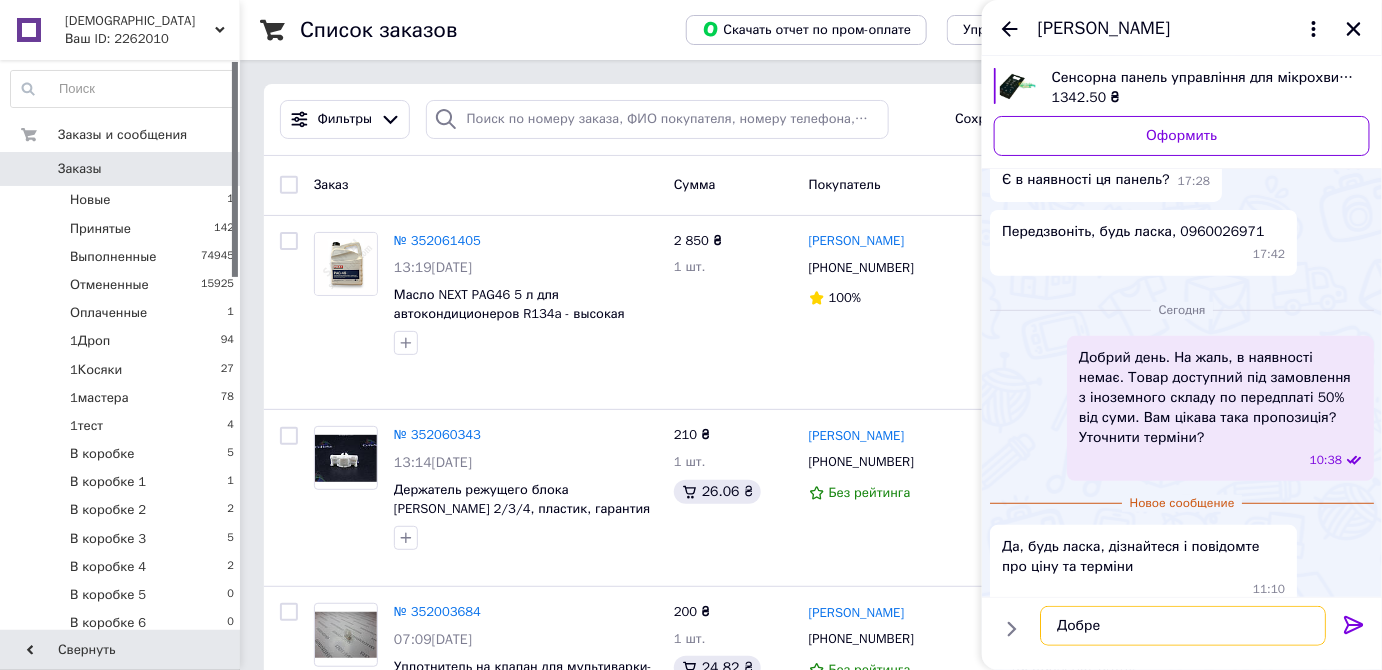 type 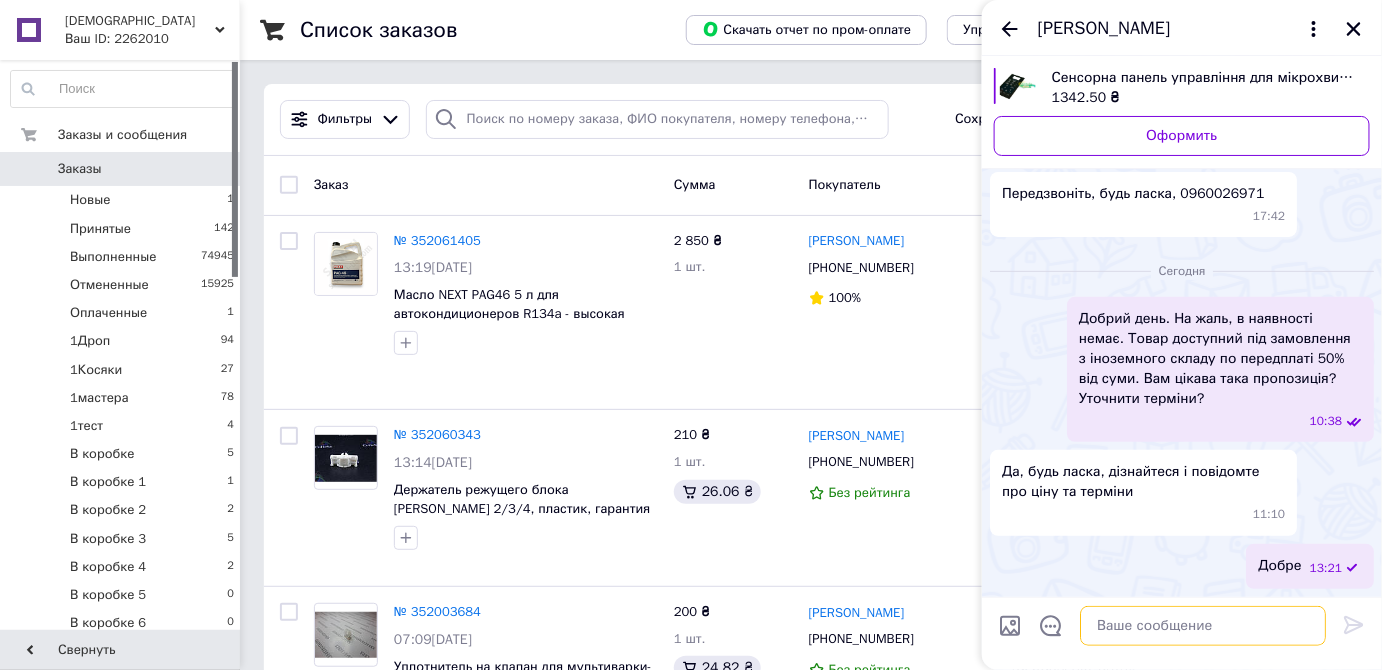 scroll, scrollTop: 106, scrollLeft: 0, axis: vertical 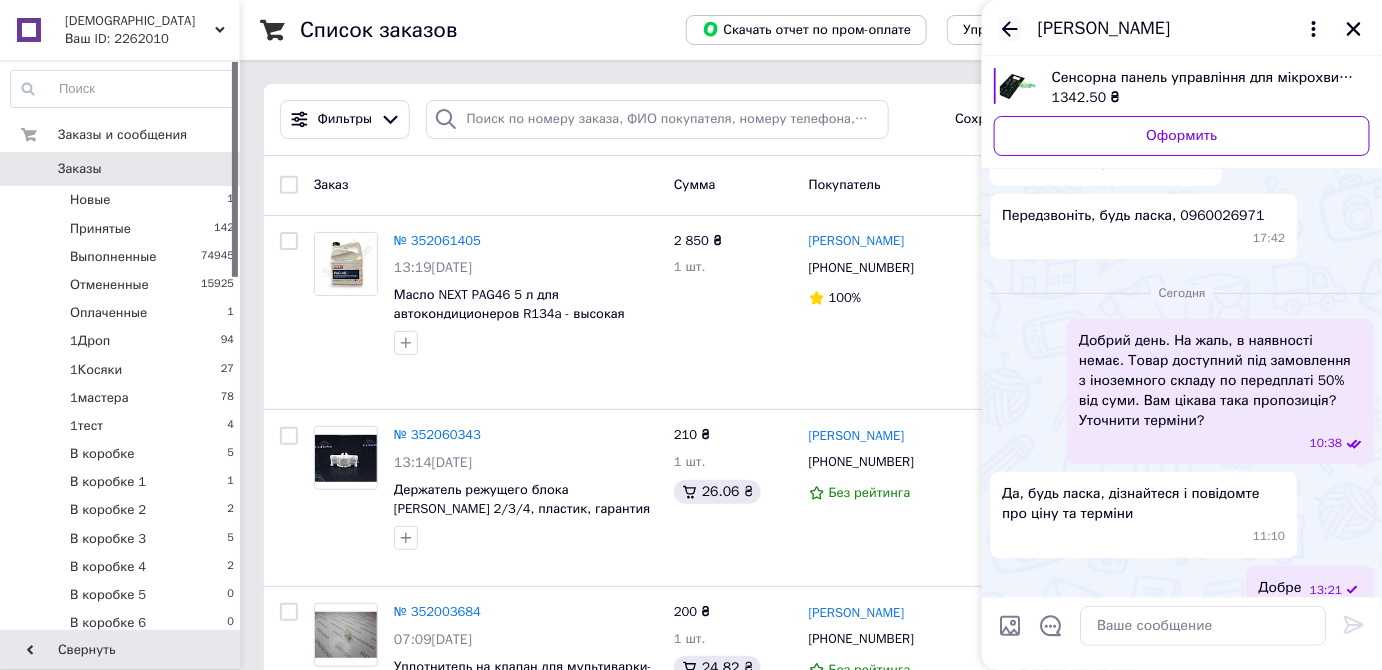 click 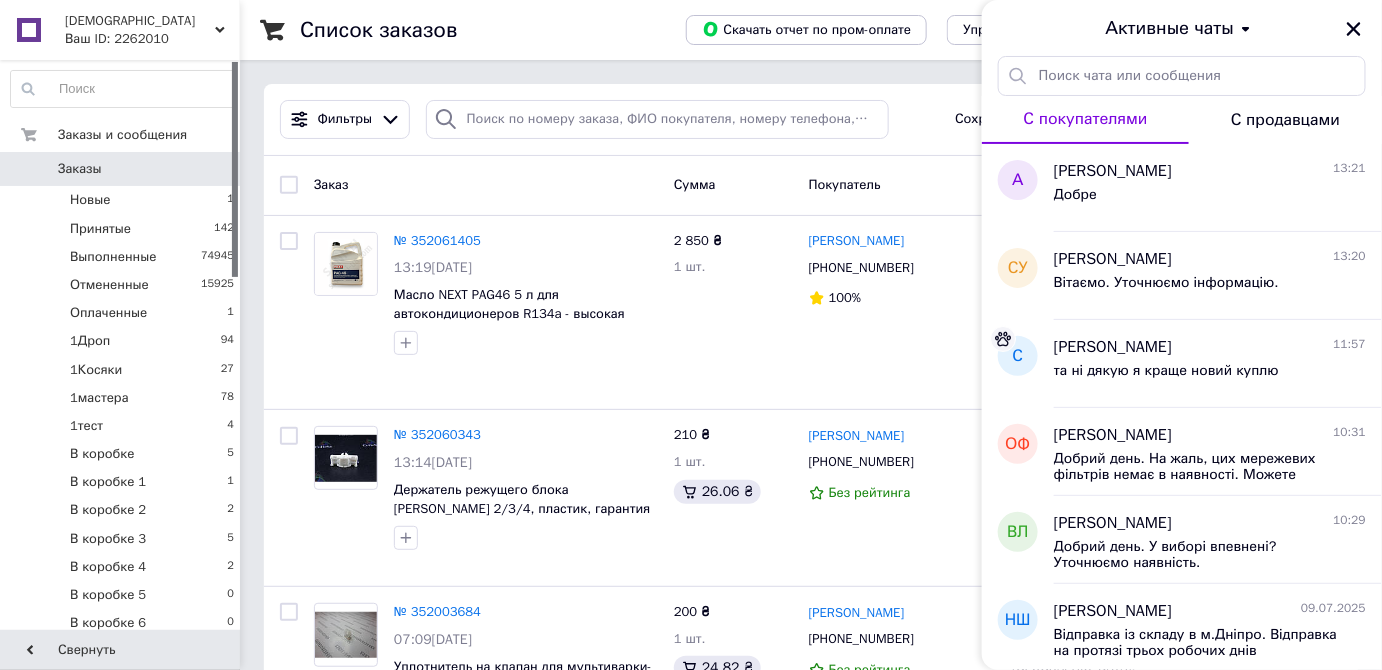 drag, startPoint x: 1356, startPoint y: 25, endPoint x: 1320, endPoint y: 40, distance: 39 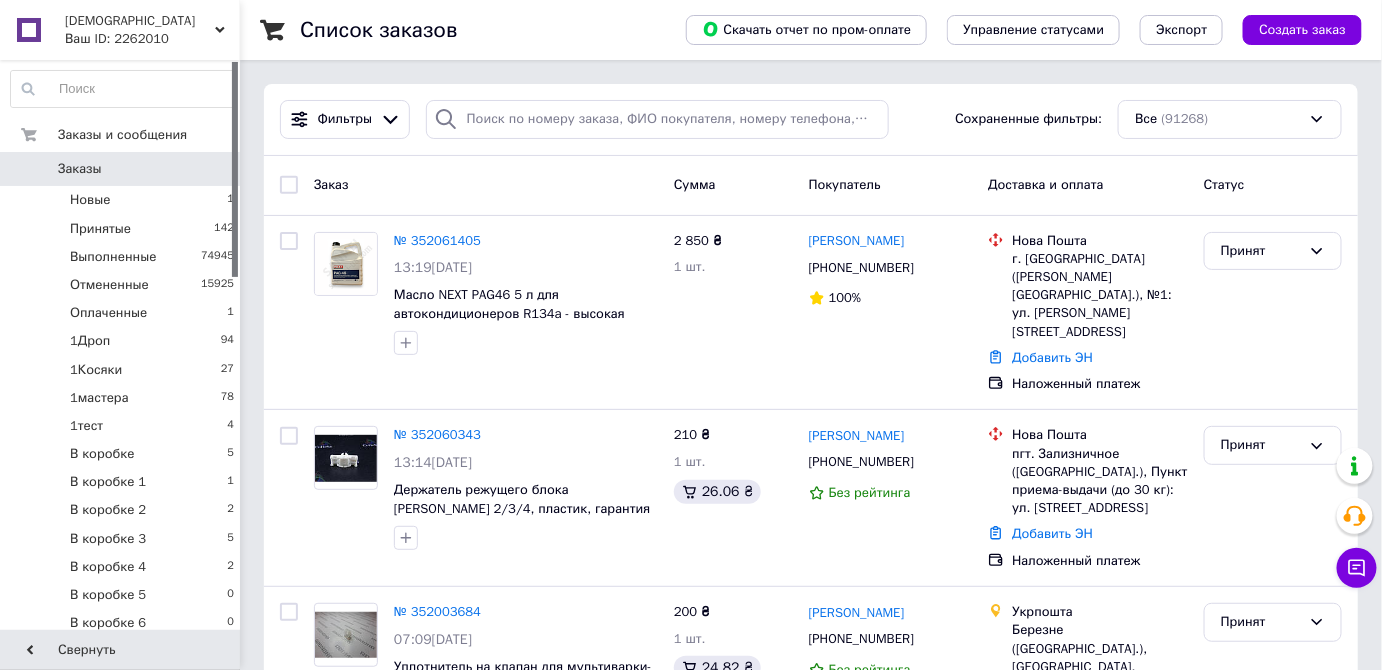 click on "[DEMOGRAPHIC_DATA]" at bounding box center (140, 21) 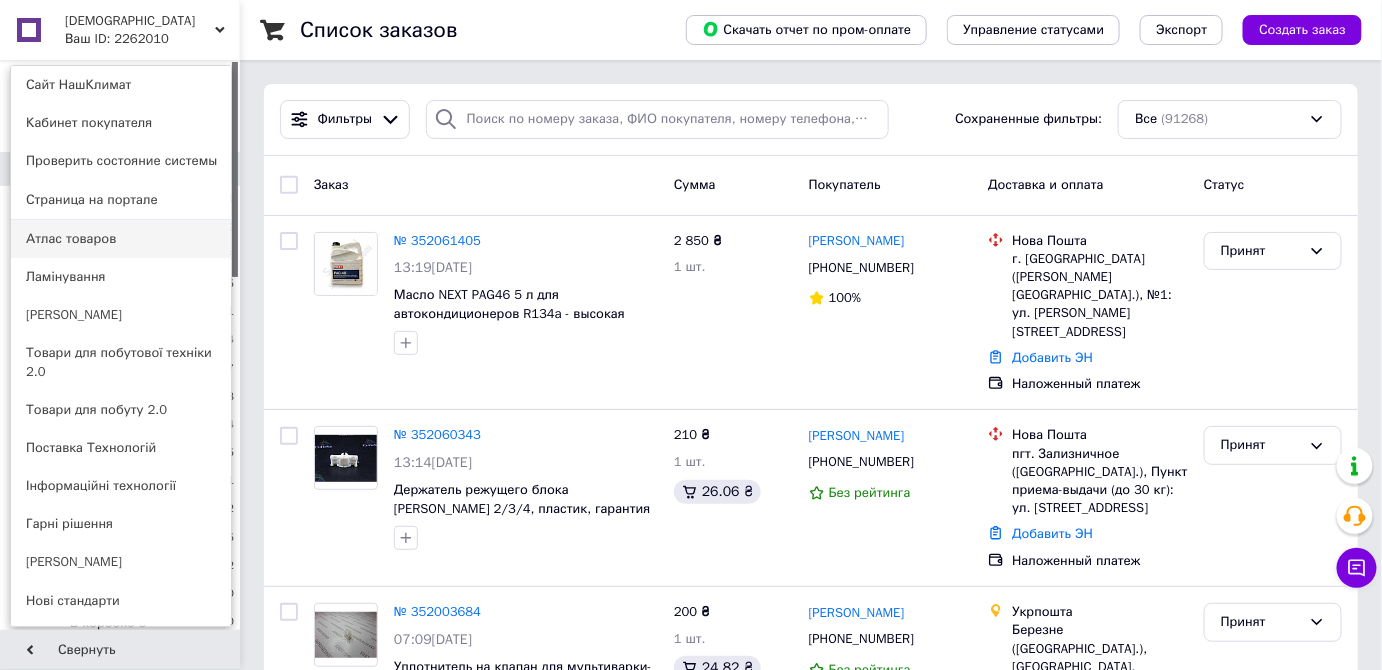 click on "Атлас товаров" at bounding box center (121, 239) 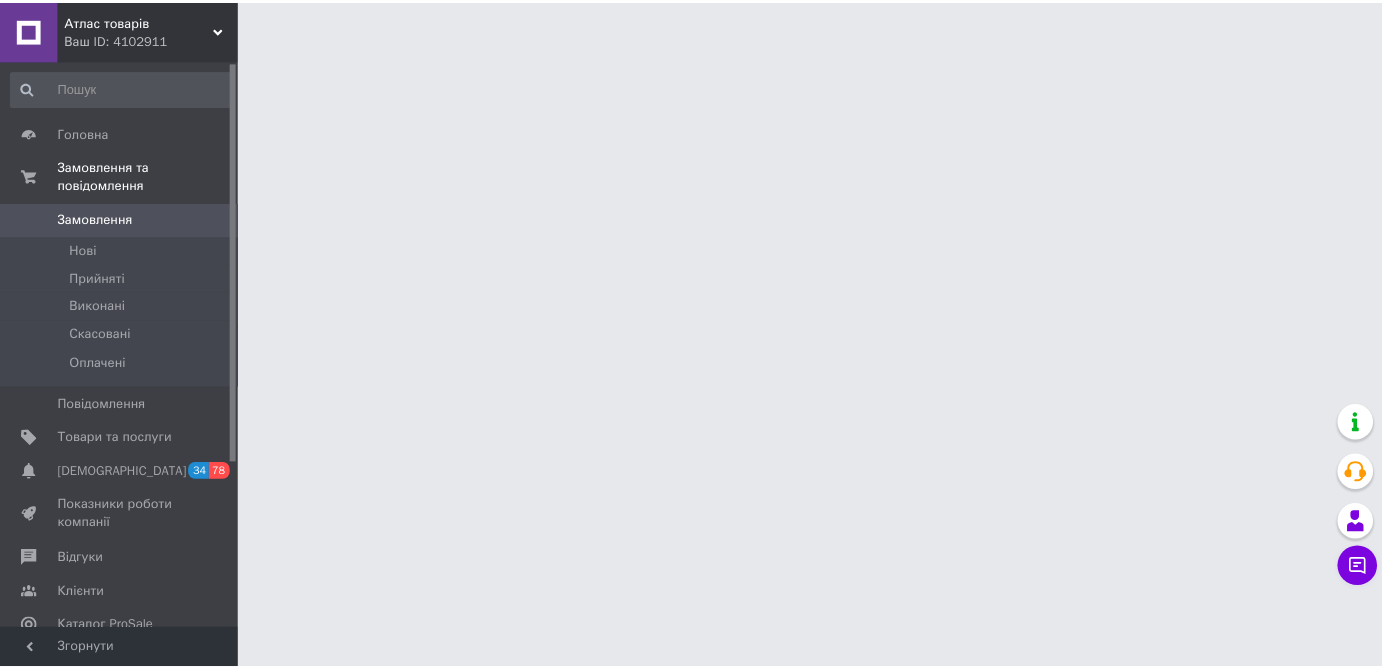 scroll, scrollTop: 0, scrollLeft: 0, axis: both 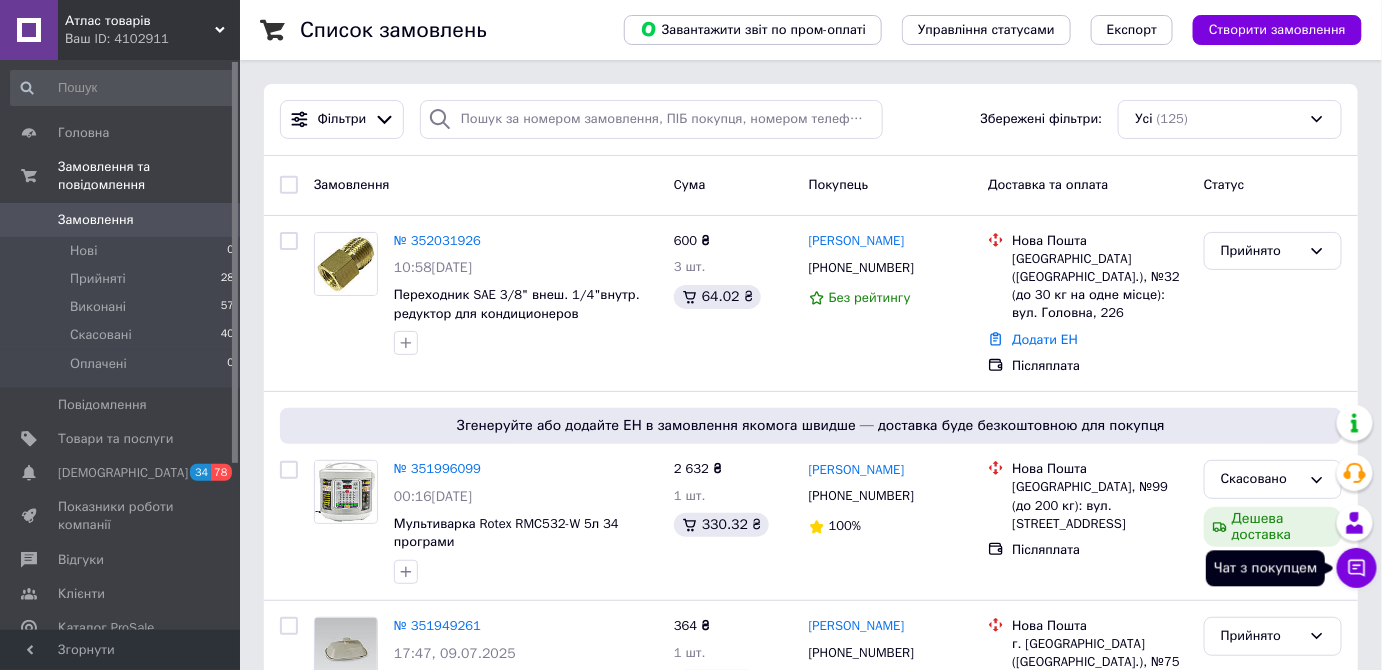 click 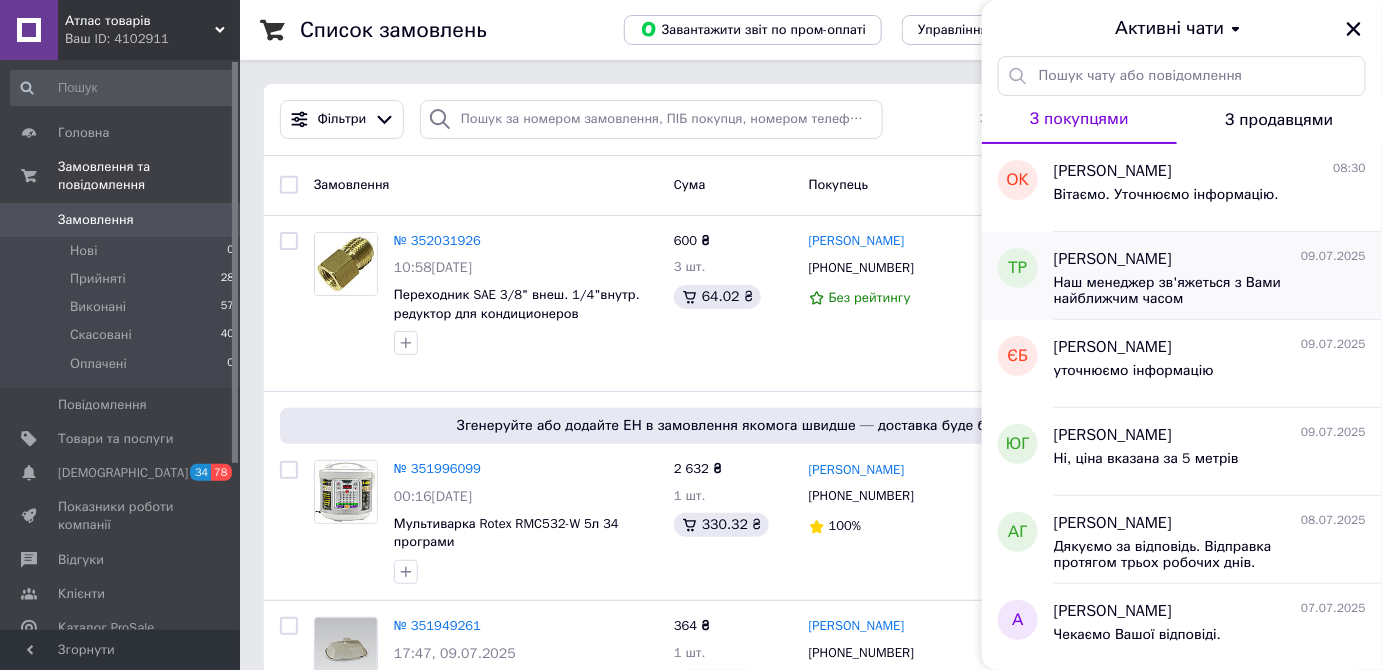 click on "Наш менеджер зв'яжеться з Вами найближчим часом" at bounding box center [1196, 291] 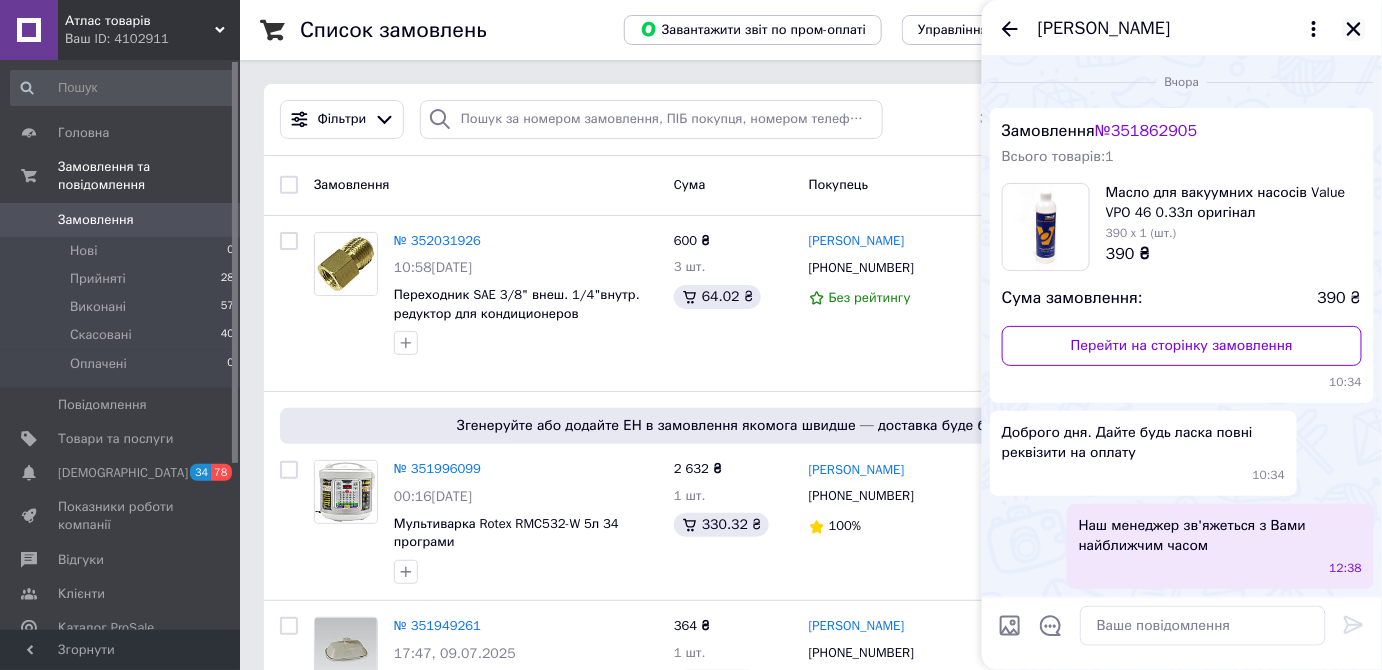 click 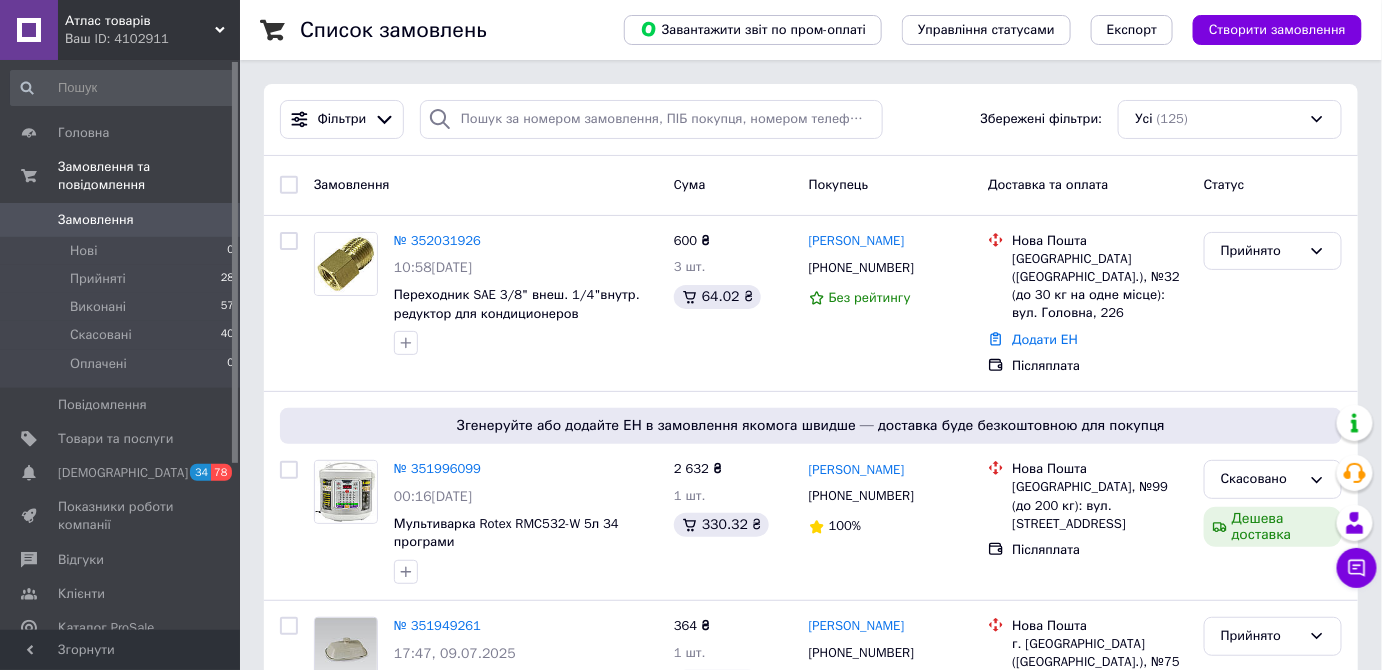 click on "Атлас товарів Ваш ID: 4102911" at bounding box center [149, 30] 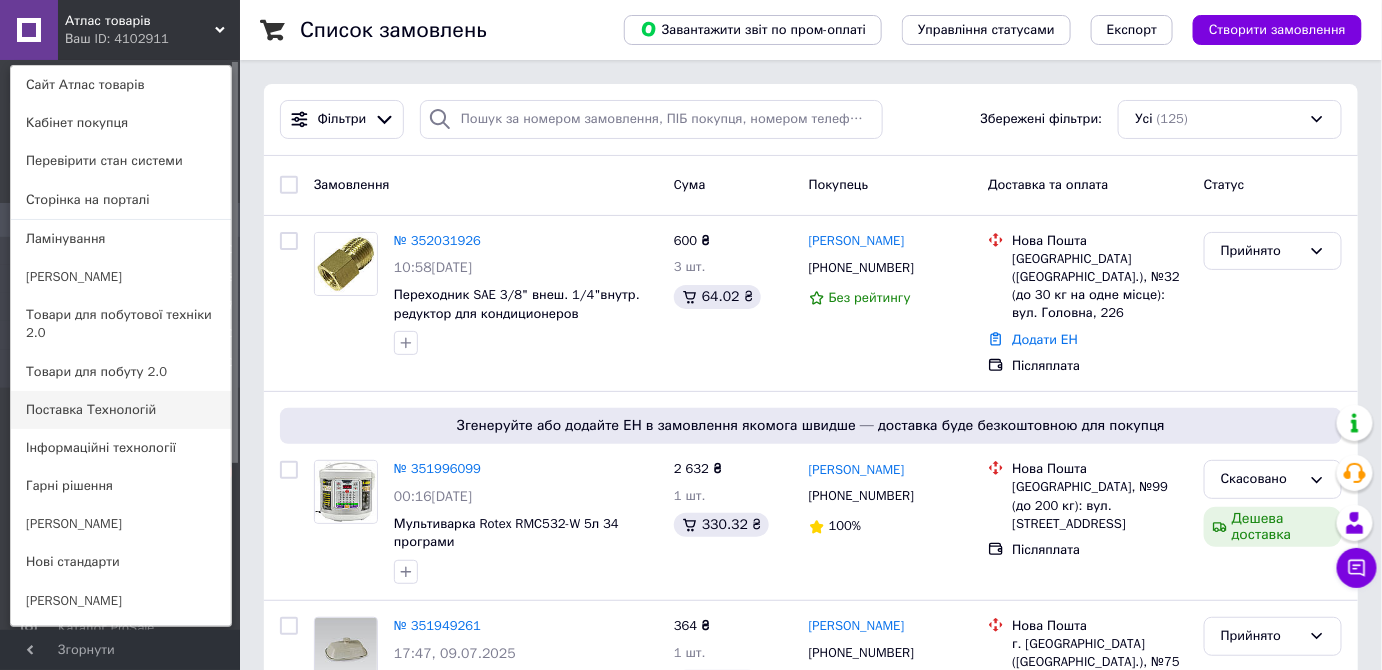scroll, scrollTop: 584, scrollLeft: 0, axis: vertical 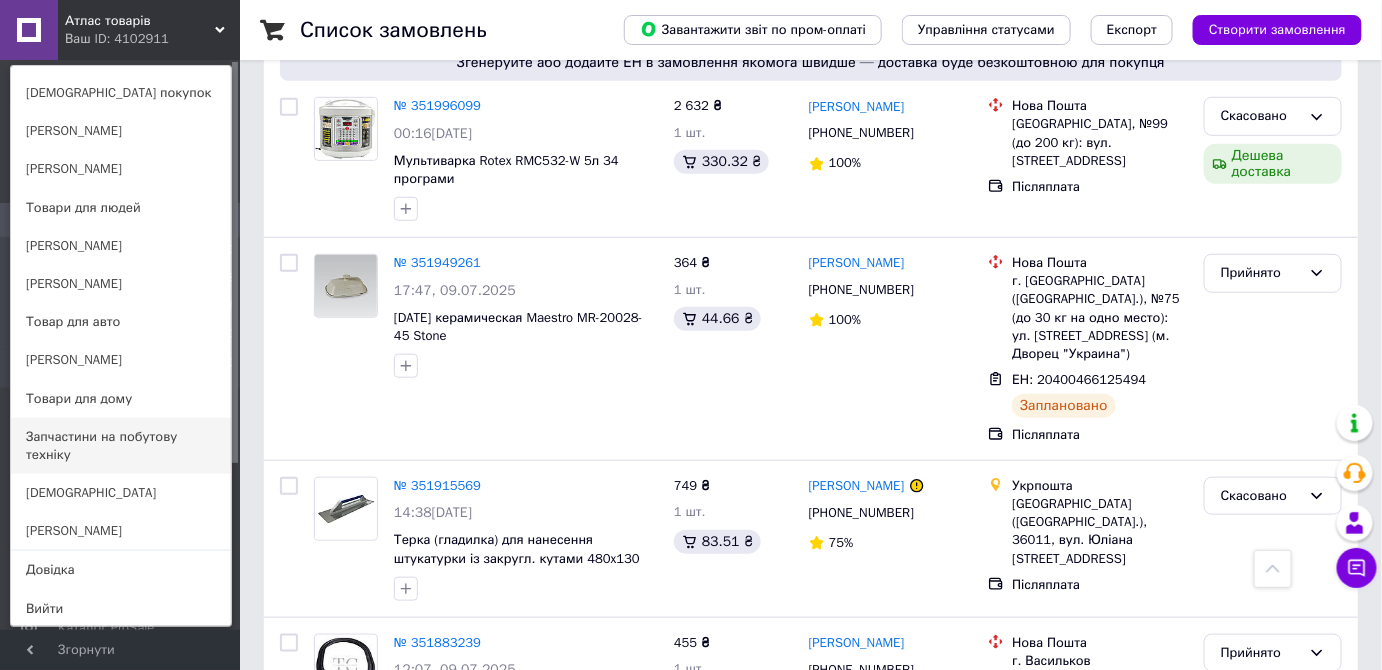click on "Запчастини на побутову техніку" at bounding box center (121, 446) 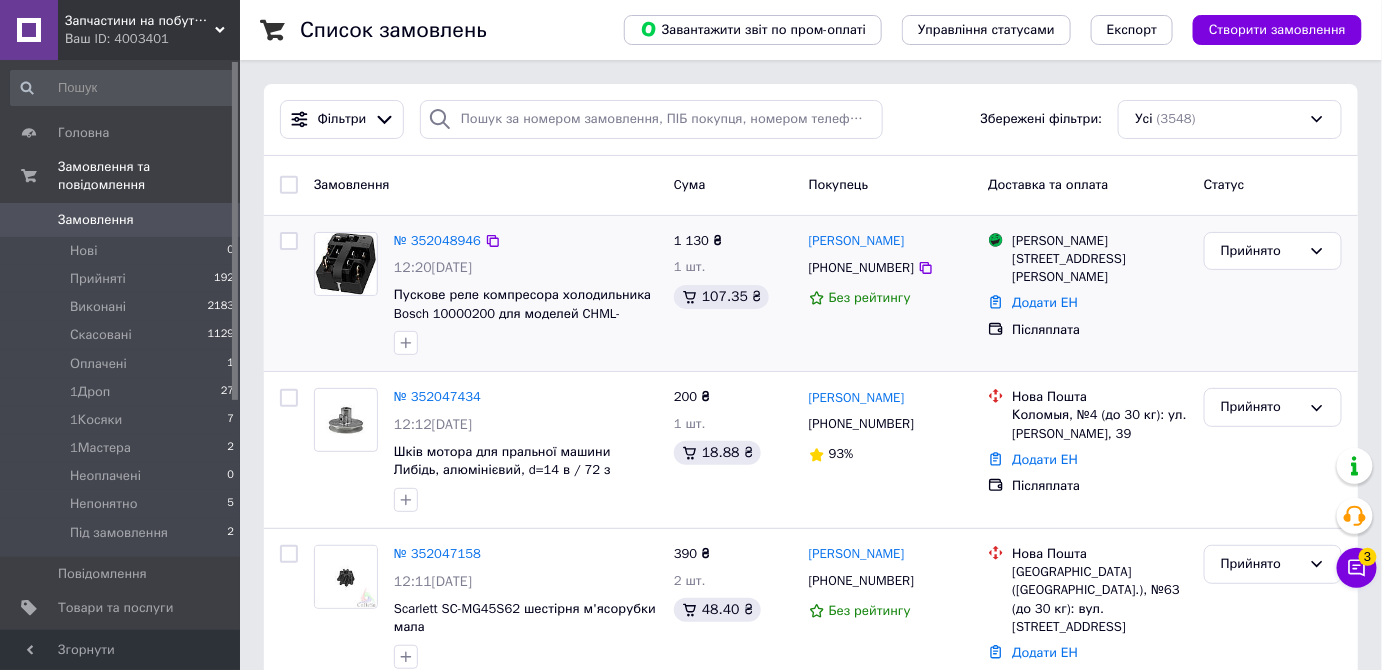 scroll, scrollTop: 181, scrollLeft: 0, axis: vertical 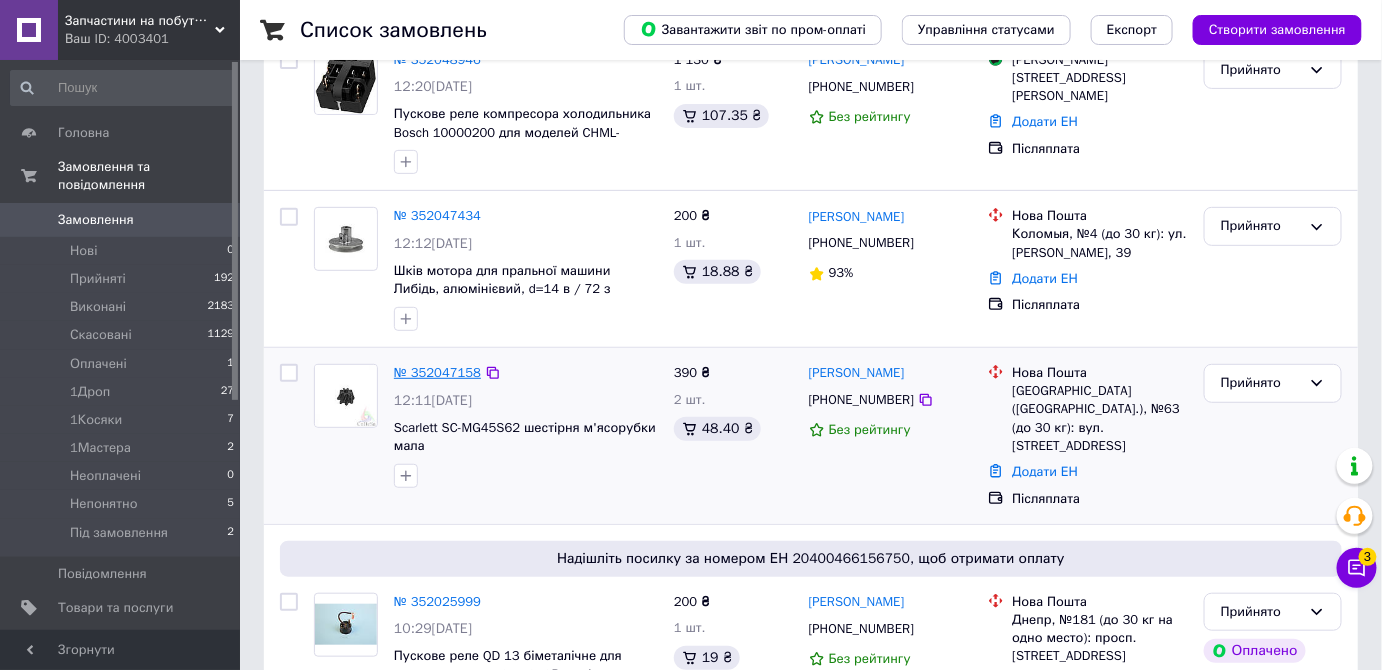click on "№ 352047158" at bounding box center [437, 372] 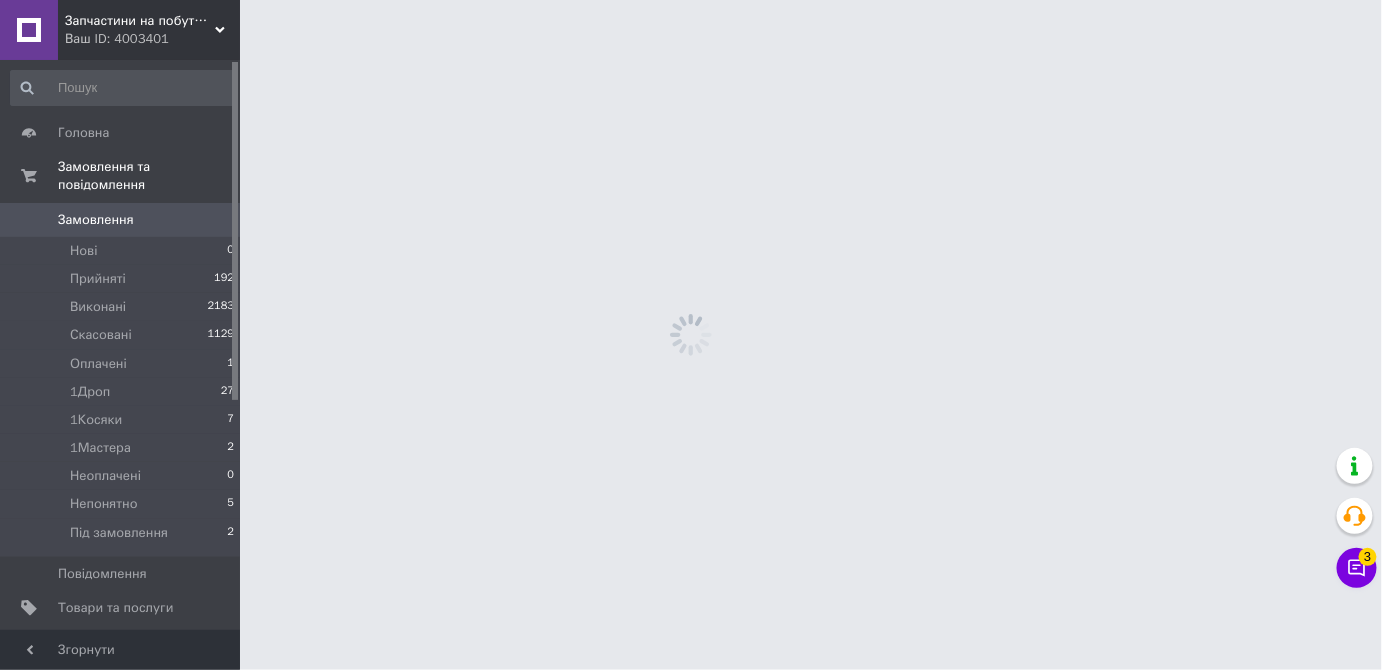 scroll, scrollTop: 0, scrollLeft: 0, axis: both 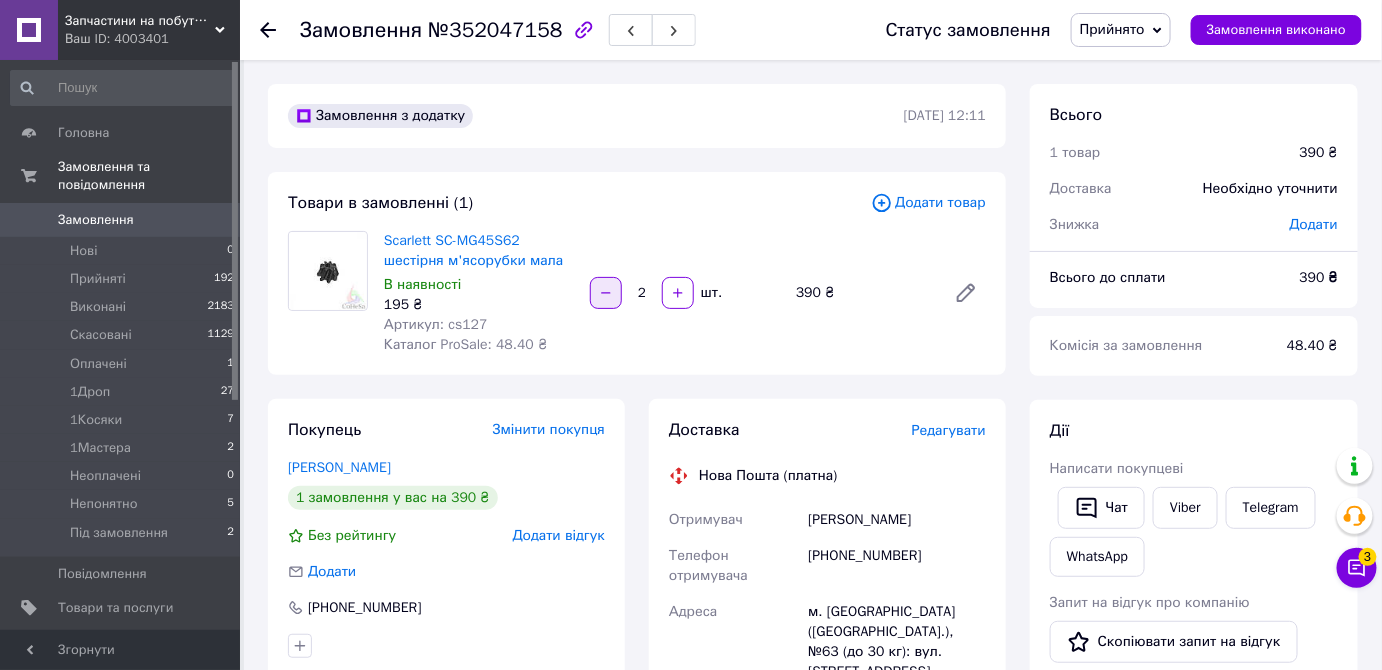 click 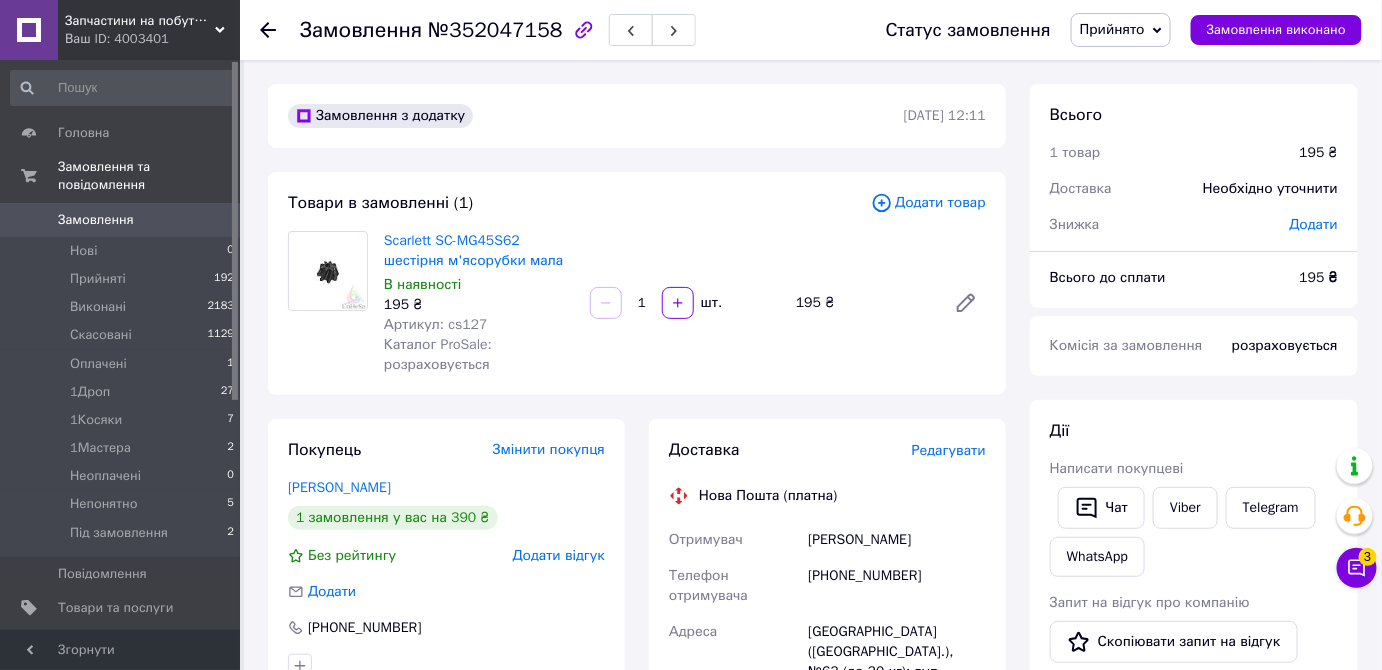 scroll, scrollTop: 181, scrollLeft: 0, axis: vertical 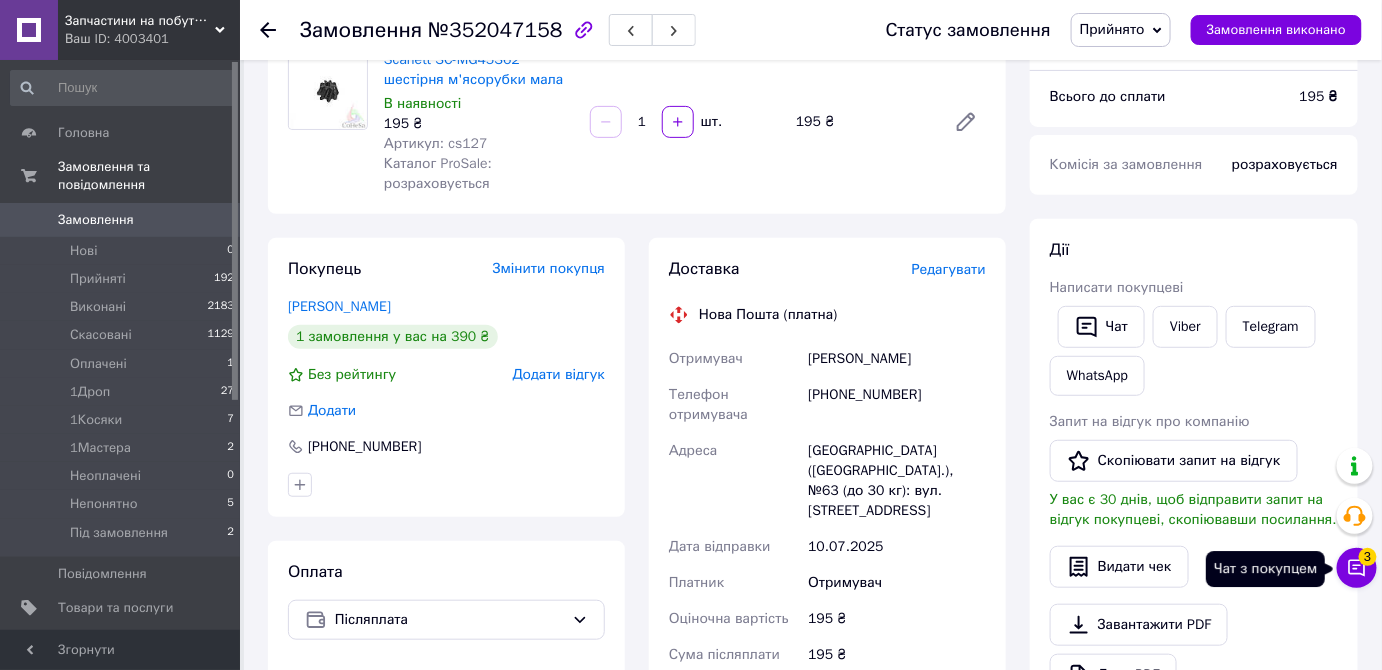 click 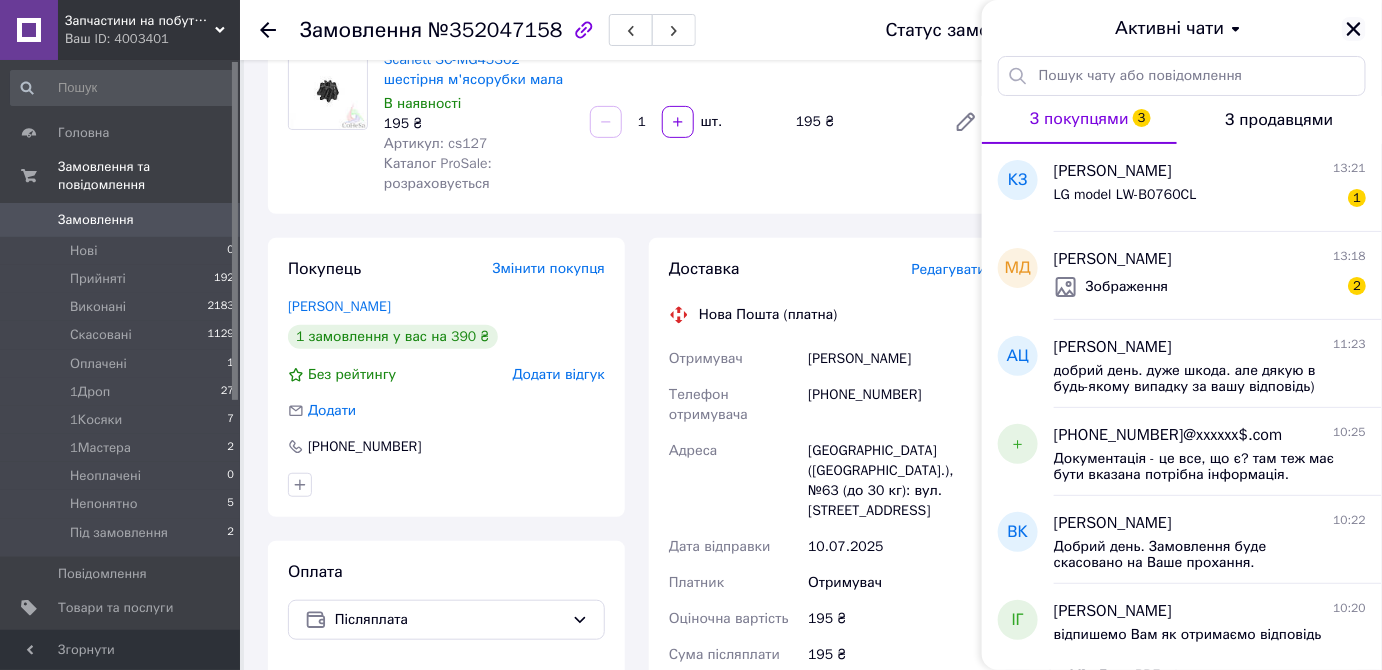 click 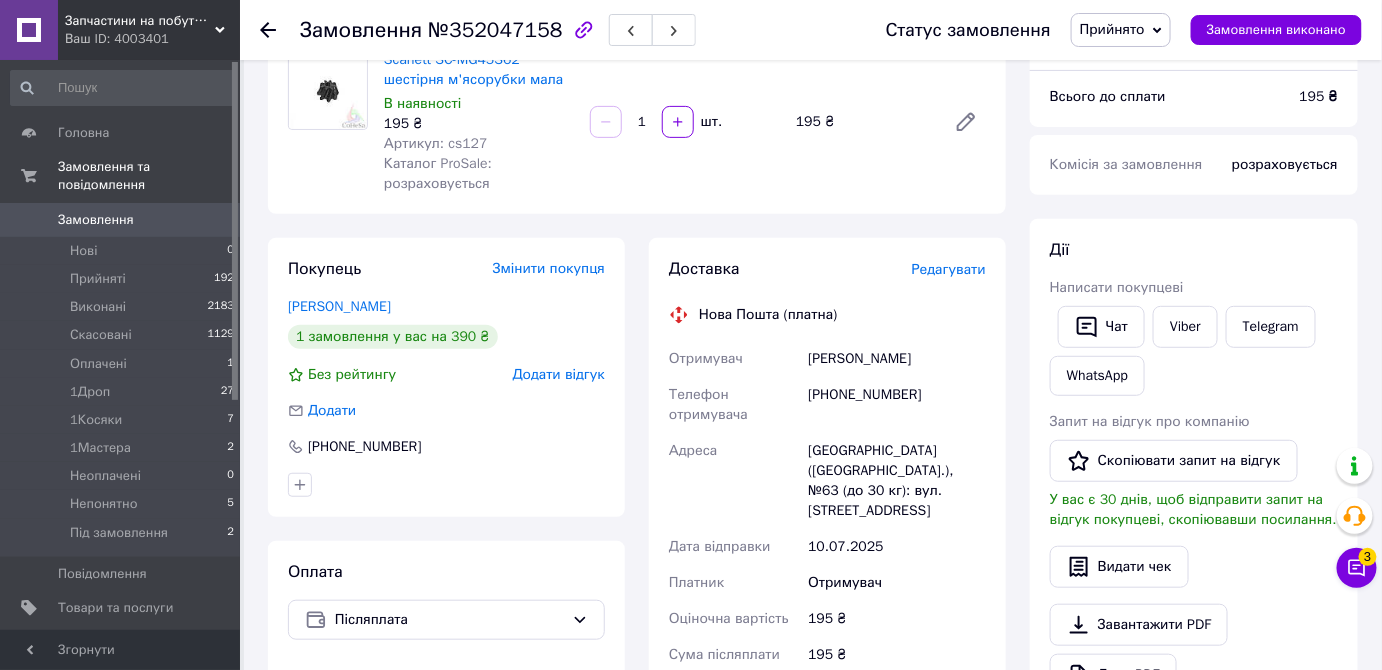 scroll, scrollTop: 0, scrollLeft: 0, axis: both 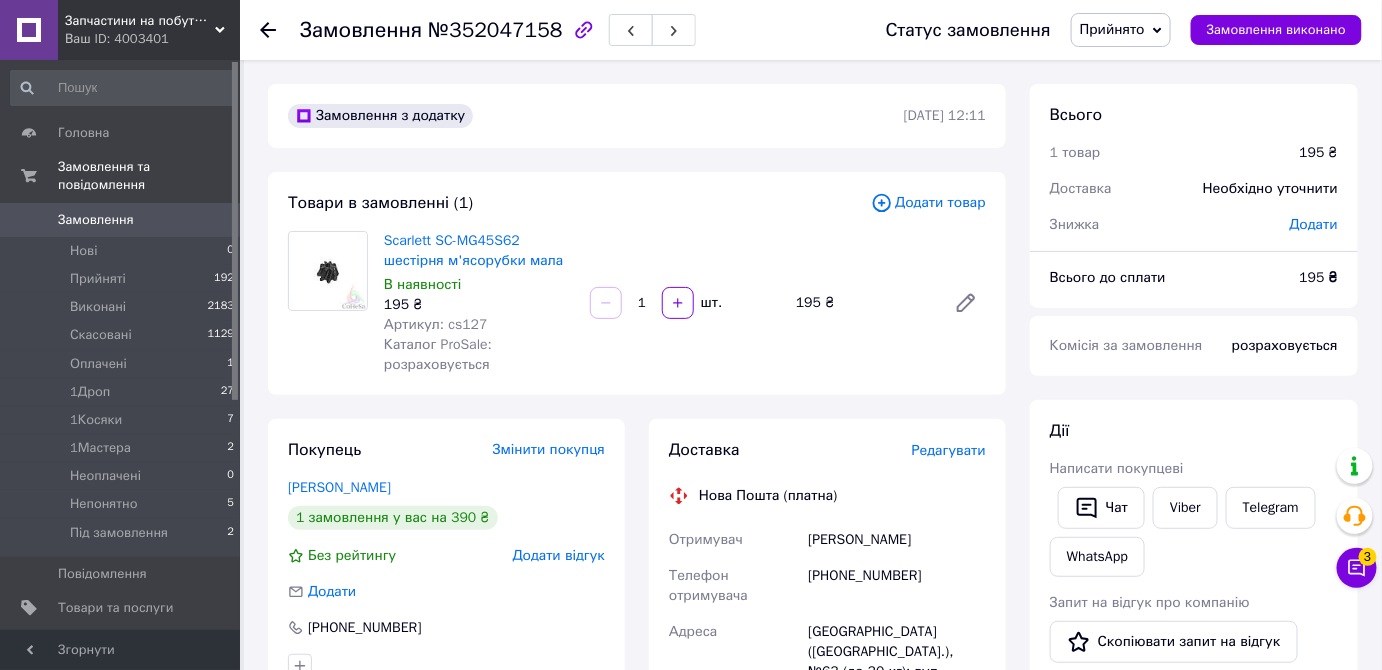click on "Покупець Змінити покупця [PERSON_NAME] 1 замовлення у вас на 390 ₴ Без рейтингу   Додати відгук Додати [PHONE_NUMBER]" at bounding box center (446, 558) 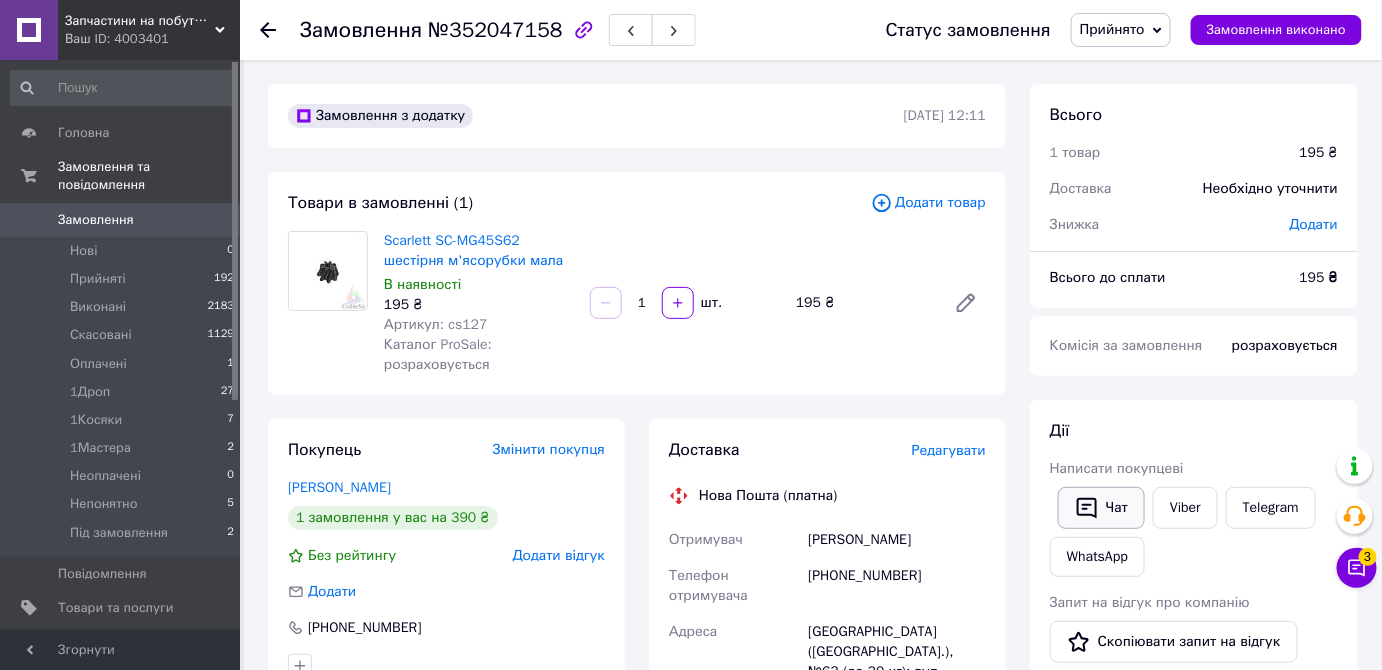click 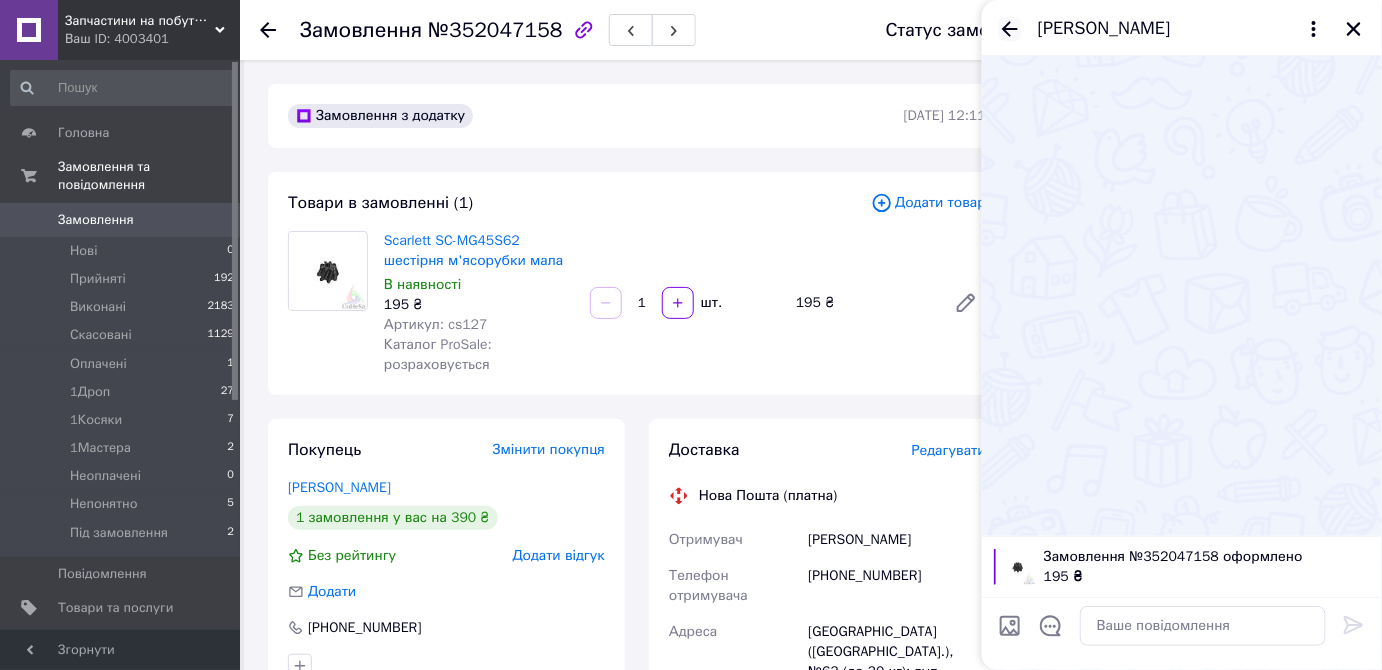 click 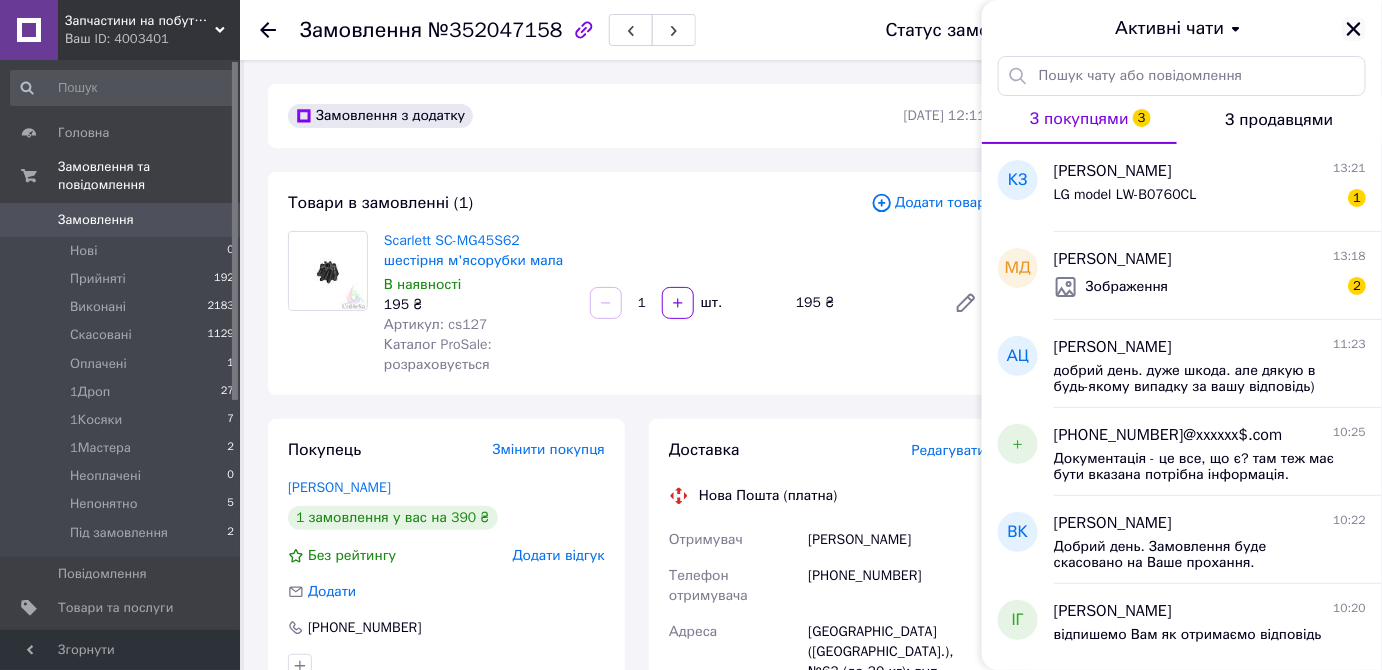 click 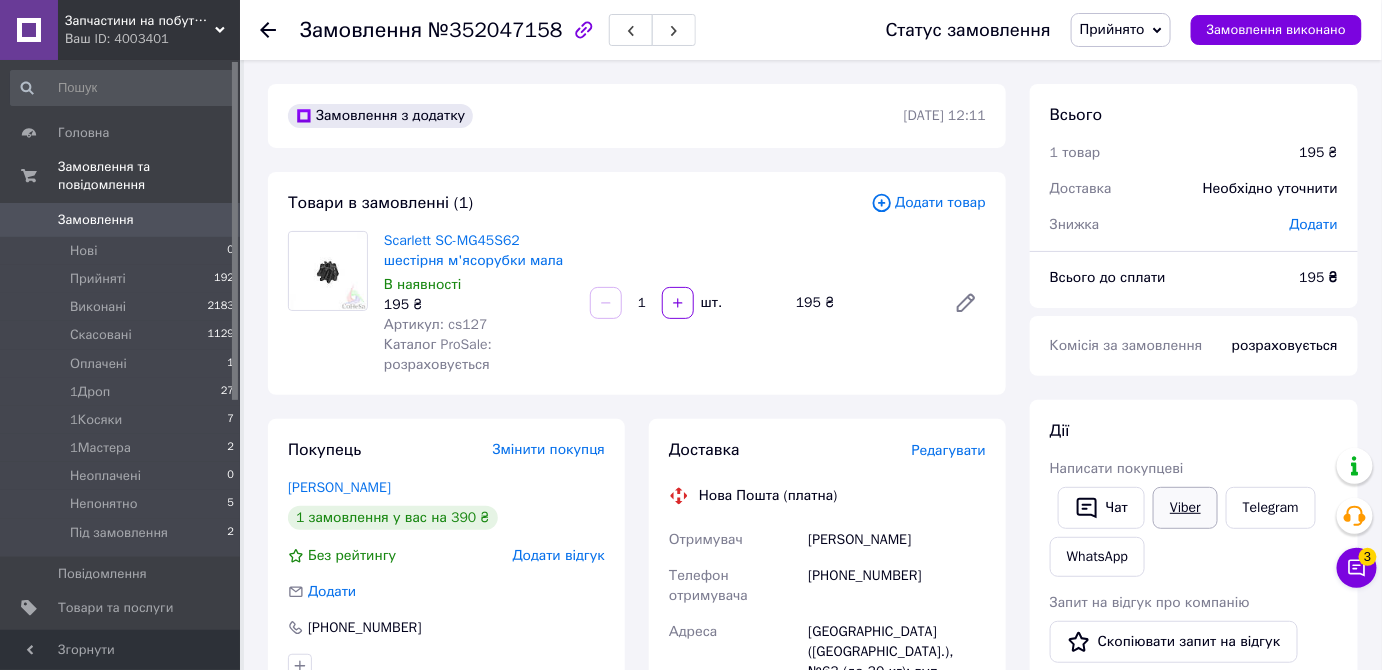 click on "Viber" at bounding box center [1185, 508] 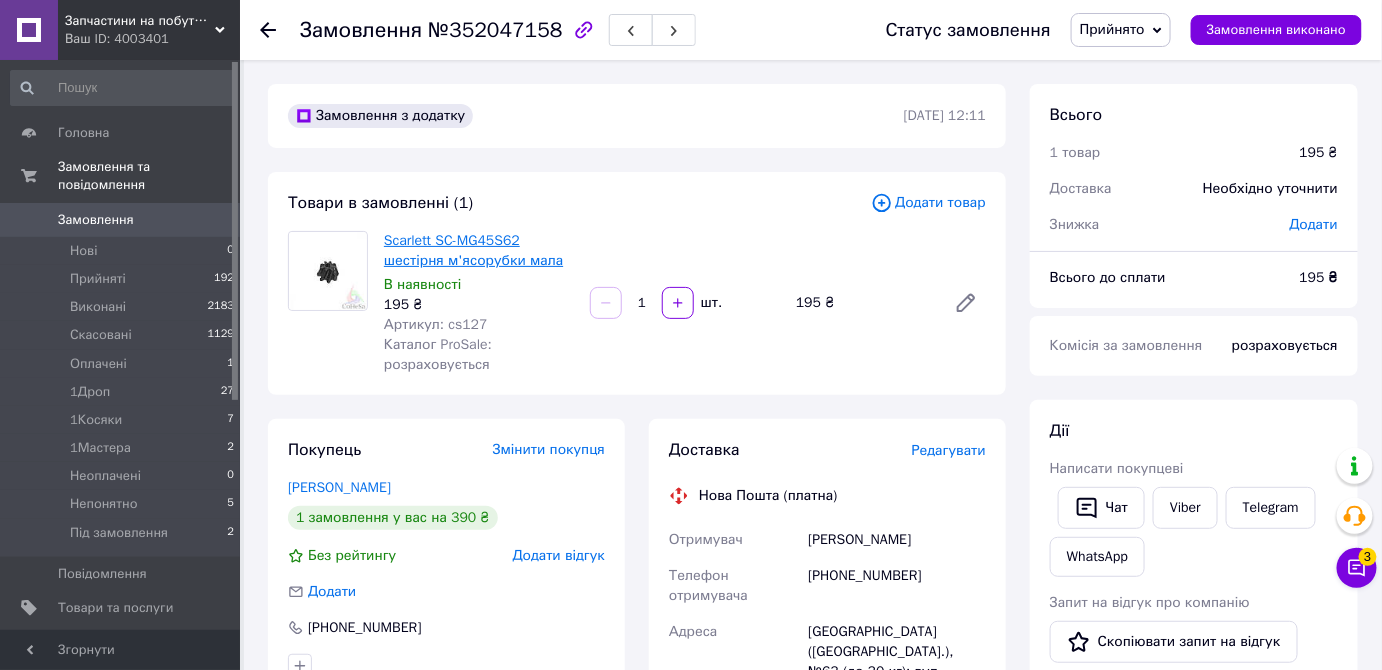 click on "Scarlett SC-MG45S62 шестірня м'ясорубки мала" at bounding box center (473, 250) 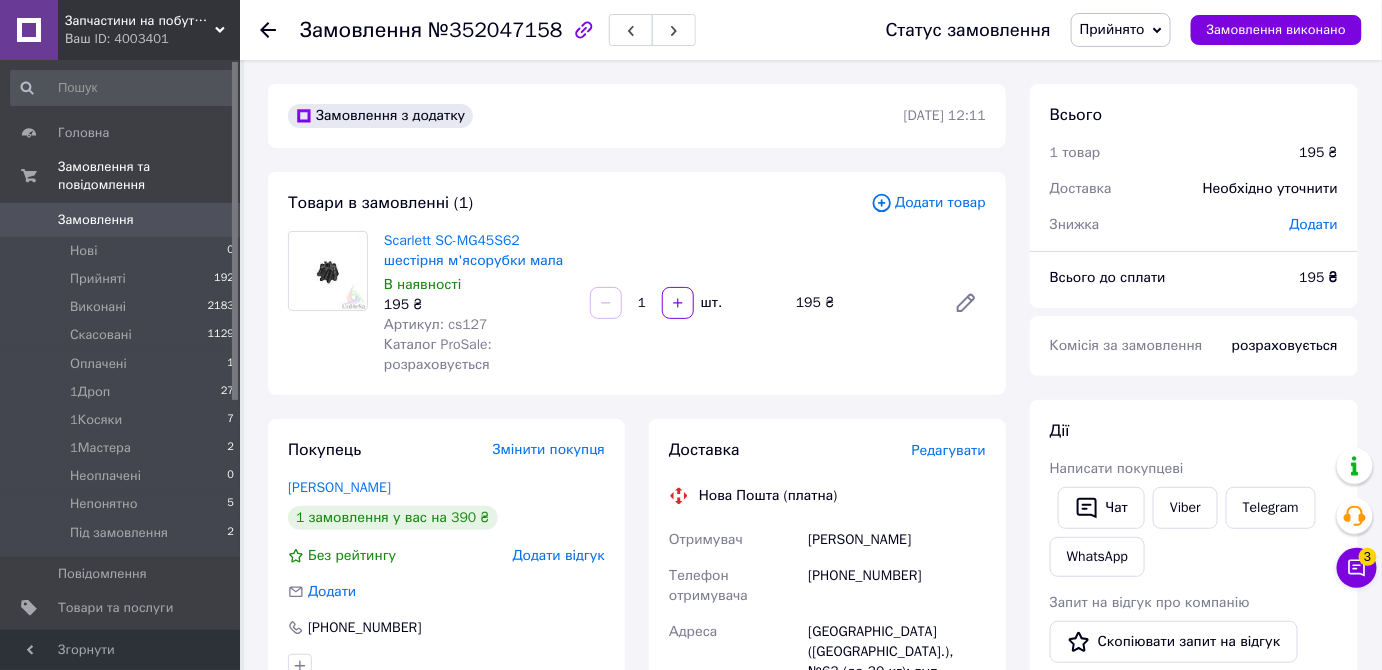 click on "Замовлення" at bounding box center (96, 220) 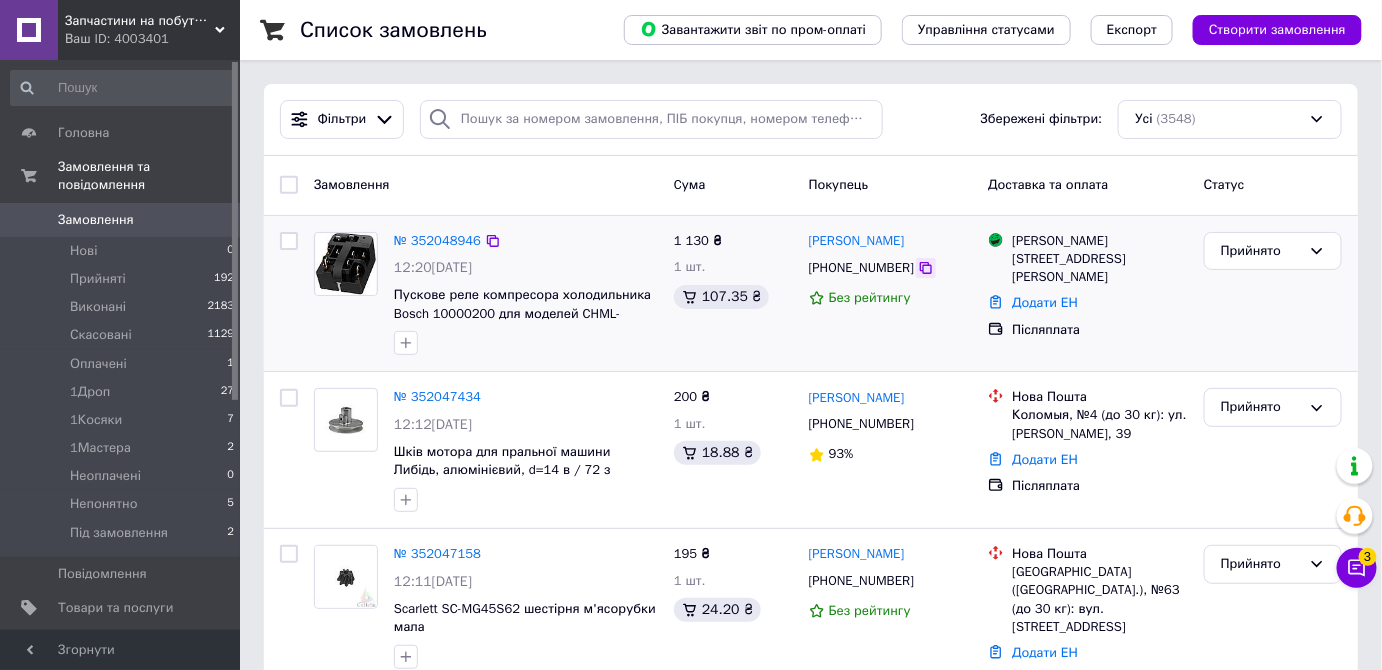 click 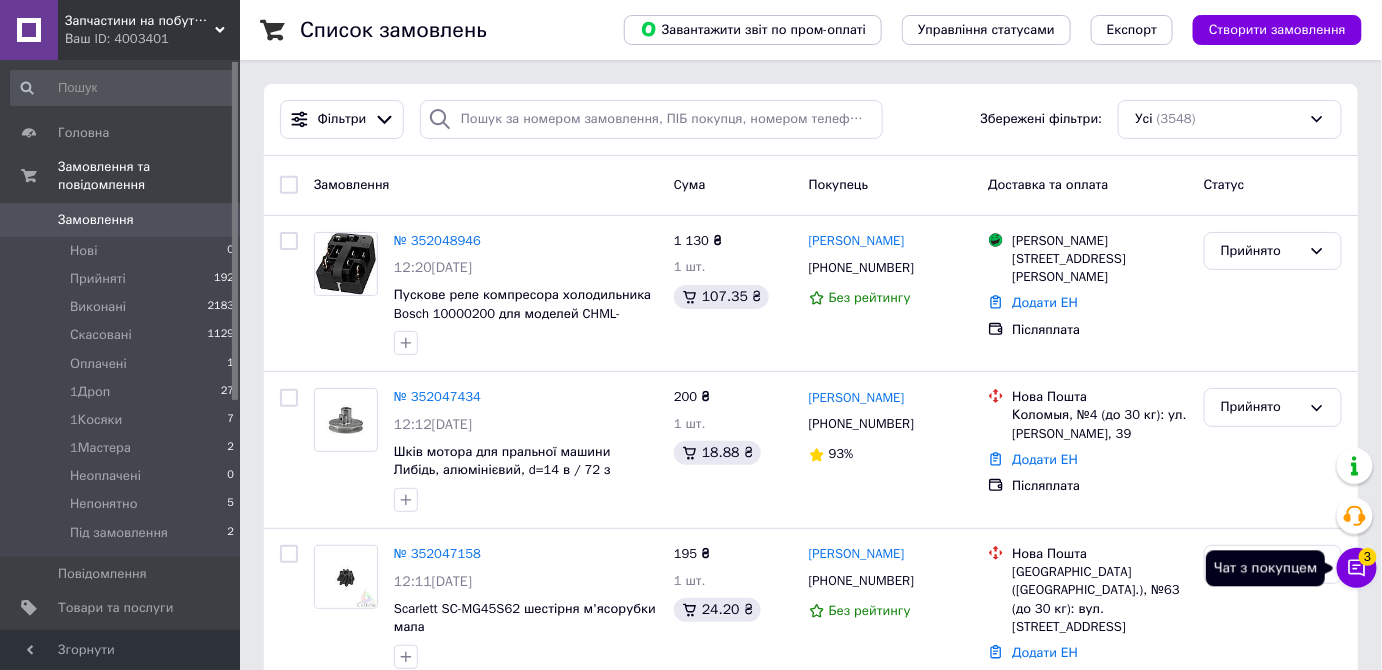 click 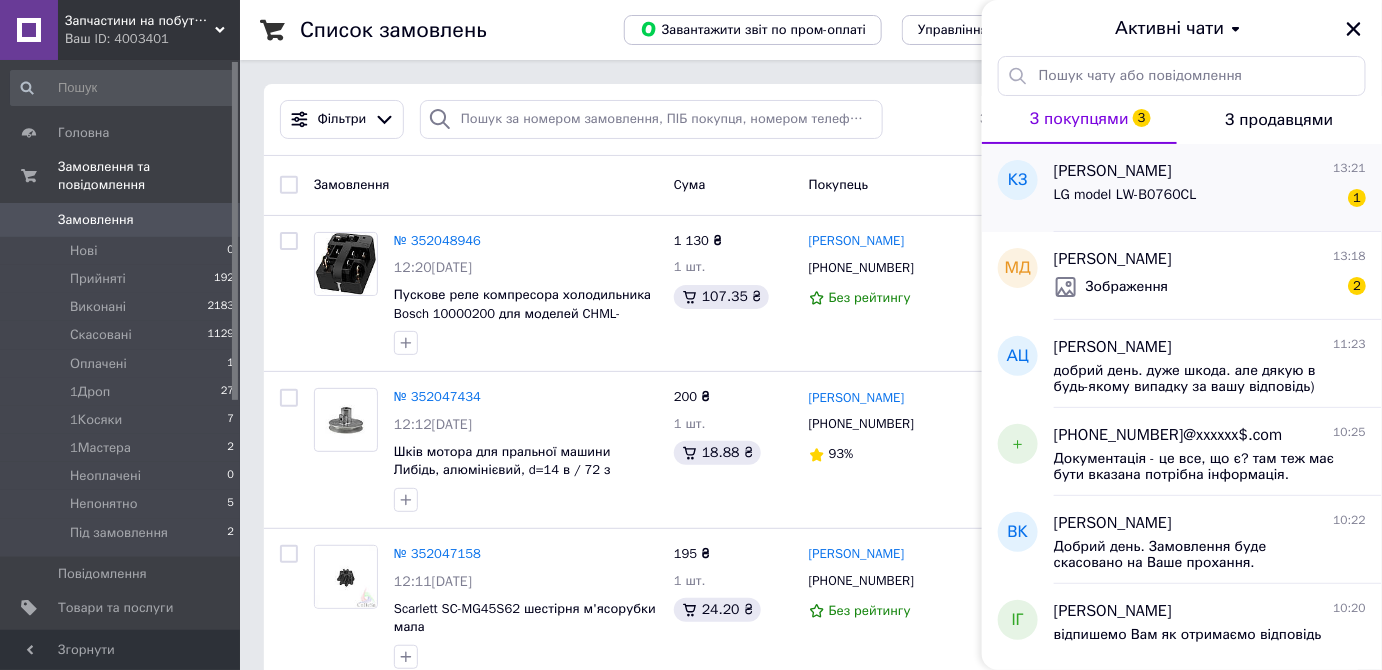 click on "LG model LW-B0760CL 1" at bounding box center (1210, 199) 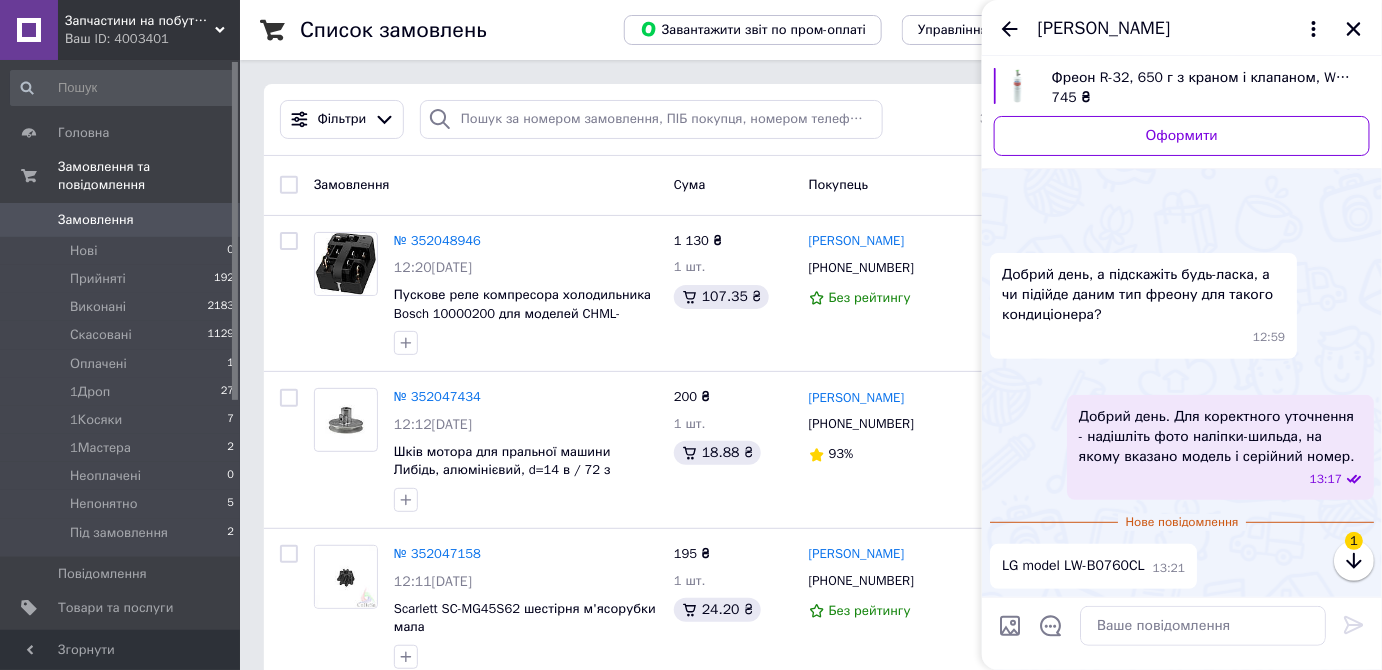 scroll, scrollTop: 562, scrollLeft: 0, axis: vertical 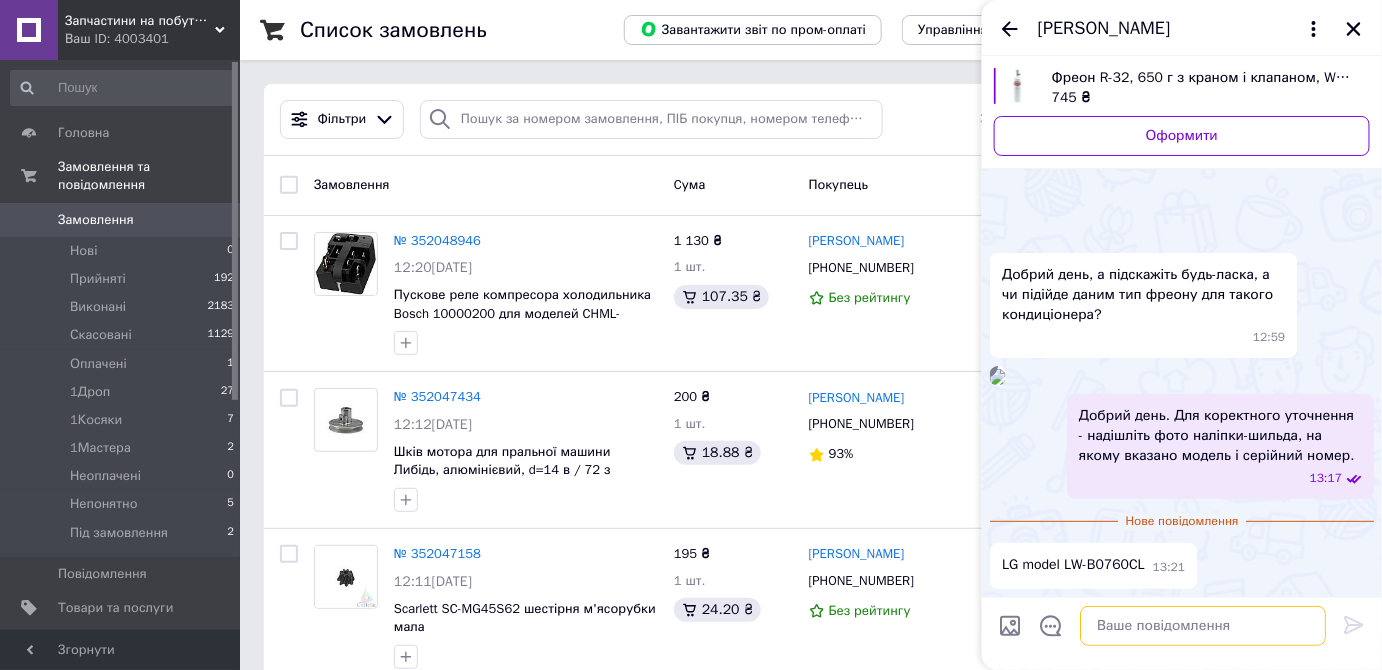 click at bounding box center (1203, 626) 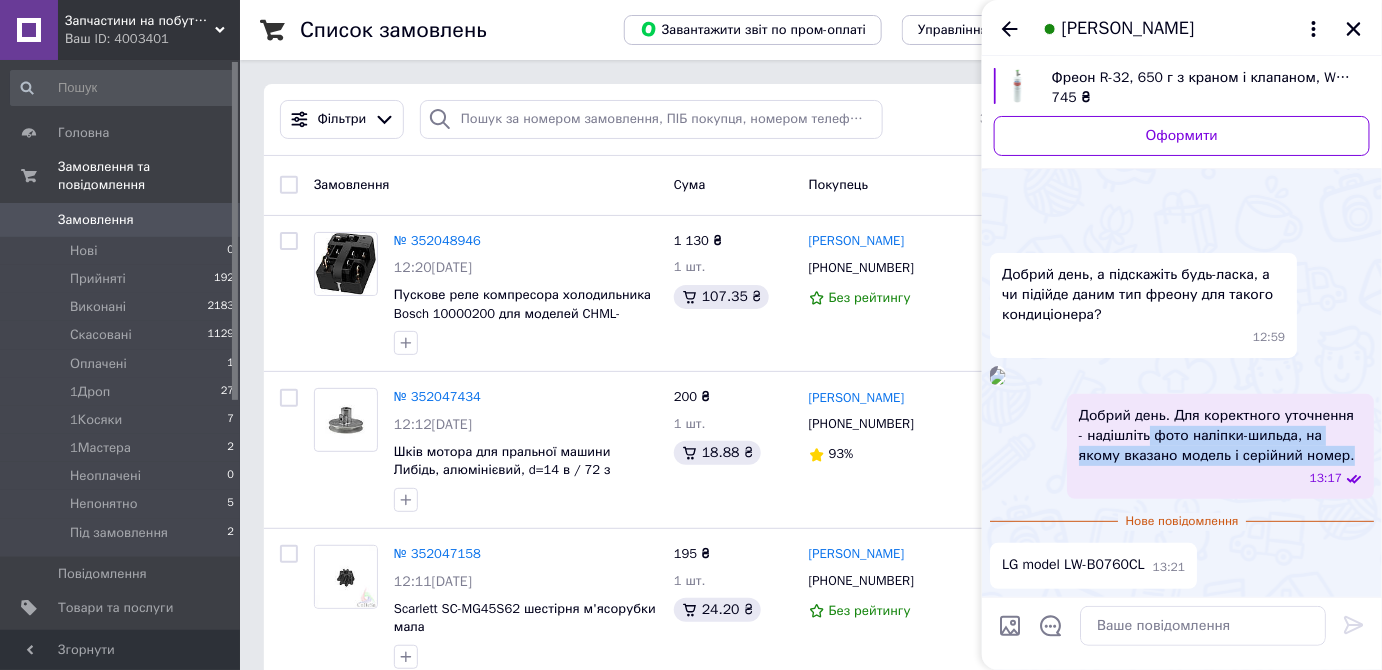 drag, startPoint x: 1141, startPoint y: 439, endPoint x: 1312, endPoint y: 455, distance: 171.7469 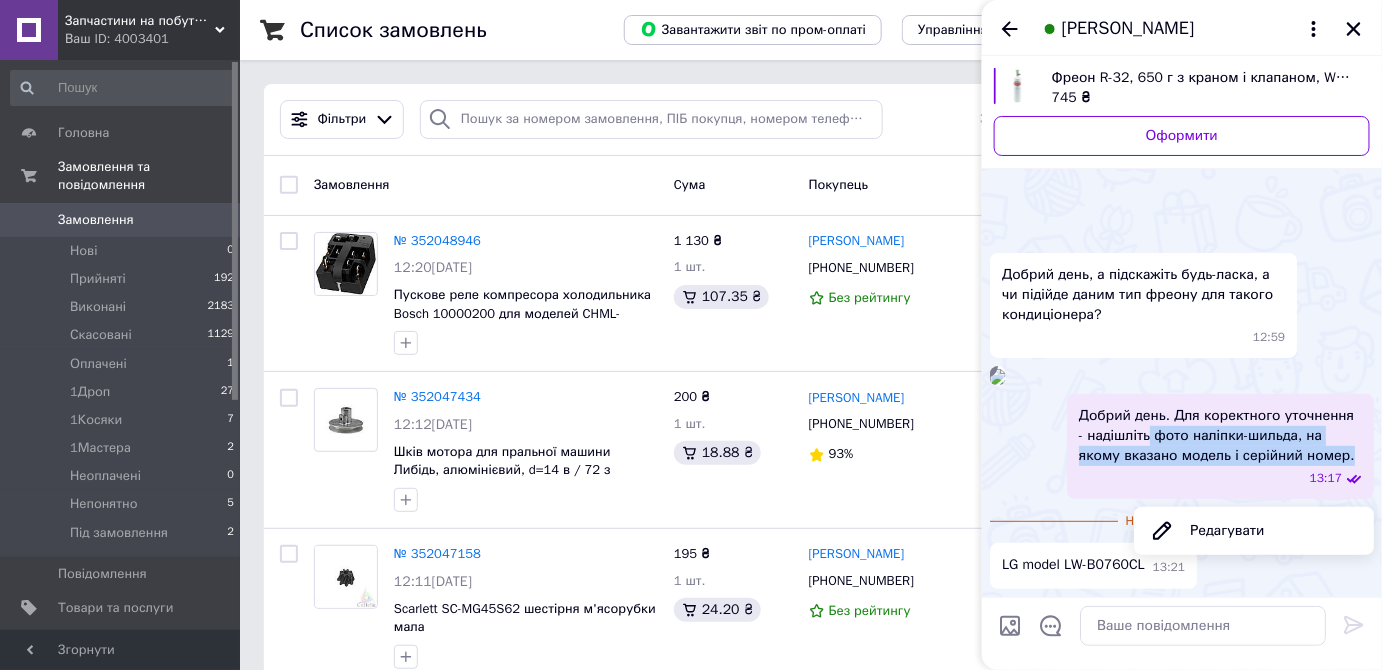 copy on "фото наліпки-шильда, на якому вказано модель і серійний номер." 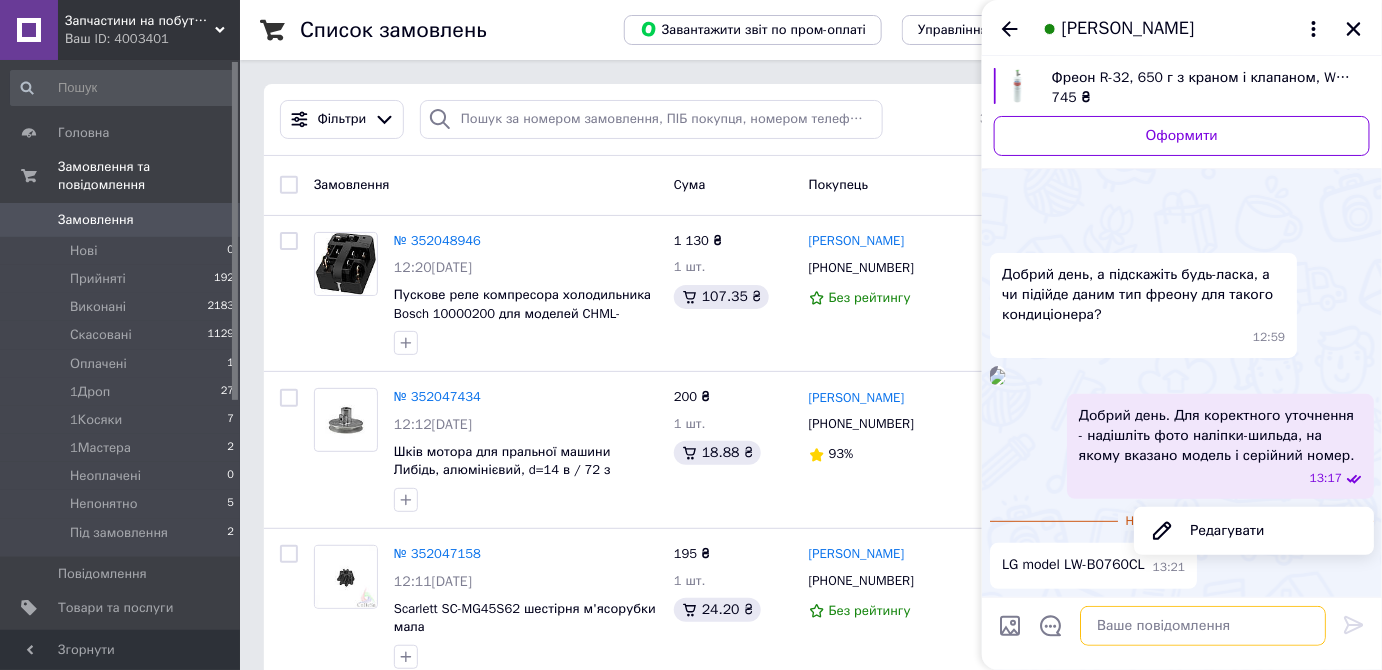 click at bounding box center [1203, 626] 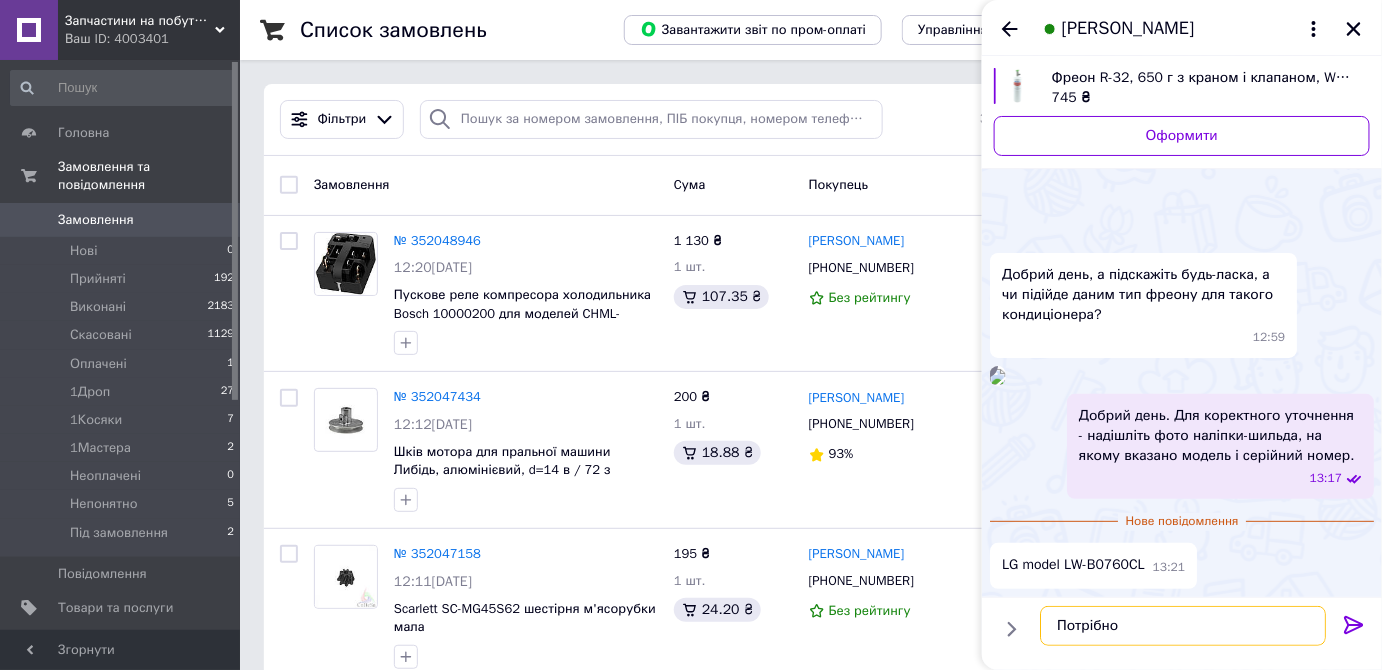 paste on "фото наліпки-шильда, на якому вказано модель і серійний номер." 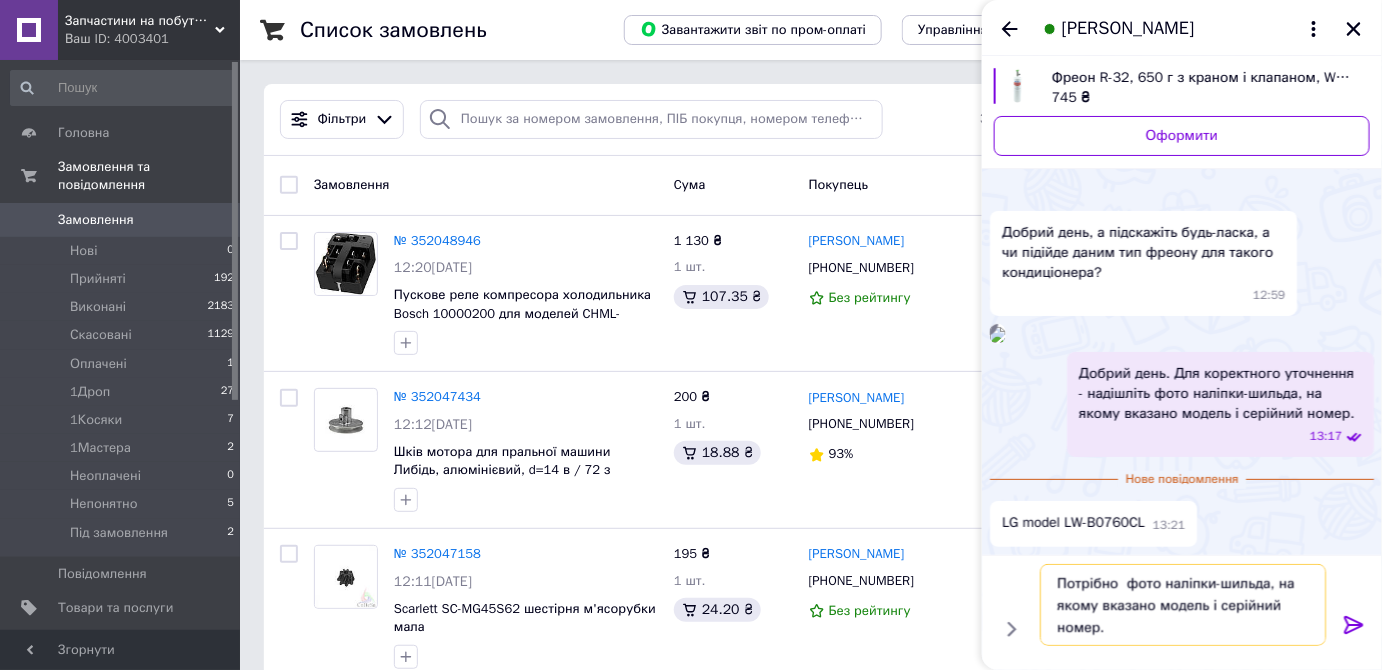 type on "Потрібно  фото наліпки-шильда, на якому вказано модель і серійний номер." 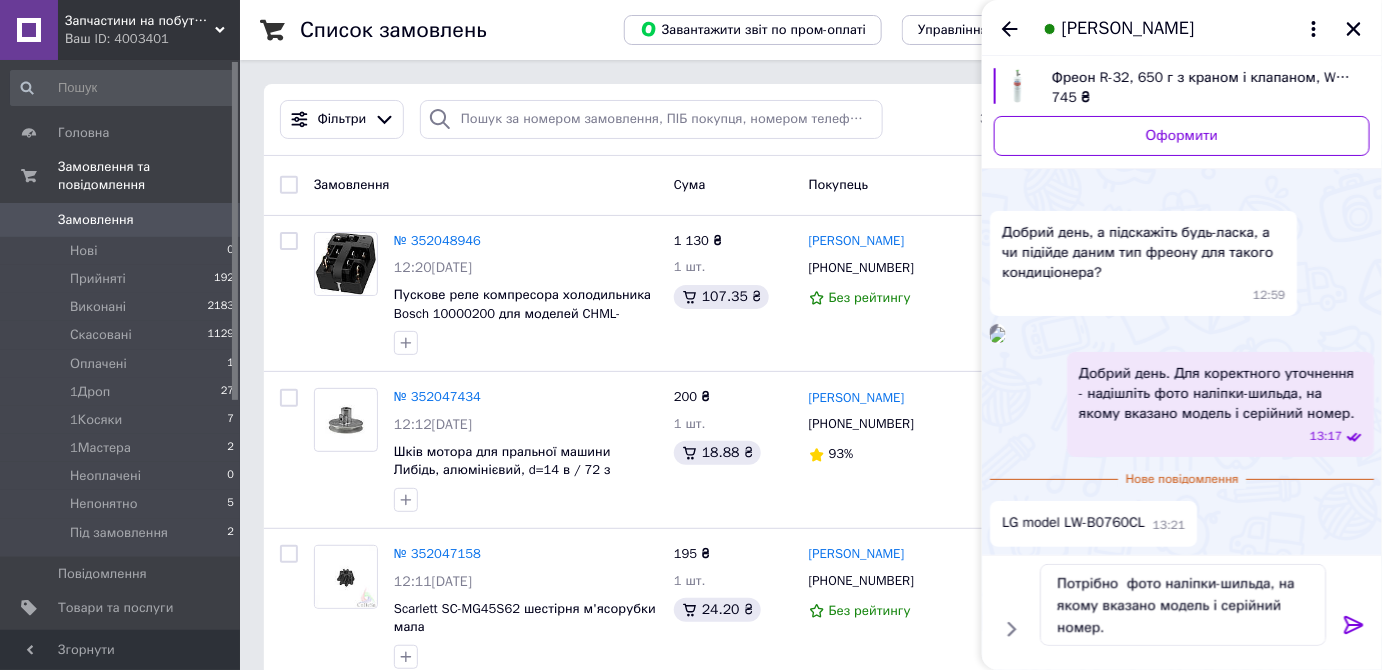 click 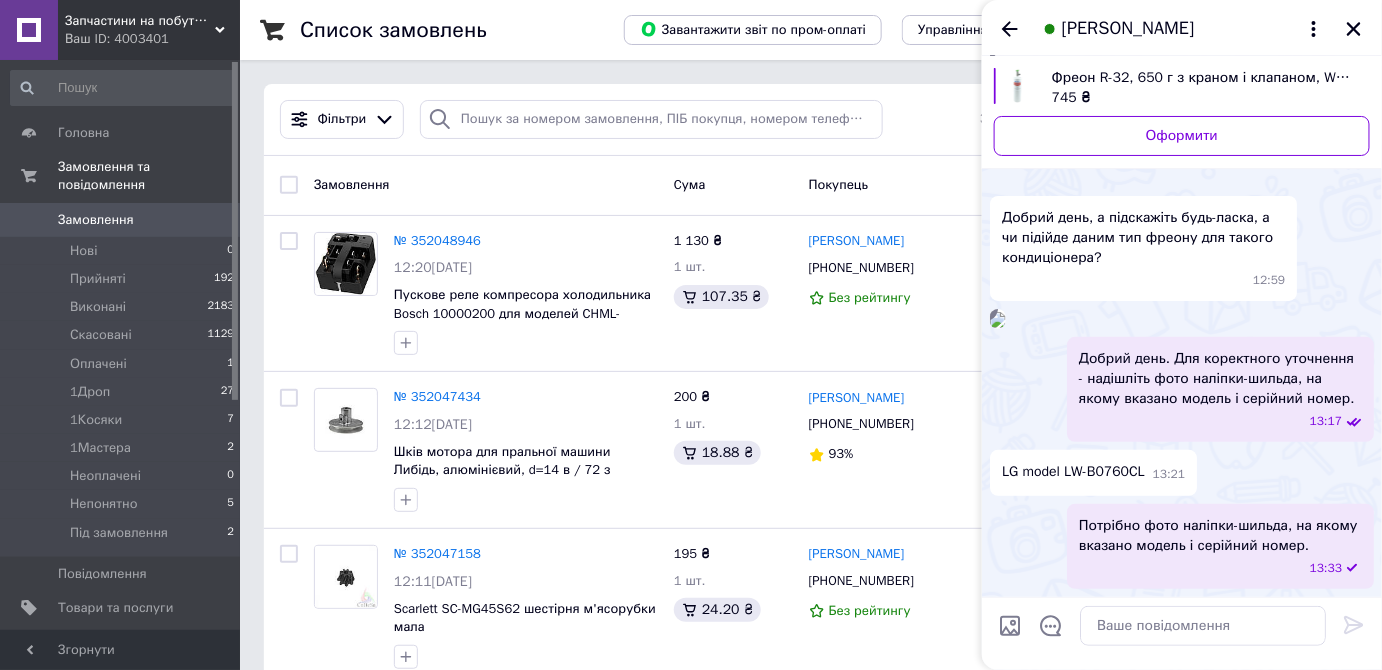 scroll, scrollTop: 618, scrollLeft: 0, axis: vertical 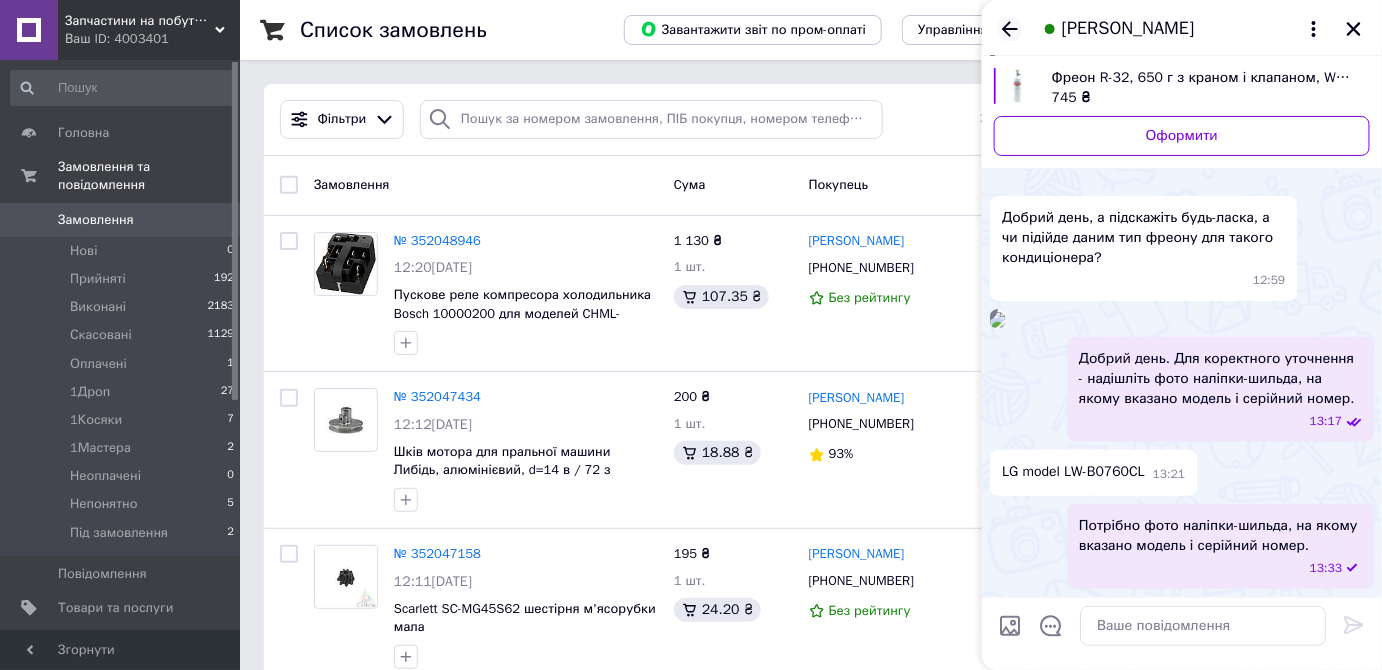 click 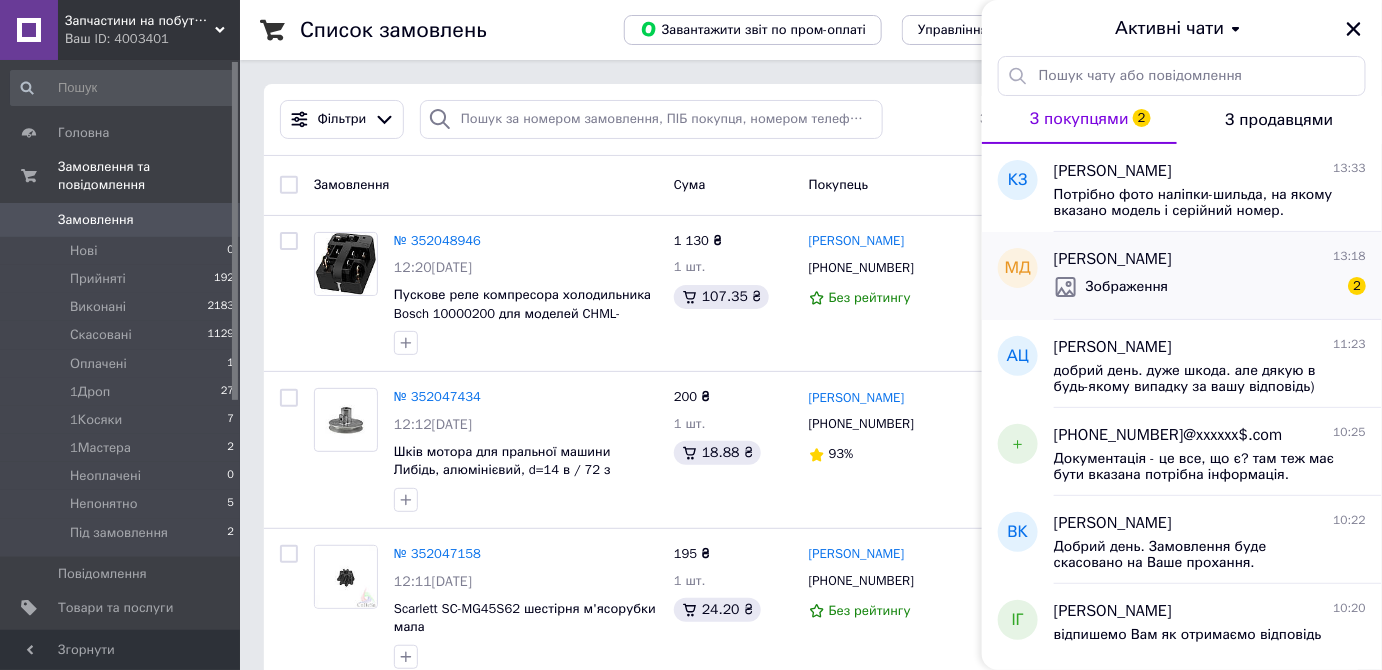 click on "Марковський Дмитро" at bounding box center [1113, 259] 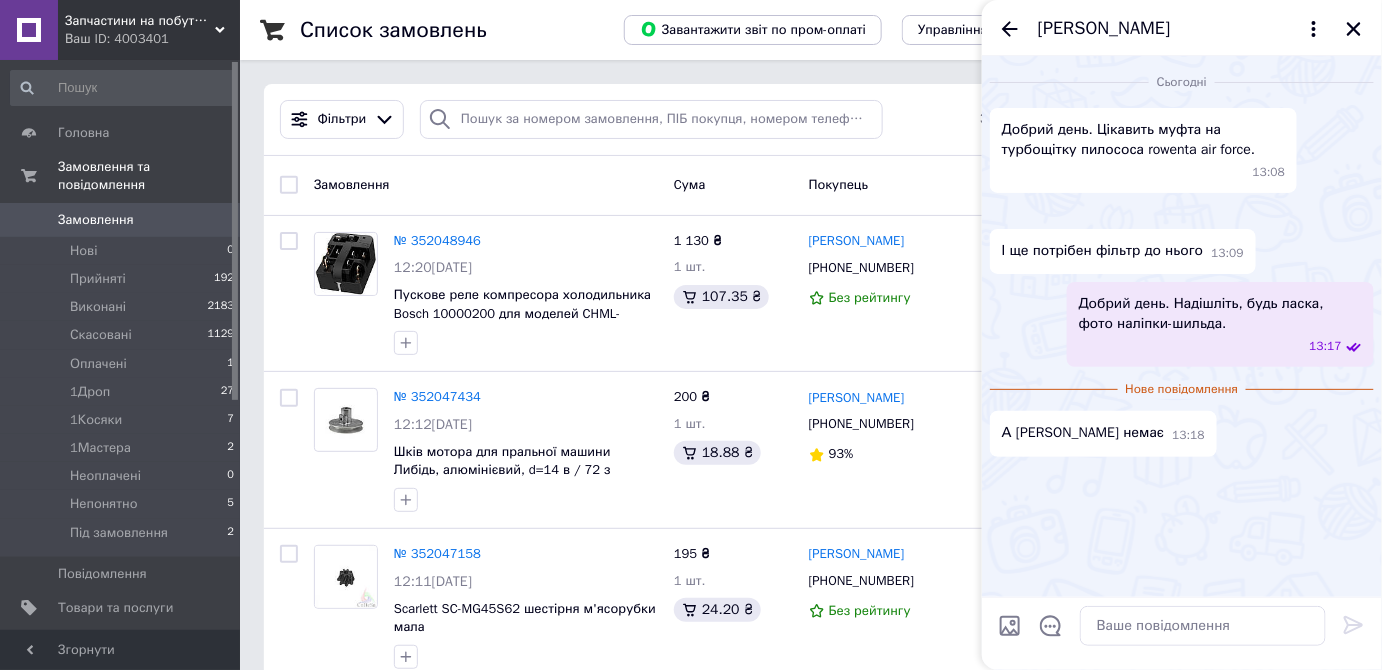 scroll, scrollTop: 385, scrollLeft: 0, axis: vertical 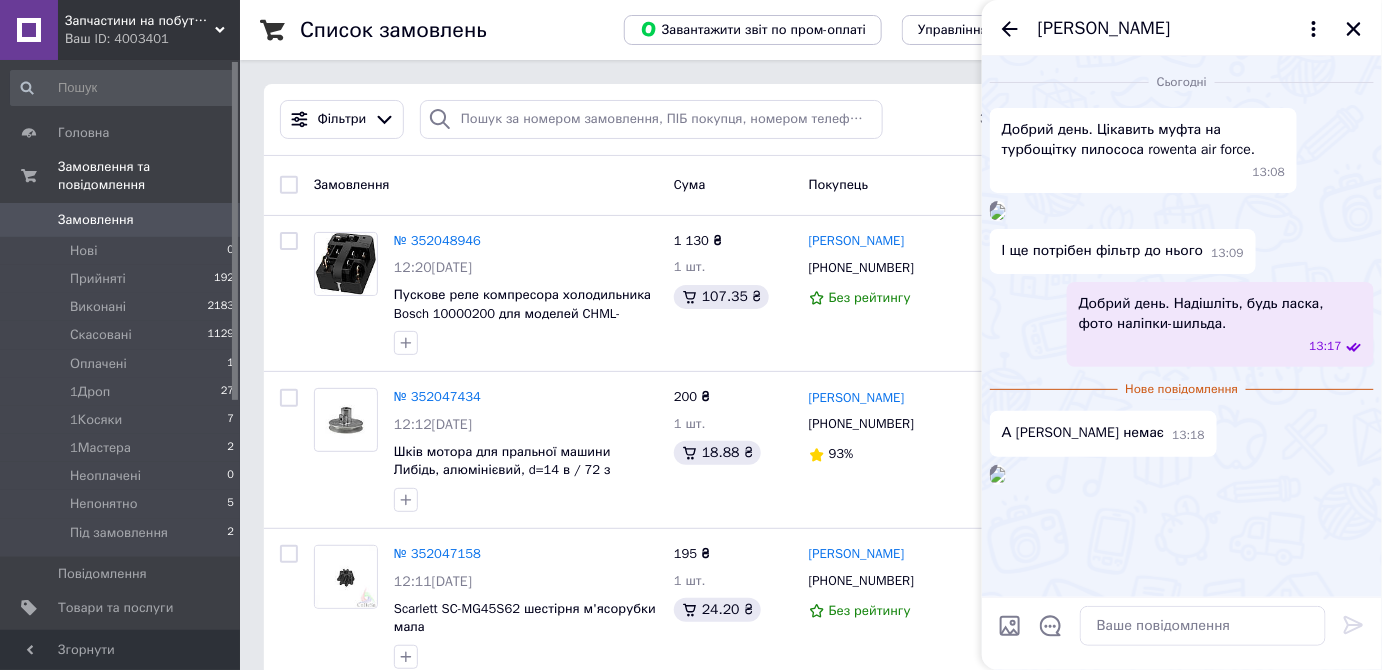 click at bounding box center (998, 475) 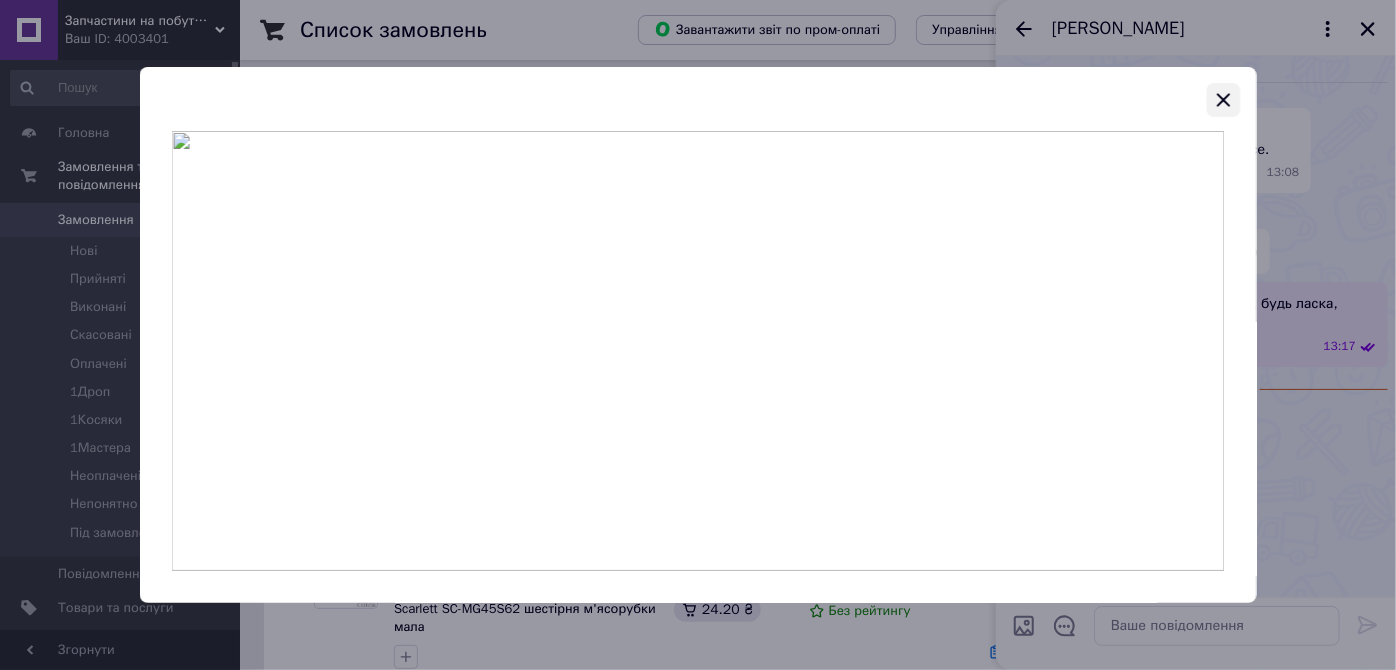 click 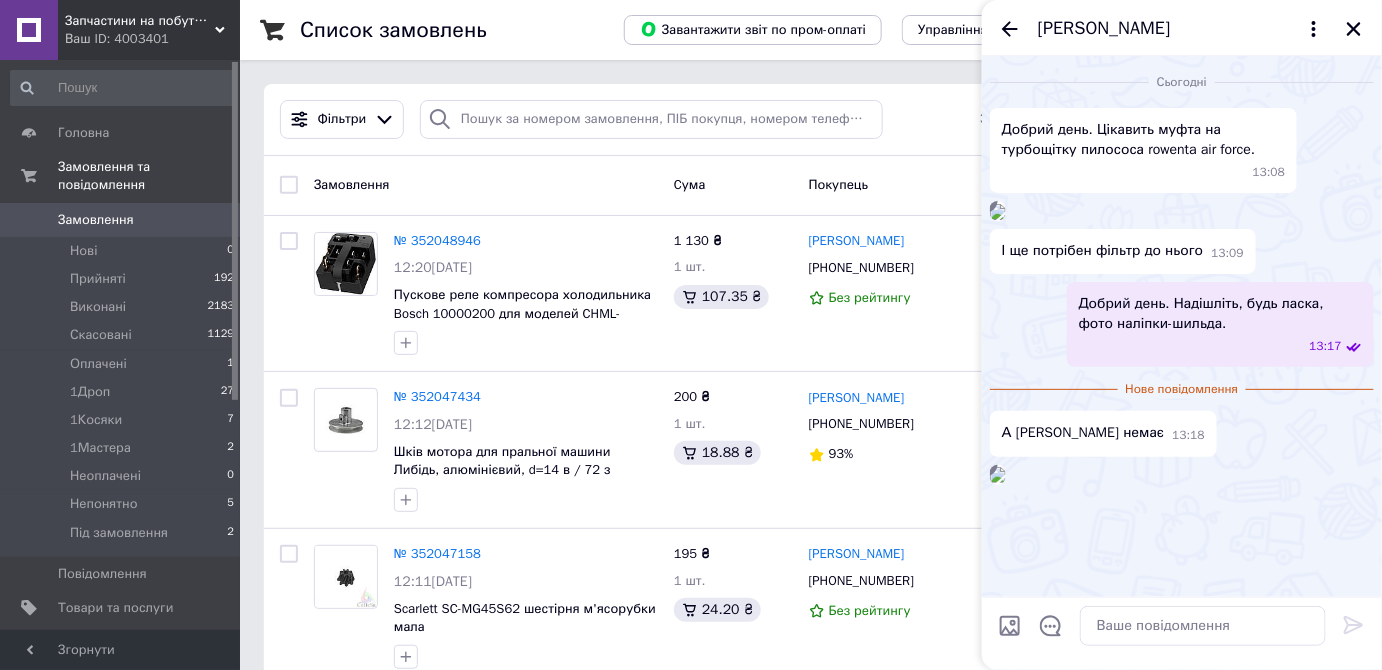 scroll, scrollTop: 385, scrollLeft: 0, axis: vertical 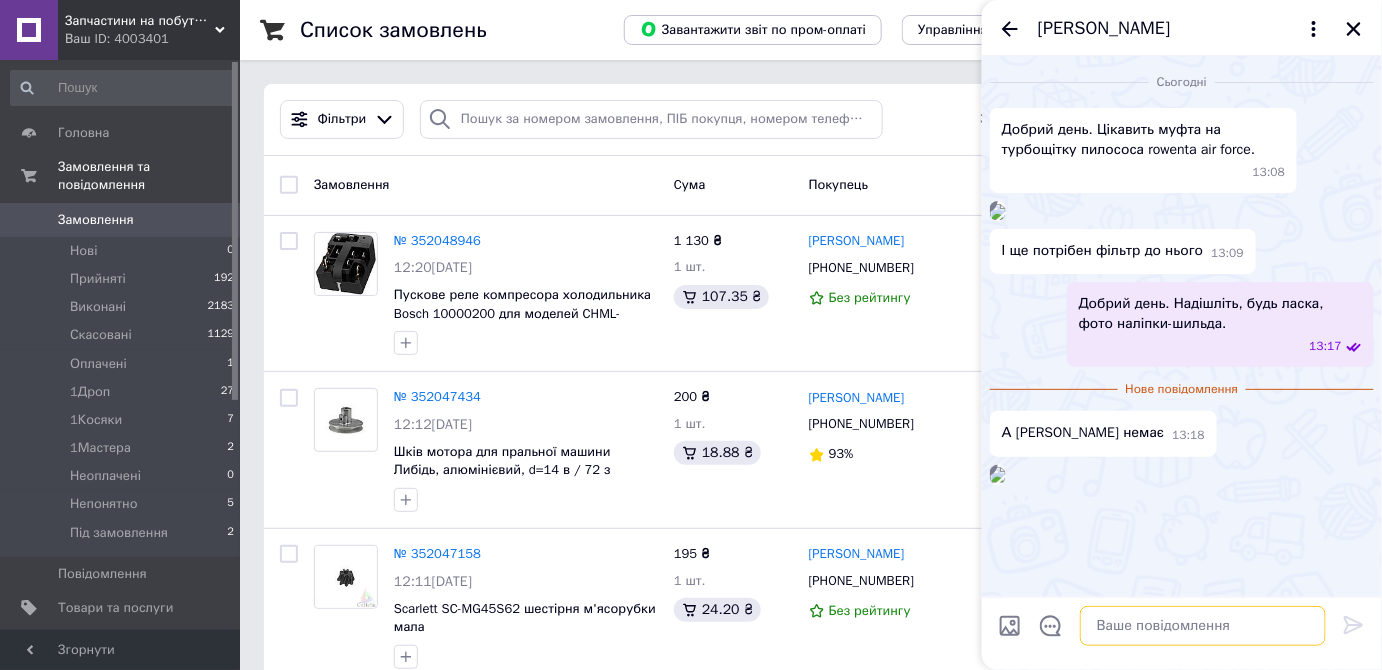 click at bounding box center [1203, 626] 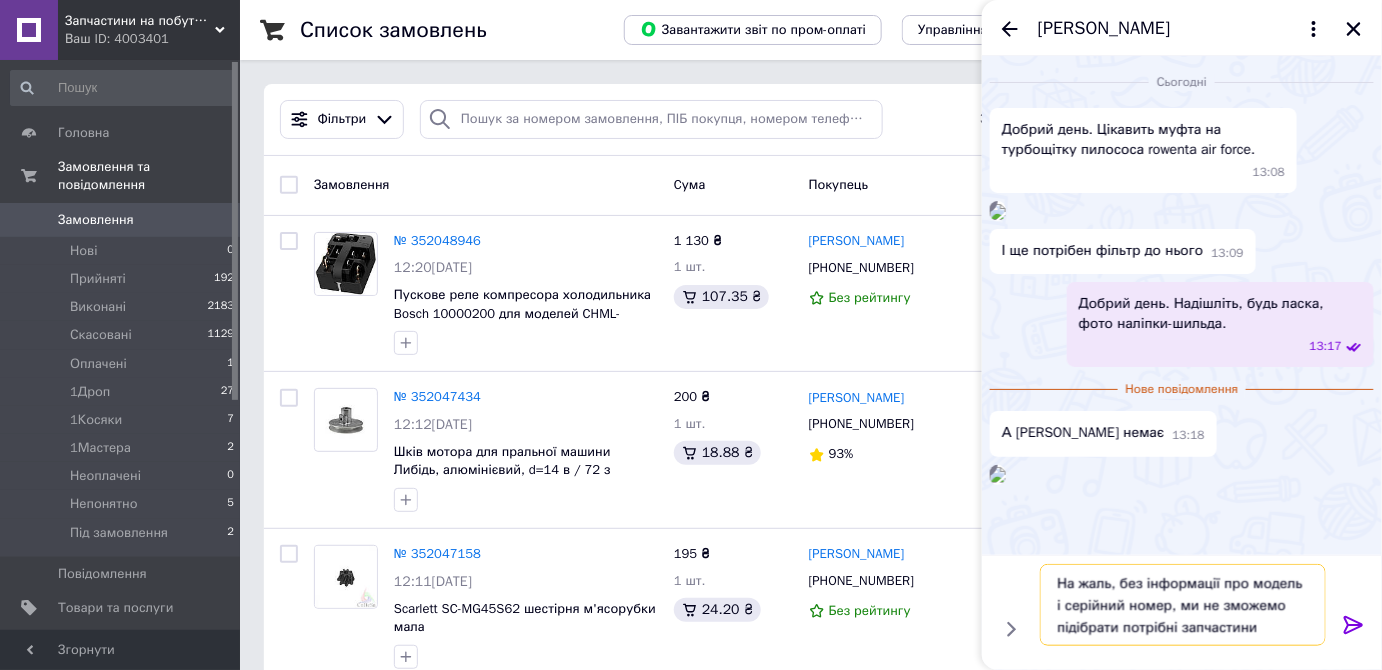 type on "На жаль, без інформації про модель і серійний номер, ми не зможемо підібрати потрібні запчастини." 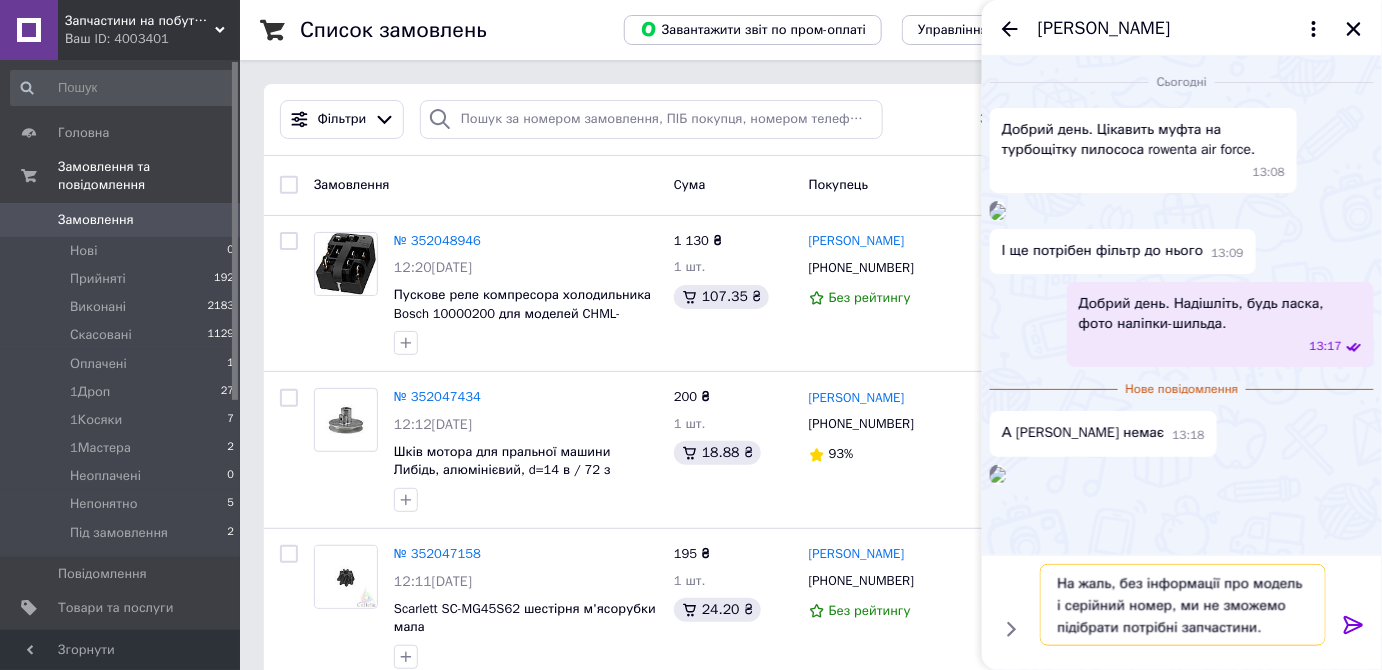 type 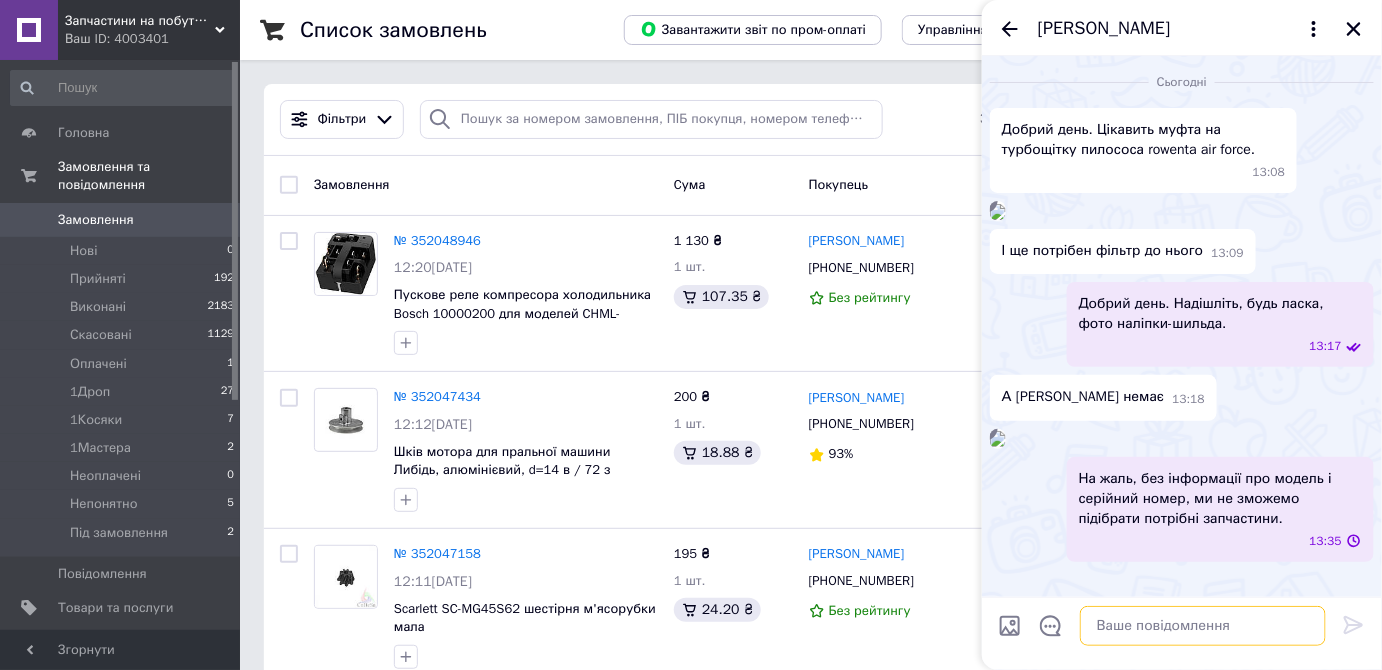 scroll, scrollTop: 462, scrollLeft: 0, axis: vertical 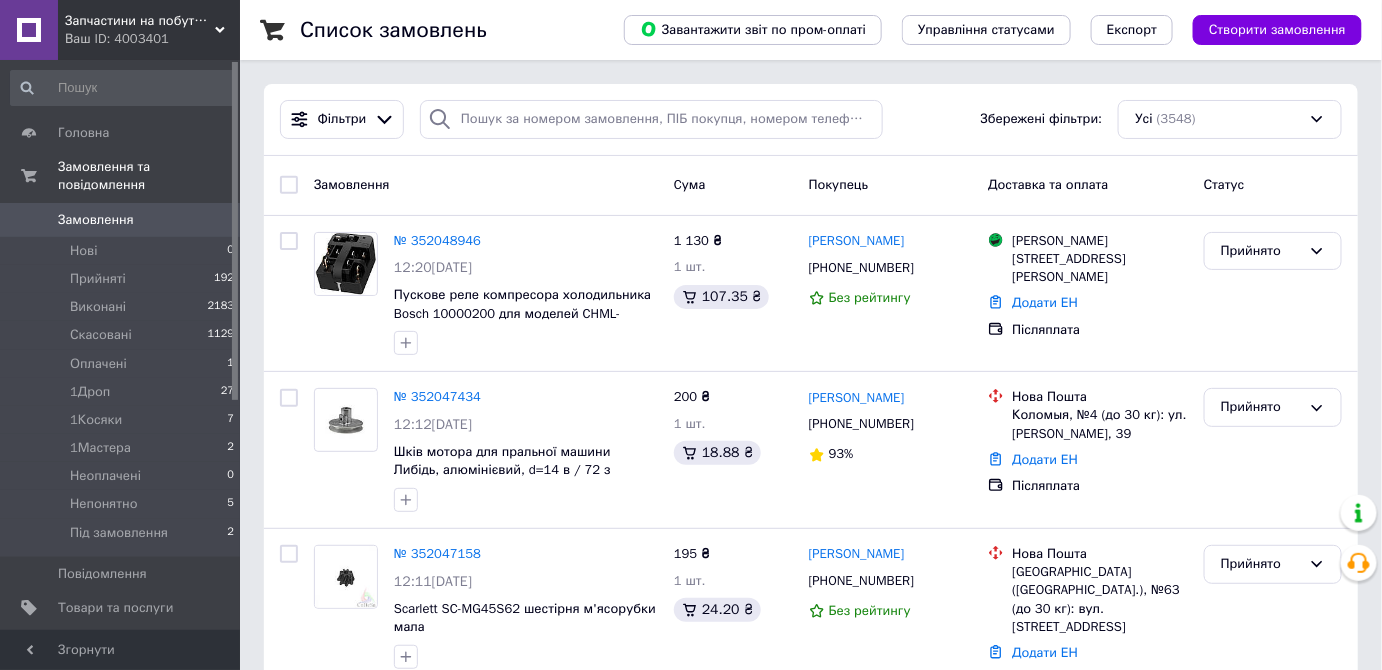 click 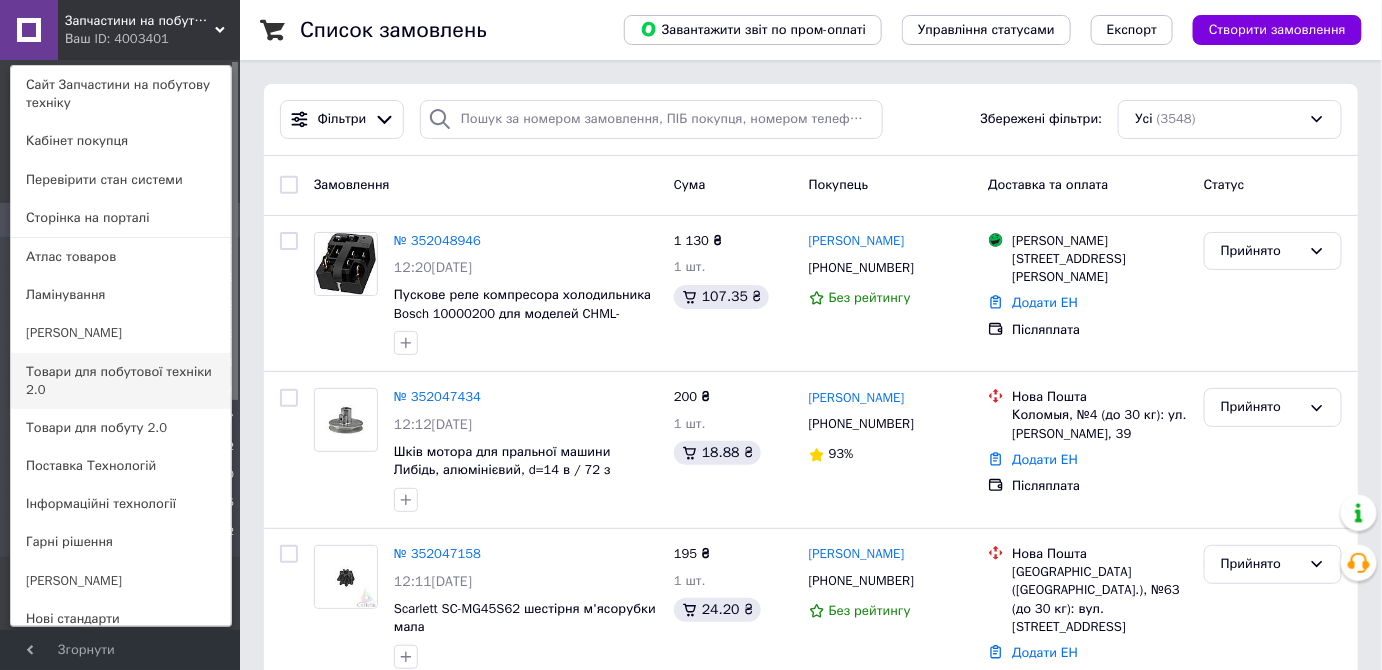 click on "Товари для побутової техніки 2.0" at bounding box center [121, 381] 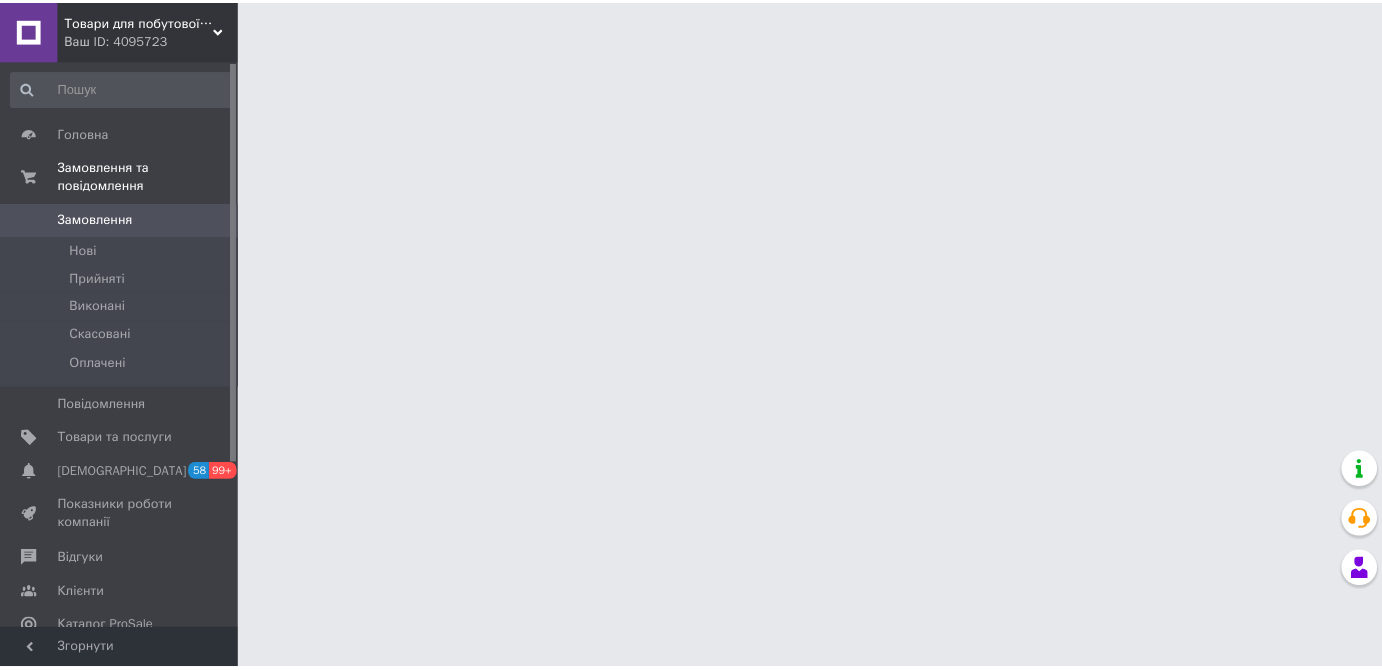 scroll, scrollTop: 0, scrollLeft: 0, axis: both 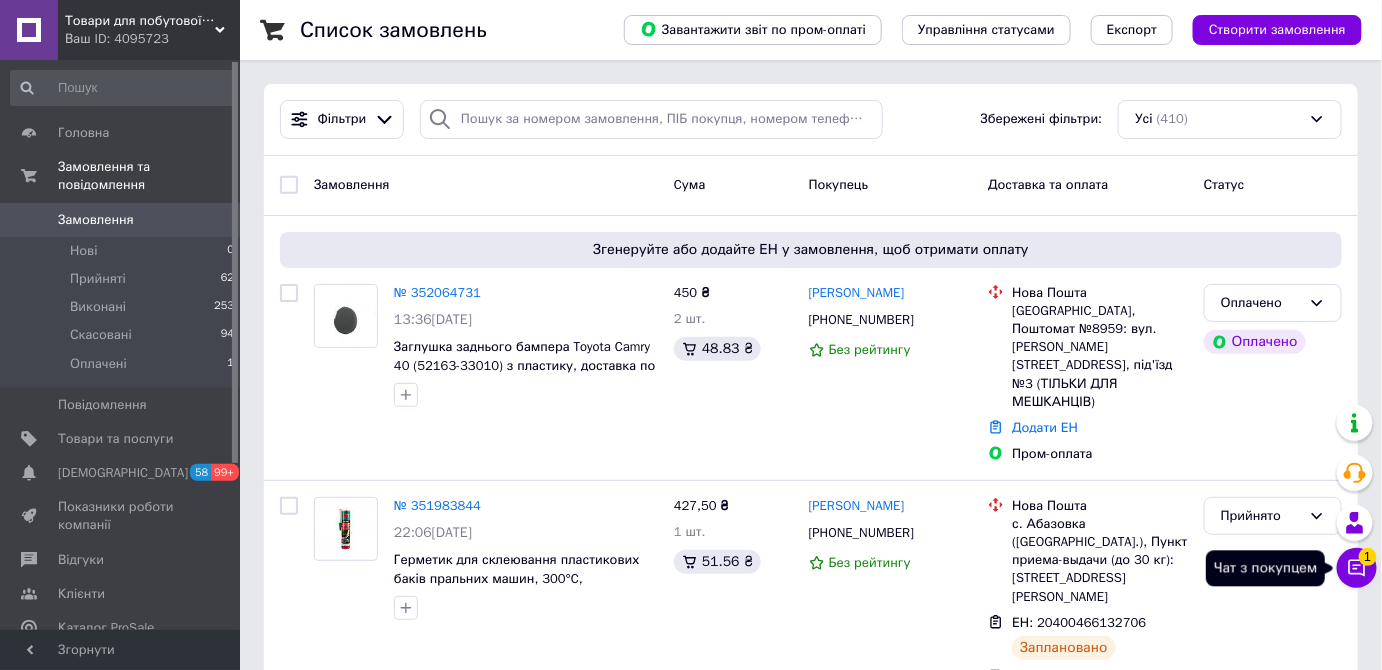 click 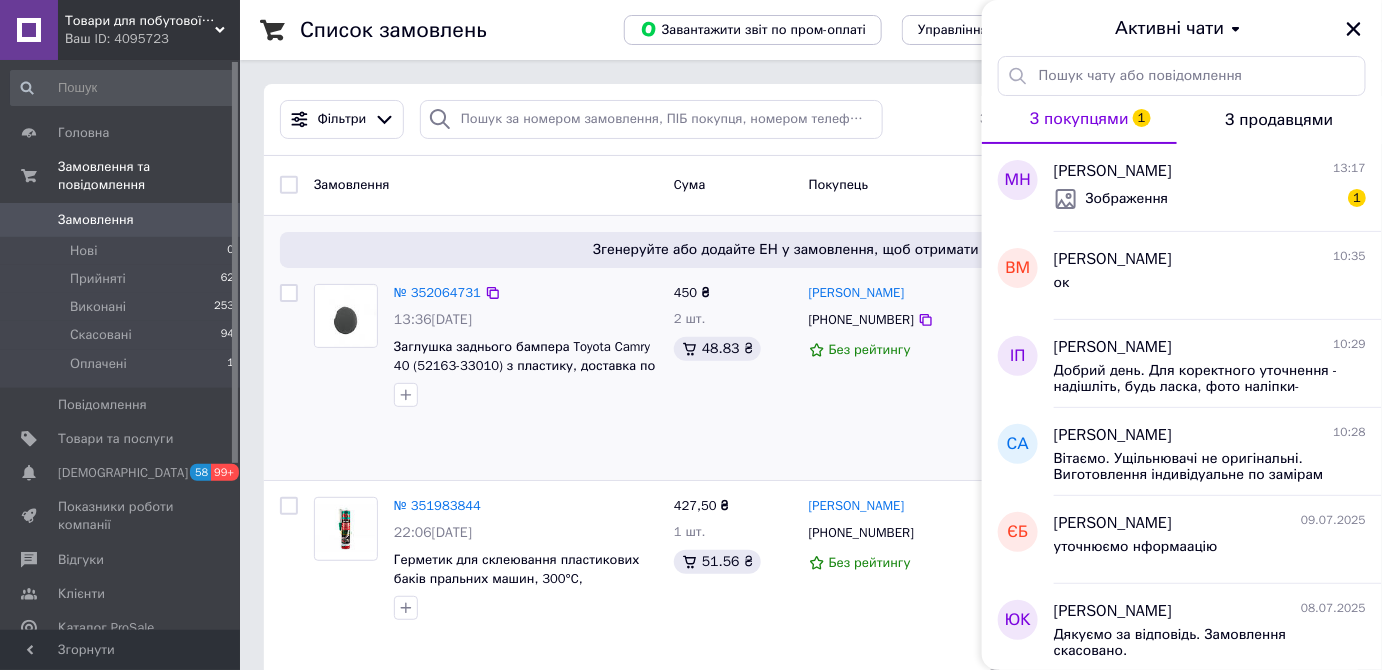 click on "450 ₴ 2 шт. 48.83 ₴" at bounding box center (733, 374) 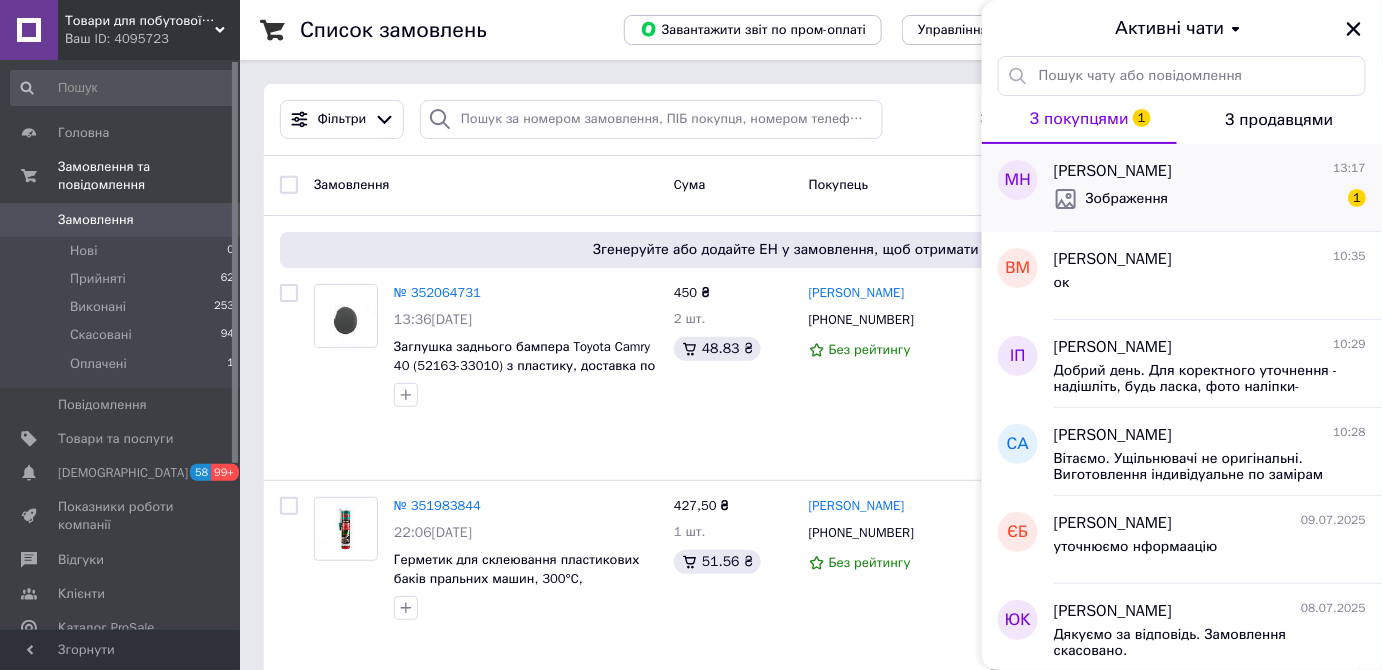 click on "Зображення" at bounding box center (1111, 199) 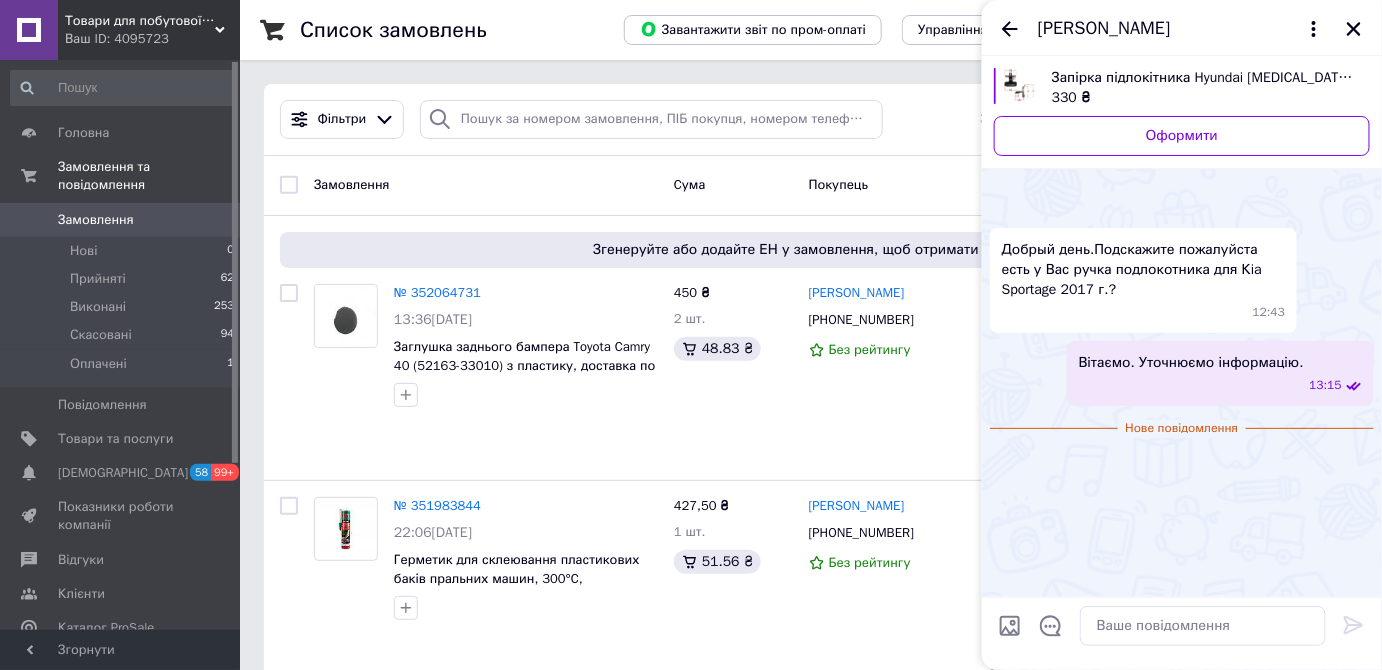 scroll, scrollTop: 141, scrollLeft: 0, axis: vertical 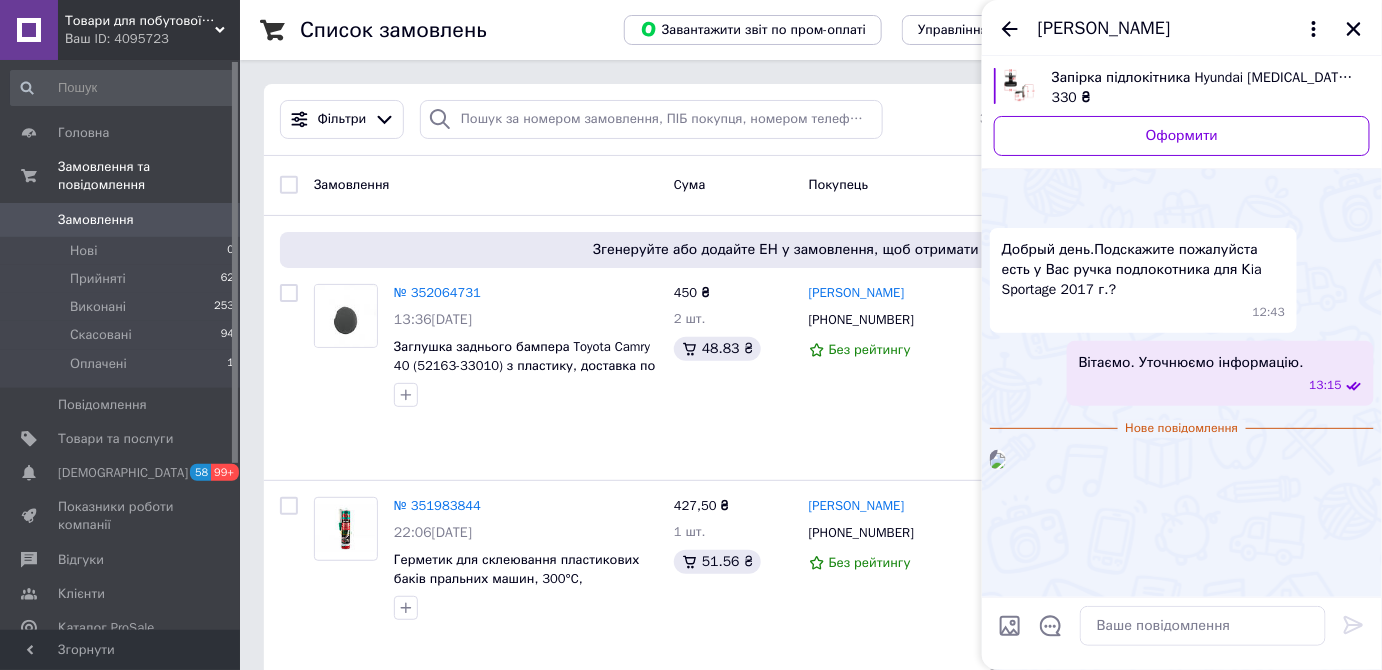 click at bounding box center [998, 461] 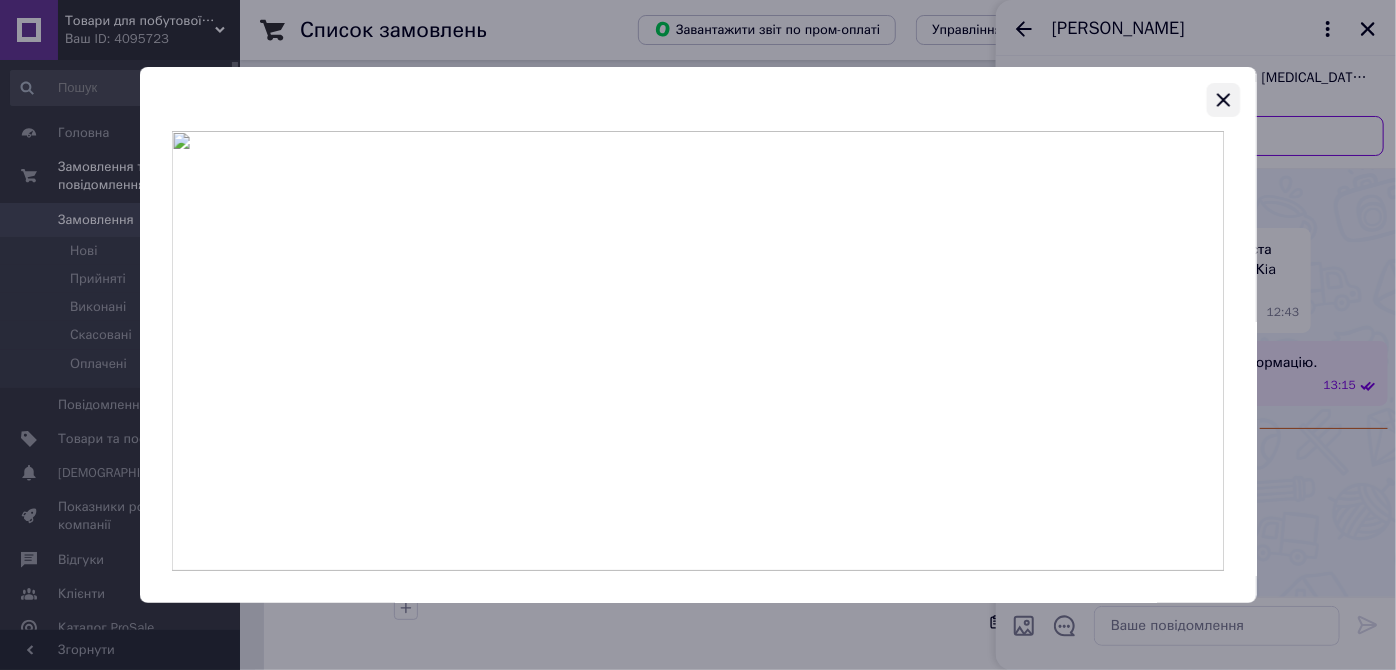 click 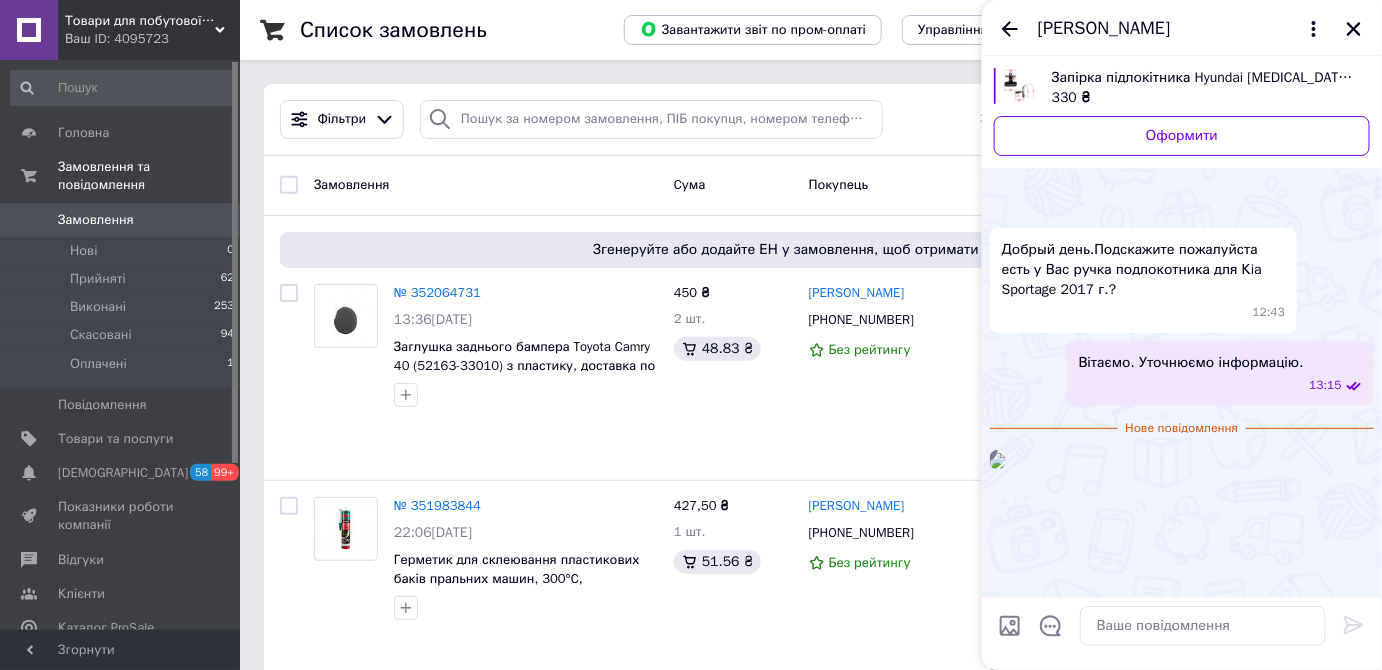click 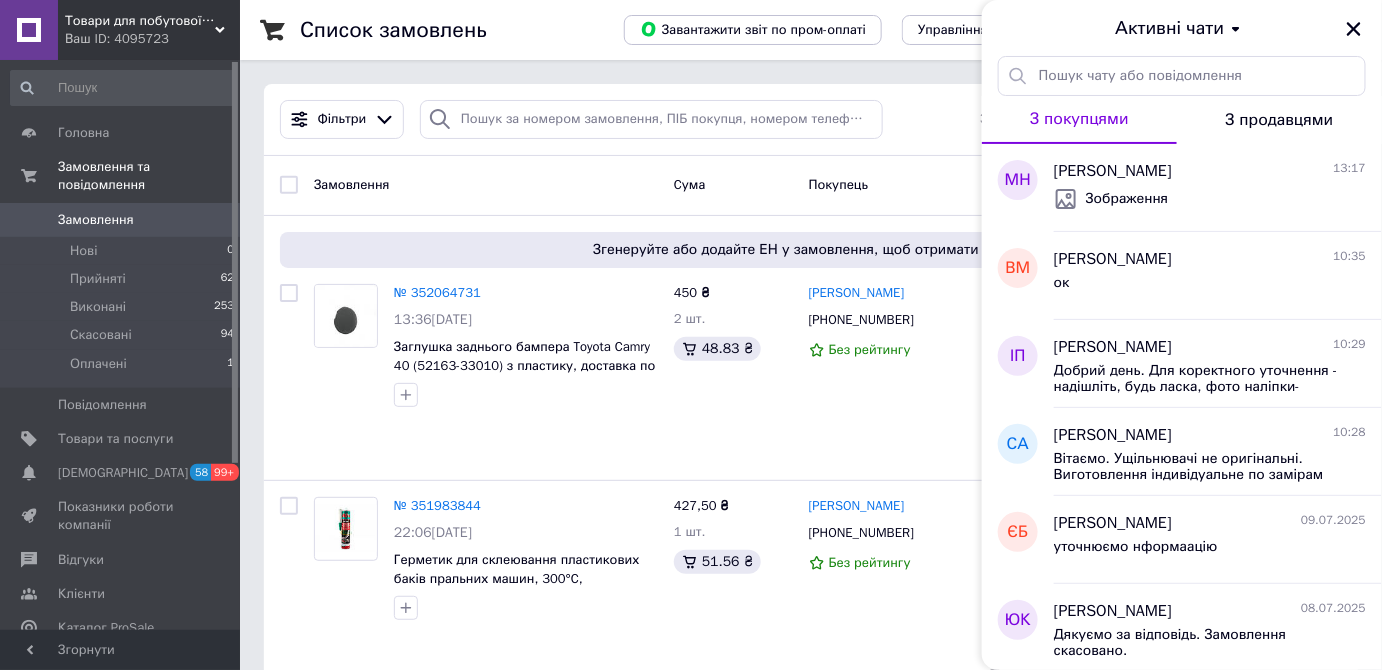 click 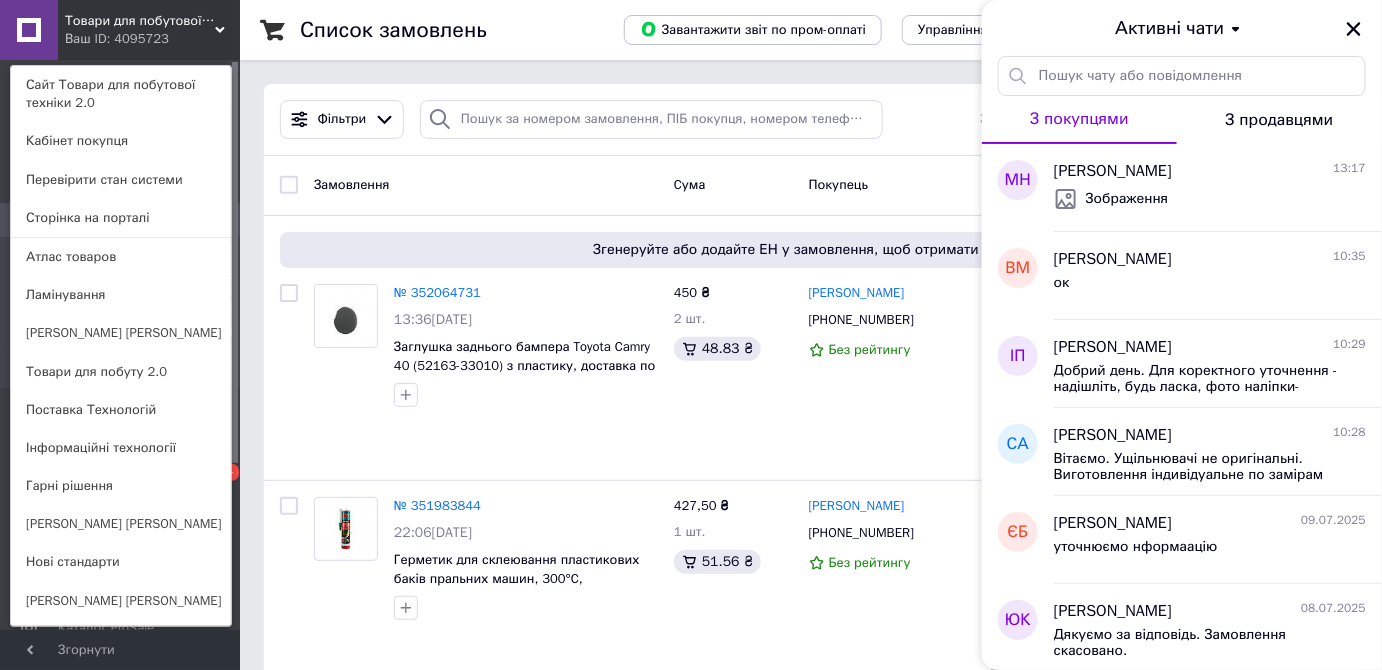 scroll, scrollTop: 545, scrollLeft: 0, axis: vertical 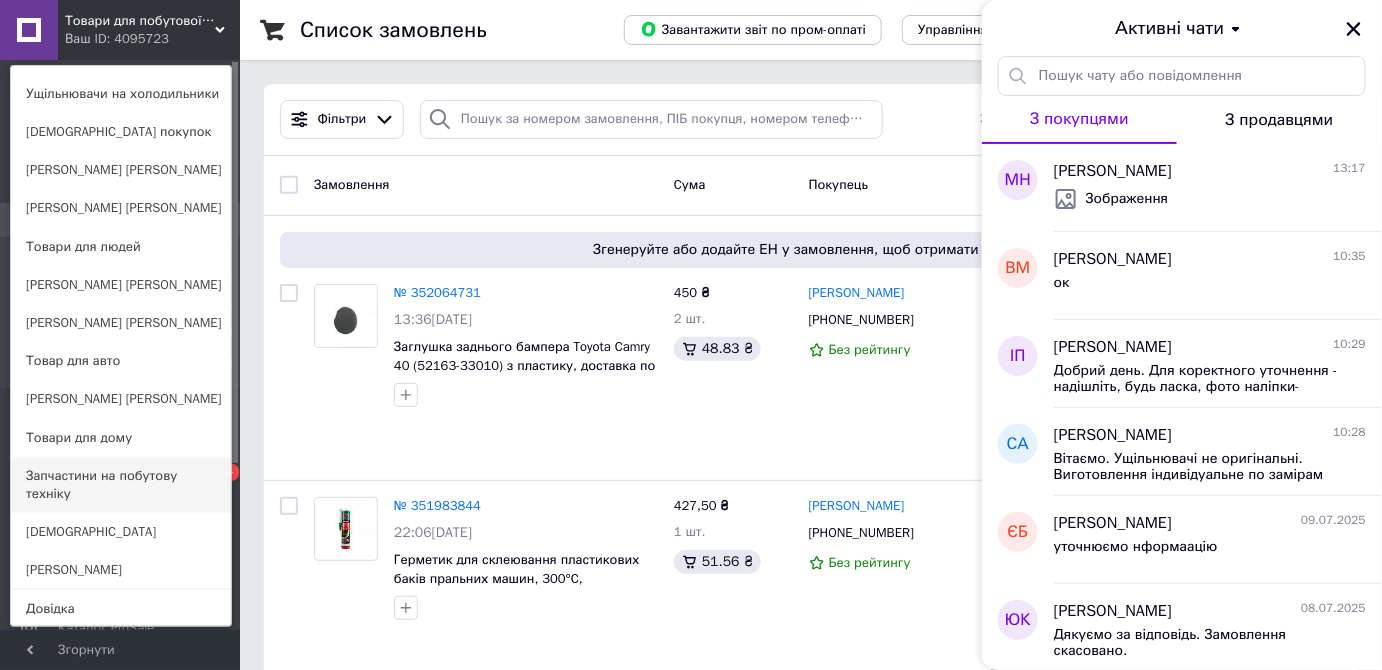 click on "Запчастини на побутову техніку" at bounding box center (121, 485) 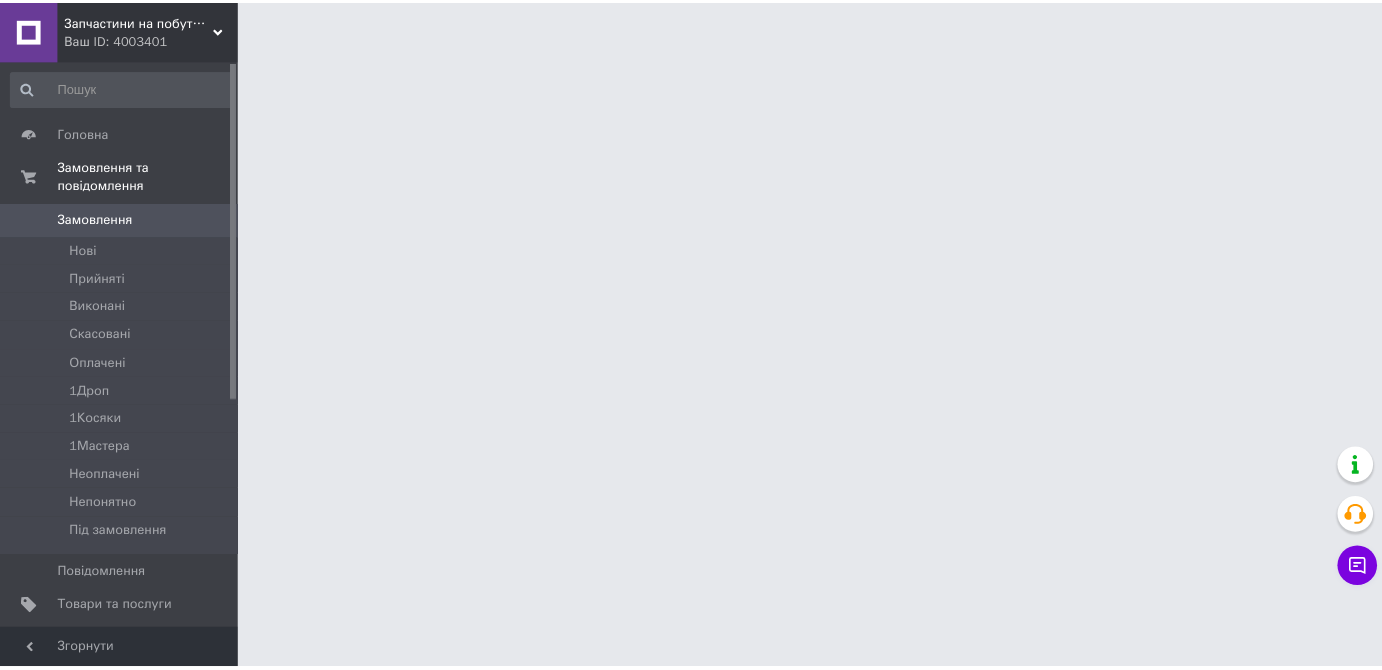 scroll, scrollTop: 0, scrollLeft: 0, axis: both 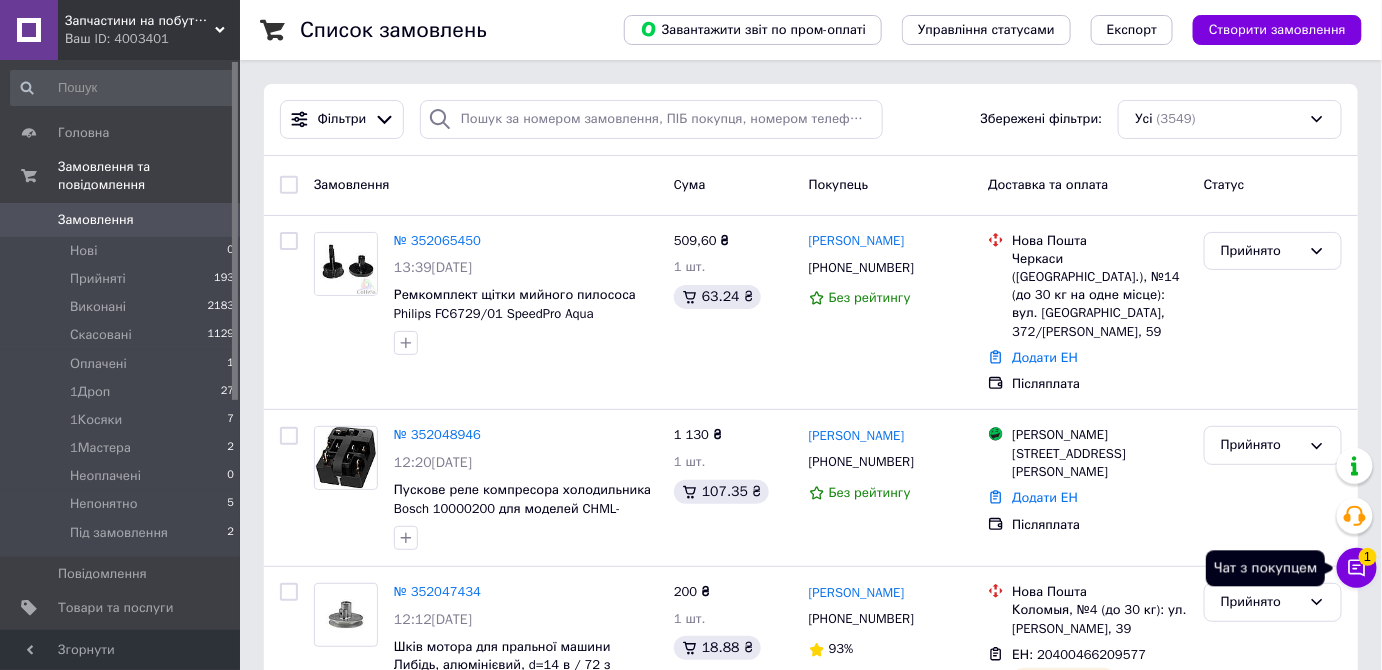 click 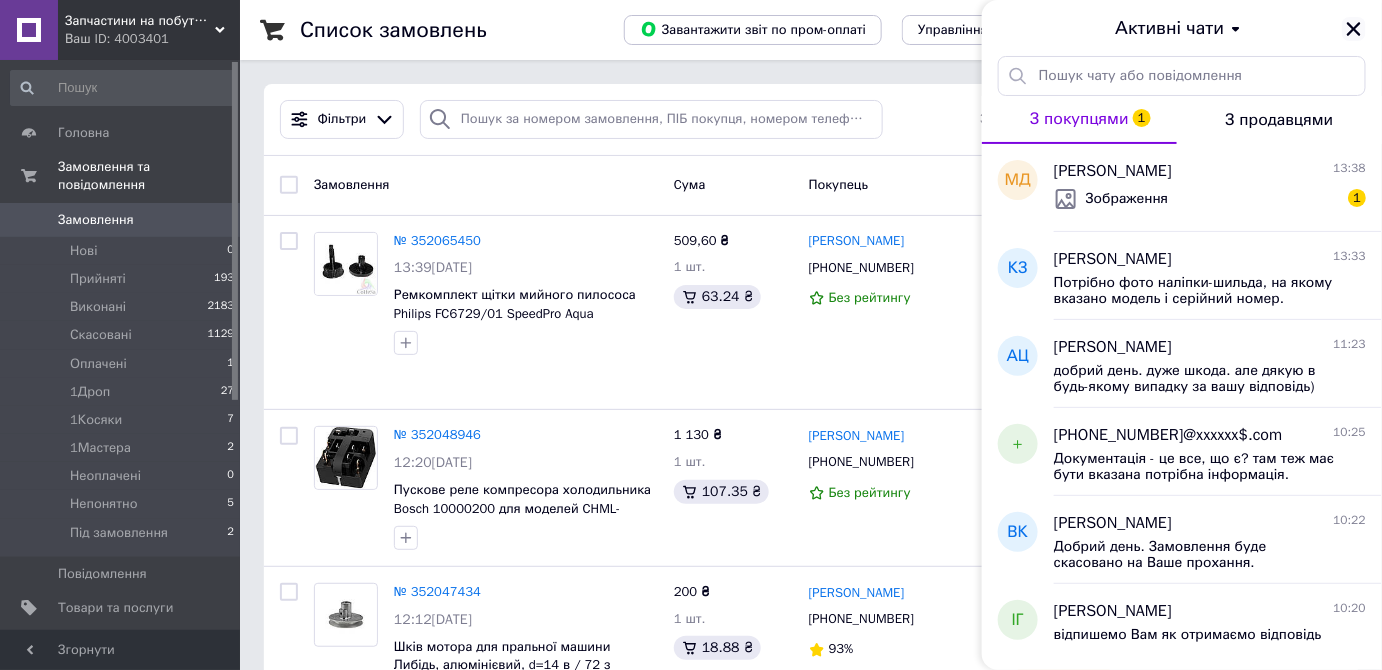 click 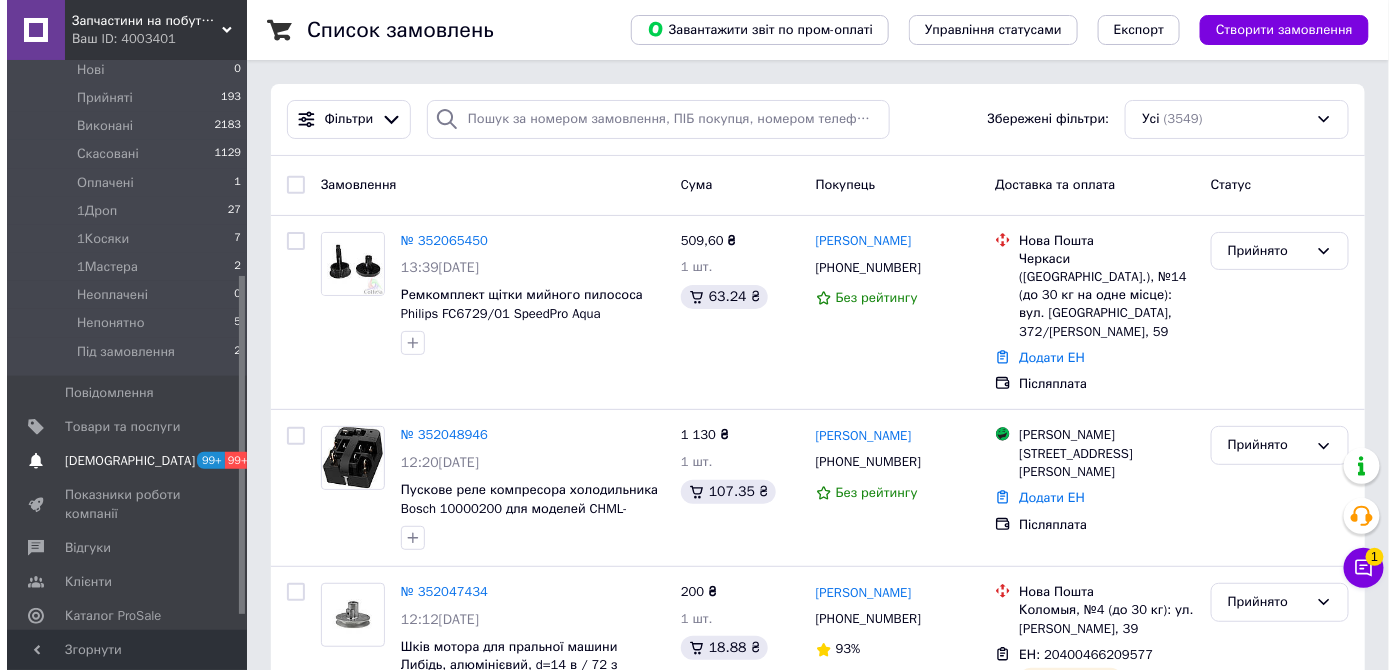 scroll, scrollTop: 363, scrollLeft: 0, axis: vertical 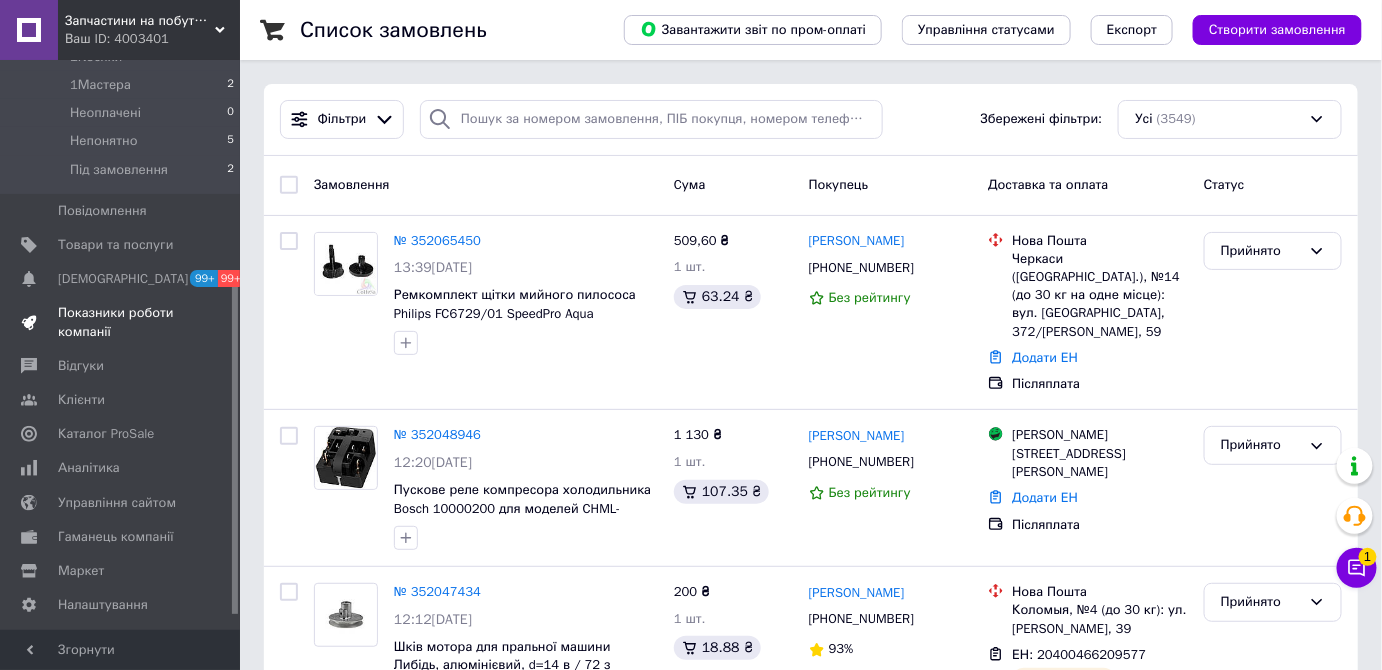 click on "Показники роботи компанії" at bounding box center (121, 322) 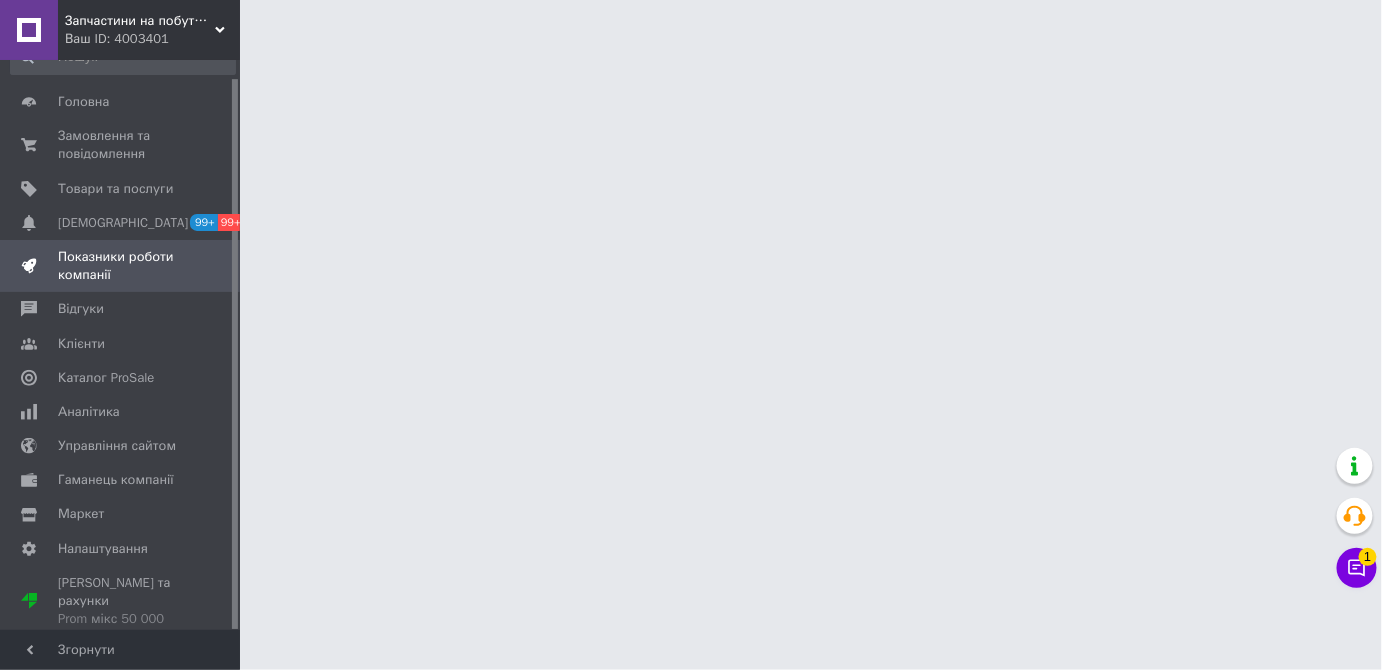 scroll, scrollTop: 18, scrollLeft: 0, axis: vertical 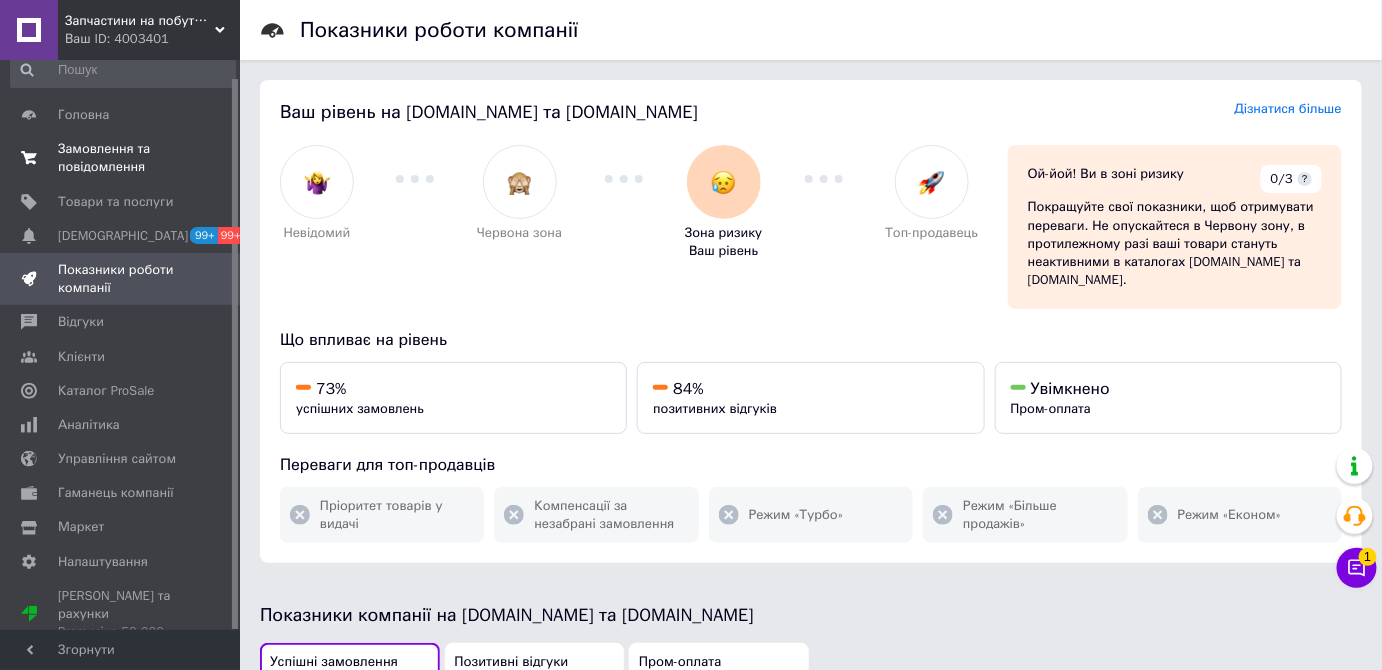 click on "Замовлення та повідомлення" at bounding box center (121, 158) 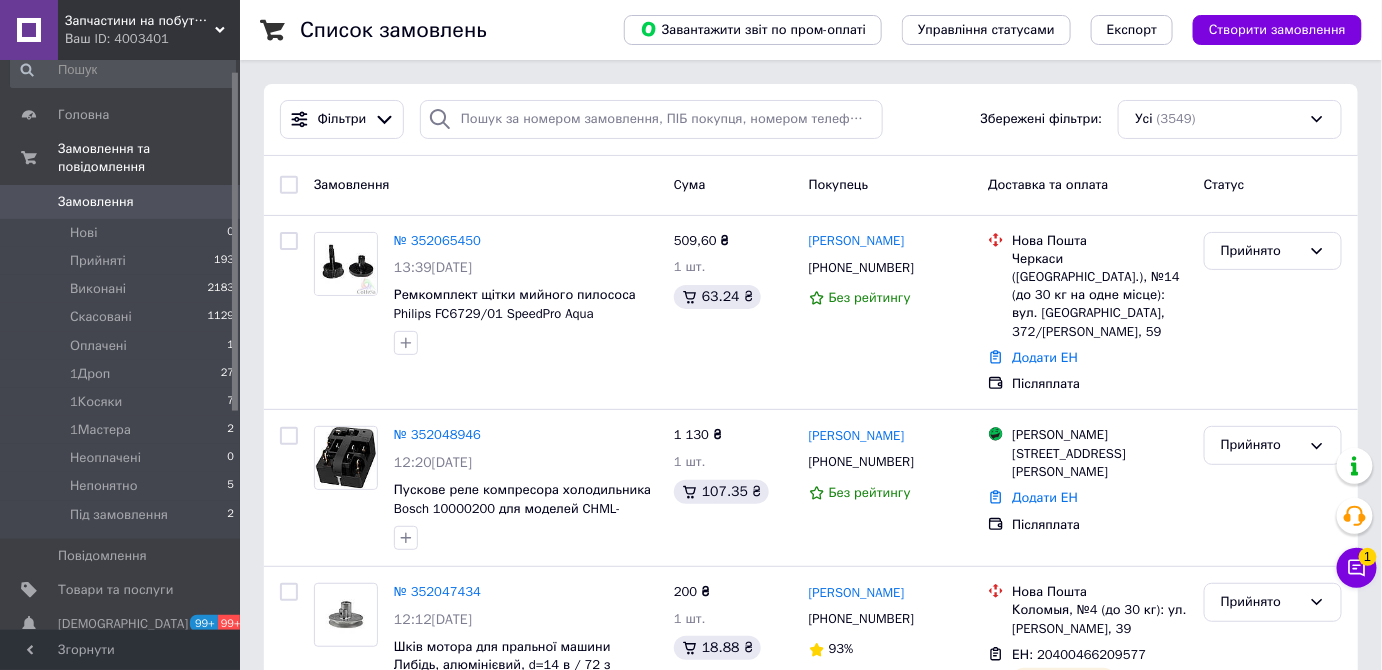 click on "Запчастини на побутову техніку Ваш ID: 4003401" at bounding box center [149, 30] 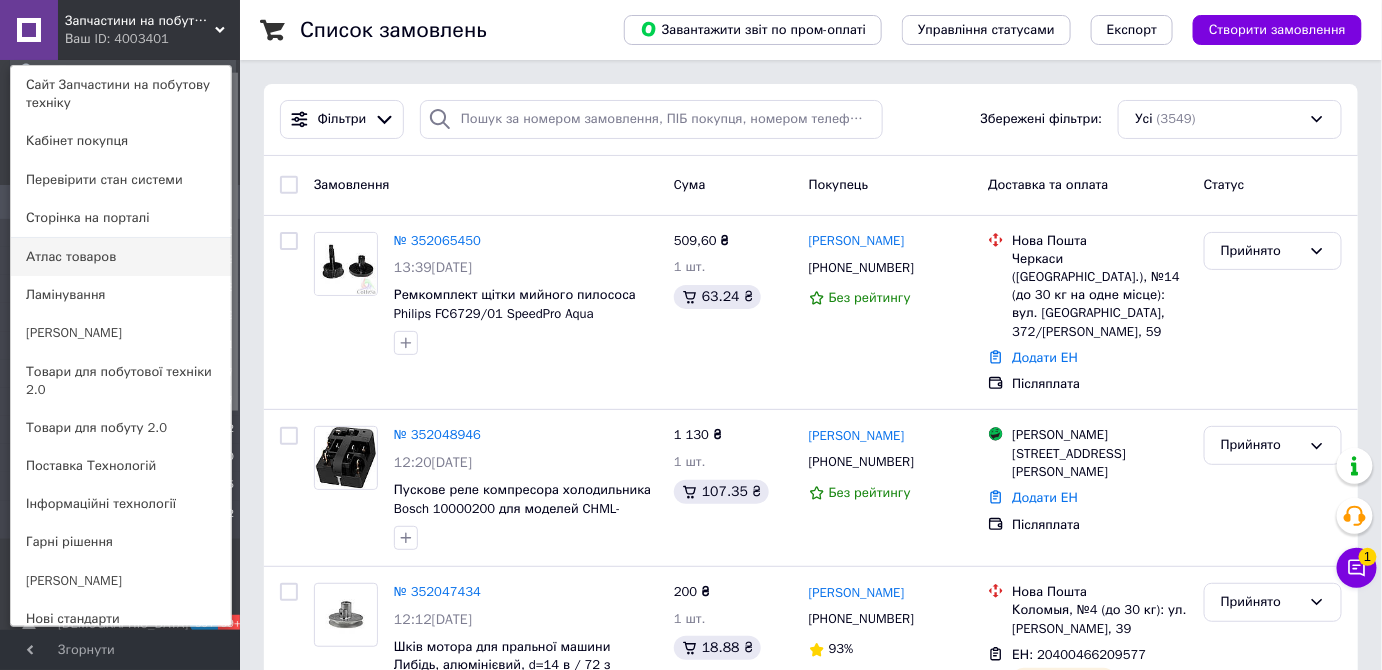 click on "Атлас товаров" at bounding box center (121, 257) 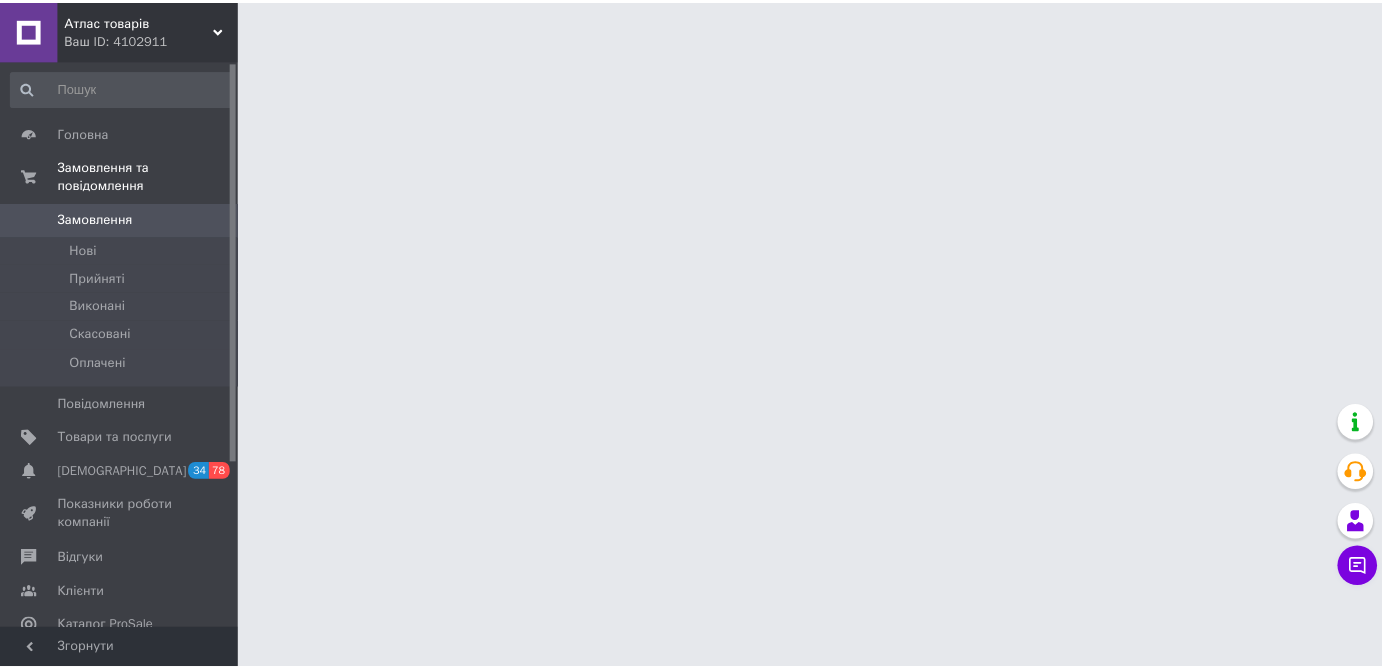 scroll, scrollTop: 0, scrollLeft: 0, axis: both 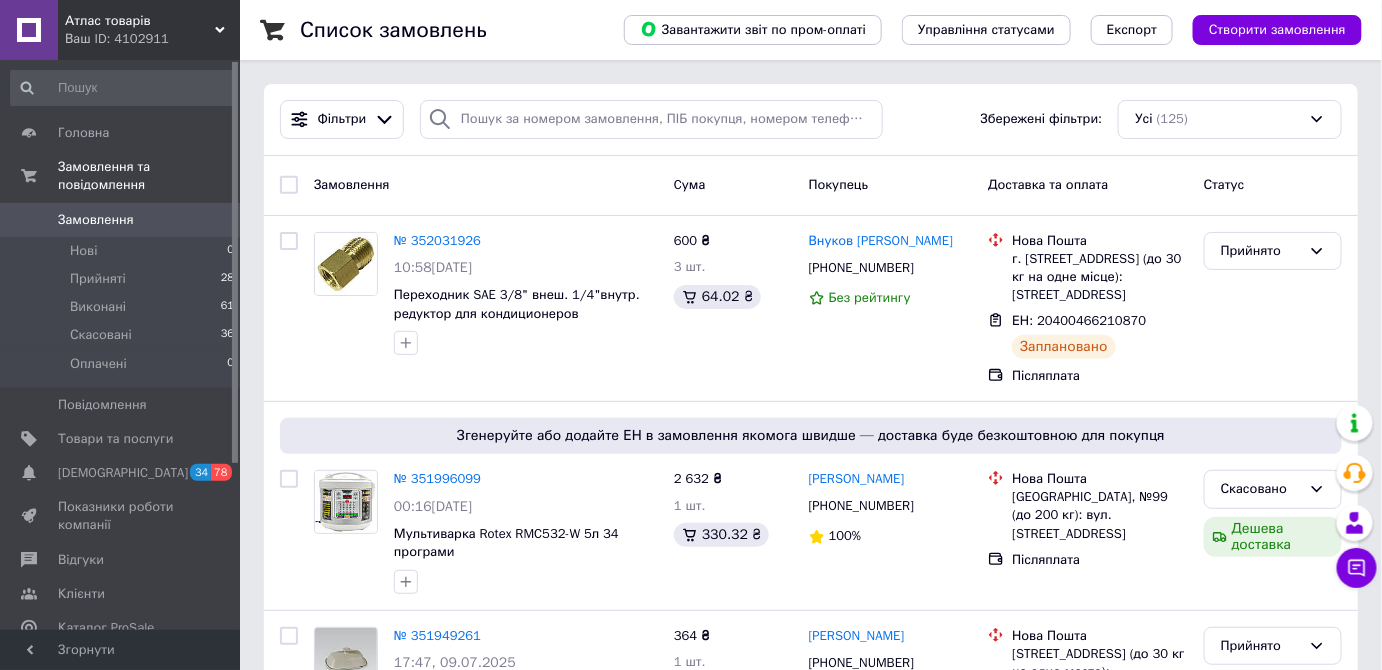 click on "Замовлення" at bounding box center [96, 220] 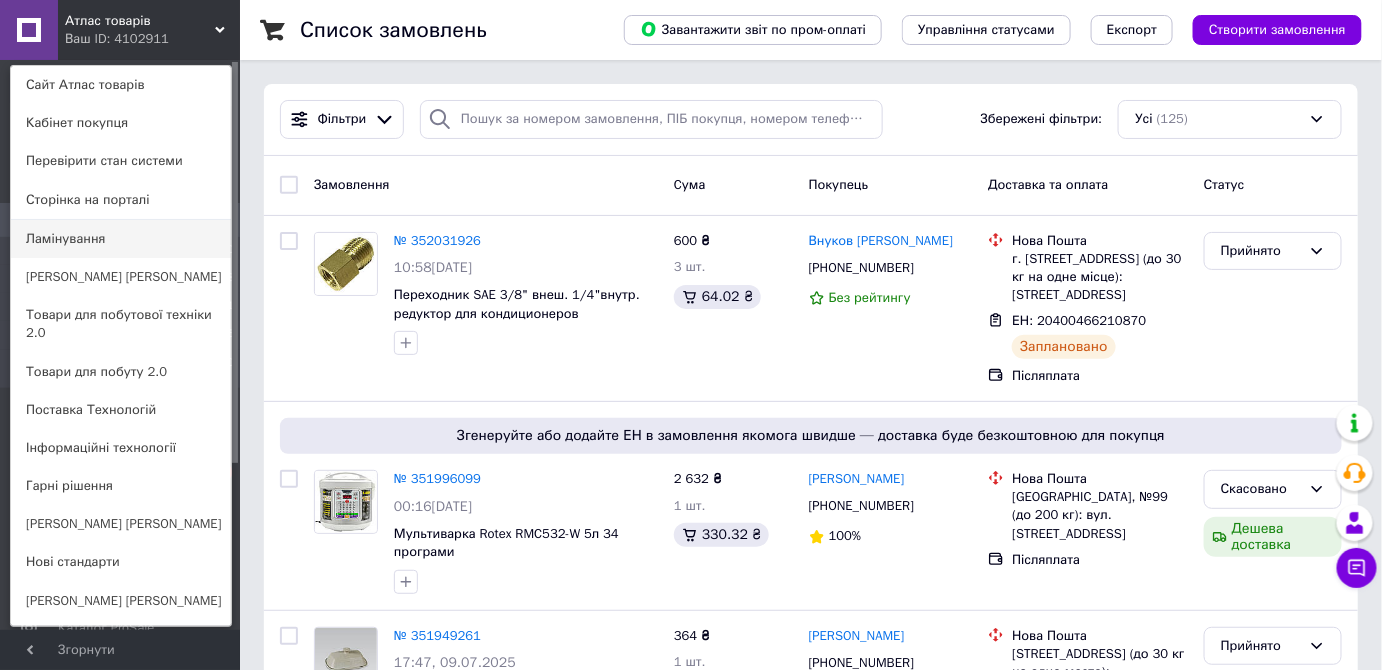click on "Ламінування" at bounding box center (121, 239) 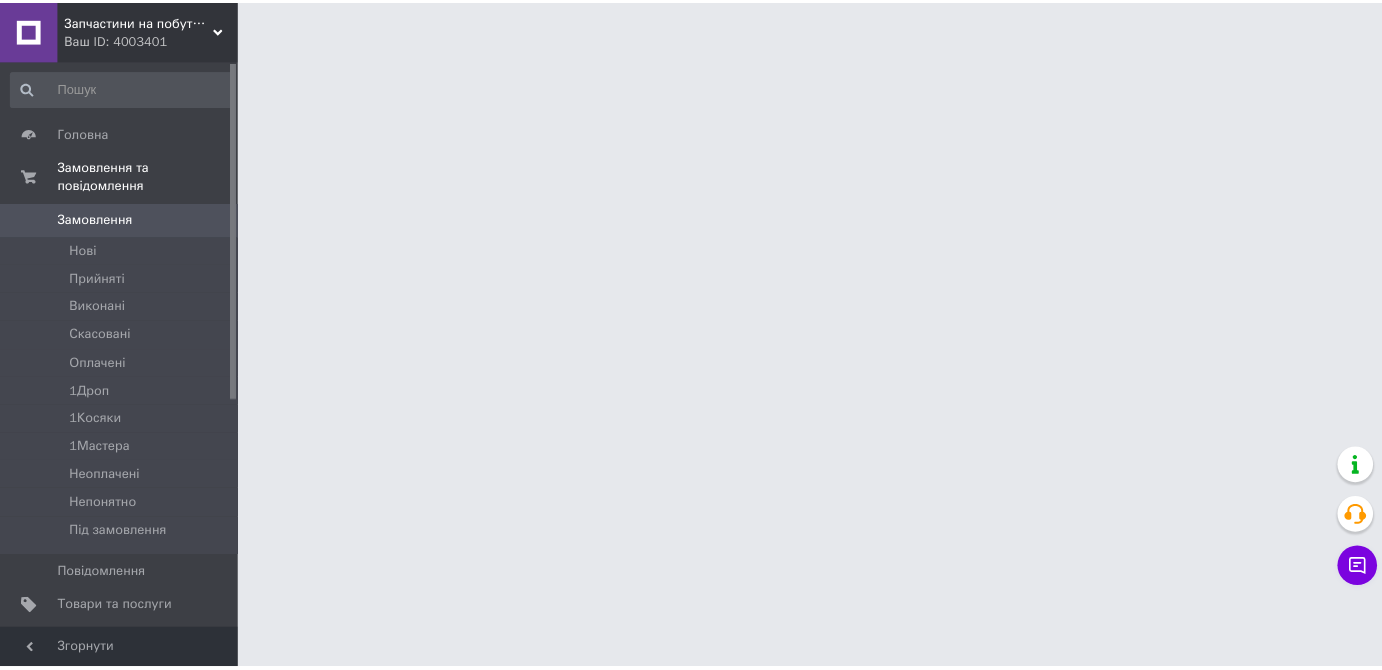 scroll, scrollTop: 0, scrollLeft: 0, axis: both 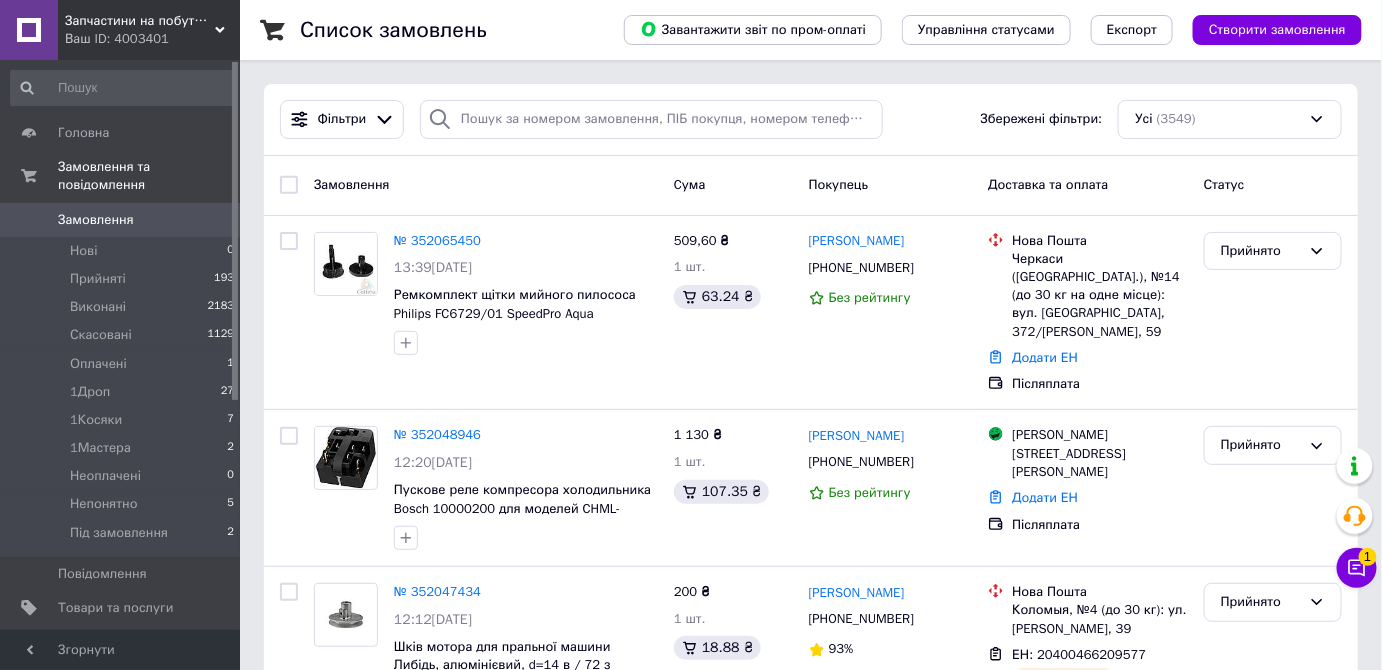 click 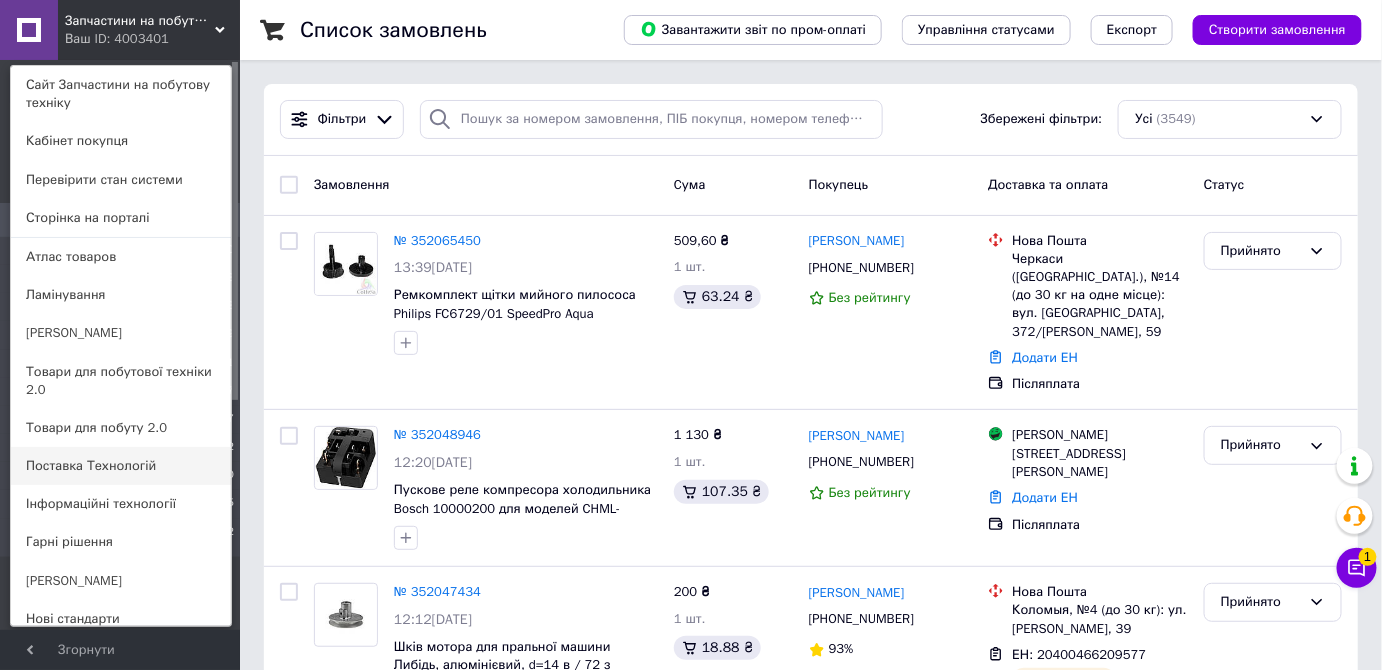 scroll, scrollTop: 545, scrollLeft: 0, axis: vertical 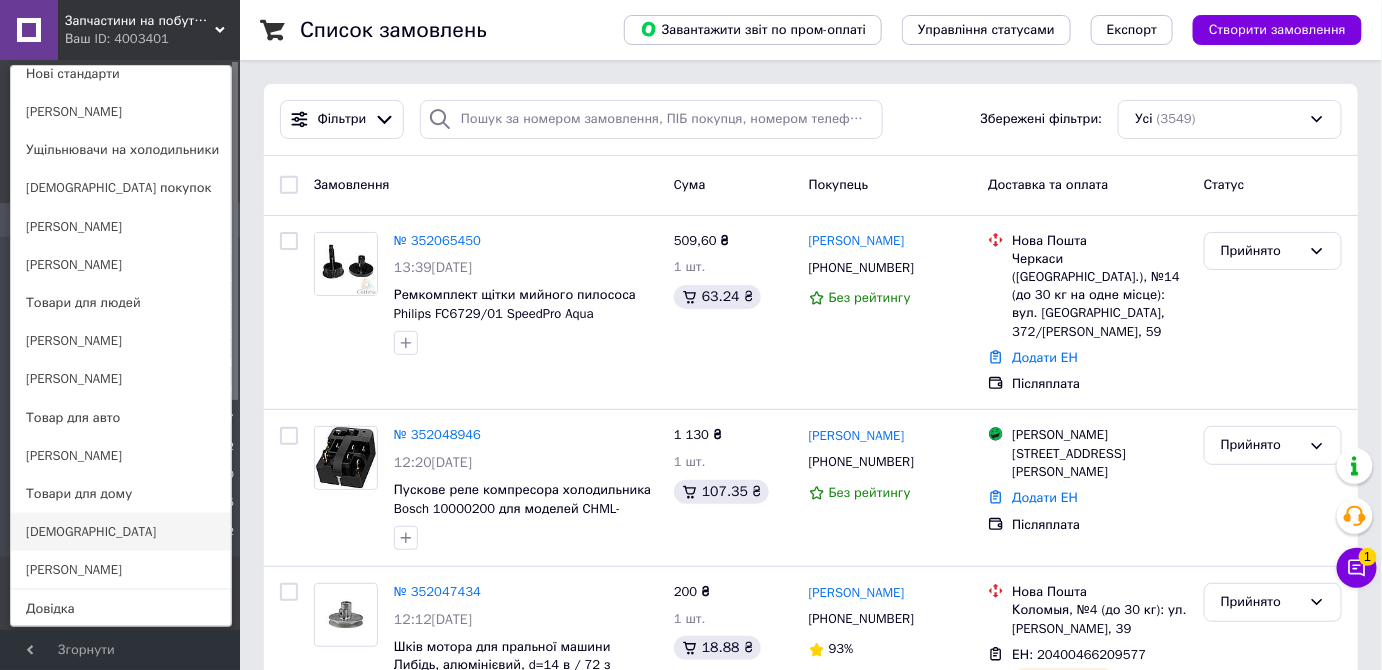 click on "[DEMOGRAPHIC_DATA]" at bounding box center (121, 532) 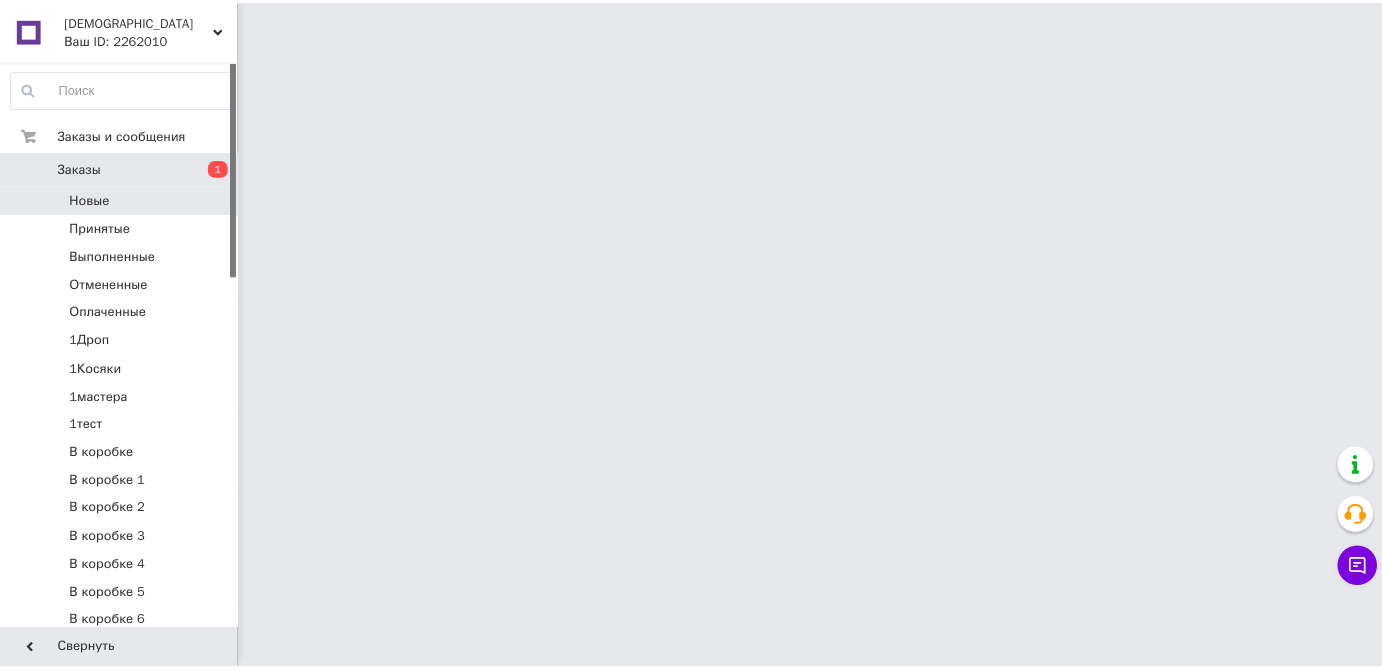 scroll, scrollTop: 0, scrollLeft: 0, axis: both 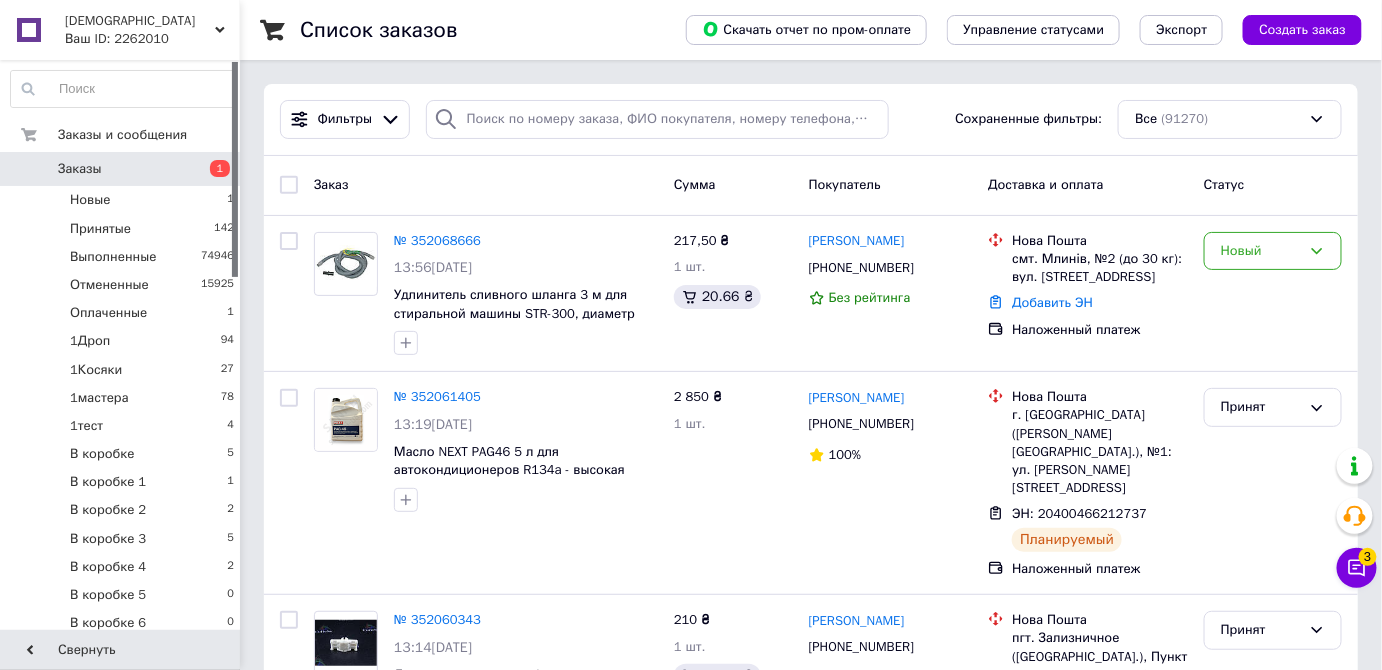 click 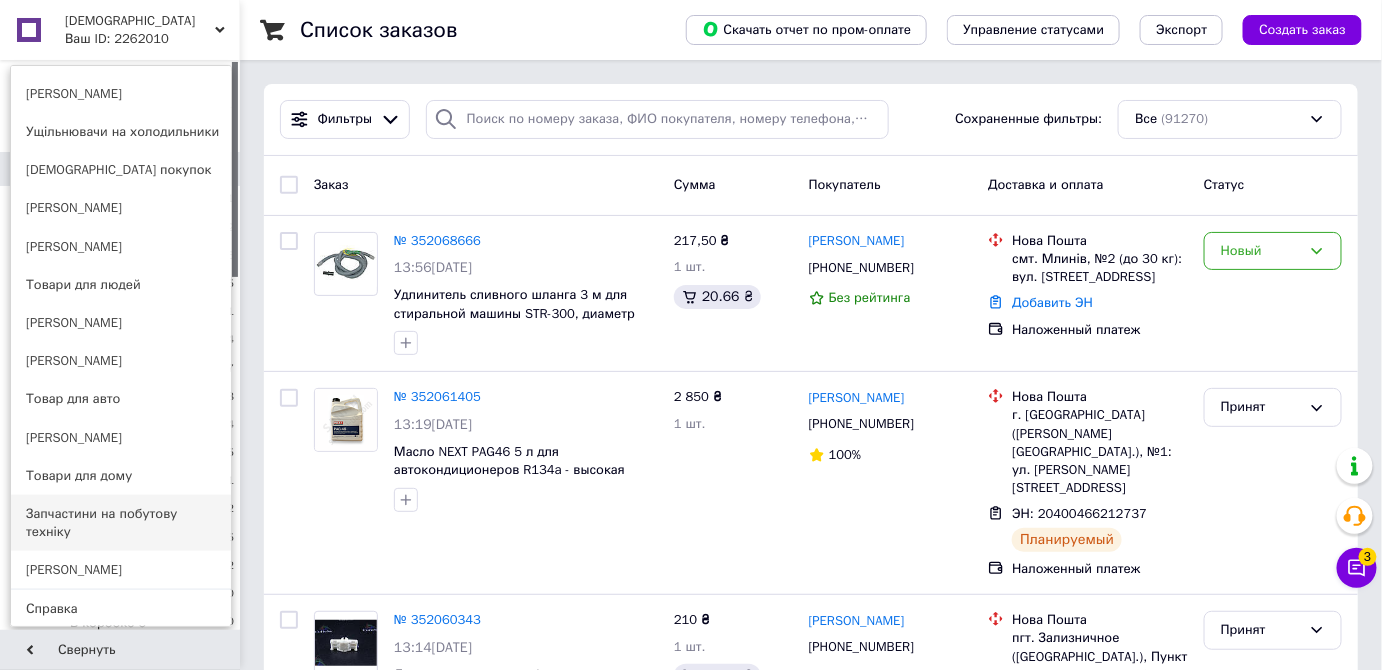 scroll, scrollTop: 584, scrollLeft: 0, axis: vertical 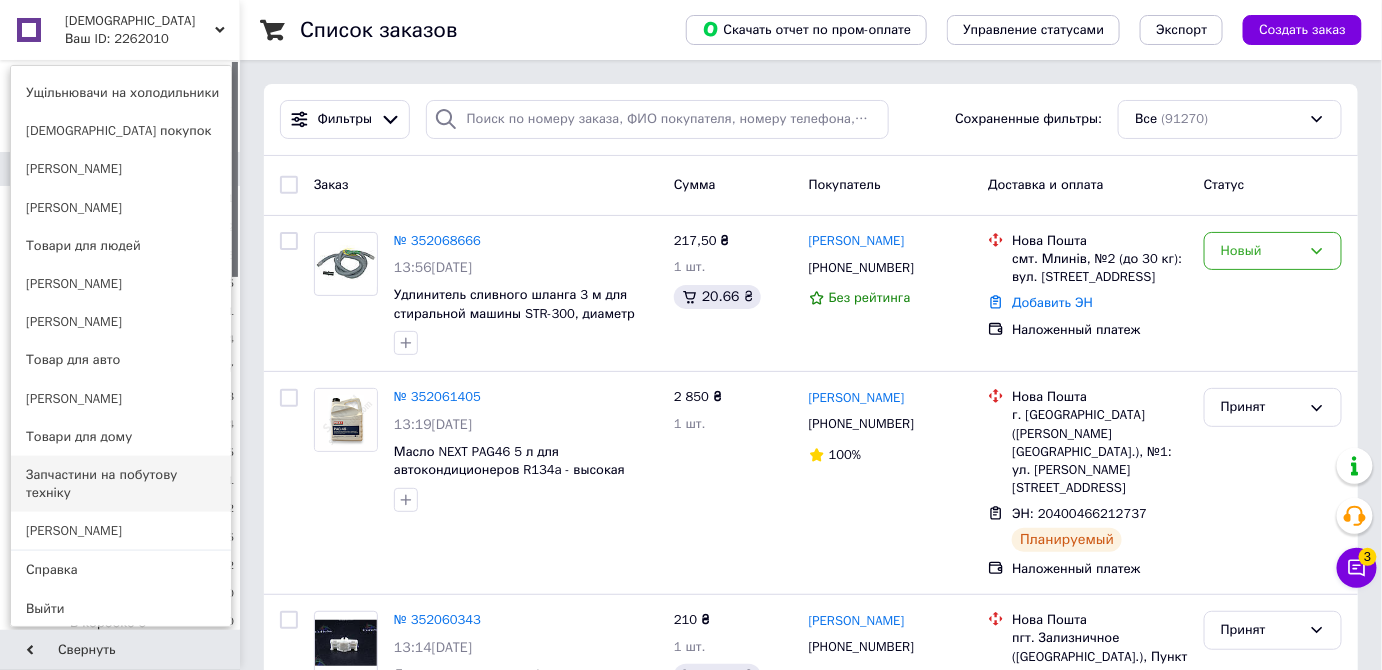 click on "Запчастини на побутову техніку" at bounding box center [121, 484] 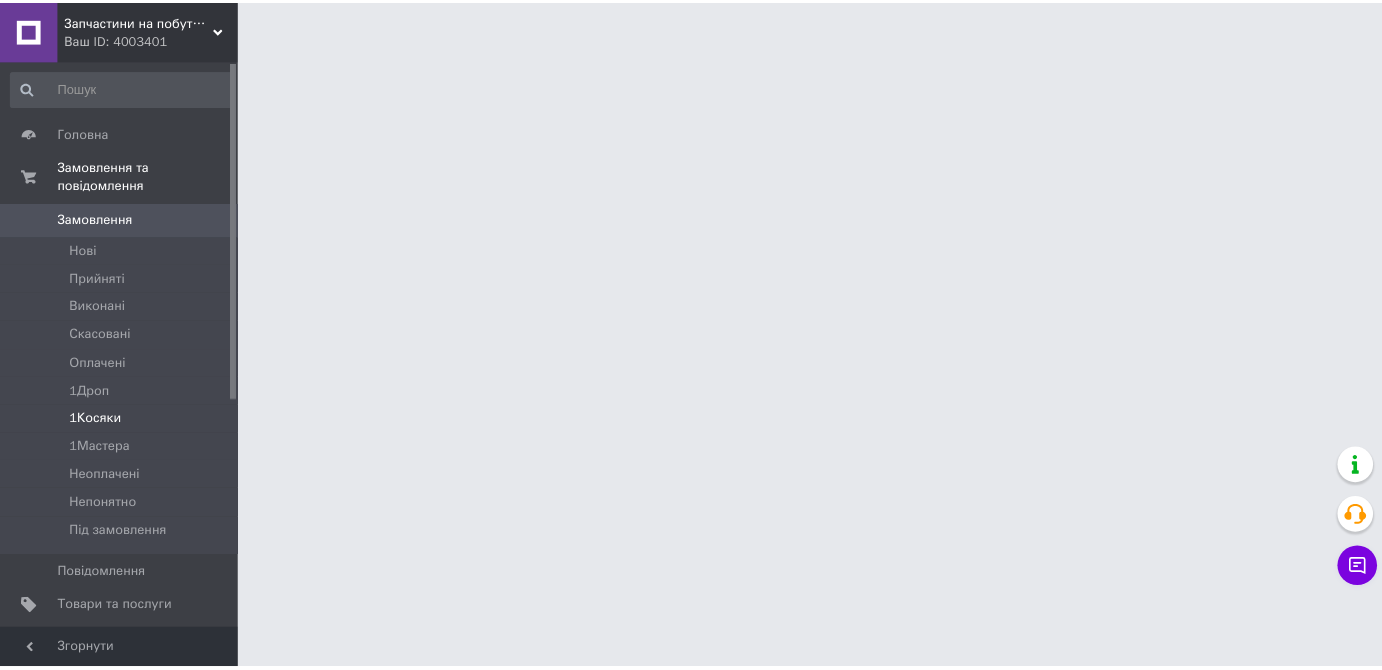 scroll, scrollTop: 0, scrollLeft: 0, axis: both 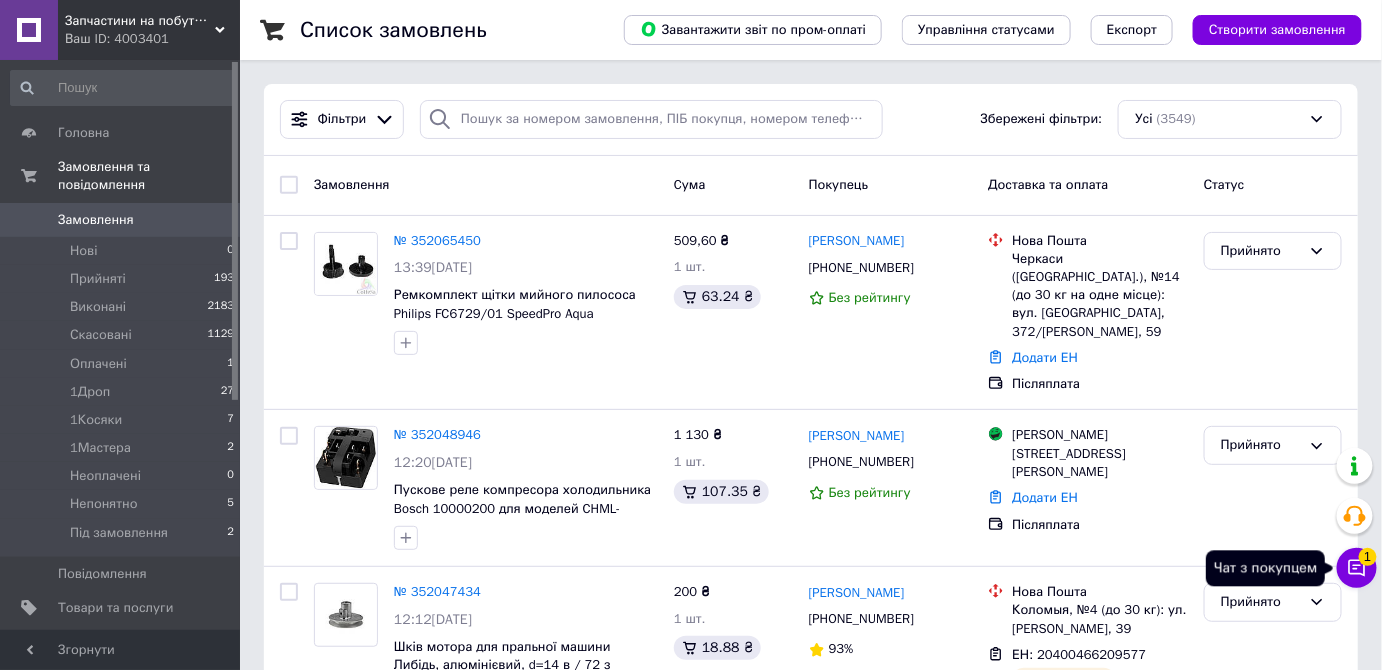 click 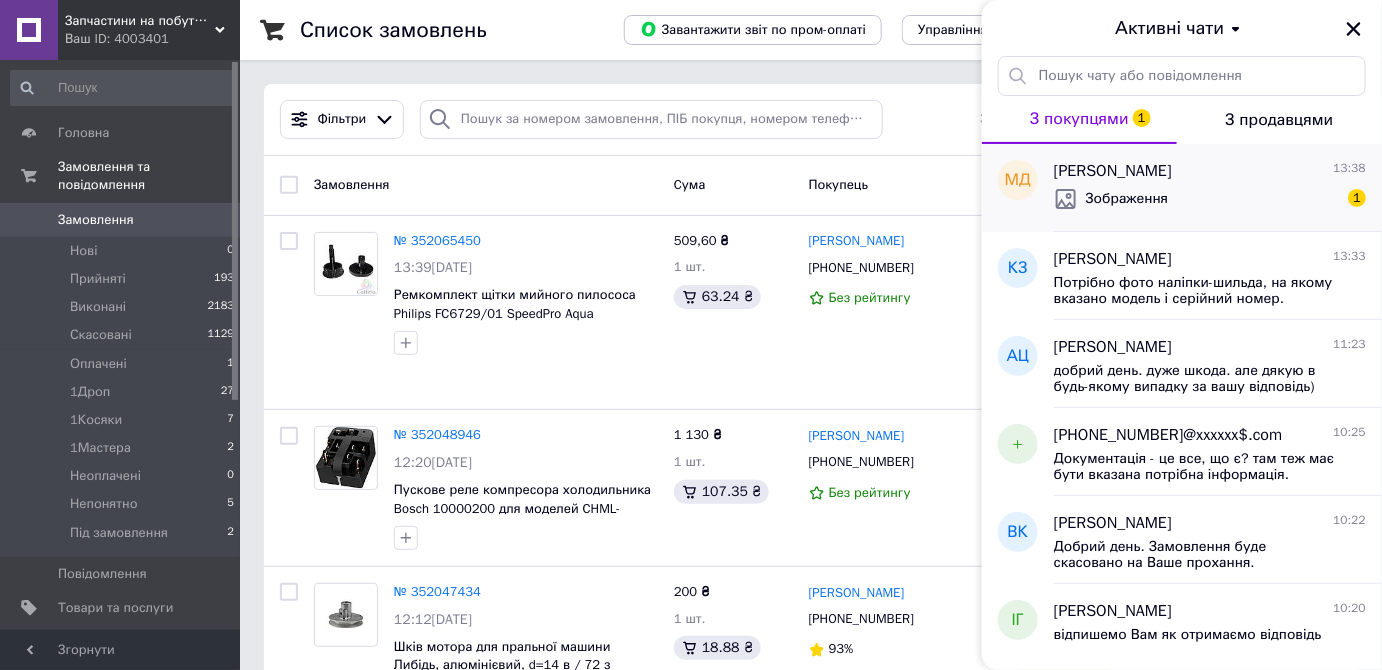 click on "Зображення" at bounding box center (1127, 199) 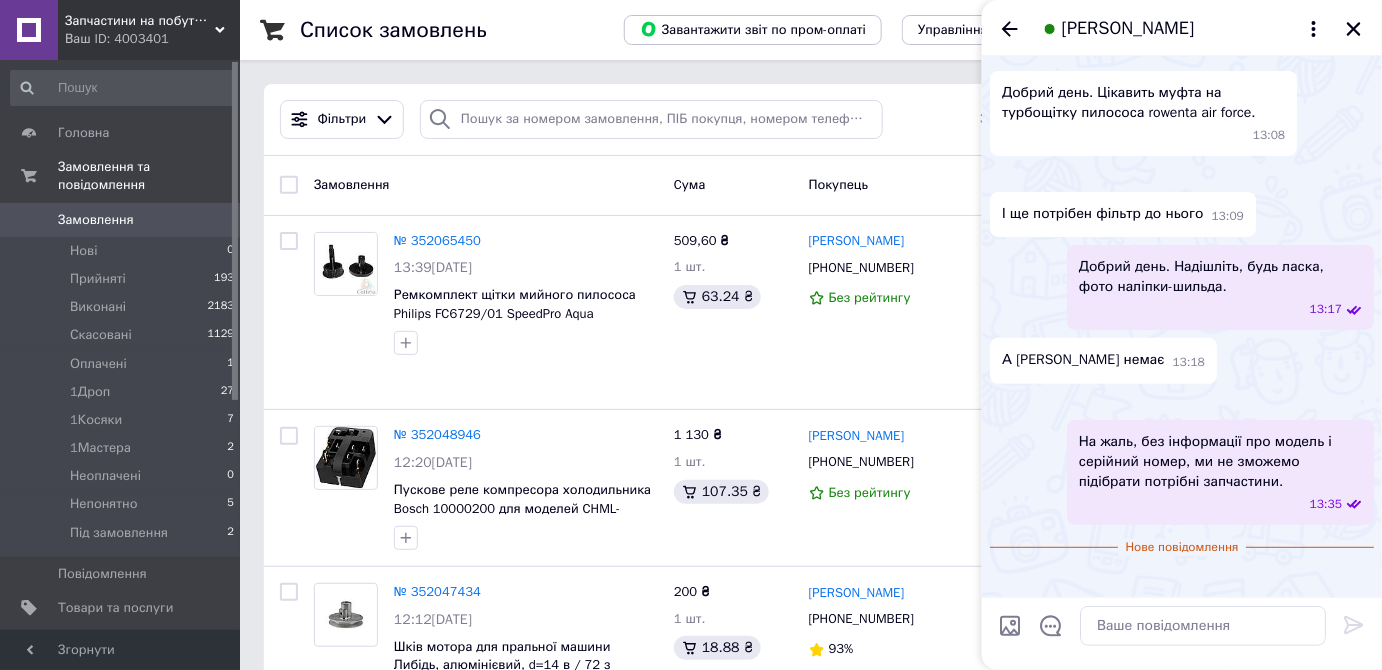 scroll, scrollTop: 682, scrollLeft: 0, axis: vertical 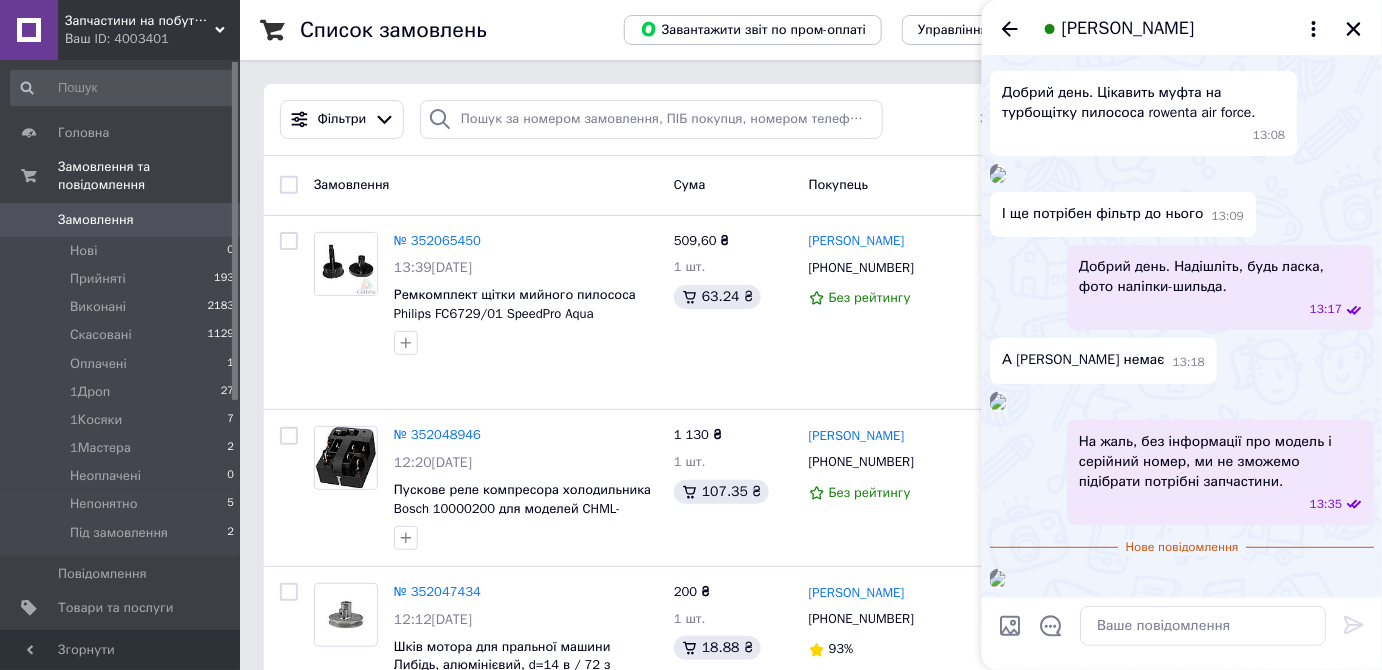 click at bounding box center (998, 579) 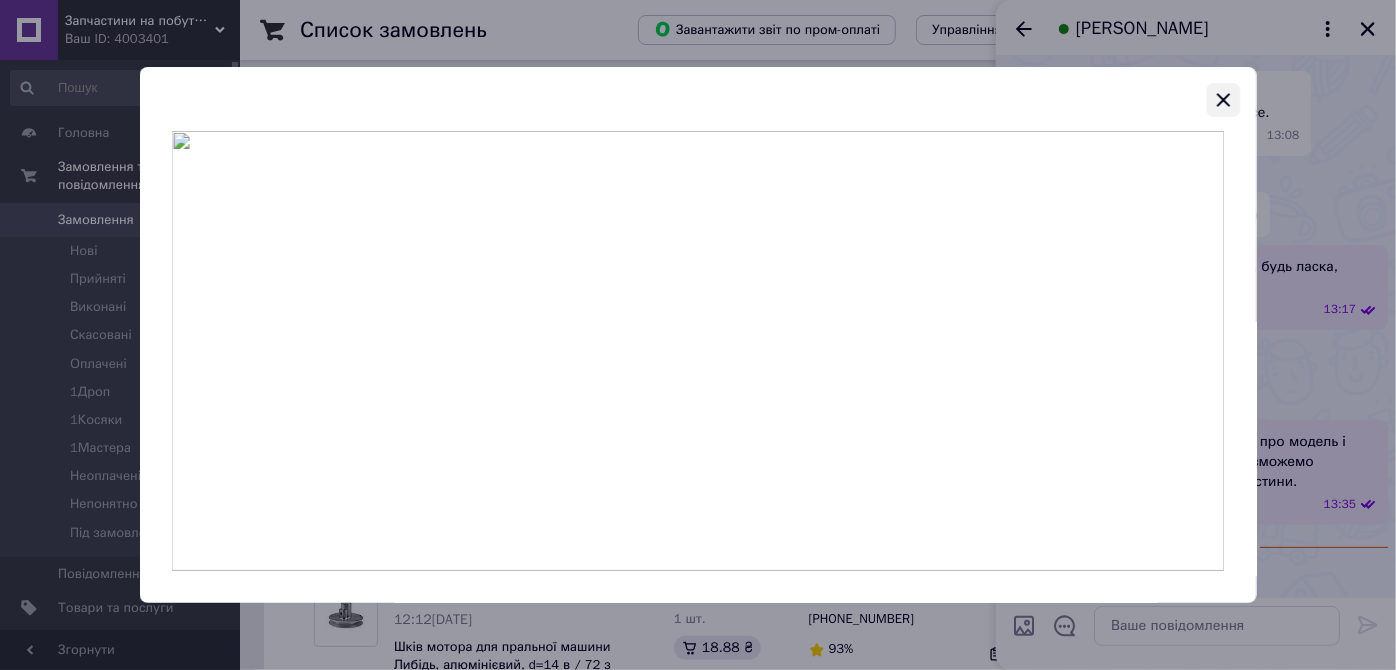 click 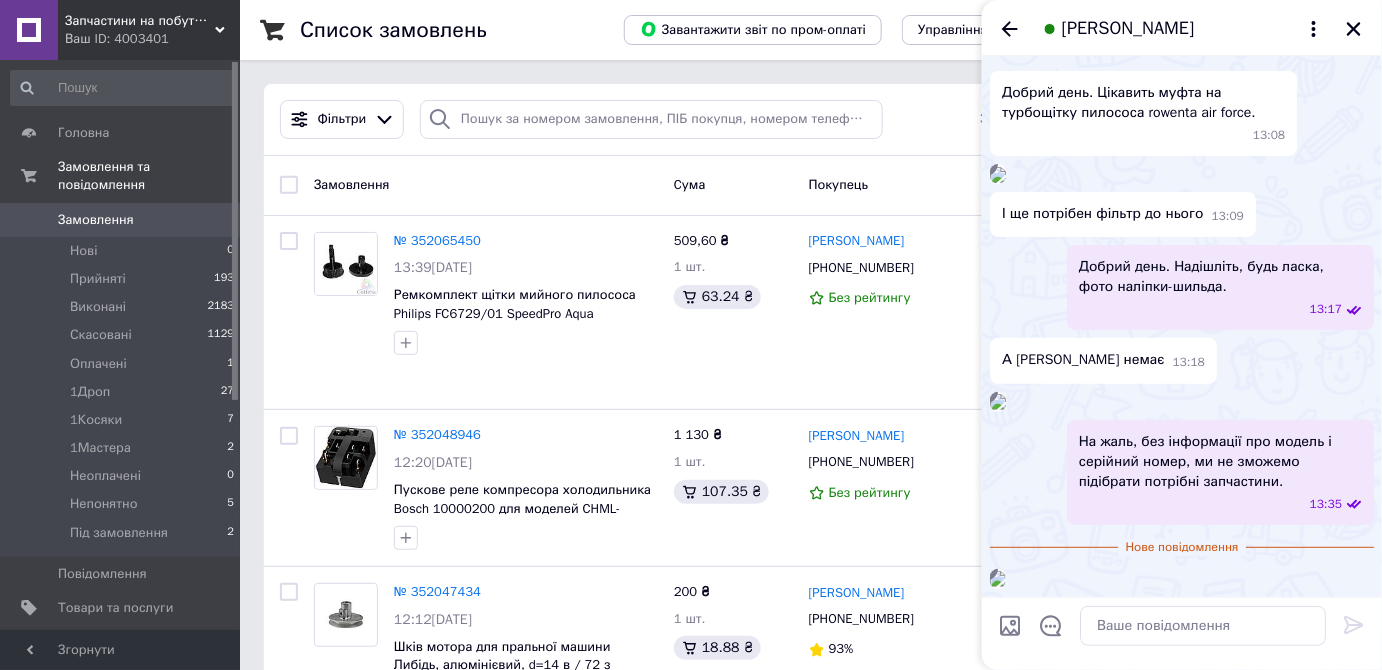 scroll, scrollTop: 736, scrollLeft: 0, axis: vertical 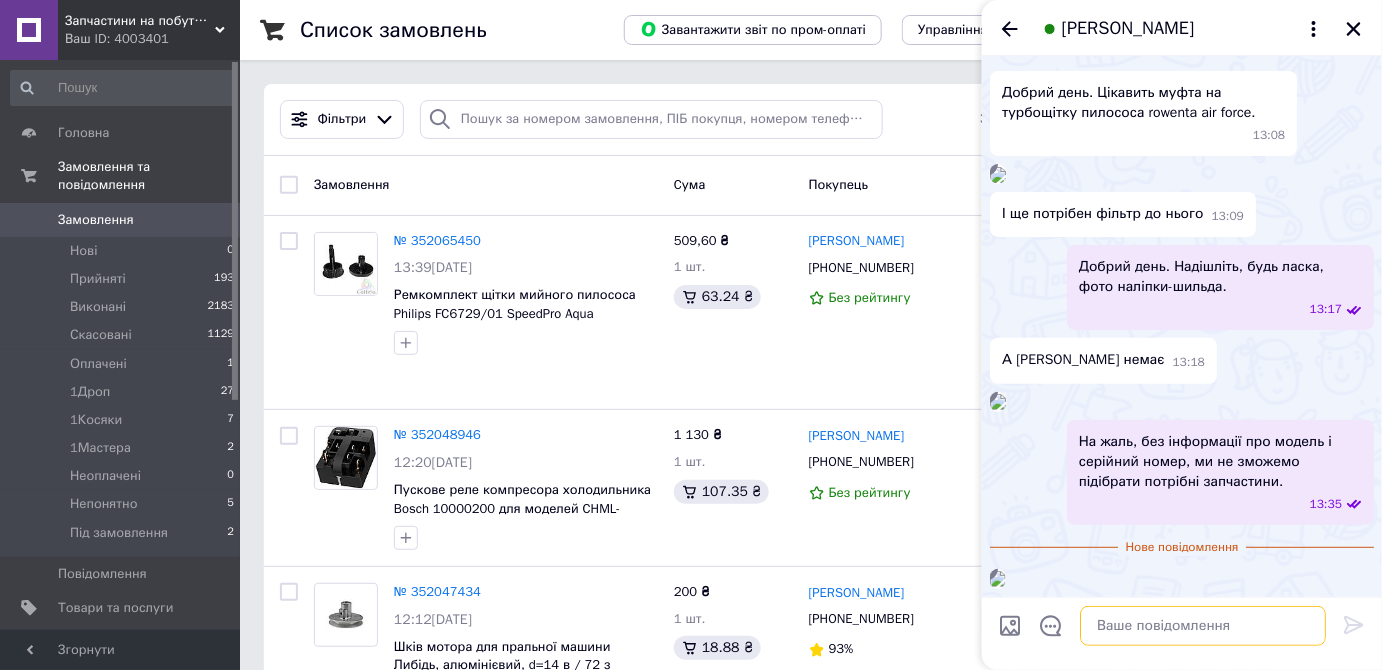 click at bounding box center [1203, 626] 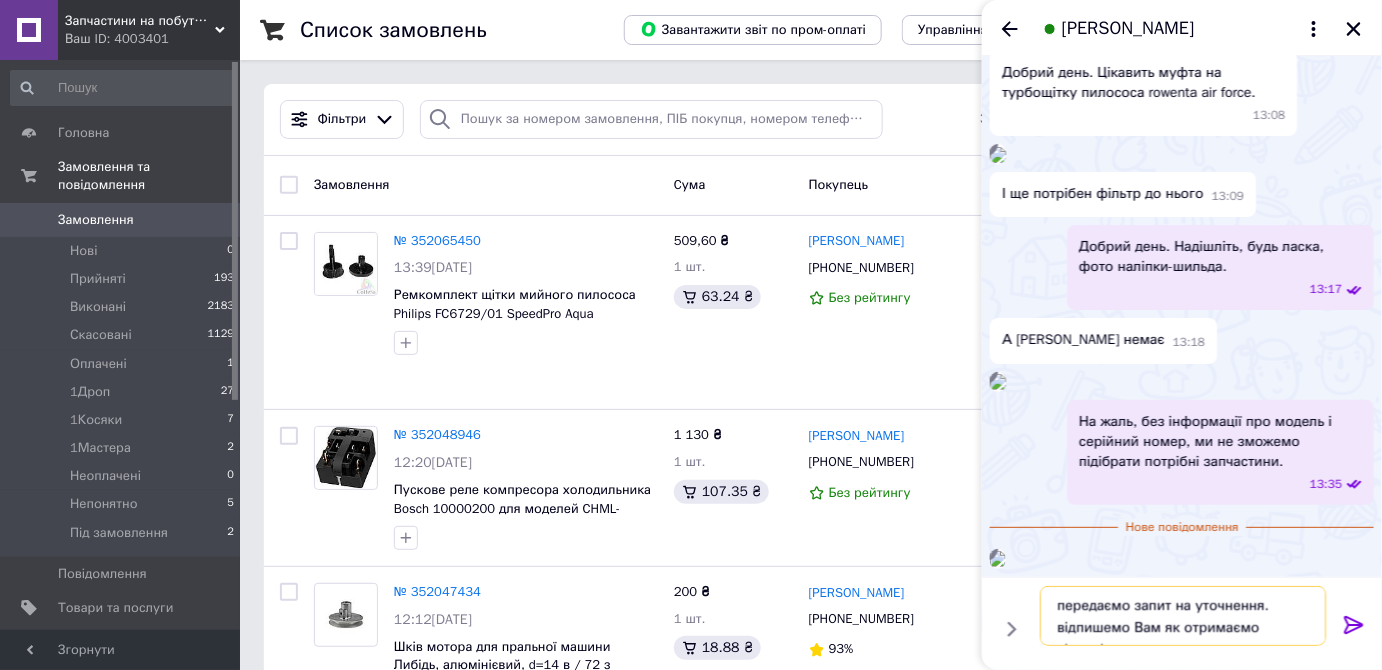 type on "передаємо запит на уточнення. відпишемо Вам як отримаємо відповідь" 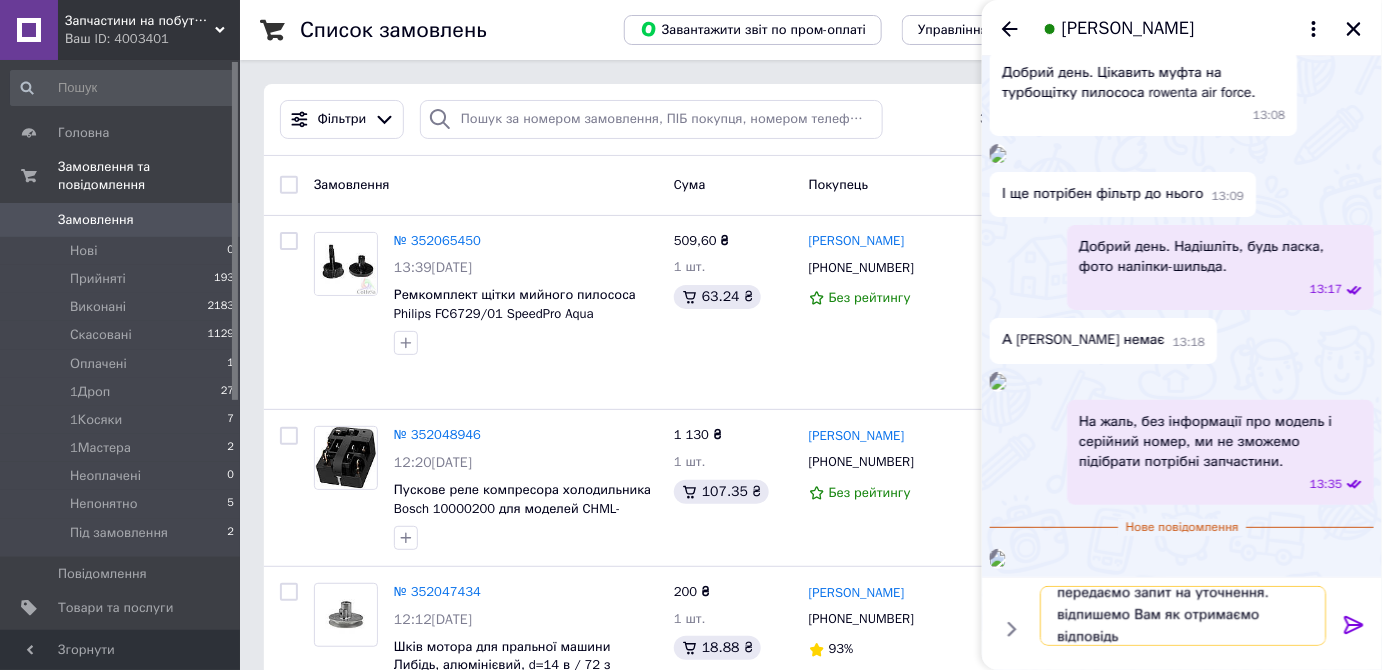 type 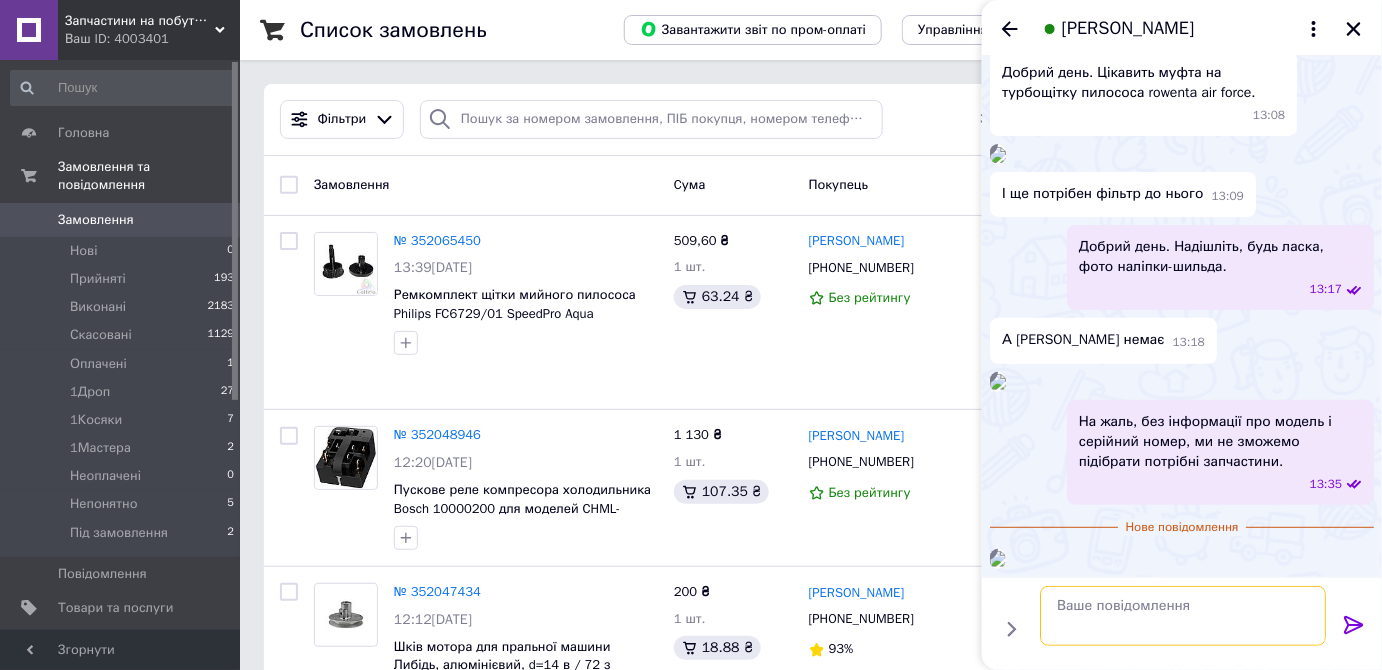 scroll, scrollTop: 0, scrollLeft: 0, axis: both 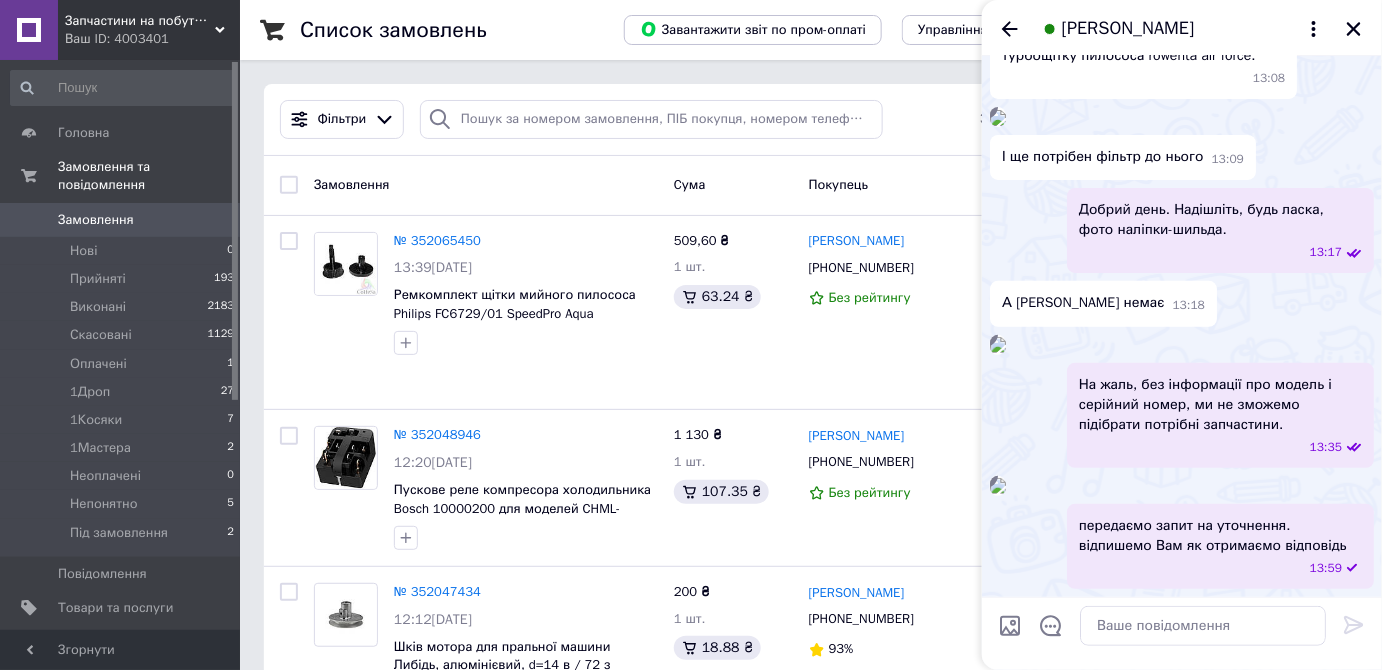 click at bounding box center [998, 486] 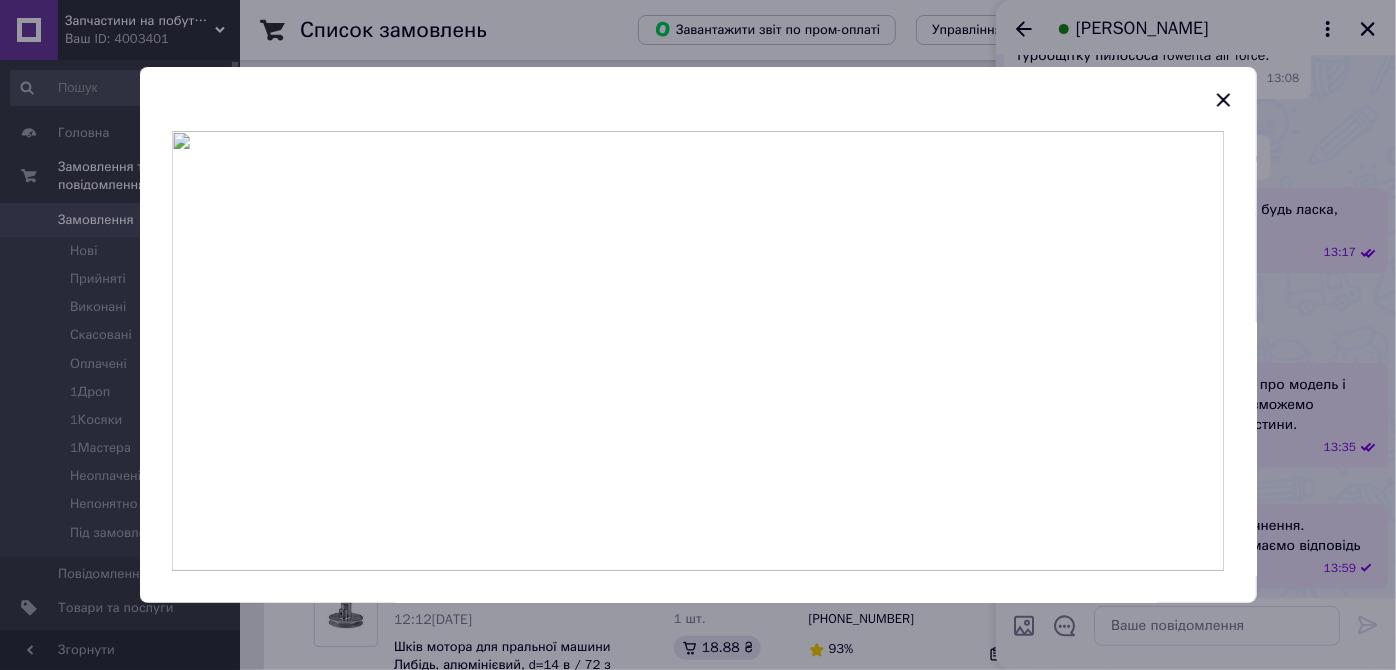 click at bounding box center [698, 351] 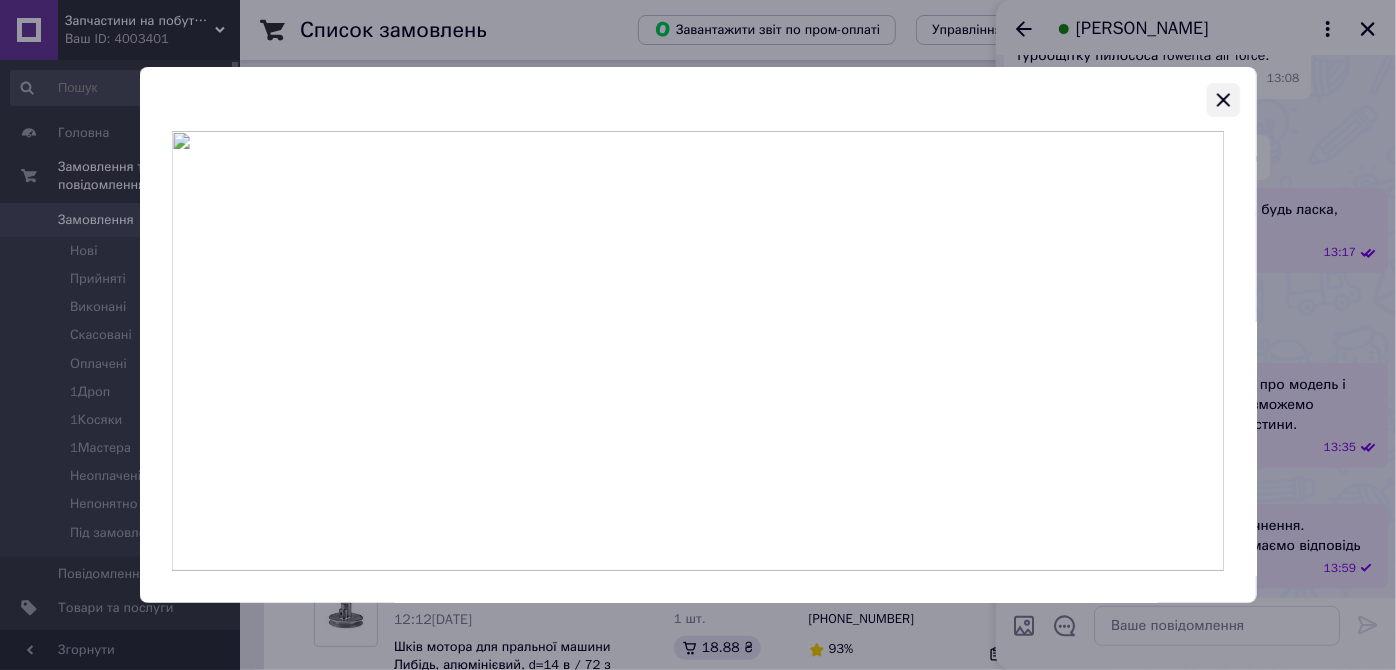 click 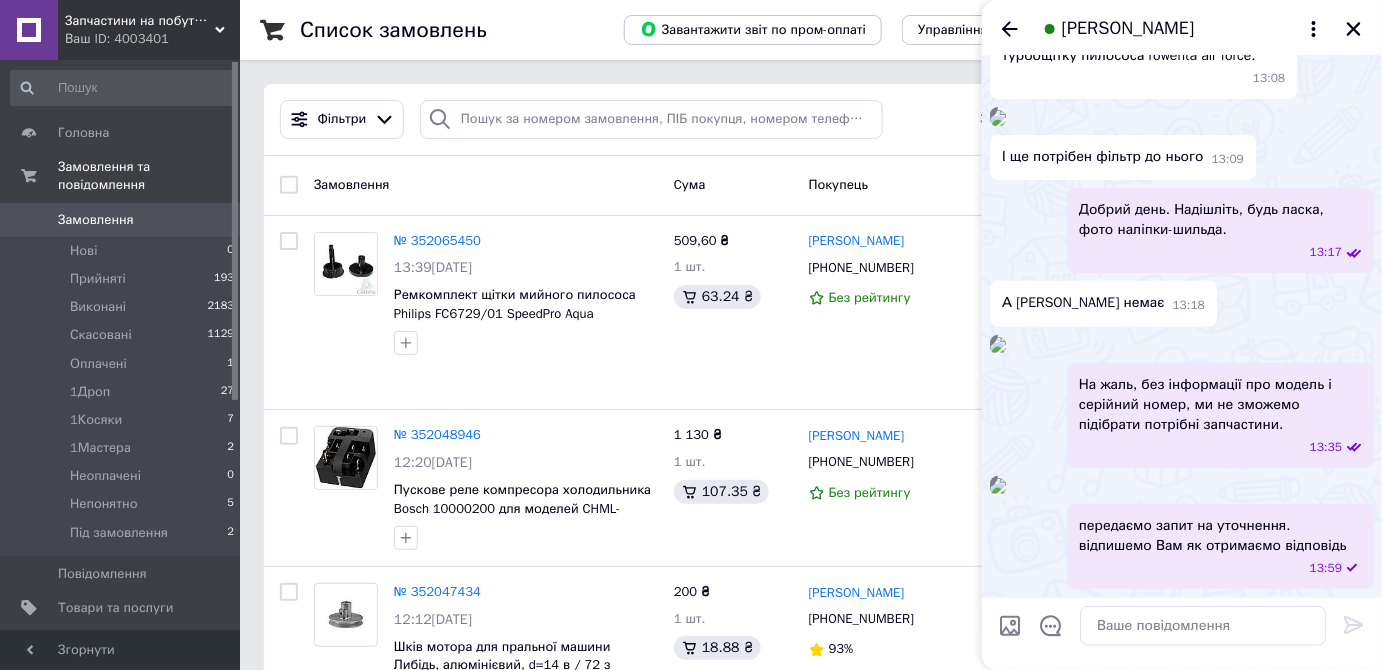 scroll, scrollTop: 248, scrollLeft: 0, axis: vertical 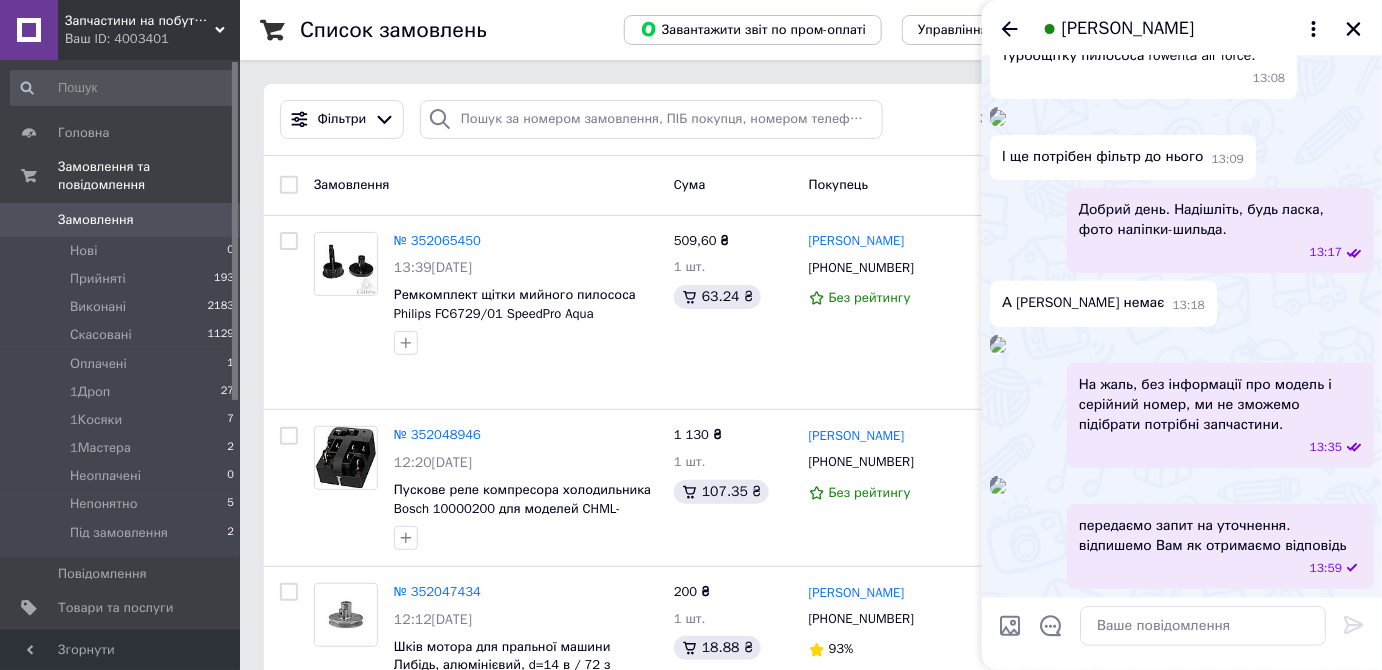 click at bounding box center [998, 118] 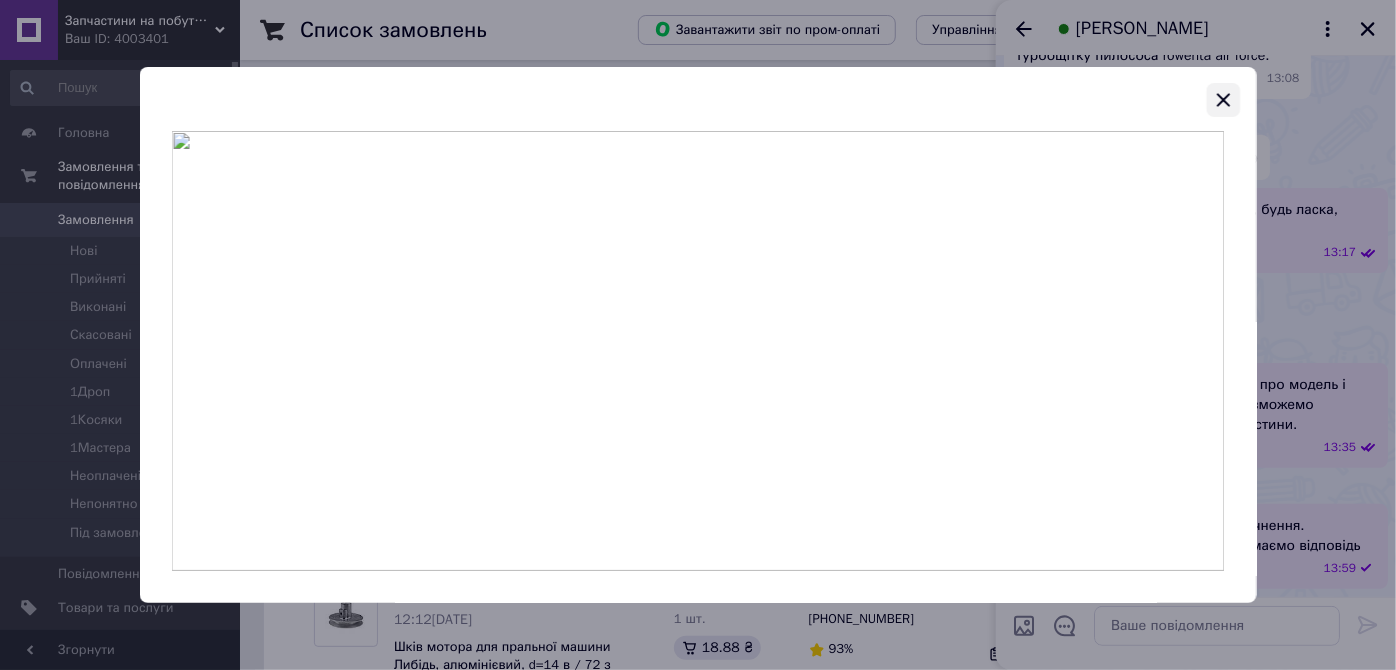 click 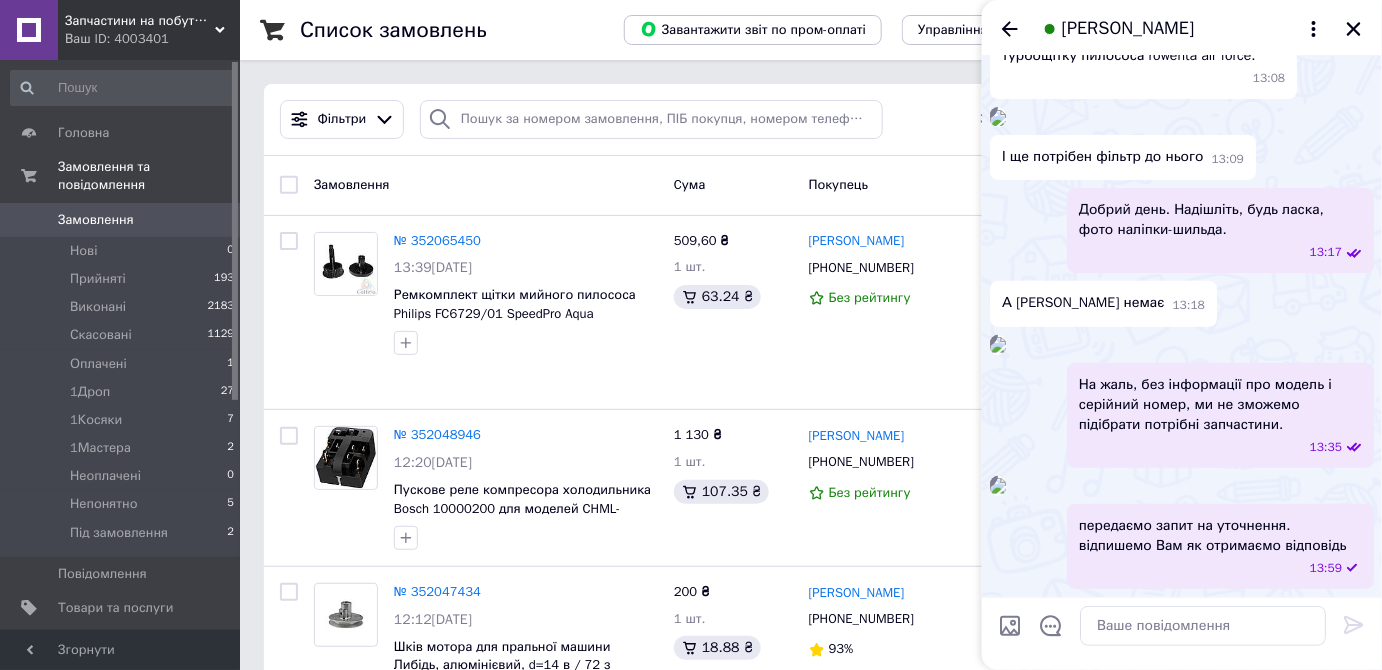 scroll, scrollTop: 0, scrollLeft: 0, axis: both 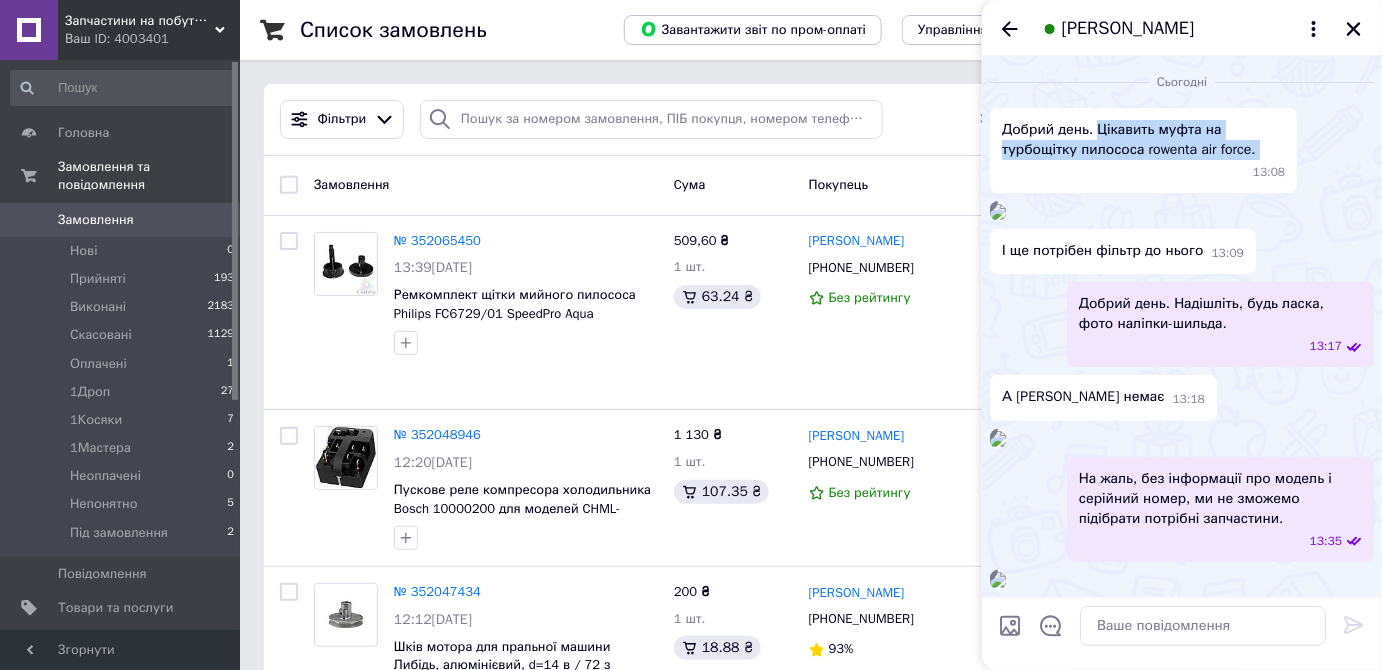 drag, startPoint x: 1095, startPoint y: 126, endPoint x: 1164, endPoint y: 163, distance: 78.29432 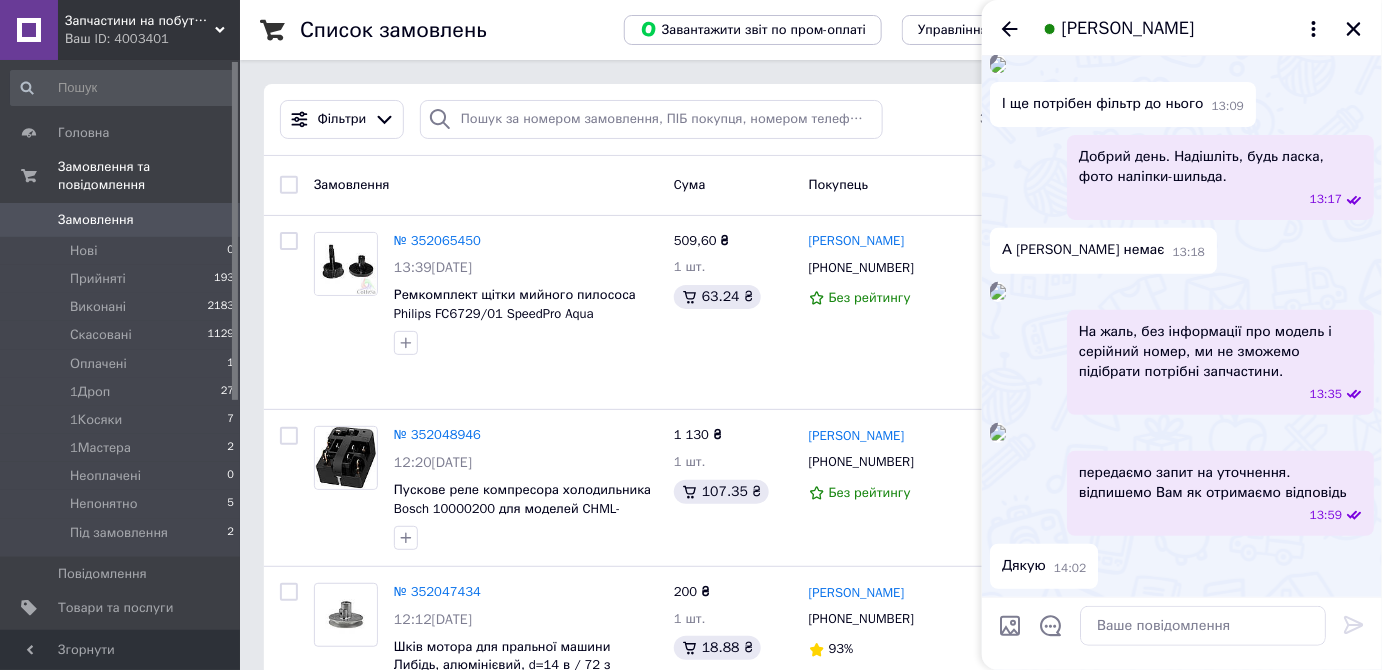 scroll, scrollTop: 0, scrollLeft: 0, axis: both 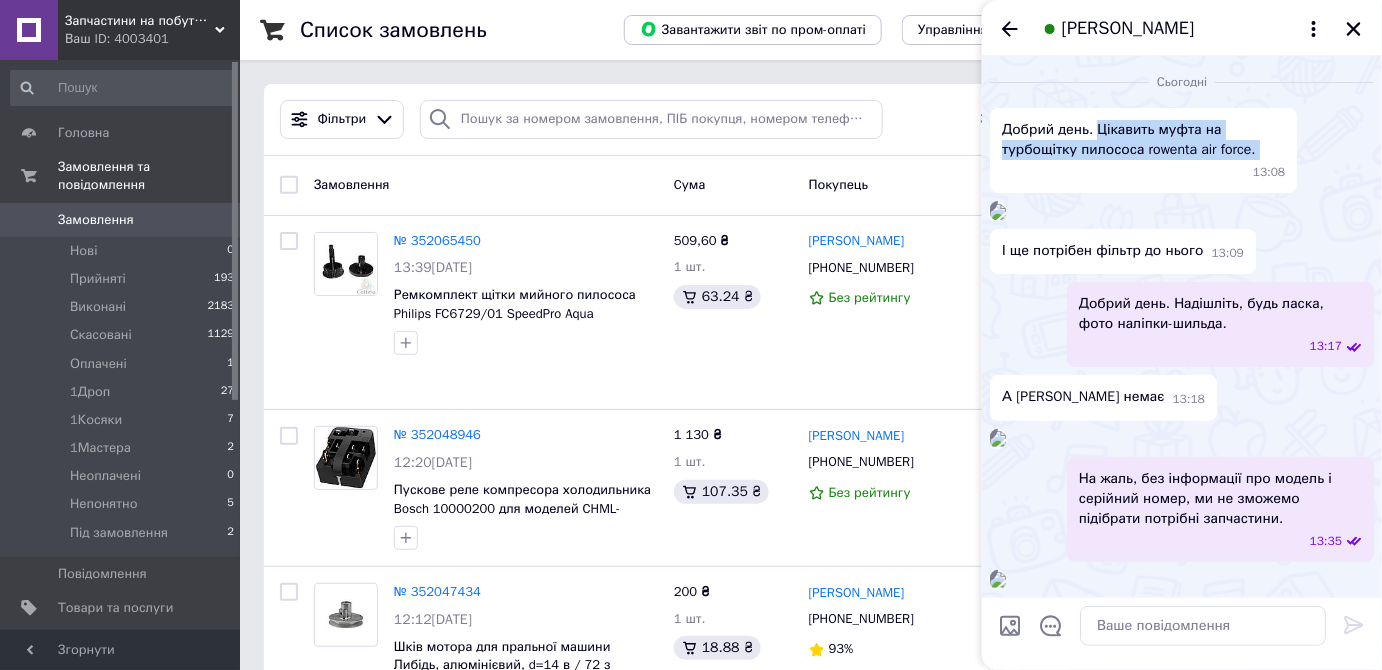 copy on "Цікавить муфта на турбощітку пилососа rowenta air force." 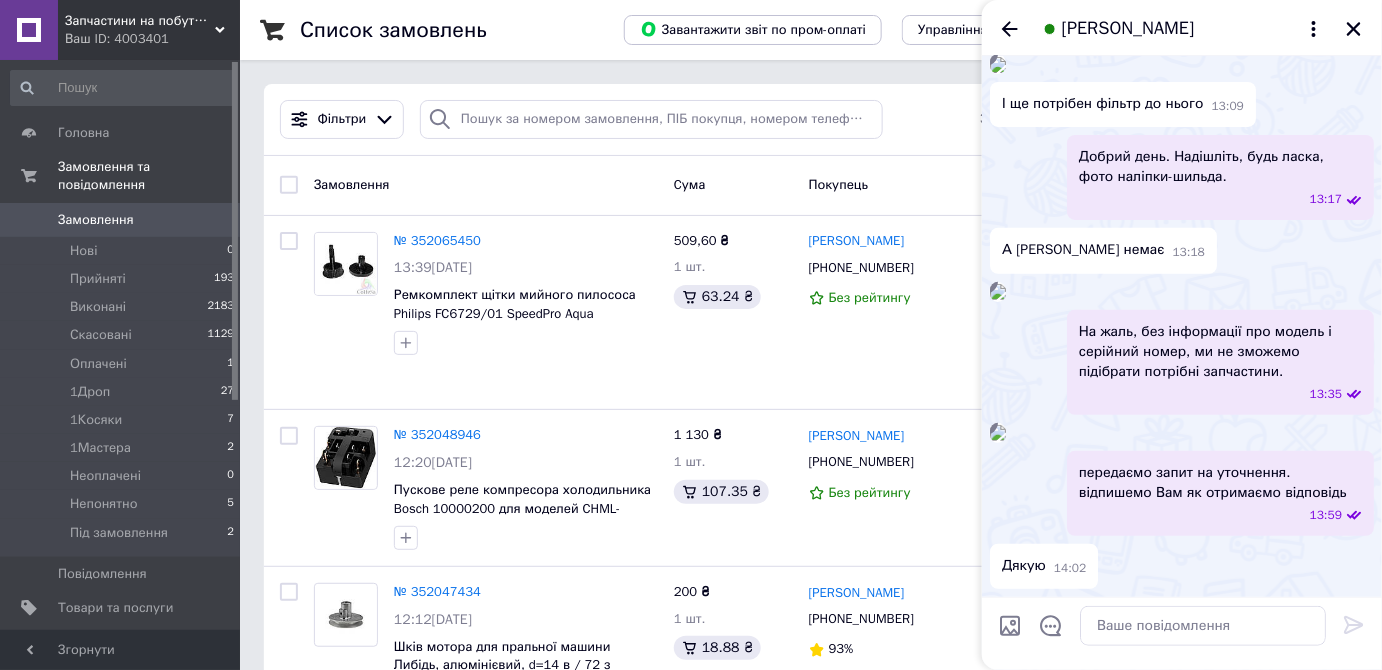 scroll, scrollTop: 181, scrollLeft: 0, axis: vertical 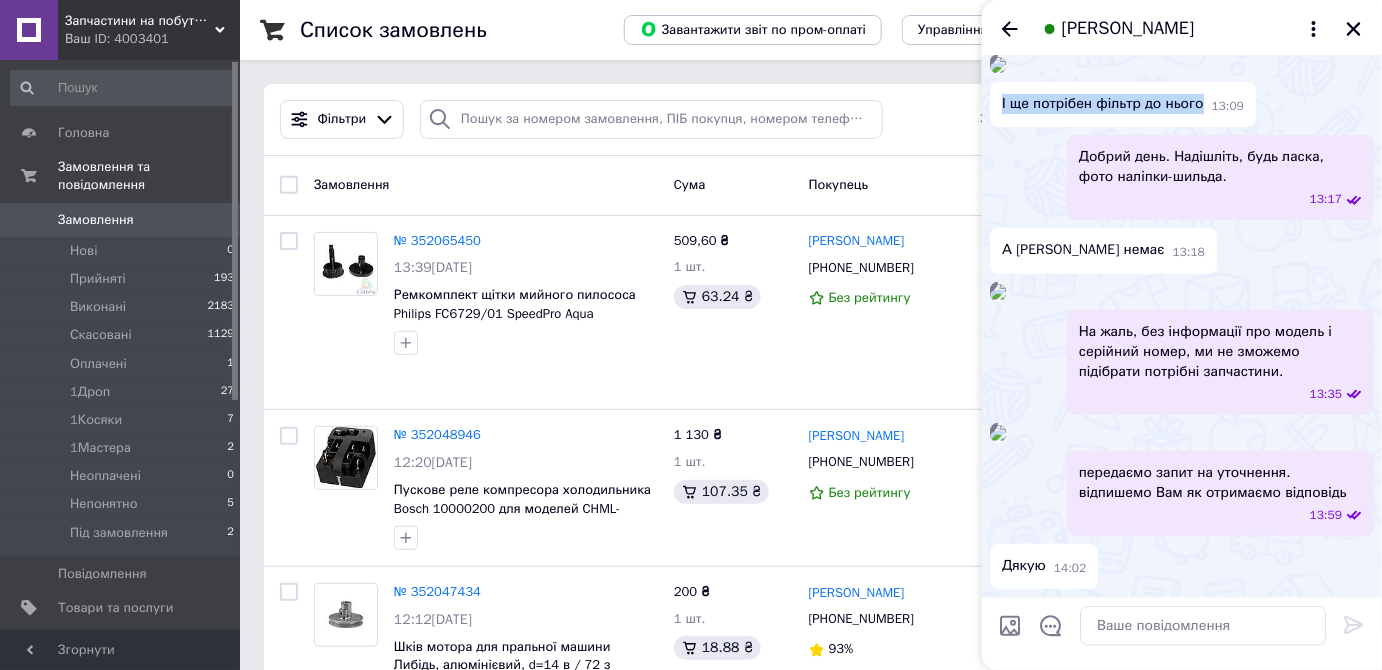 drag, startPoint x: 1196, startPoint y: 347, endPoint x: 996, endPoint y: 354, distance: 200.12247 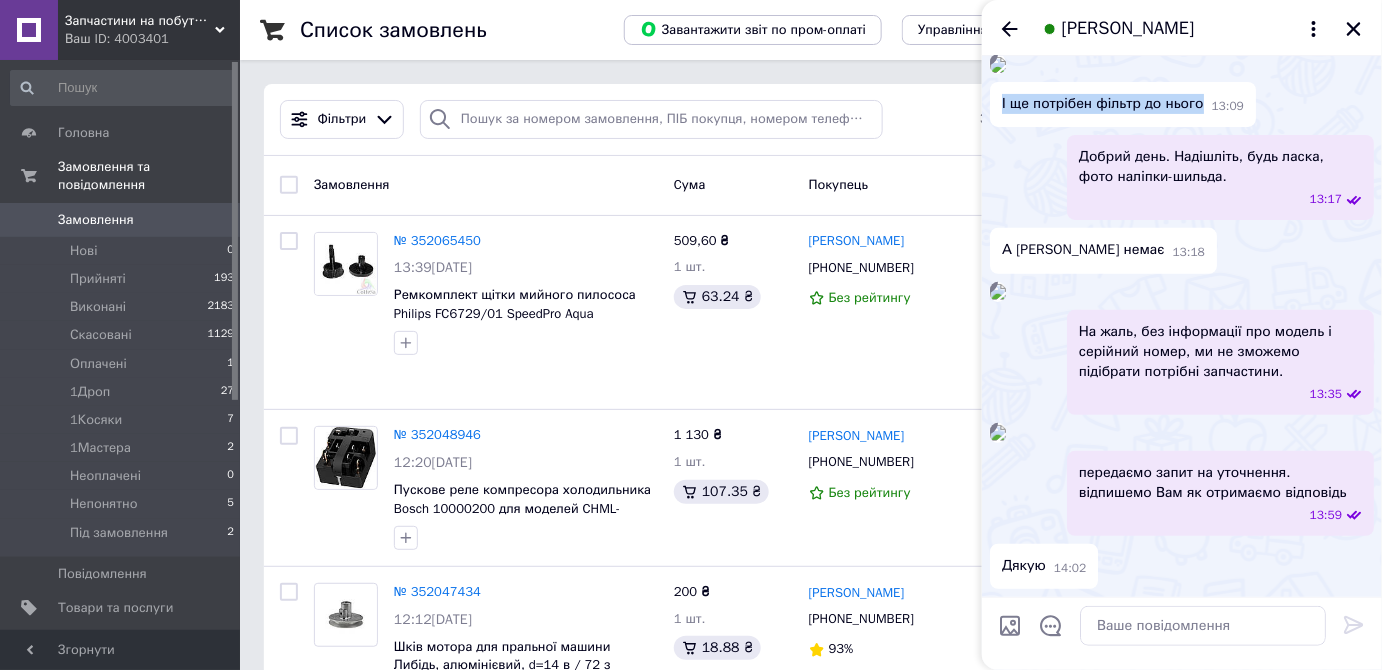 copy on "І ще потрібен фільтр до нього" 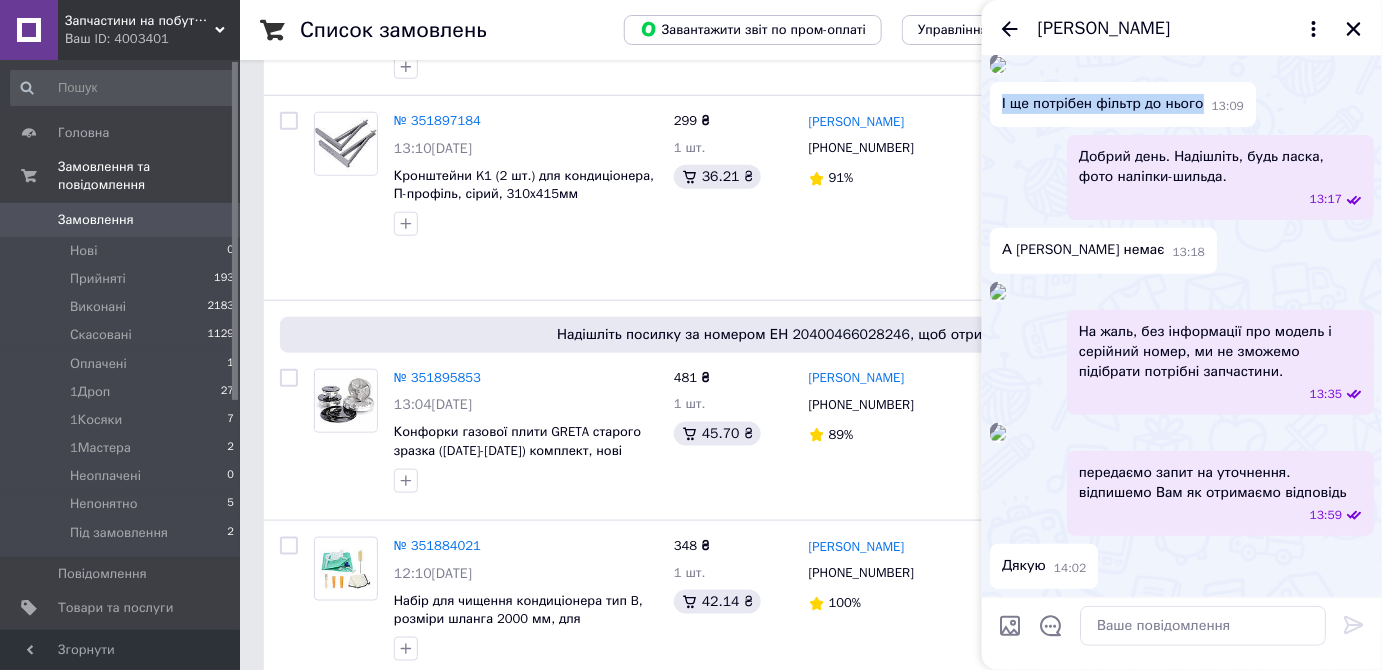scroll, scrollTop: 3399, scrollLeft: 0, axis: vertical 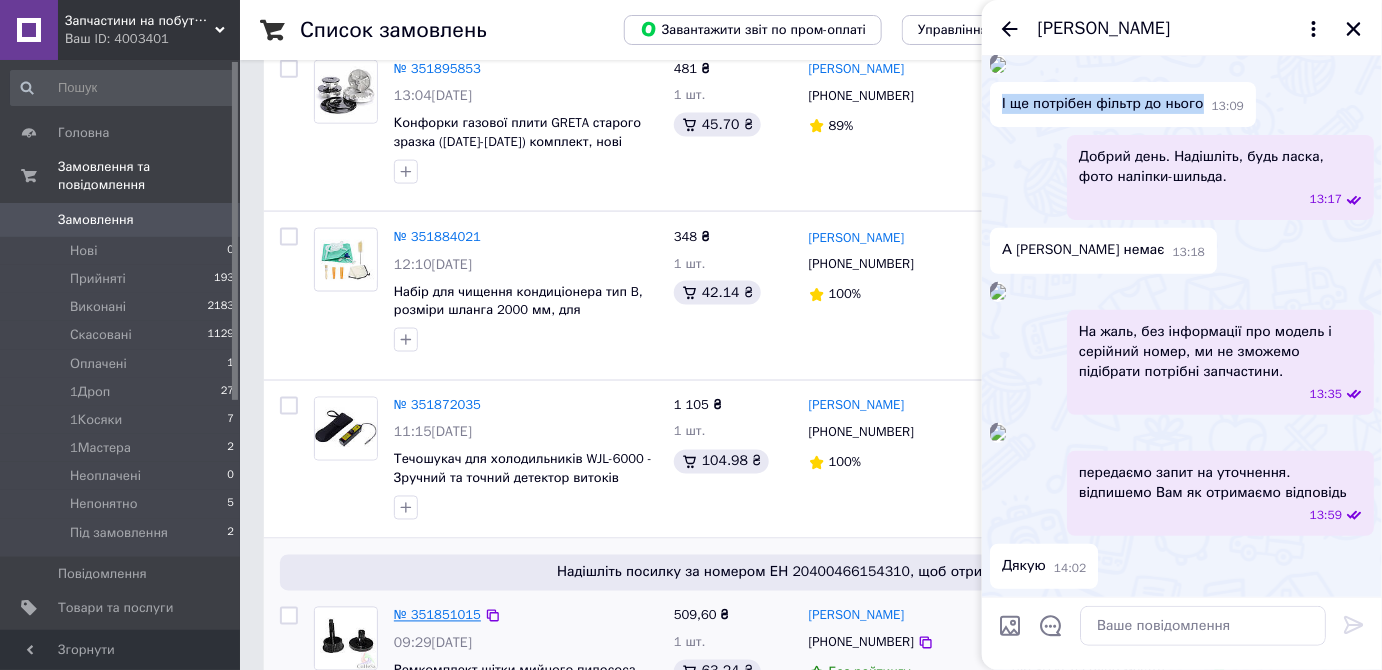 click on "№ 351851015" at bounding box center [437, 615] 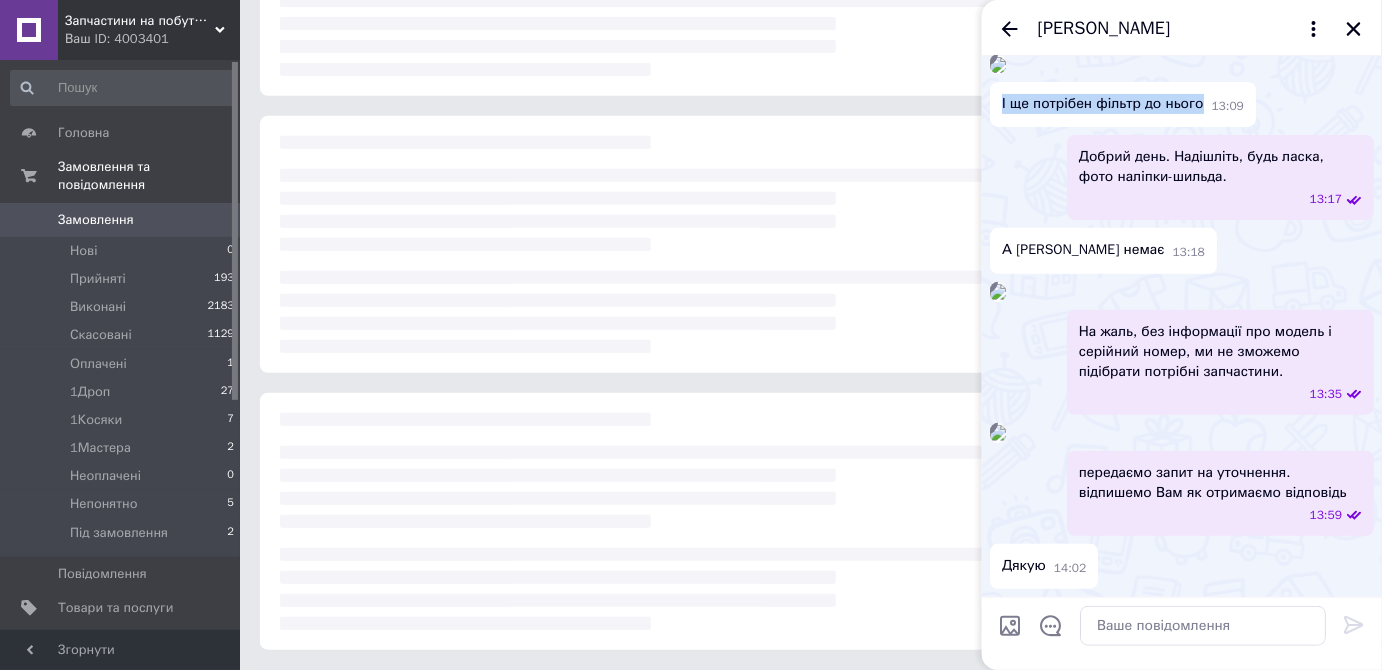scroll, scrollTop: 0, scrollLeft: 0, axis: both 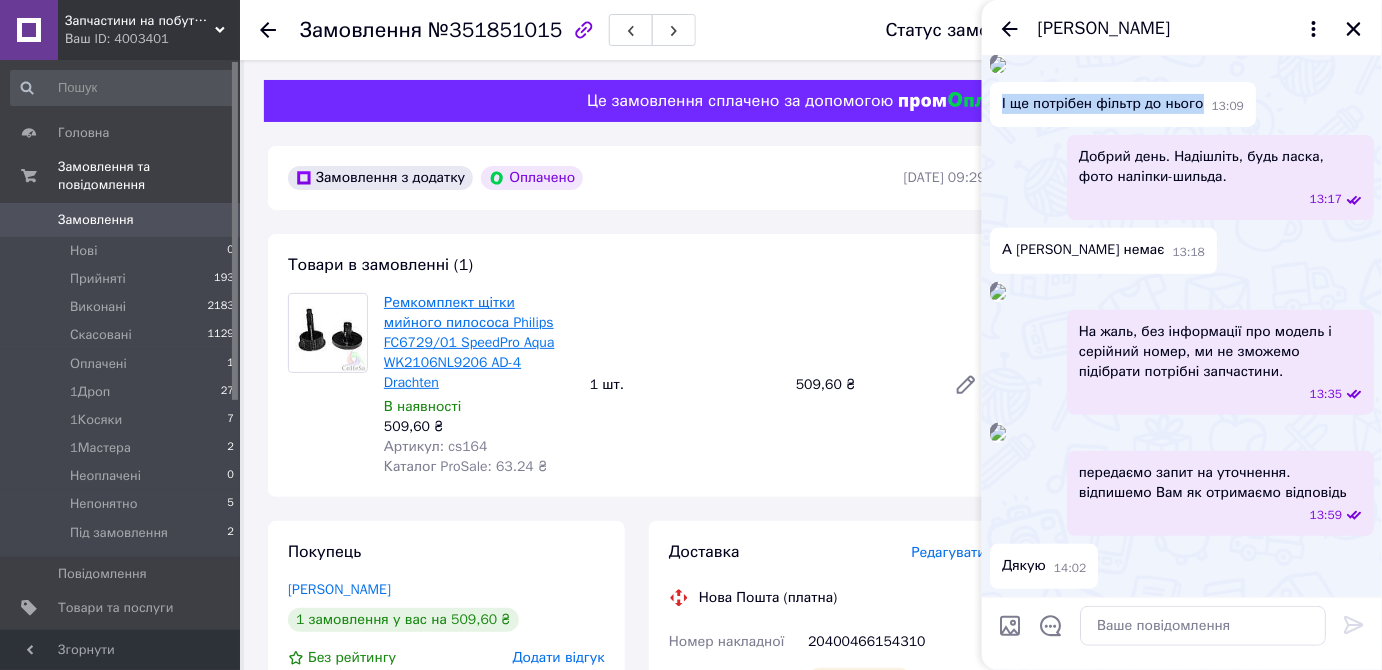 click on "Ремкомплект щітки мийного пилососа Philips FC6729/01 SpeedPro Aqua WK2106NL9206 AD-4 Drachten" at bounding box center (469, 342) 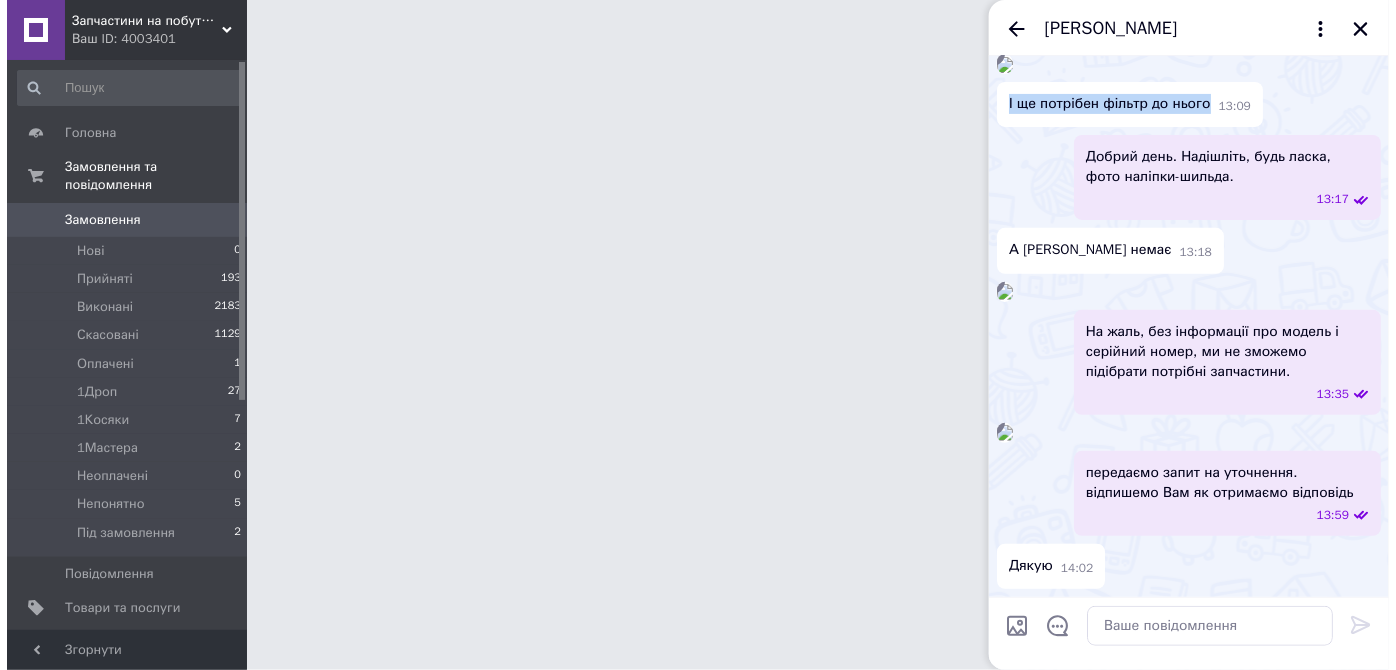 scroll, scrollTop: 0, scrollLeft: 0, axis: both 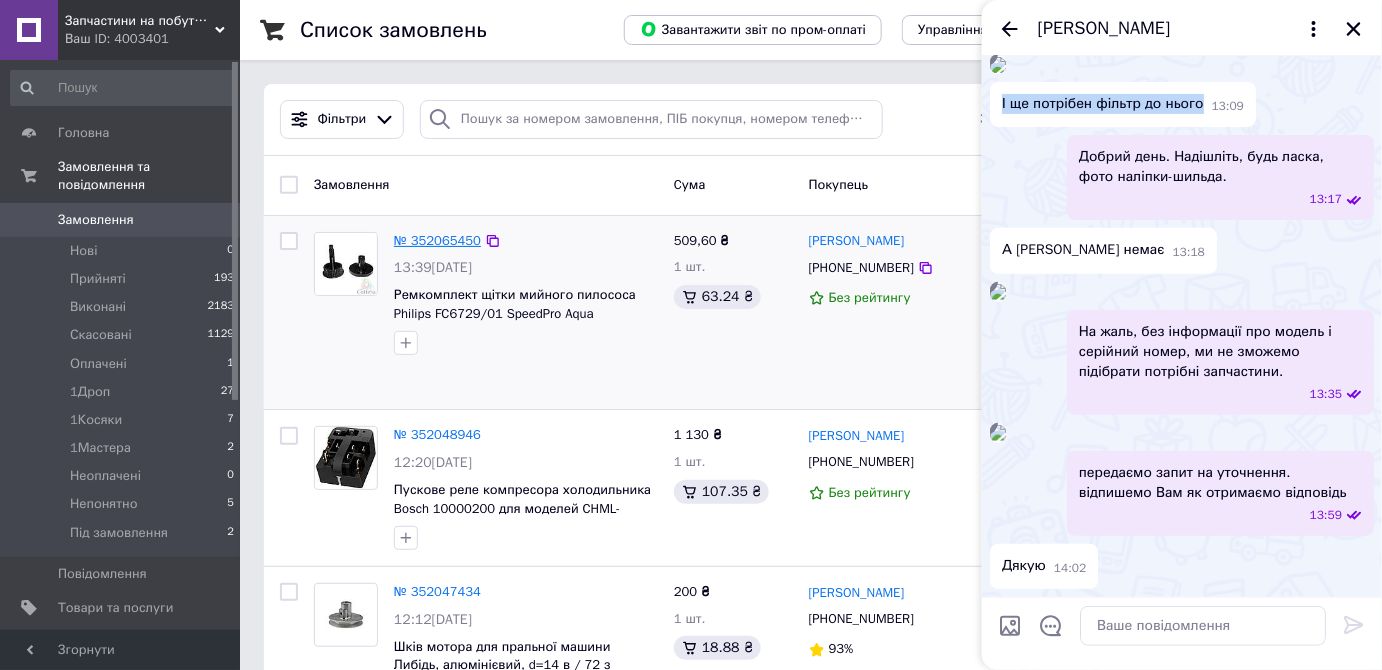 click on "№ 352065450" at bounding box center (437, 240) 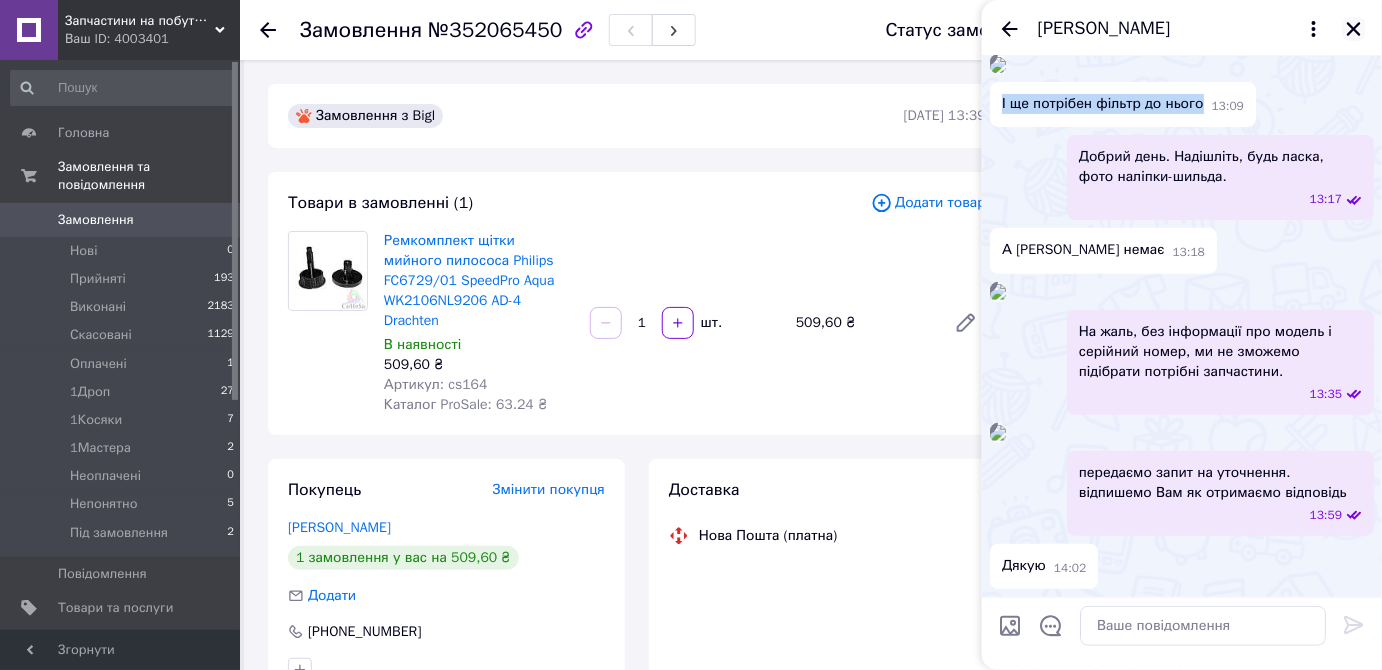 click 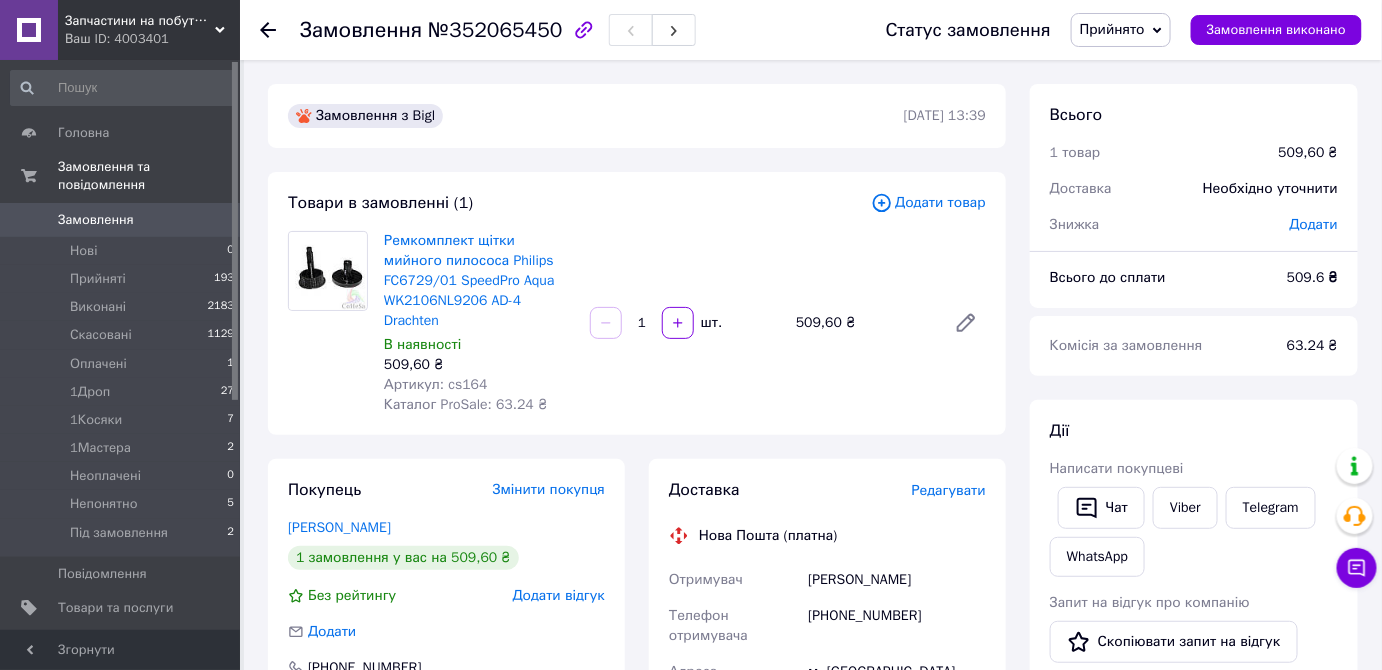 click on "Додати товар" at bounding box center (928, 203) 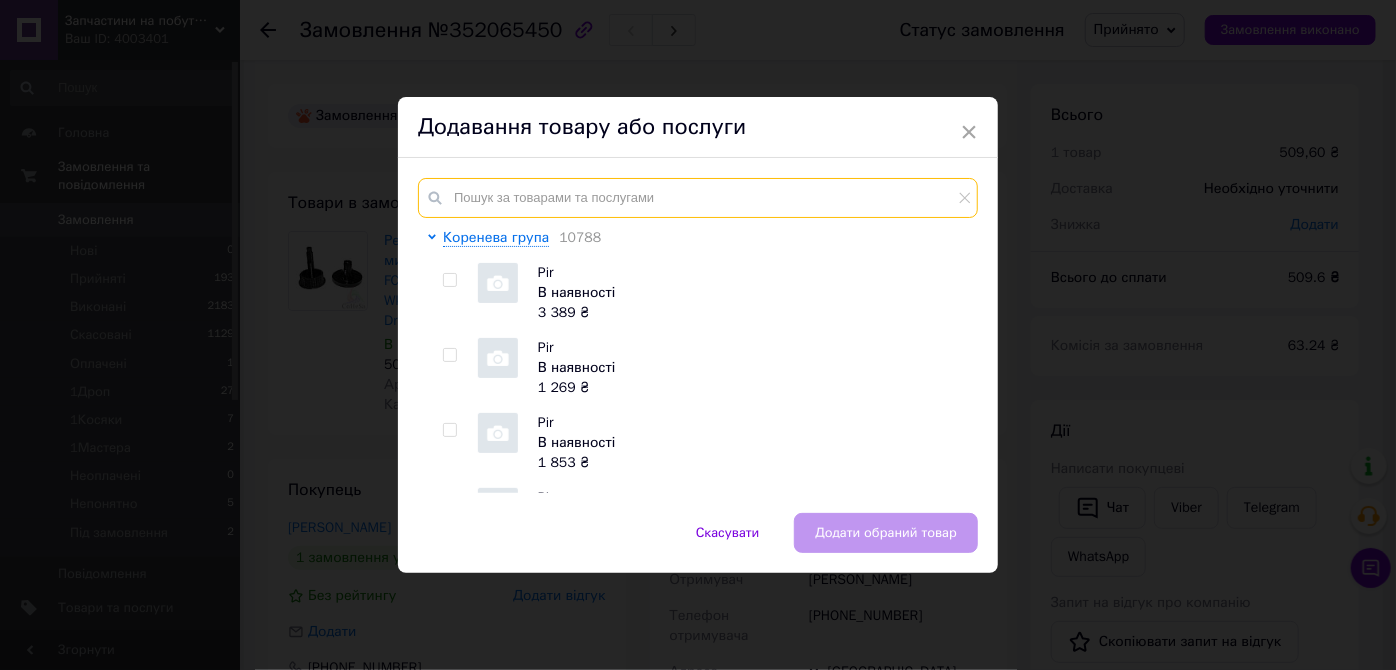 click at bounding box center (698, 198) 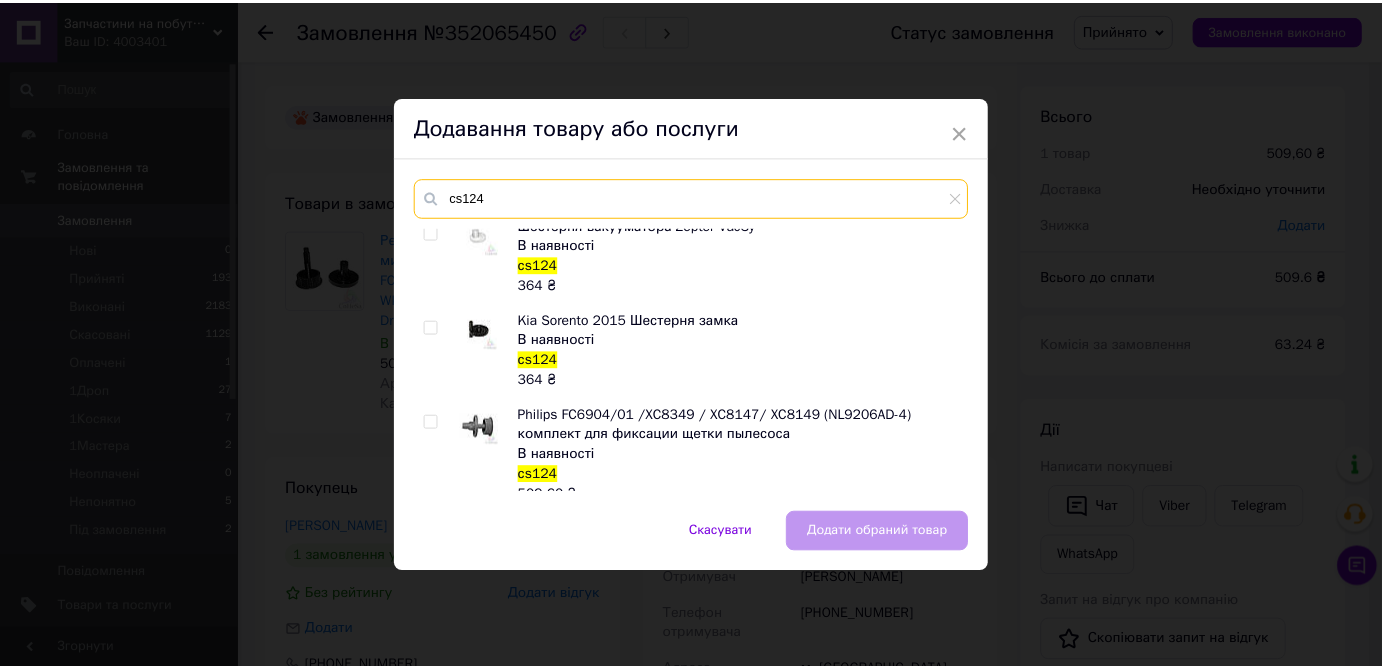 scroll, scrollTop: 710, scrollLeft: 0, axis: vertical 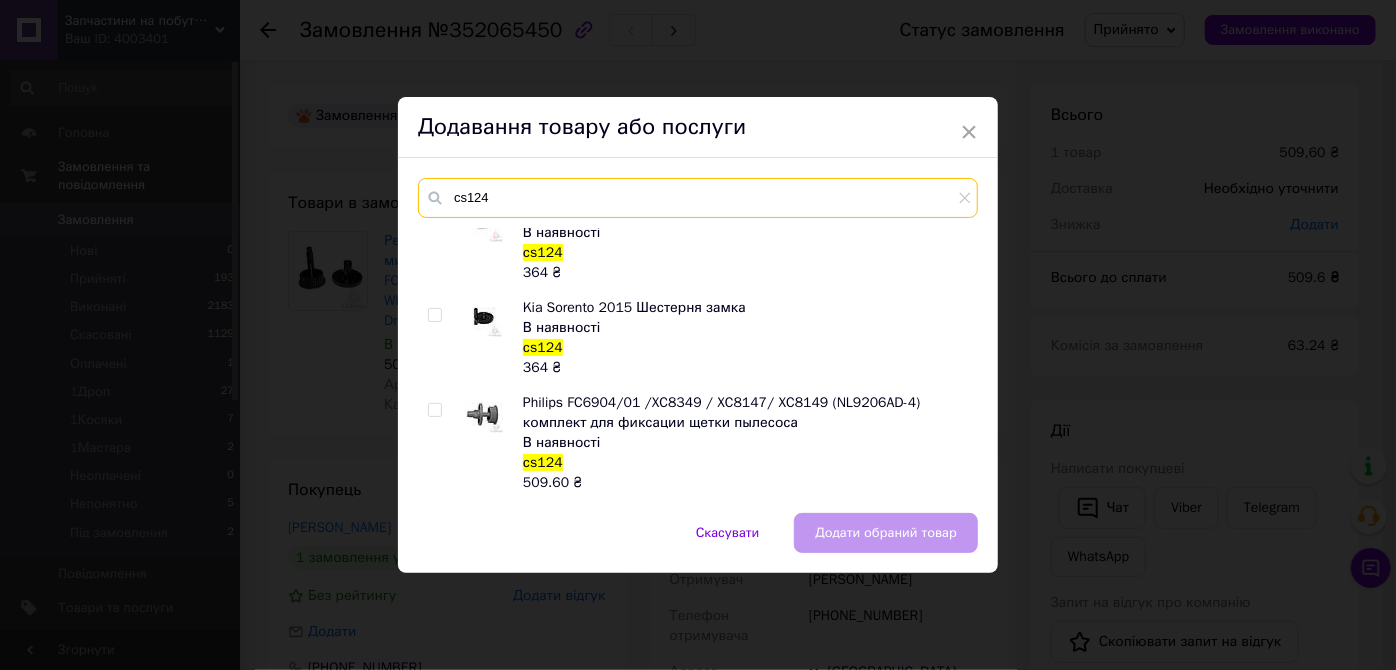 type on "сs124" 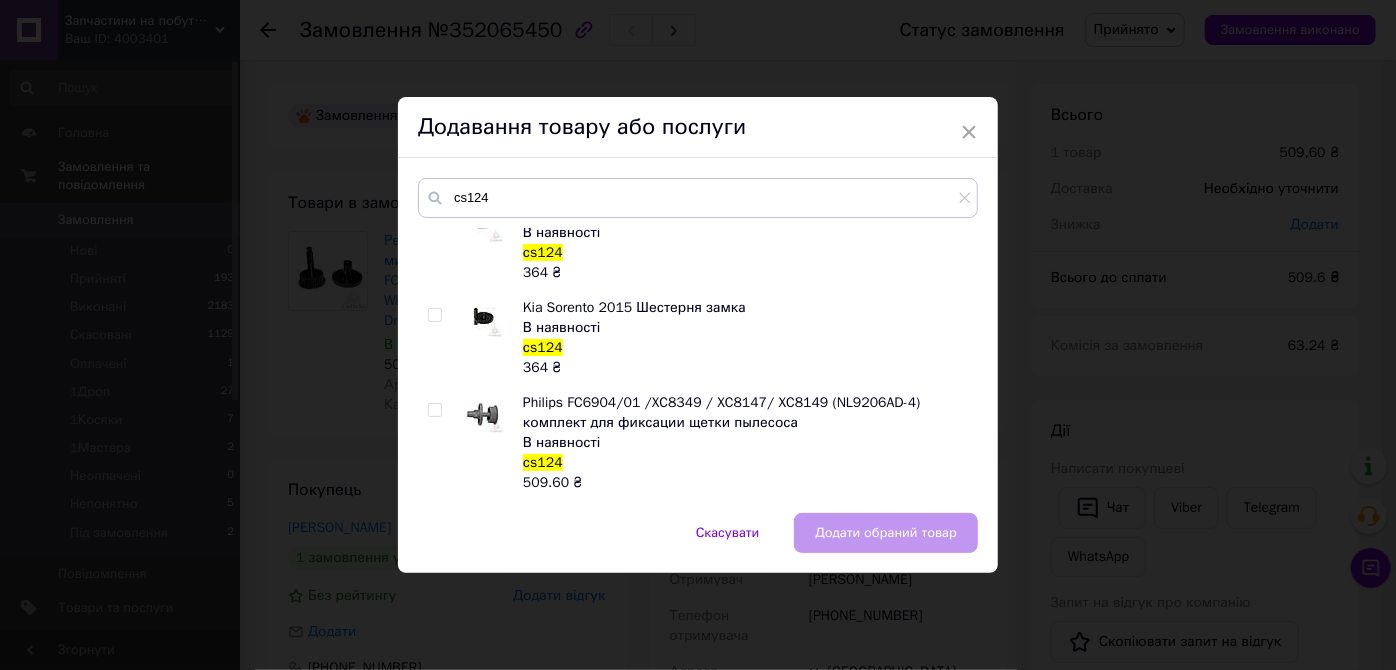 click at bounding box center (434, 410) 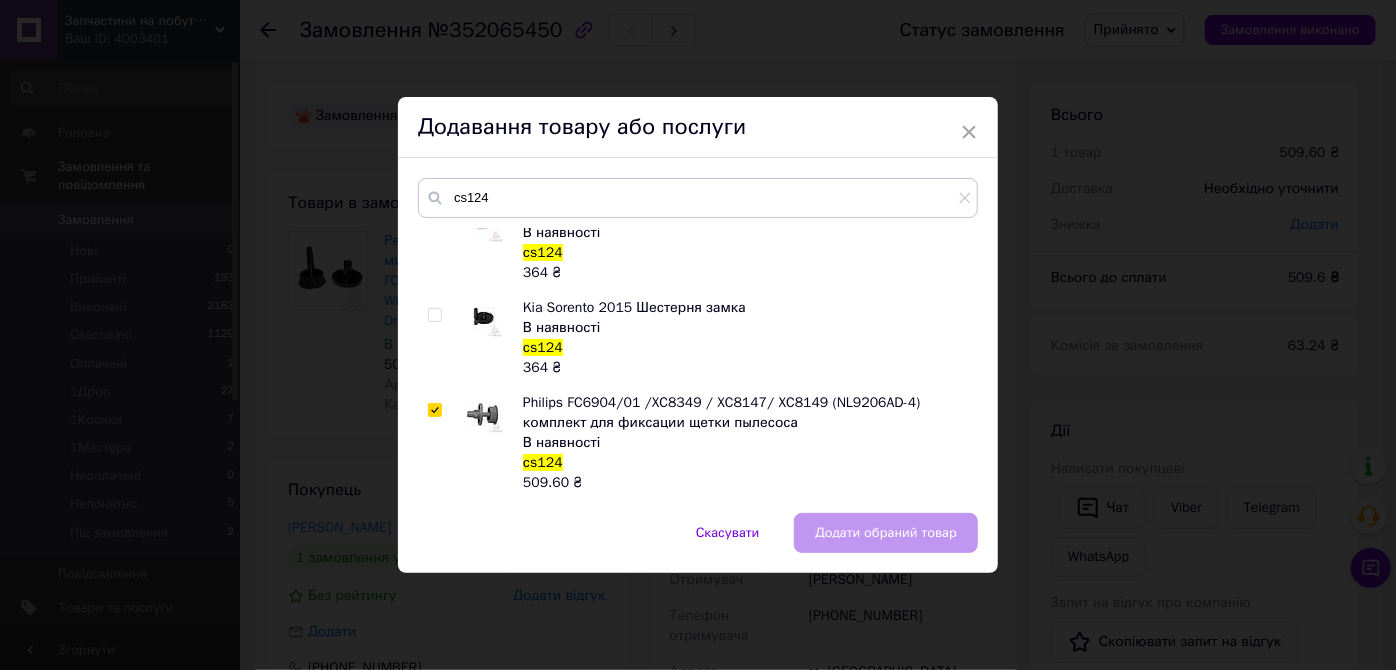 checkbox on "true" 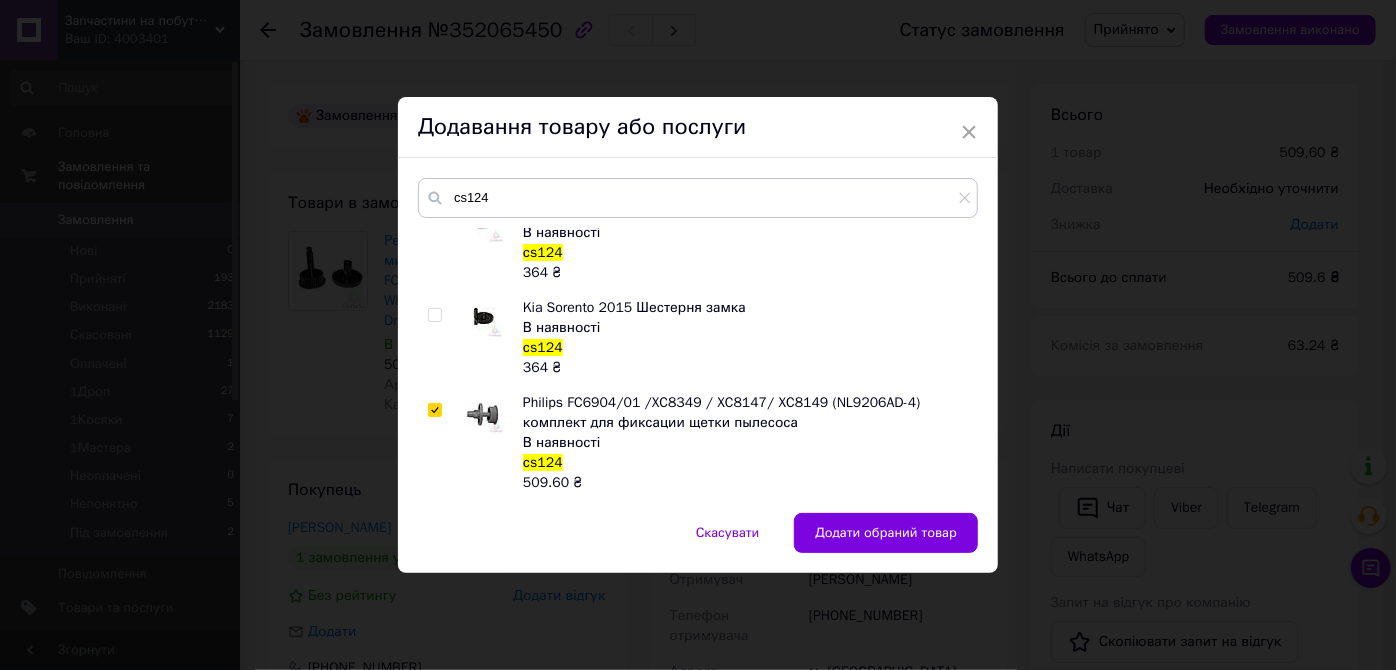 click on "Додати обраний товар" at bounding box center [886, 533] 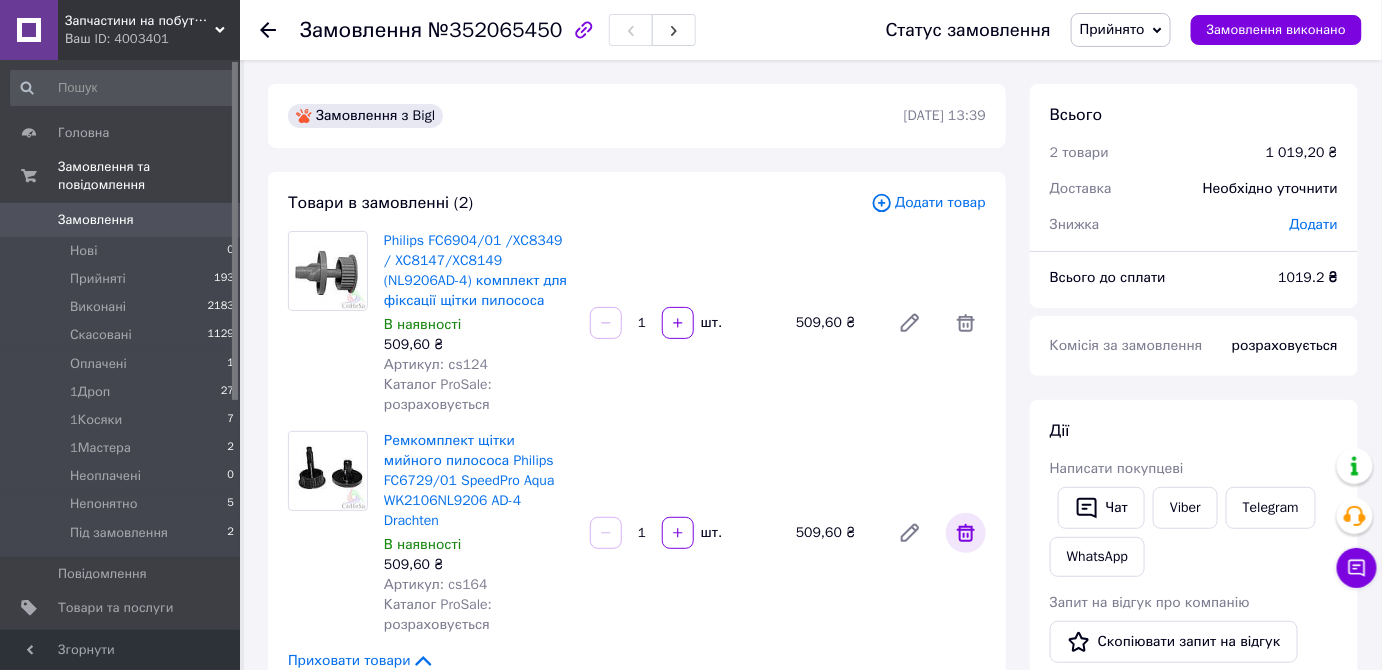 click 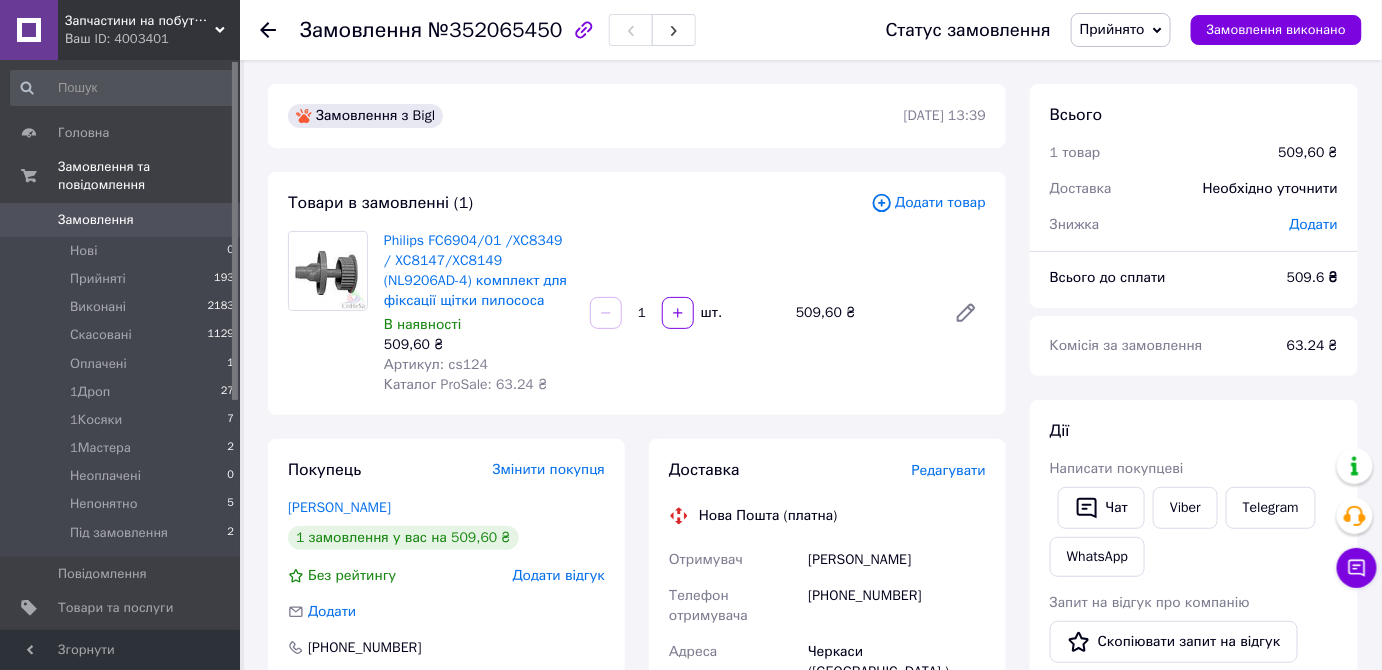 click 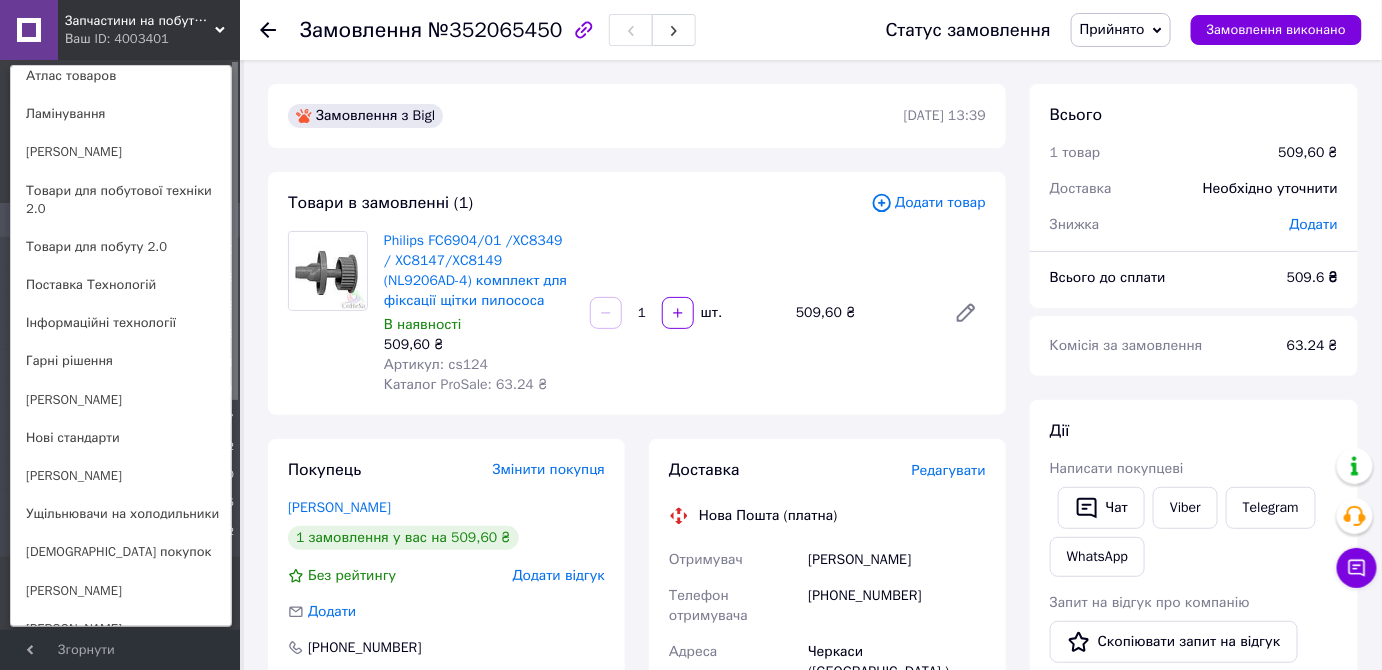 scroll, scrollTop: 545, scrollLeft: 0, axis: vertical 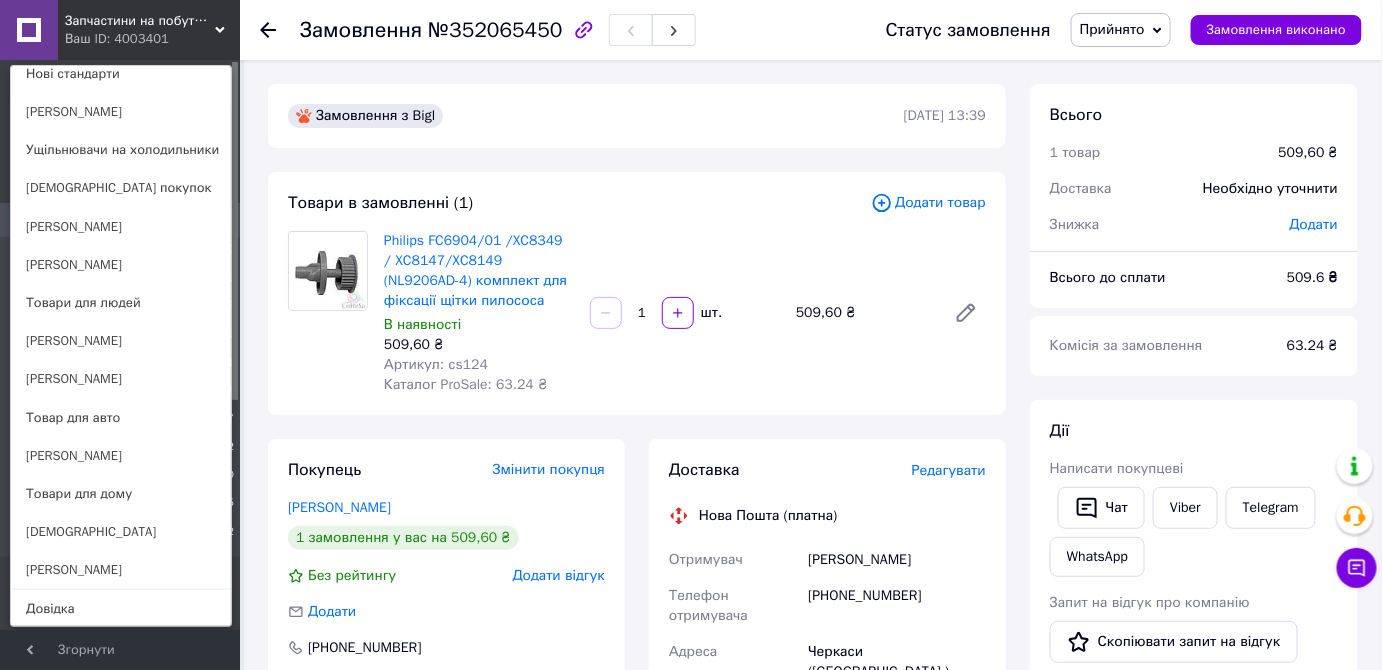 click on "[DEMOGRAPHIC_DATA]" at bounding box center [121, 532] 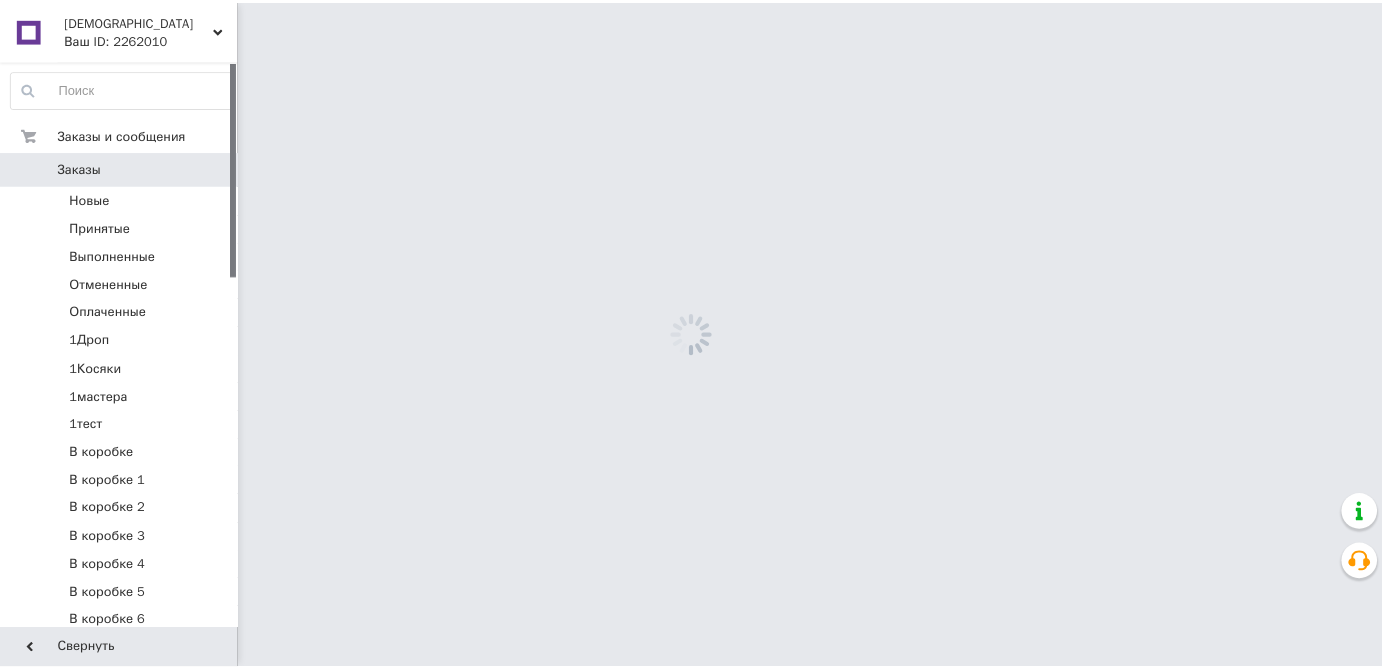 scroll, scrollTop: 0, scrollLeft: 0, axis: both 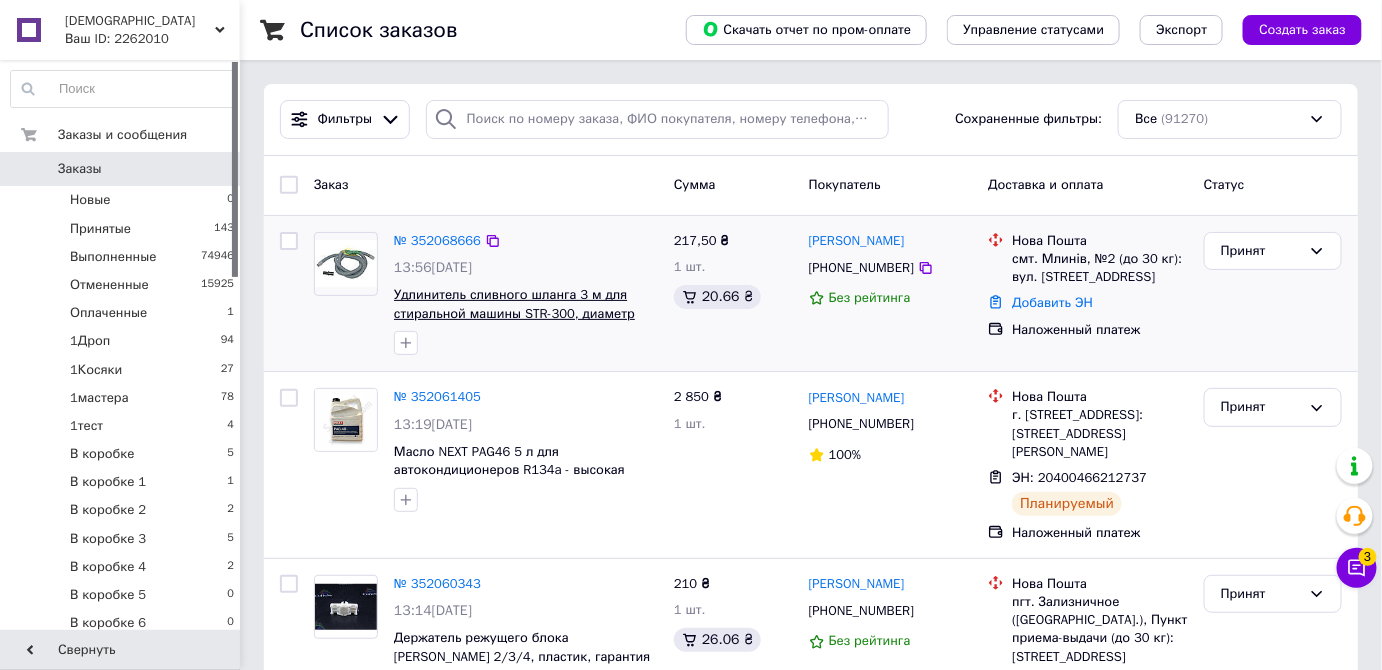 click on "Удлинитель сливного шланга 3 м для стиральной машины STR-300, диаметр 19-22 мм" at bounding box center (514, 313) 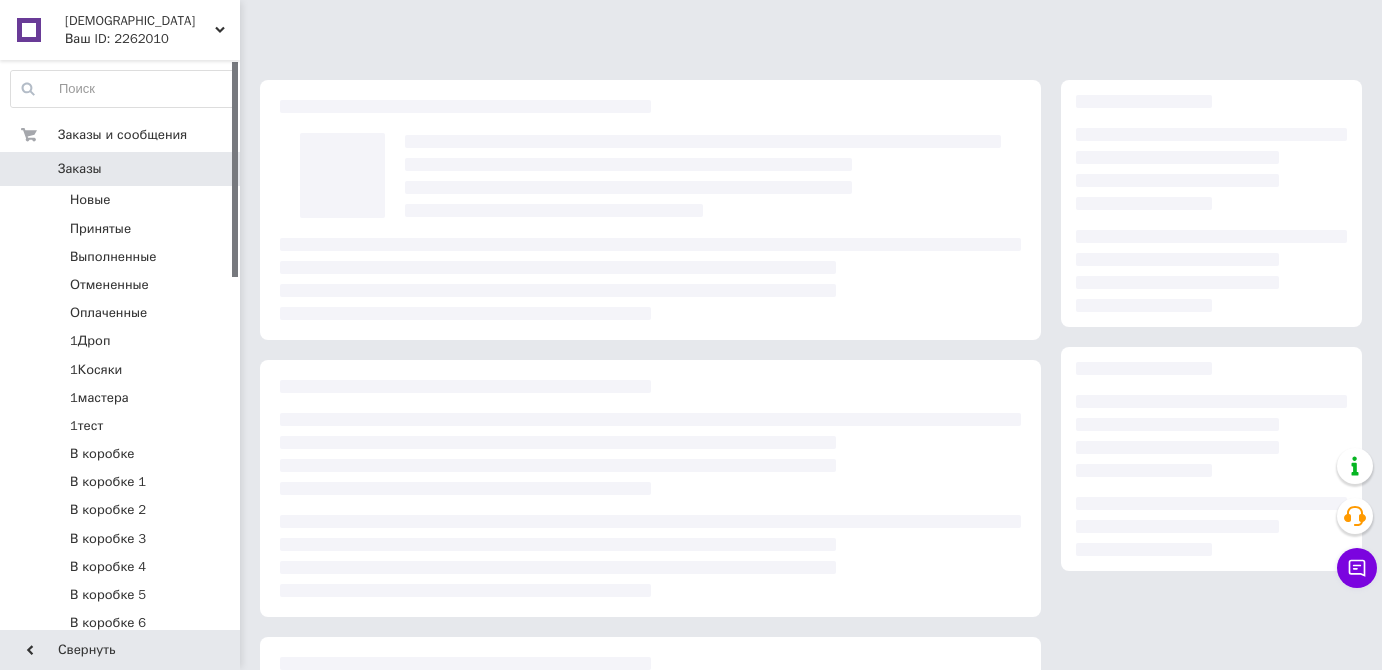 scroll, scrollTop: 0, scrollLeft: 0, axis: both 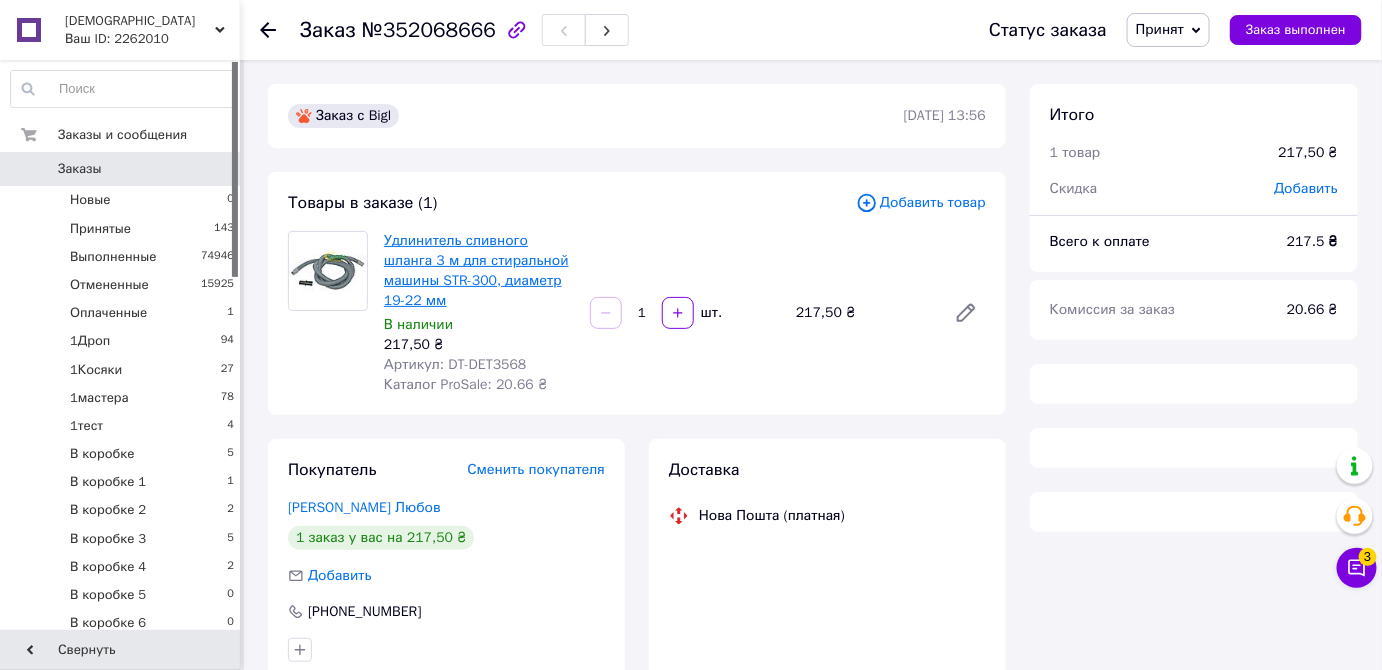 click on "Удлинитель сливного шланга 3 м для стиральной машины STR-300, диаметр 19-22 мм" at bounding box center [476, 270] 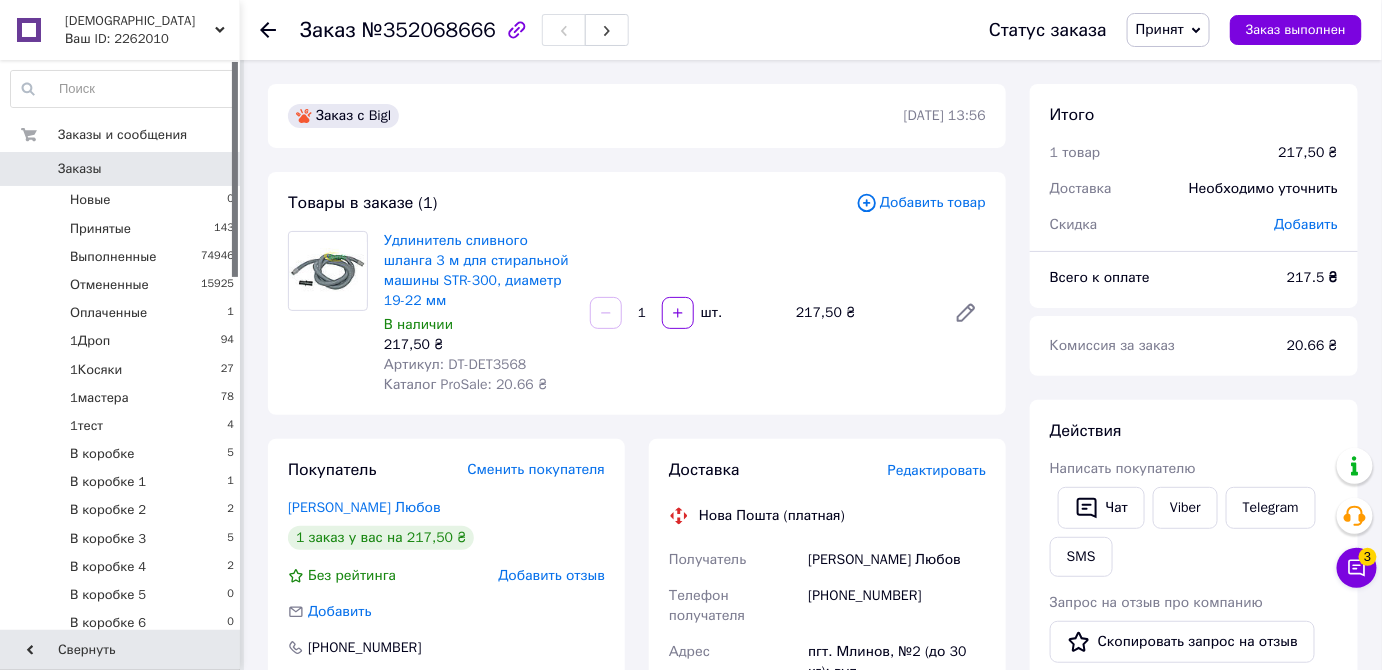 click on "[DEMOGRAPHIC_DATA] Ваш ID: 2262010" at bounding box center (149, 30) 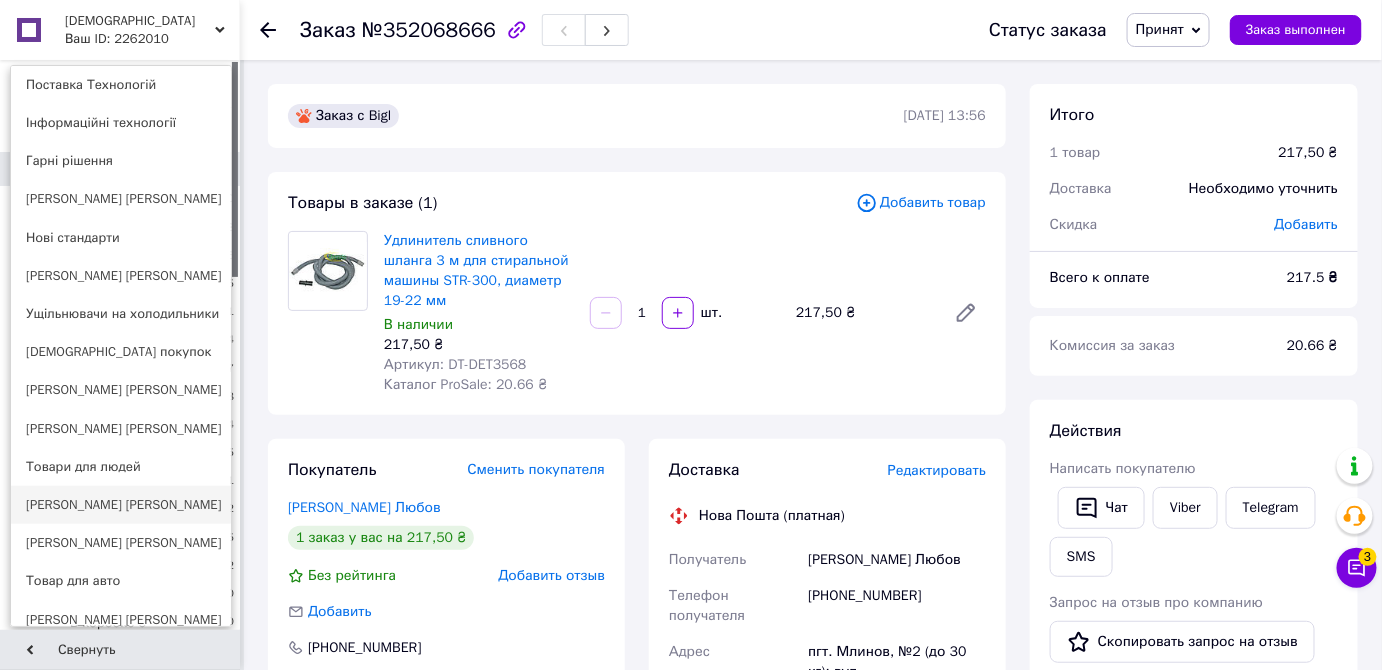 scroll, scrollTop: 584, scrollLeft: 0, axis: vertical 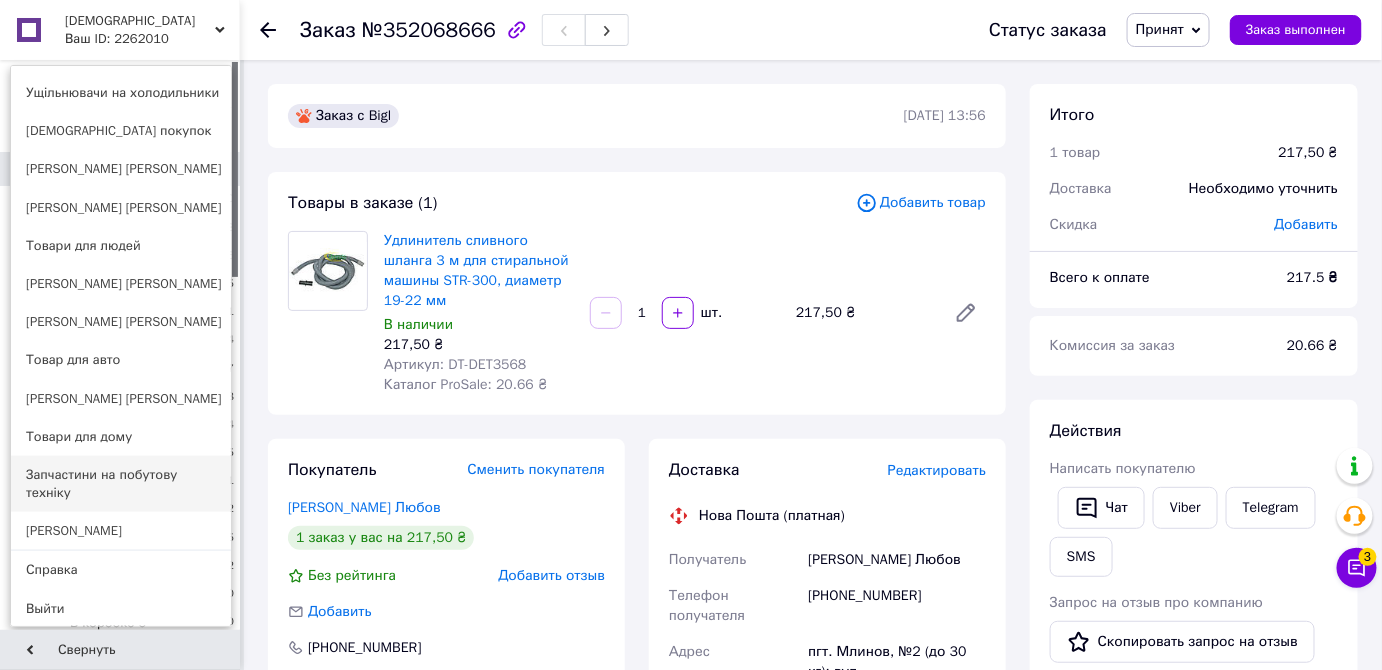 click on "Запчастини на побутову техніку" at bounding box center (121, 484) 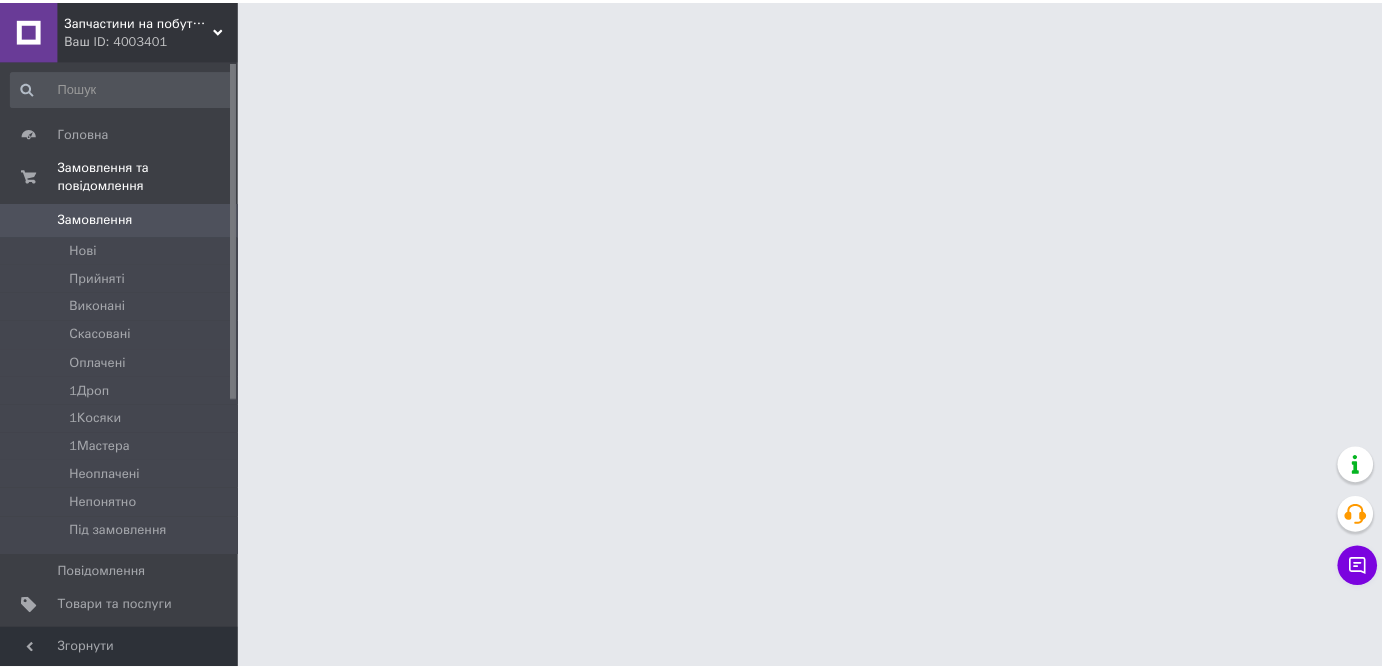 scroll, scrollTop: 0, scrollLeft: 0, axis: both 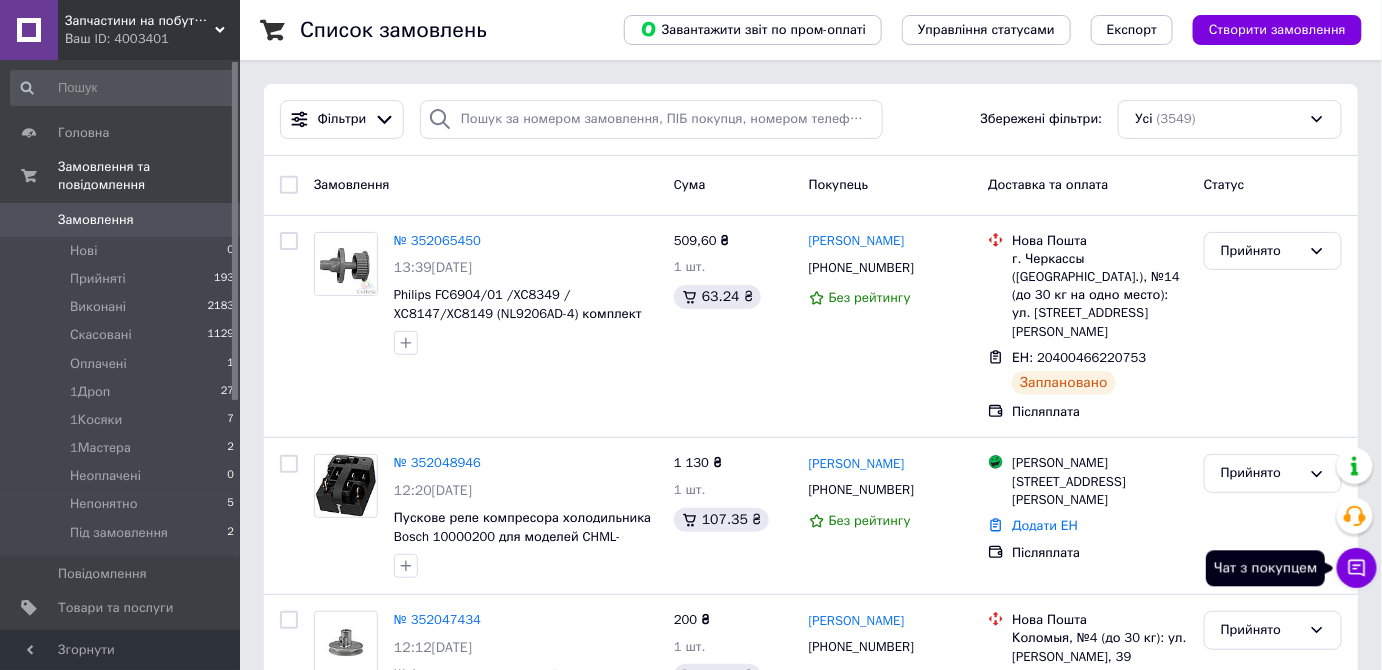 click 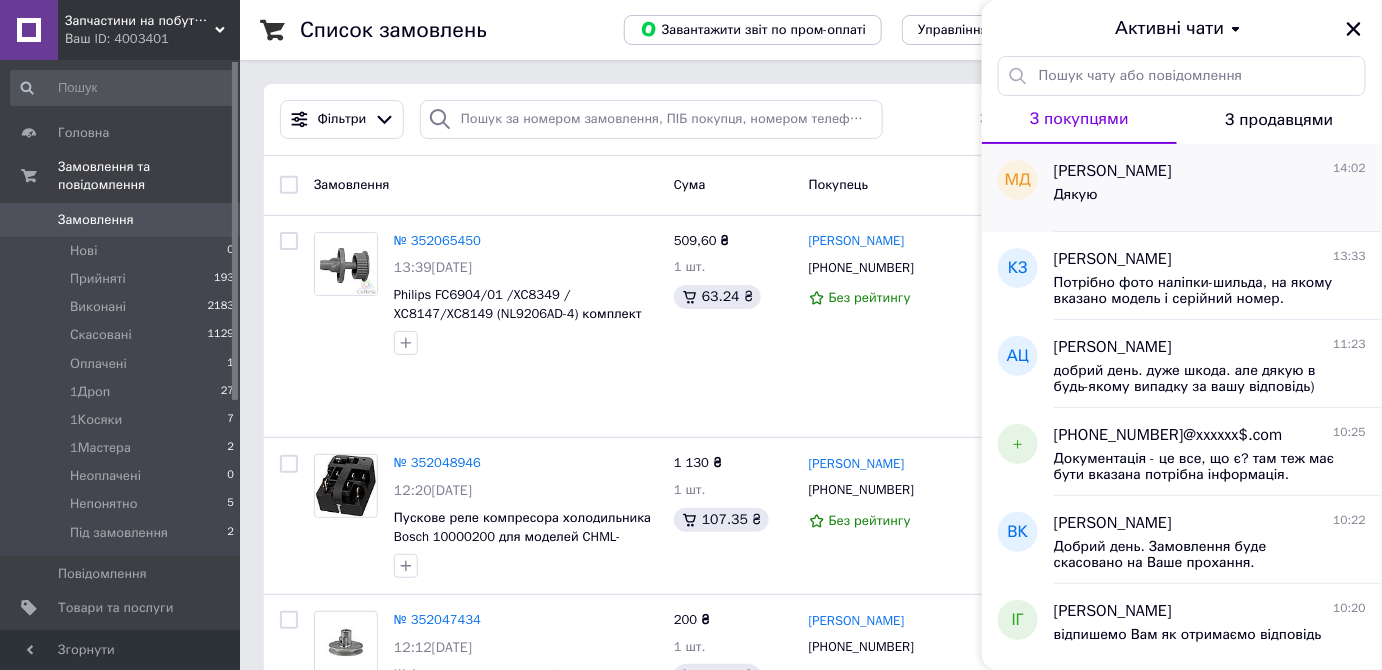click on "Дякую" at bounding box center (1210, 199) 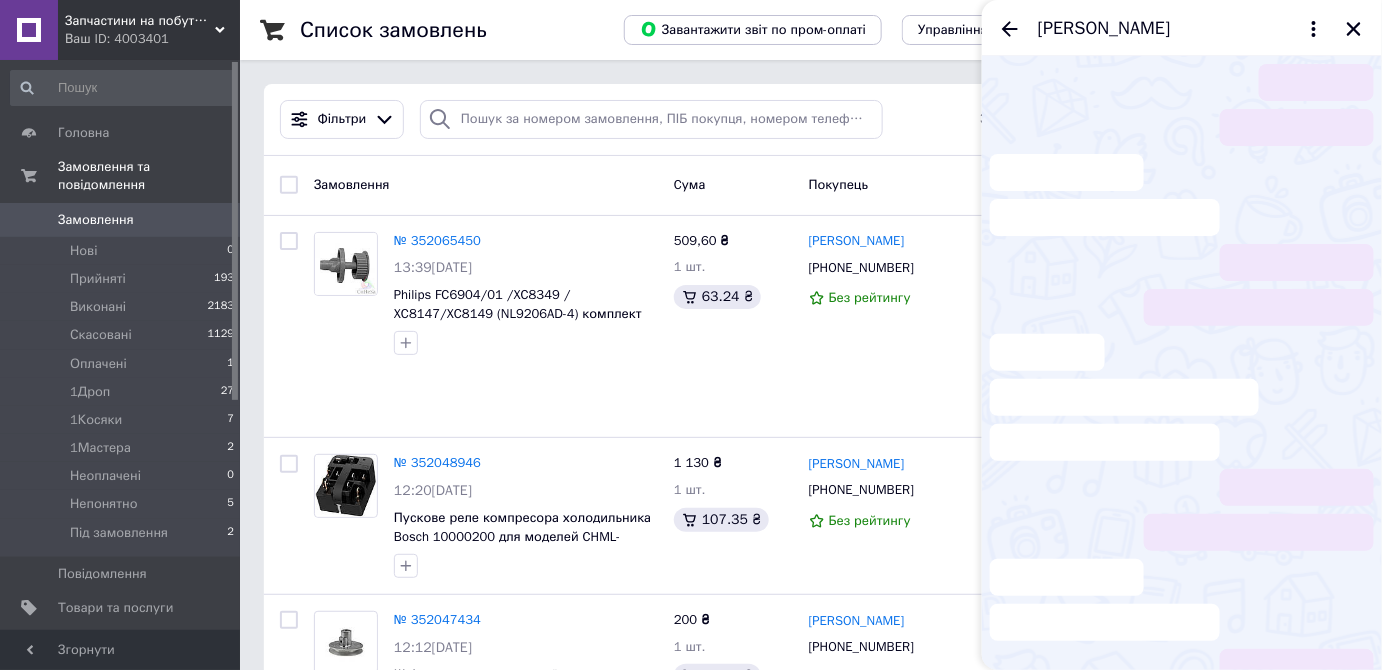 scroll, scrollTop: 793, scrollLeft: 0, axis: vertical 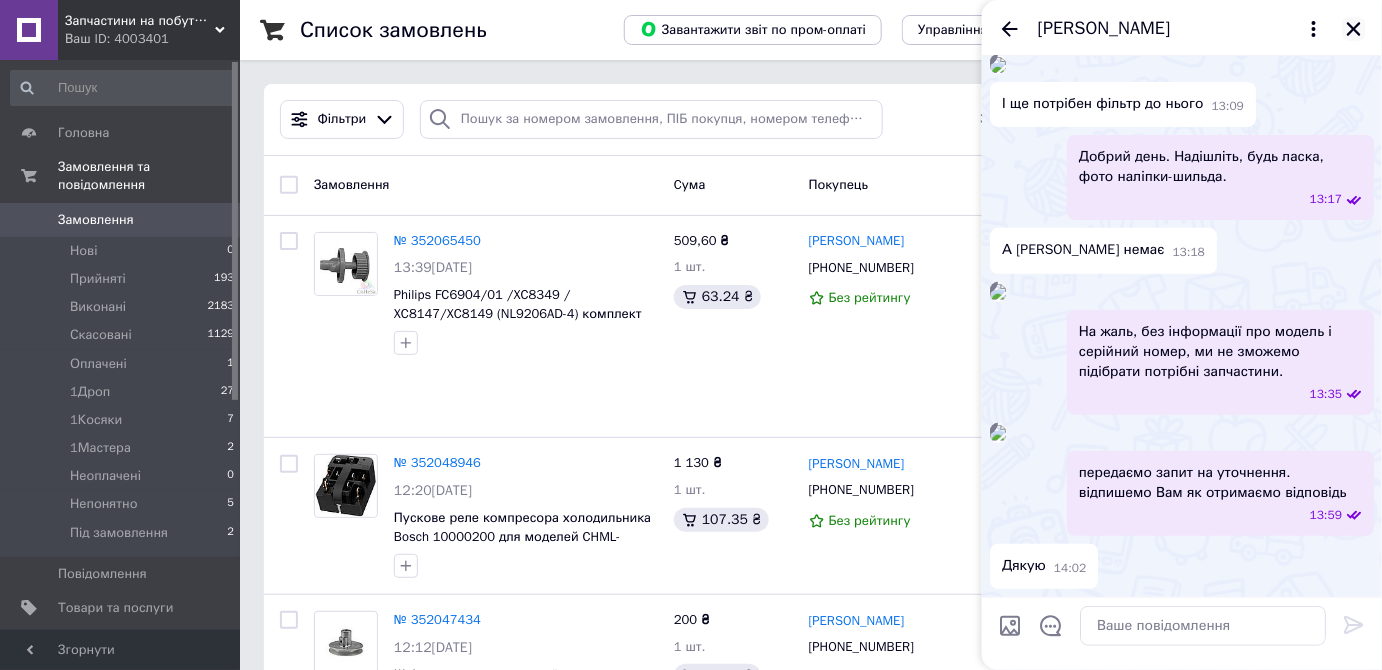 click 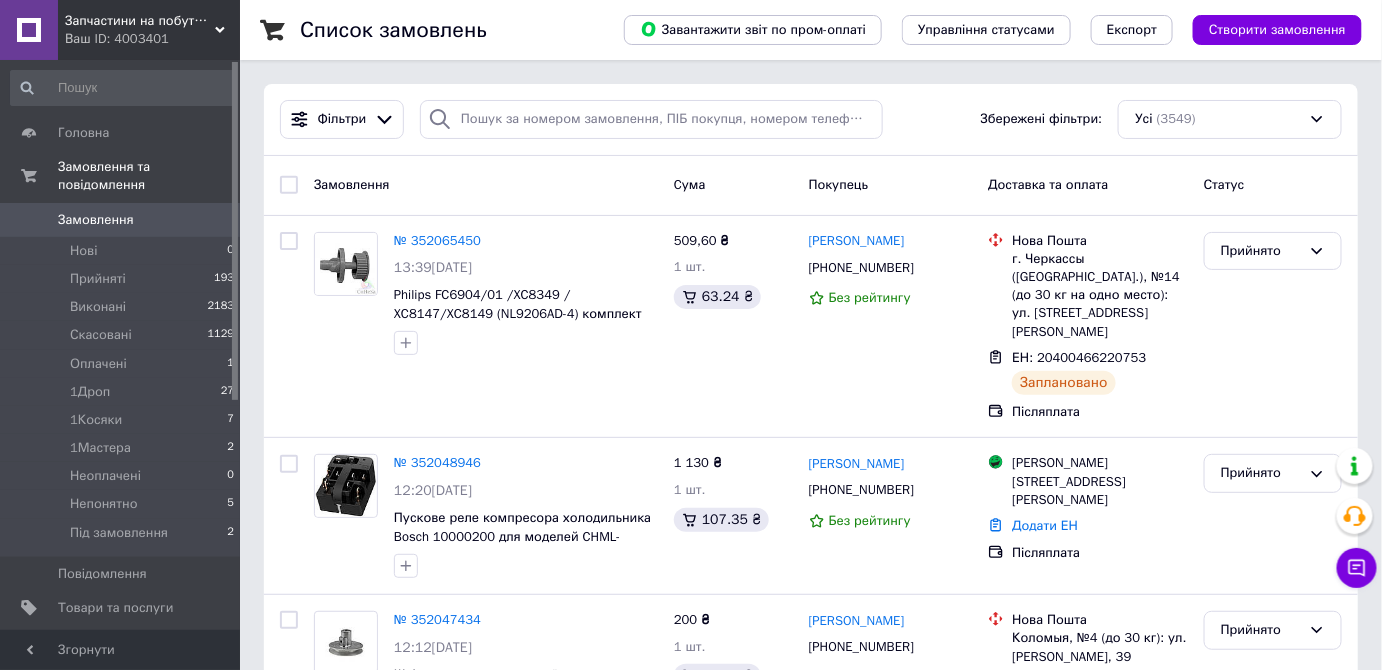 click 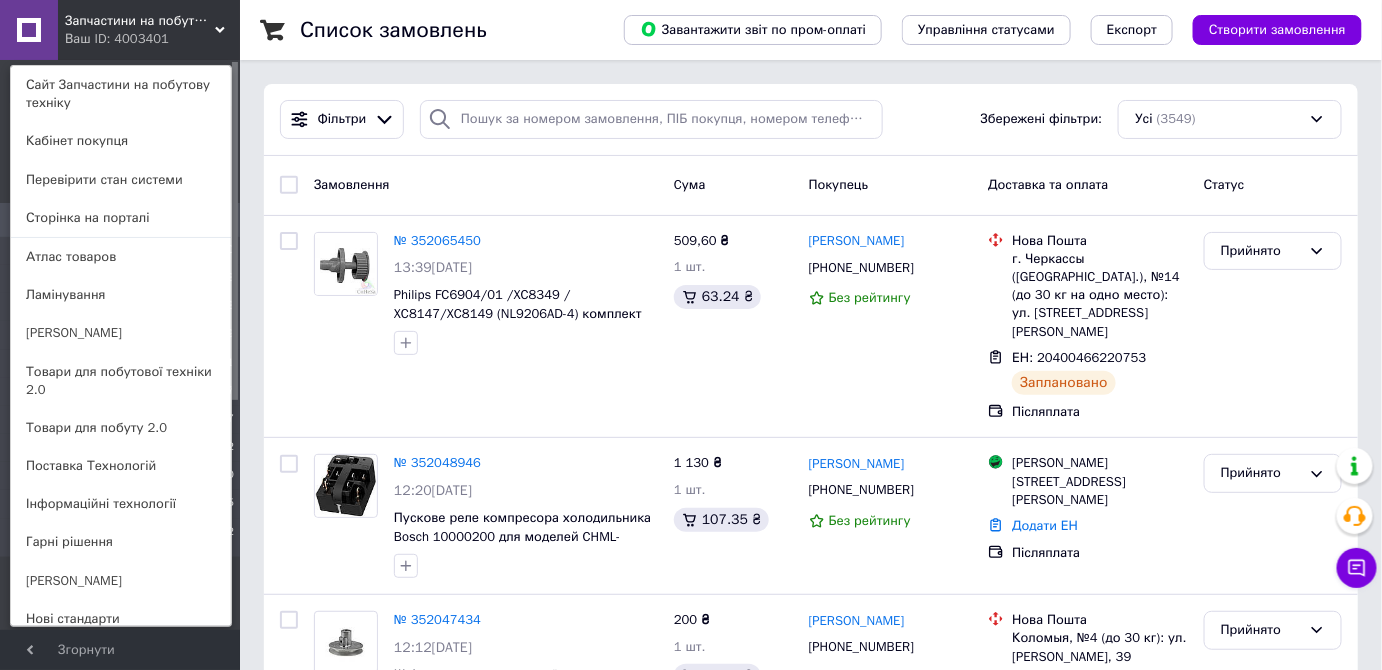 scroll, scrollTop: 584, scrollLeft: 0, axis: vertical 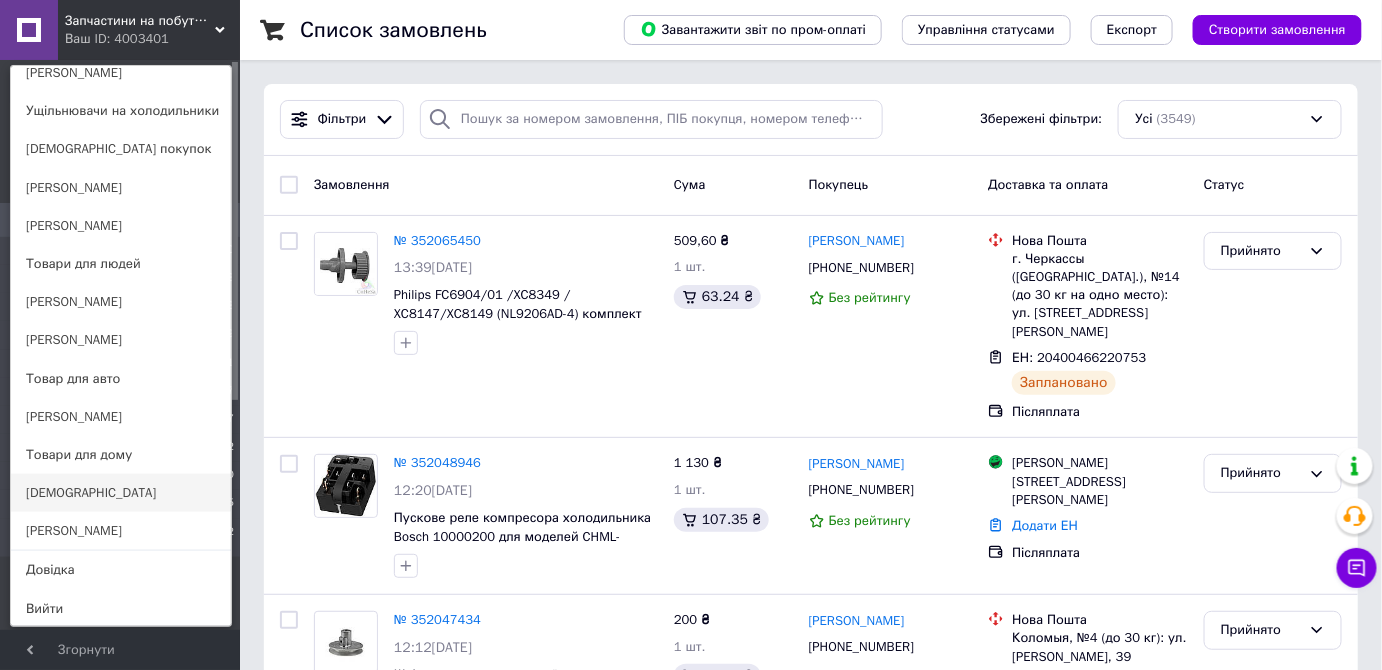 click on "[DEMOGRAPHIC_DATA]" at bounding box center [121, 493] 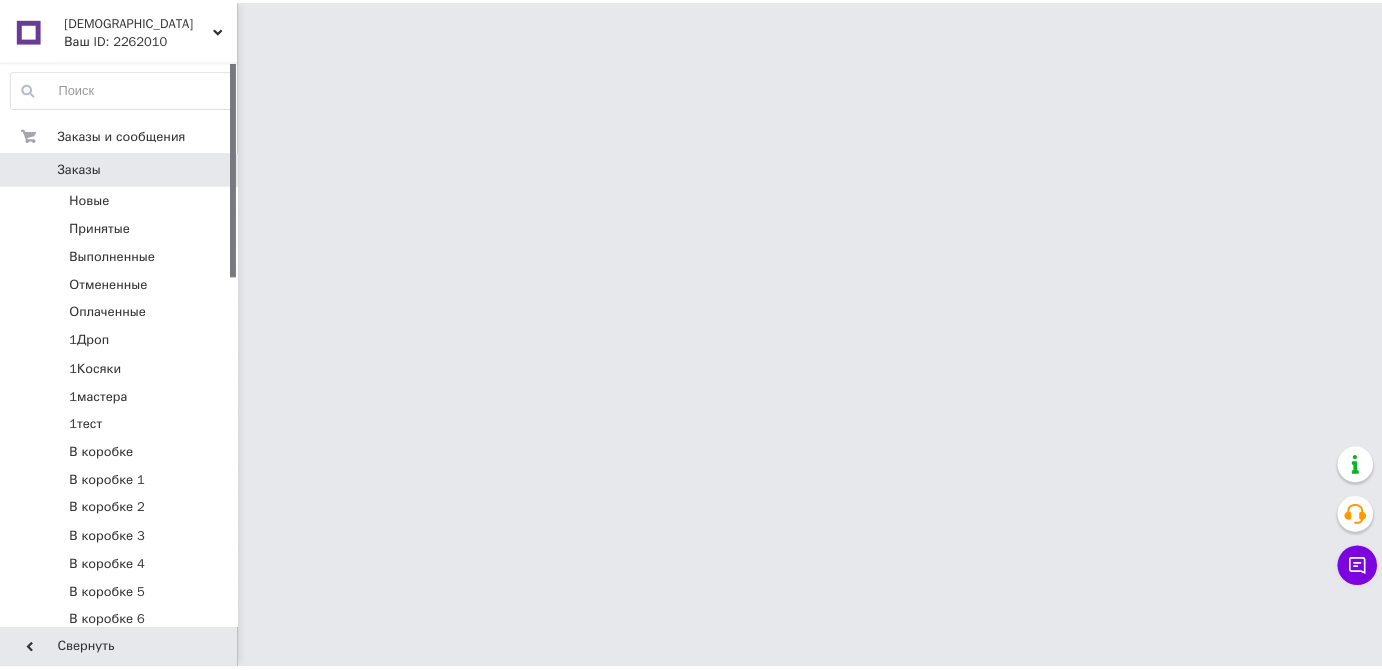 scroll, scrollTop: 0, scrollLeft: 0, axis: both 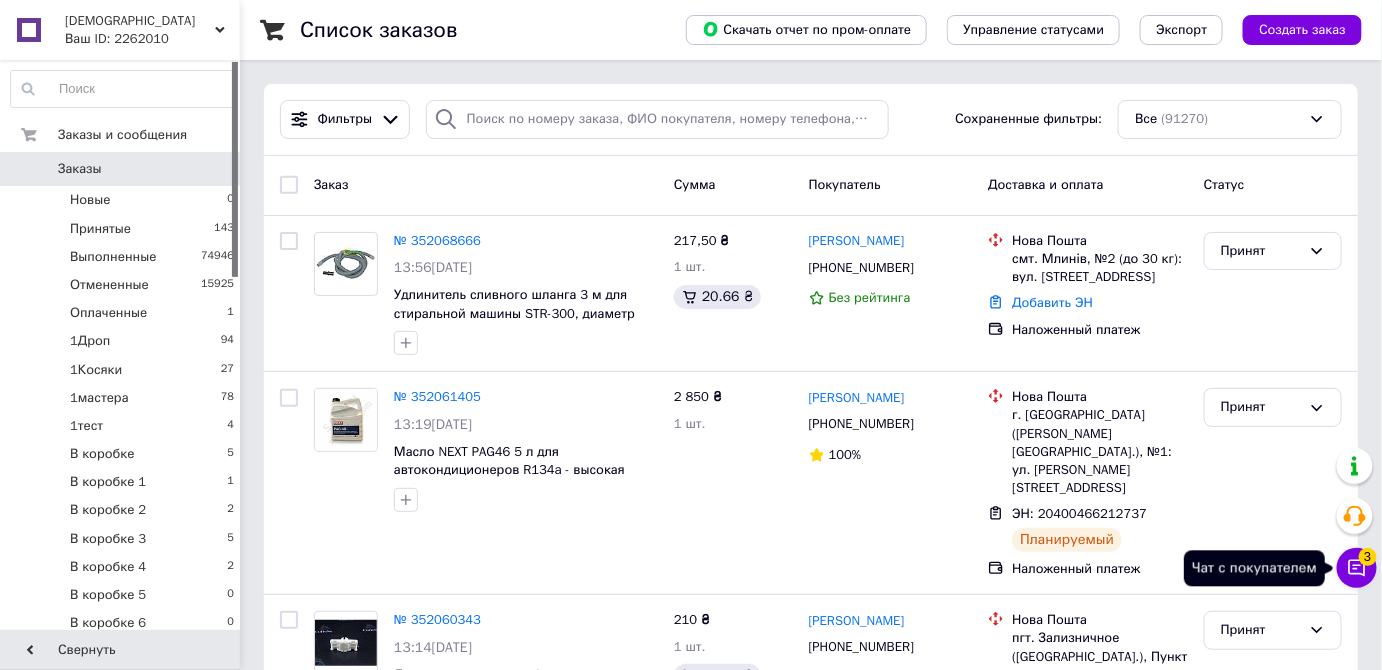 click 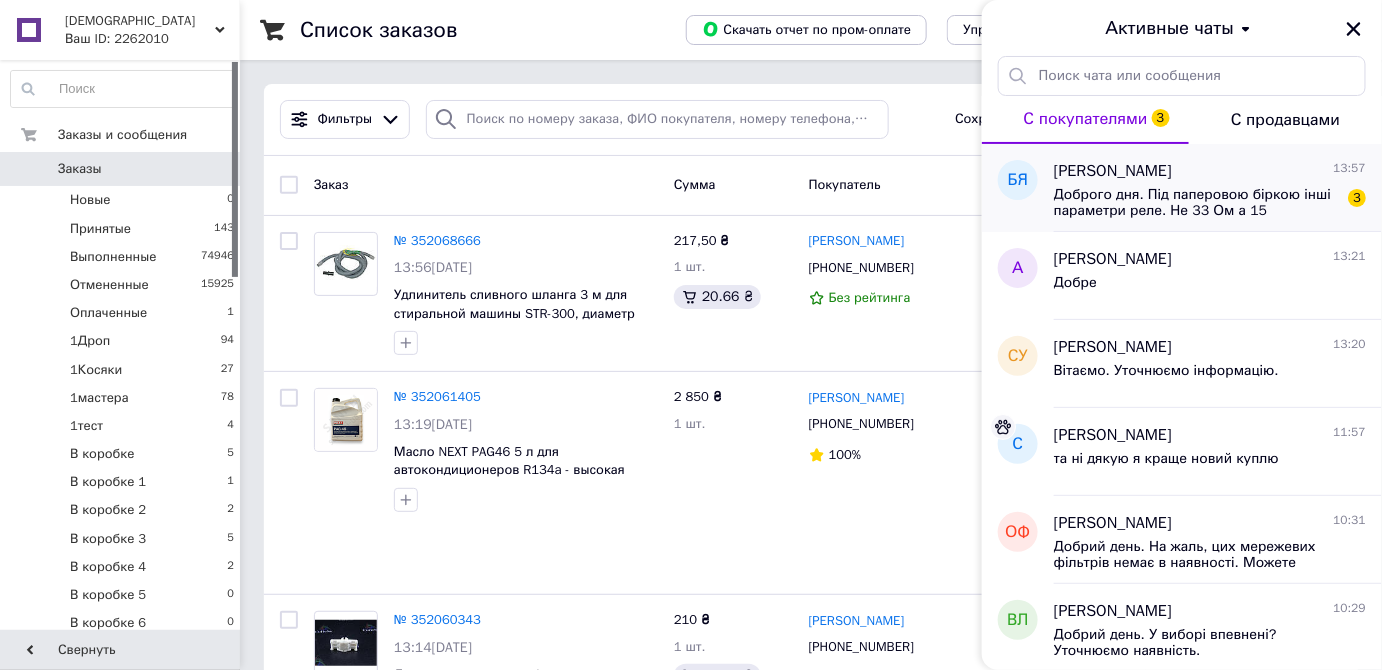 click on "[PERSON_NAME] 13:57 Доброго дня.
Під паперовою біркою інші параметри реле. Не 33 Ом а 15 3" at bounding box center [1218, 188] 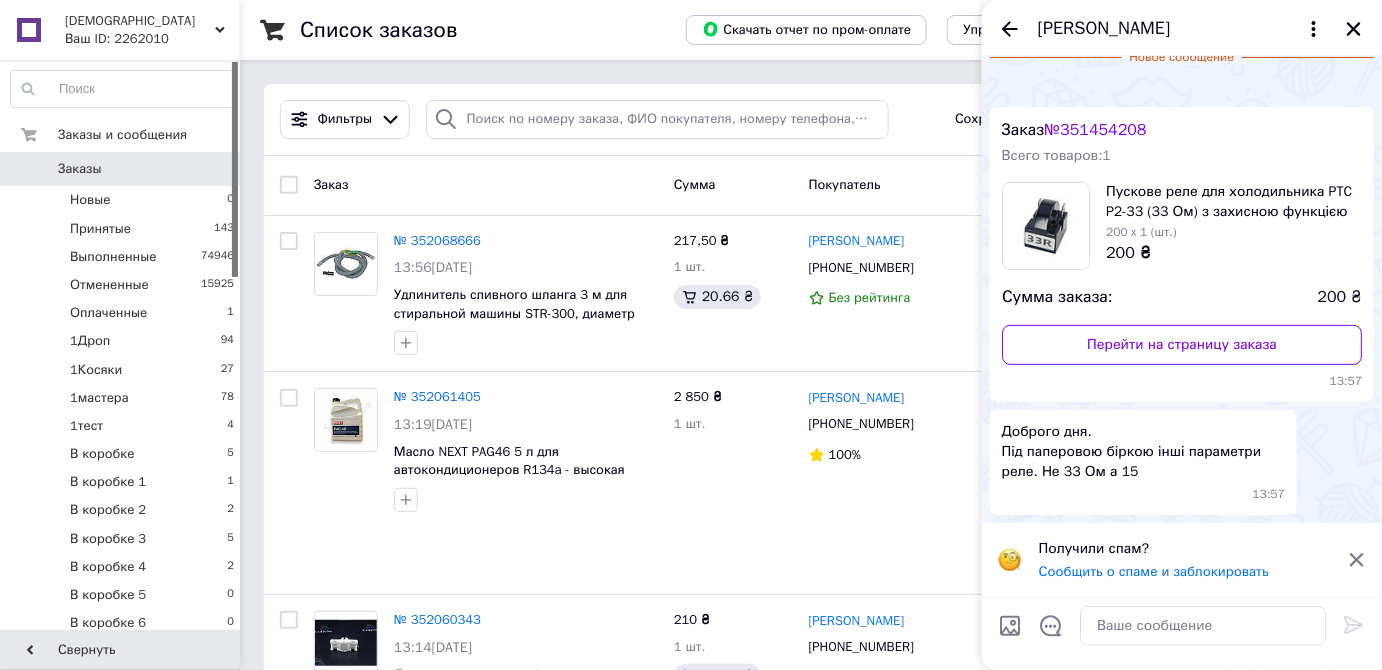 scroll, scrollTop: 0, scrollLeft: 0, axis: both 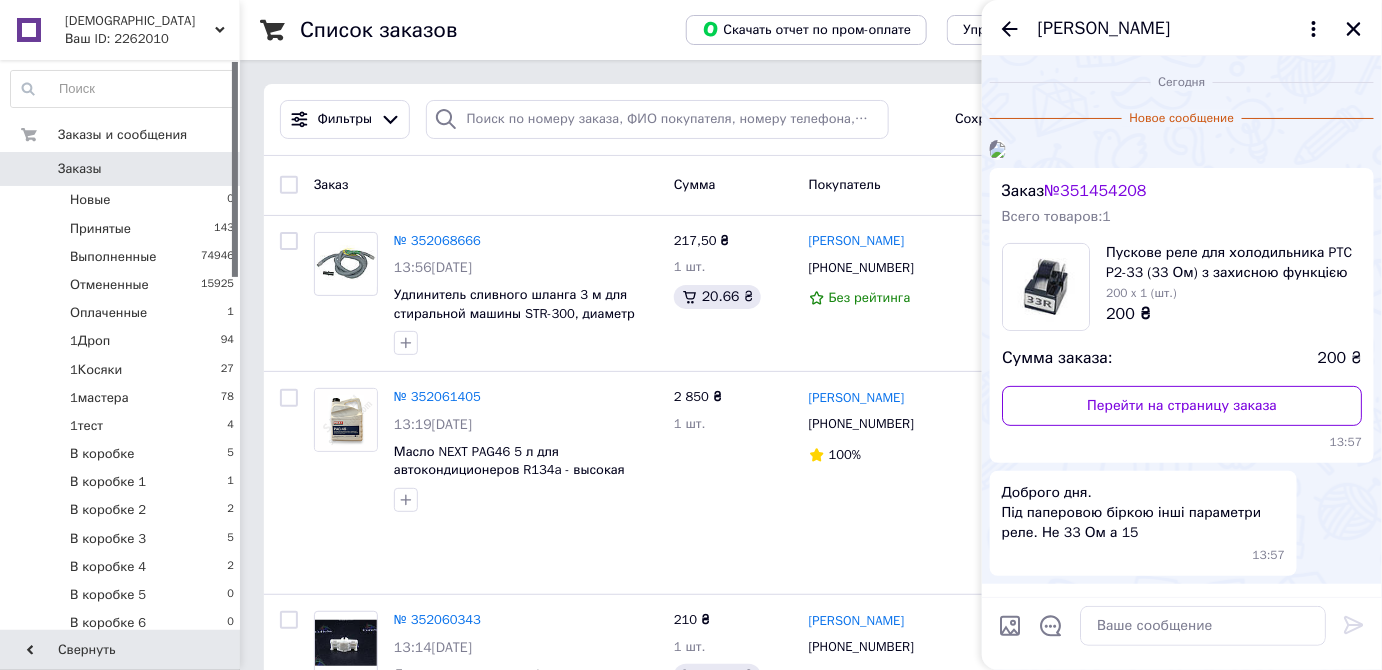 click at bounding box center [998, 150] 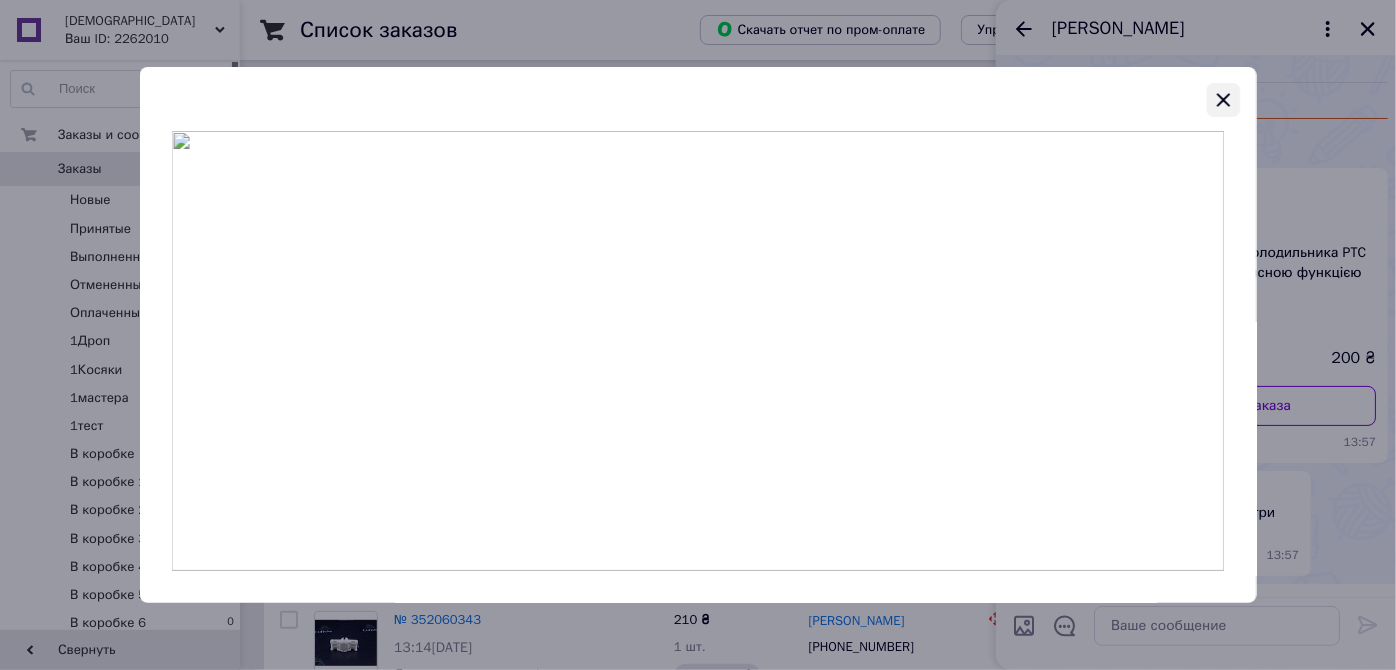 click 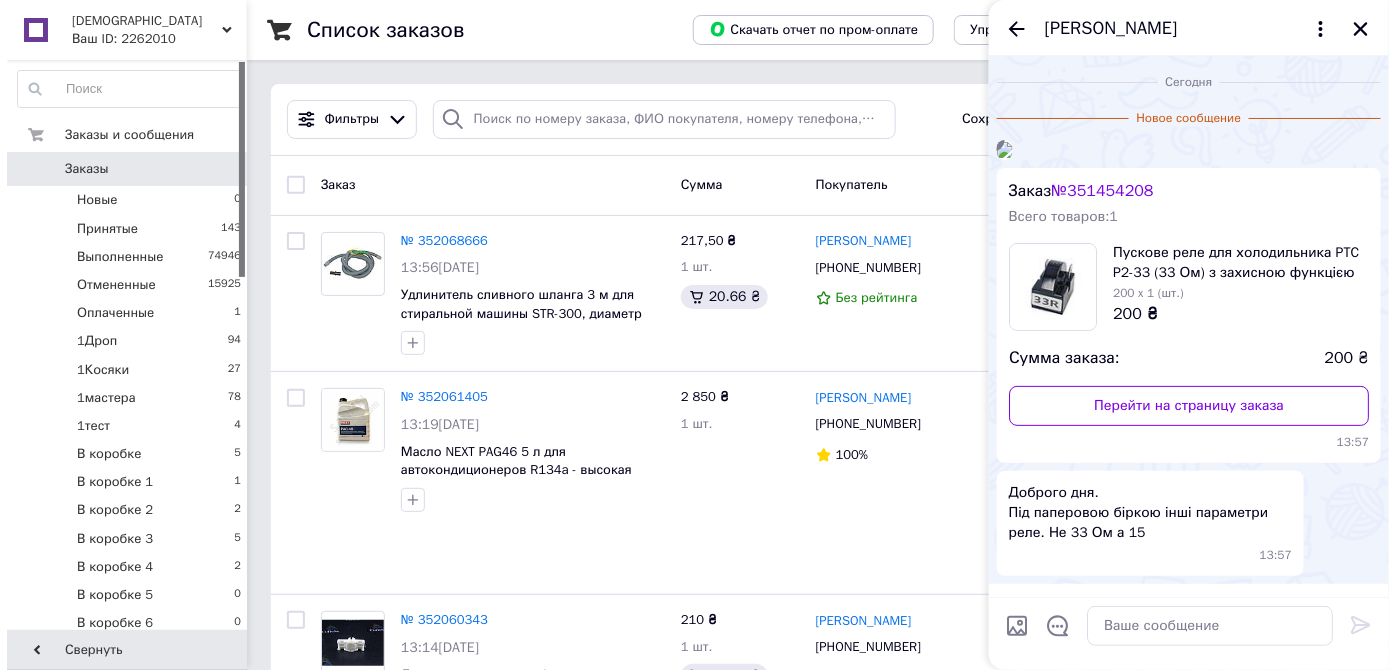 scroll, scrollTop: 339, scrollLeft: 0, axis: vertical 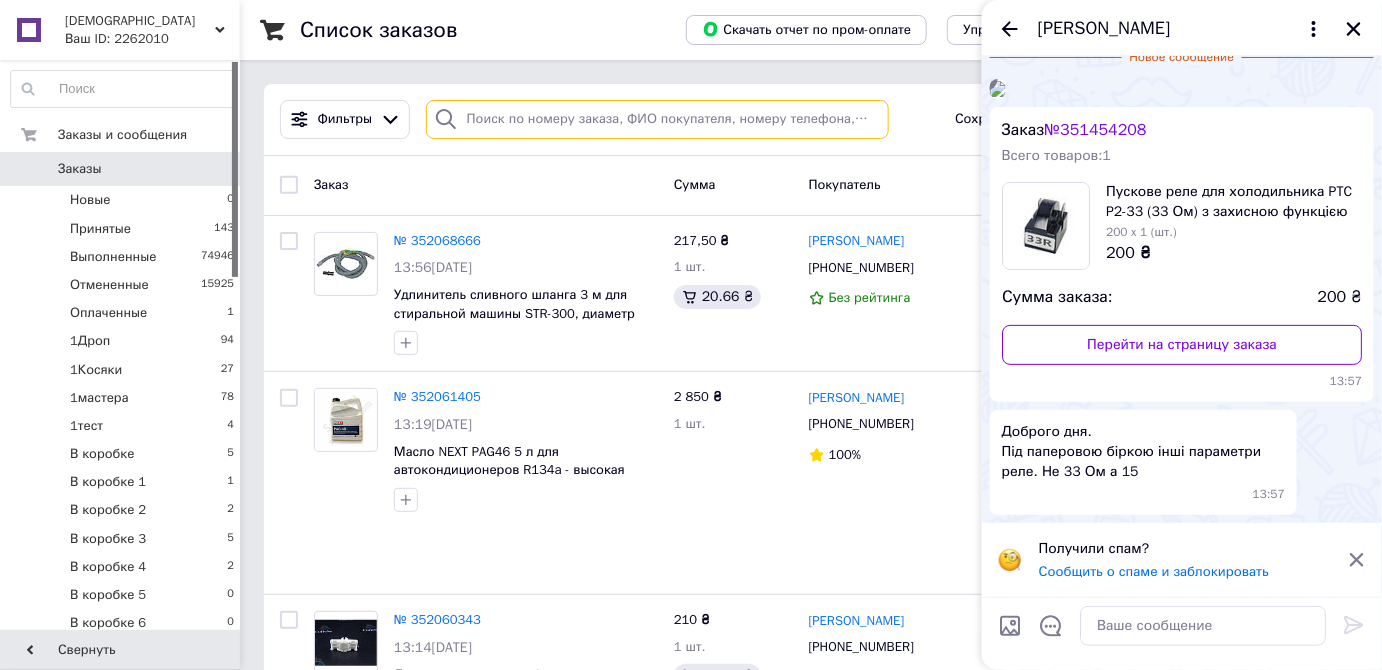 click at bounding box center [657, 119] 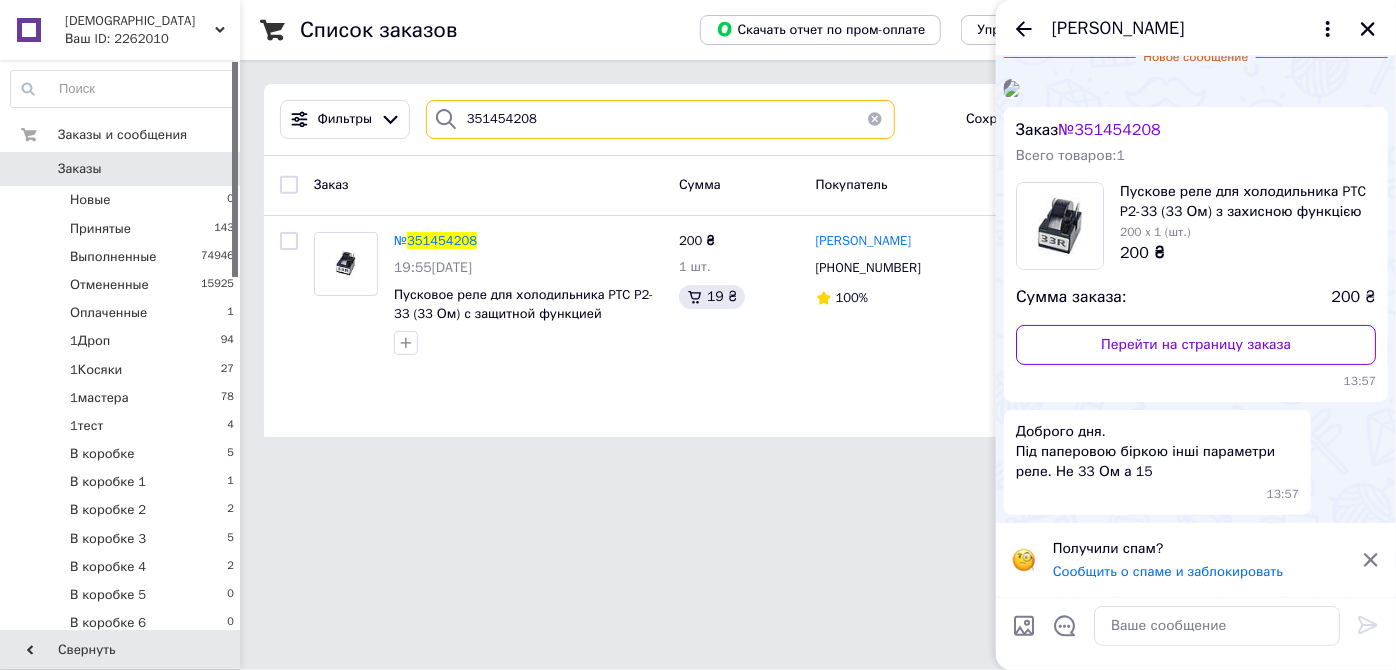 type on "351454208" 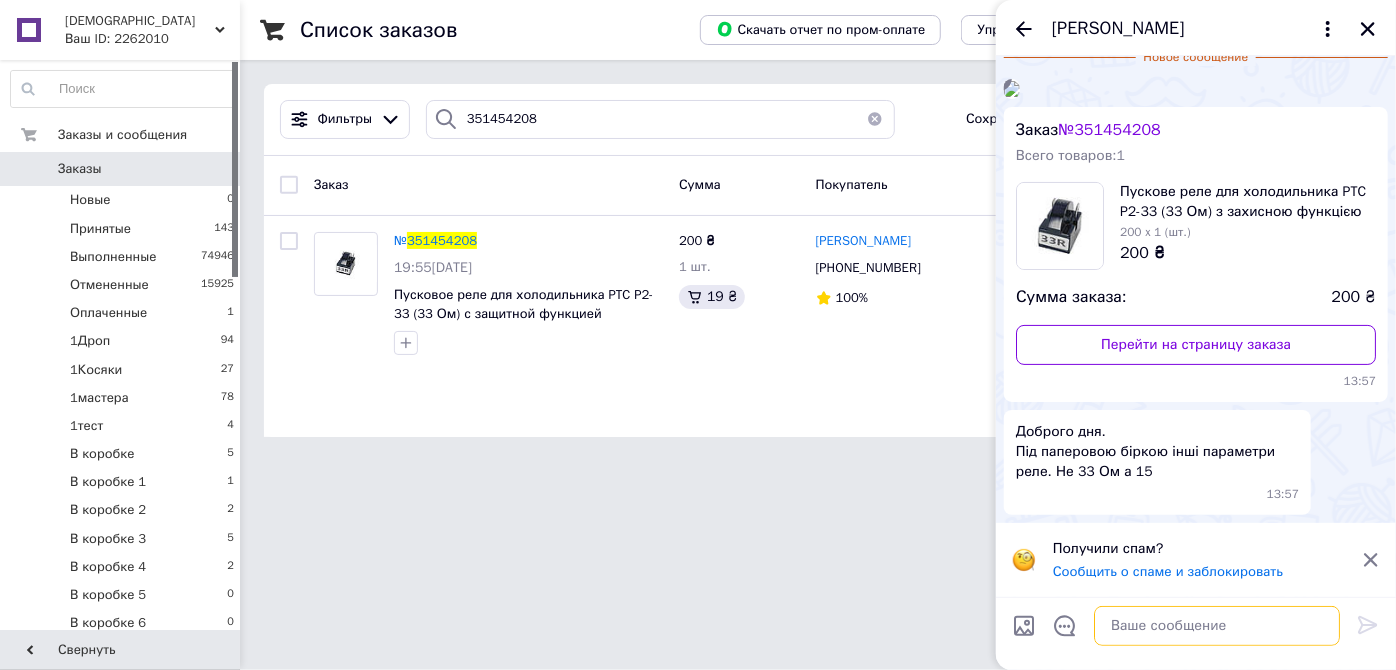 click at bounding box center [1217, 626] 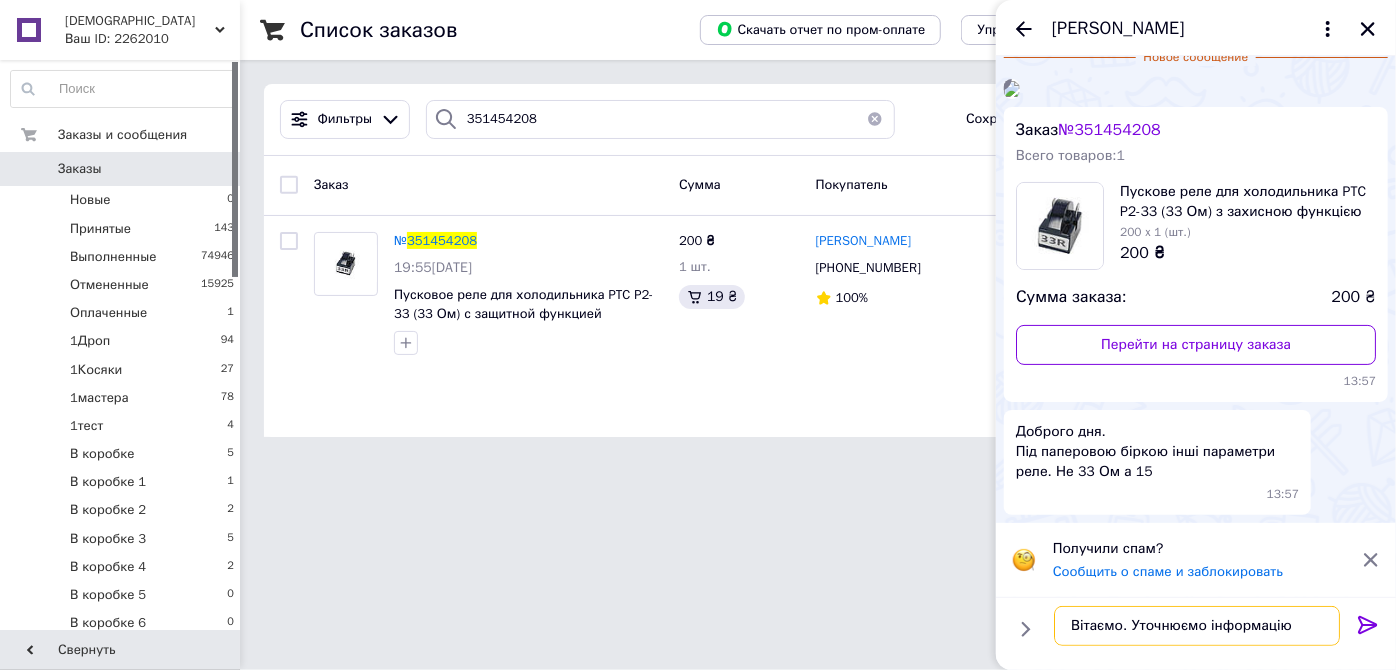 type on "Вітаємо. Уточнюємо інформацію." 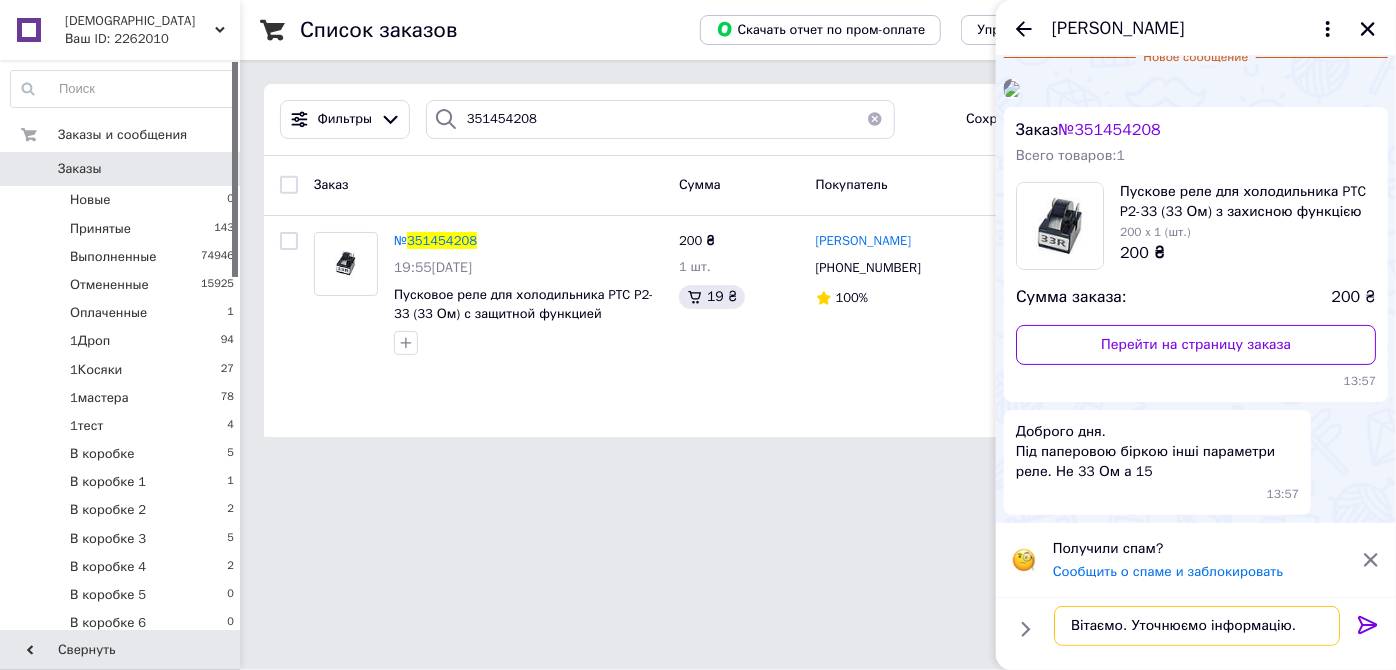 type 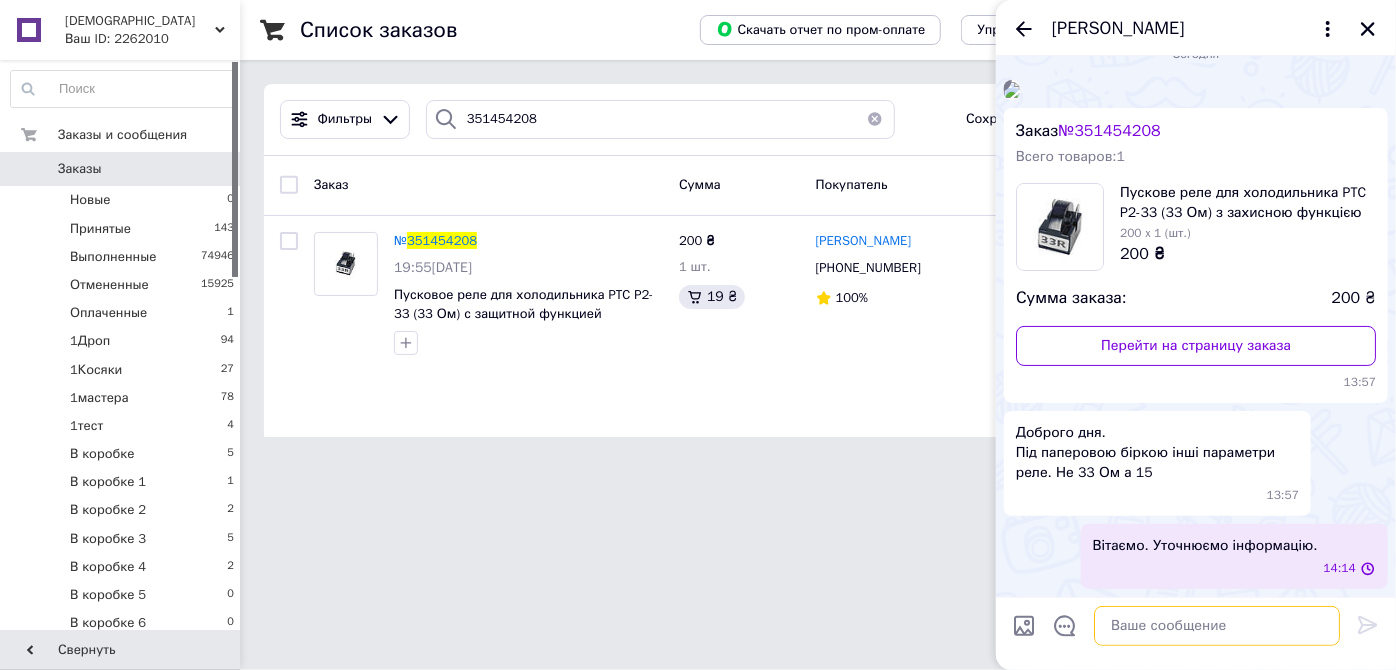 scroll, scrollTop: 286, scrollLeft: 0, axis: vertical 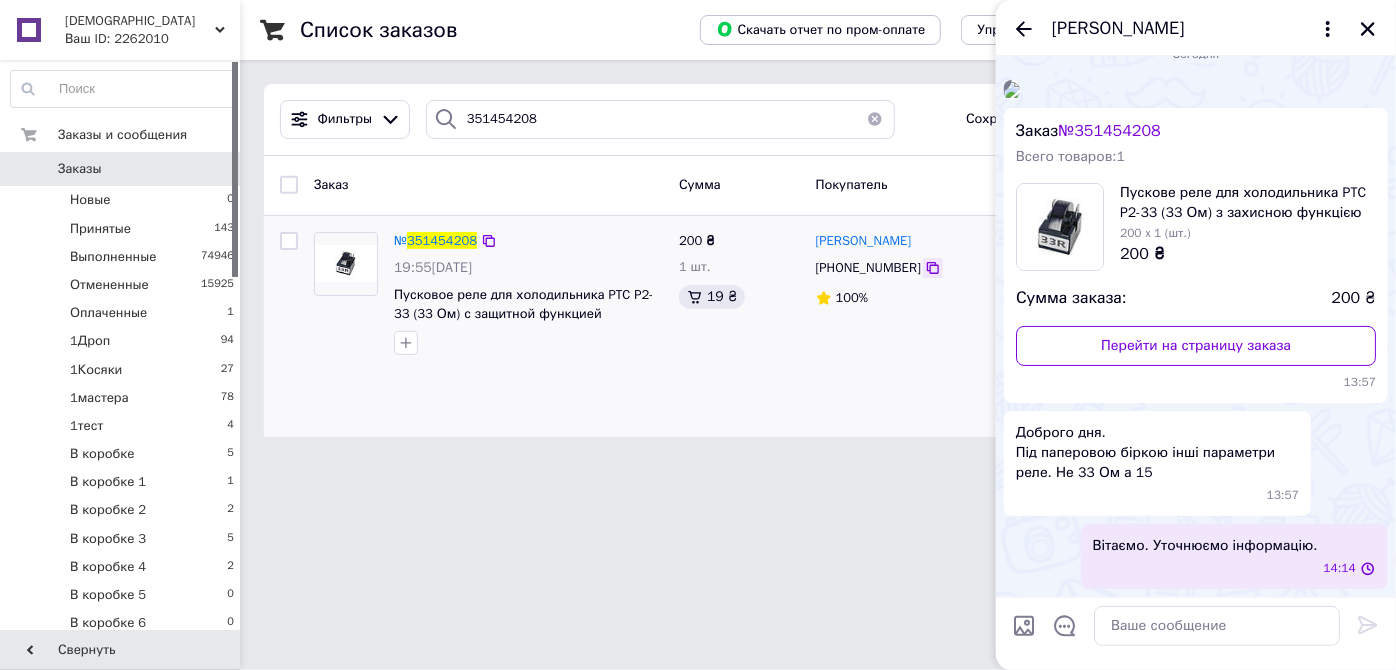 click 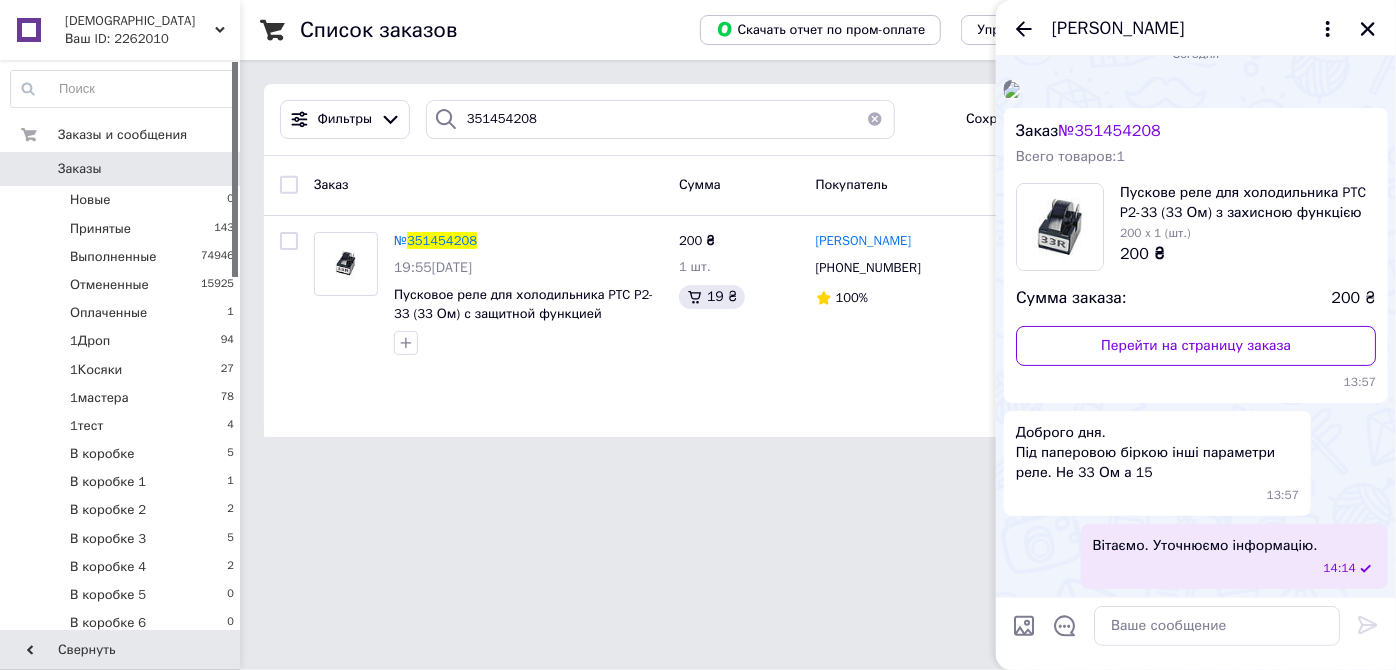scroll, scrollTop: 104, scrollLeft: 0, axis: vertical 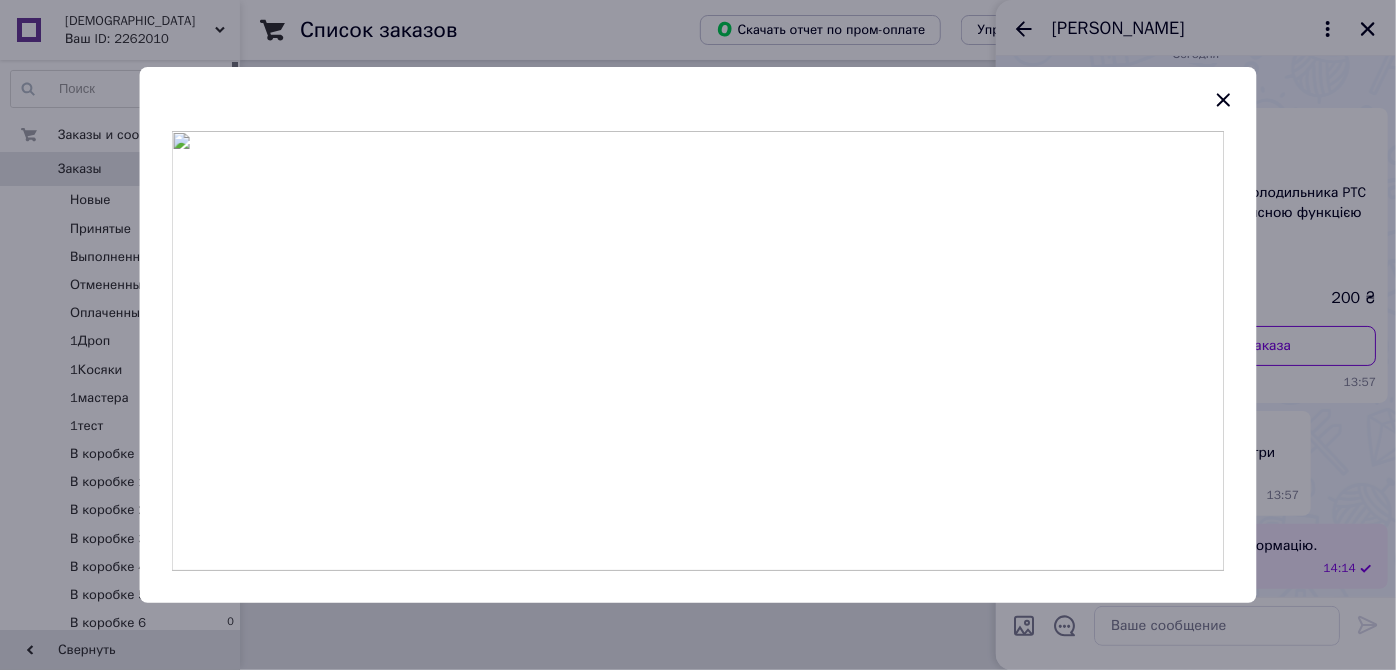 click at bounding box center (698, 351) 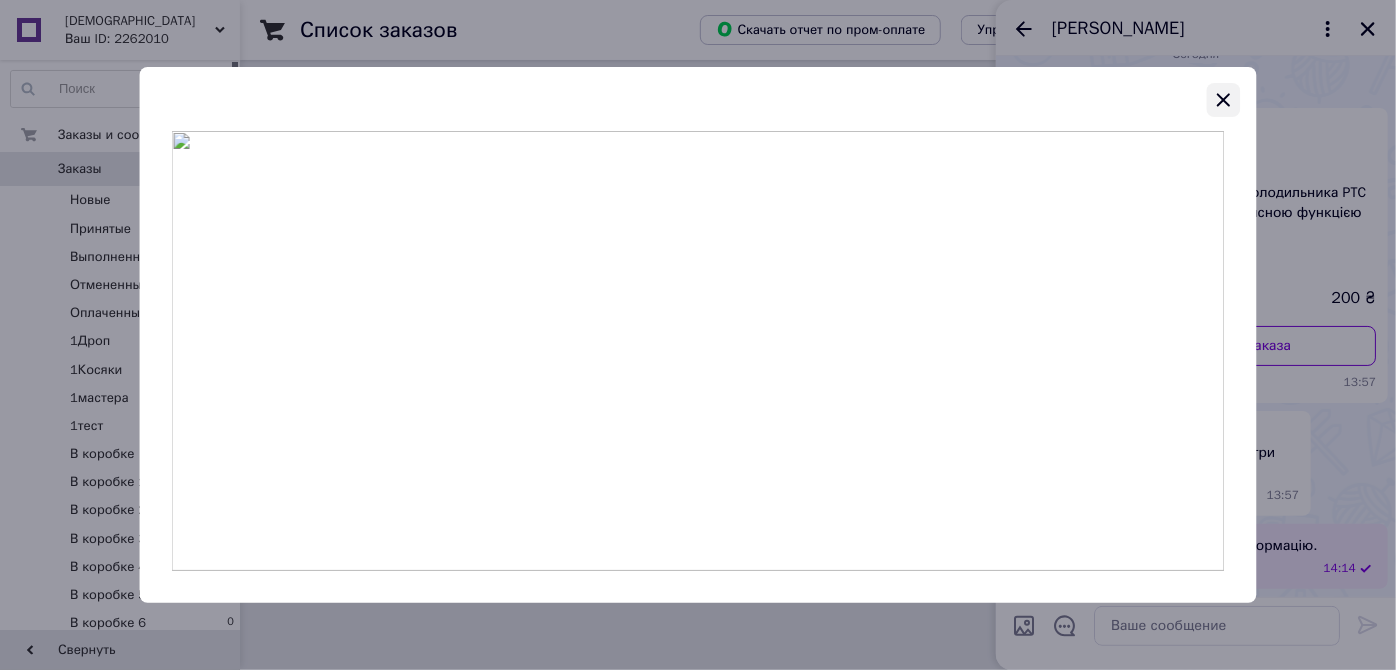 click 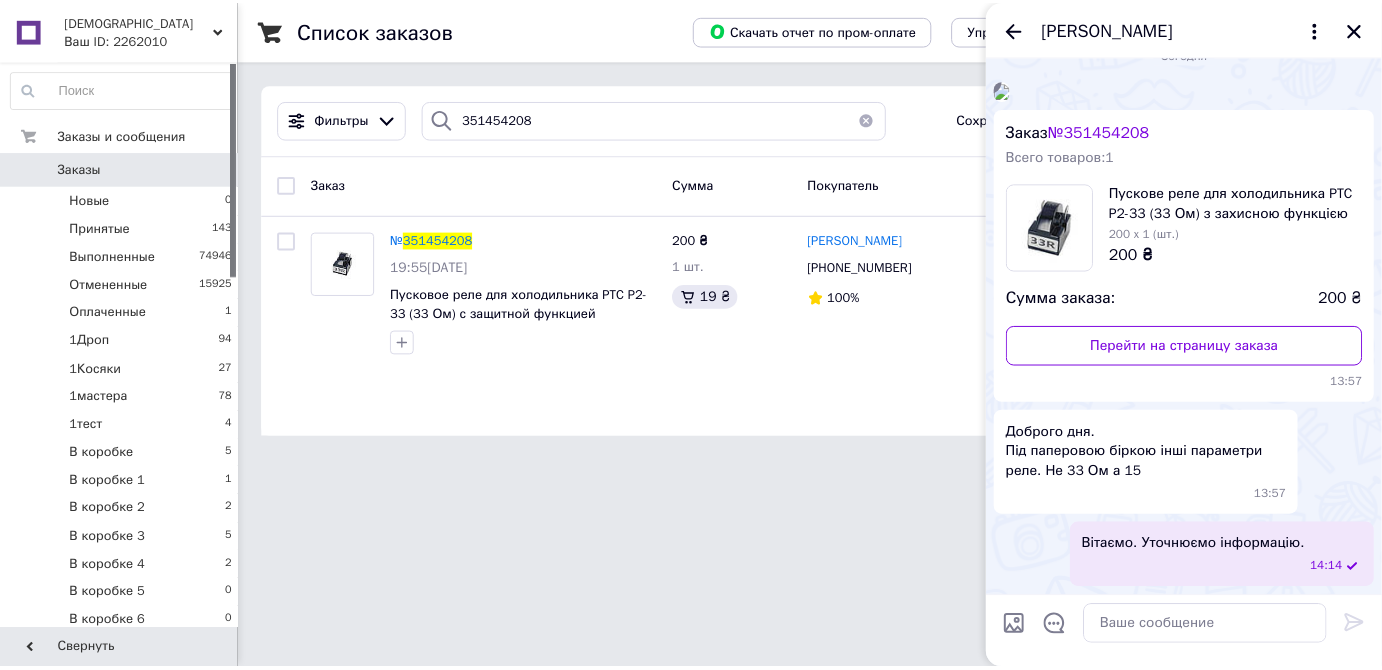 scroll, scrollTop: 286, scrollLeft: 0, axis: vertical 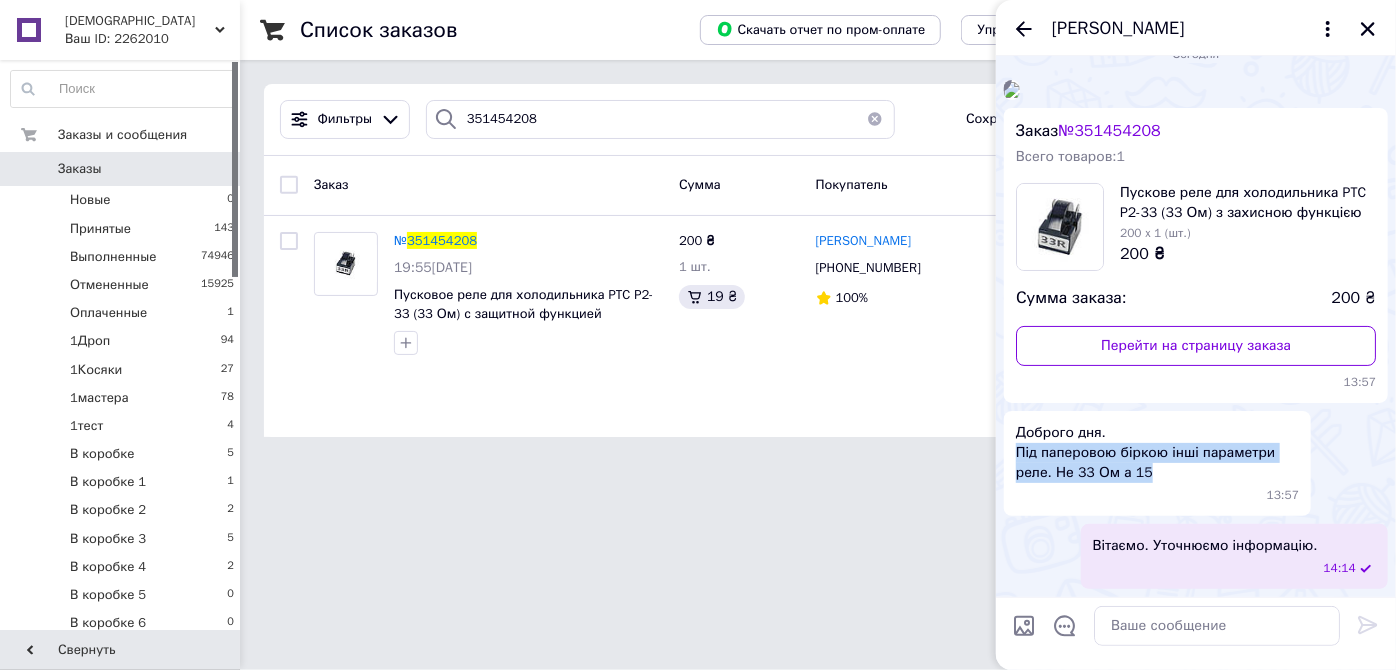 drag, startPoint x: 1136, startPoint y: 491, endPoint x: 1007, endPoint y: 473, distance: 130.24976 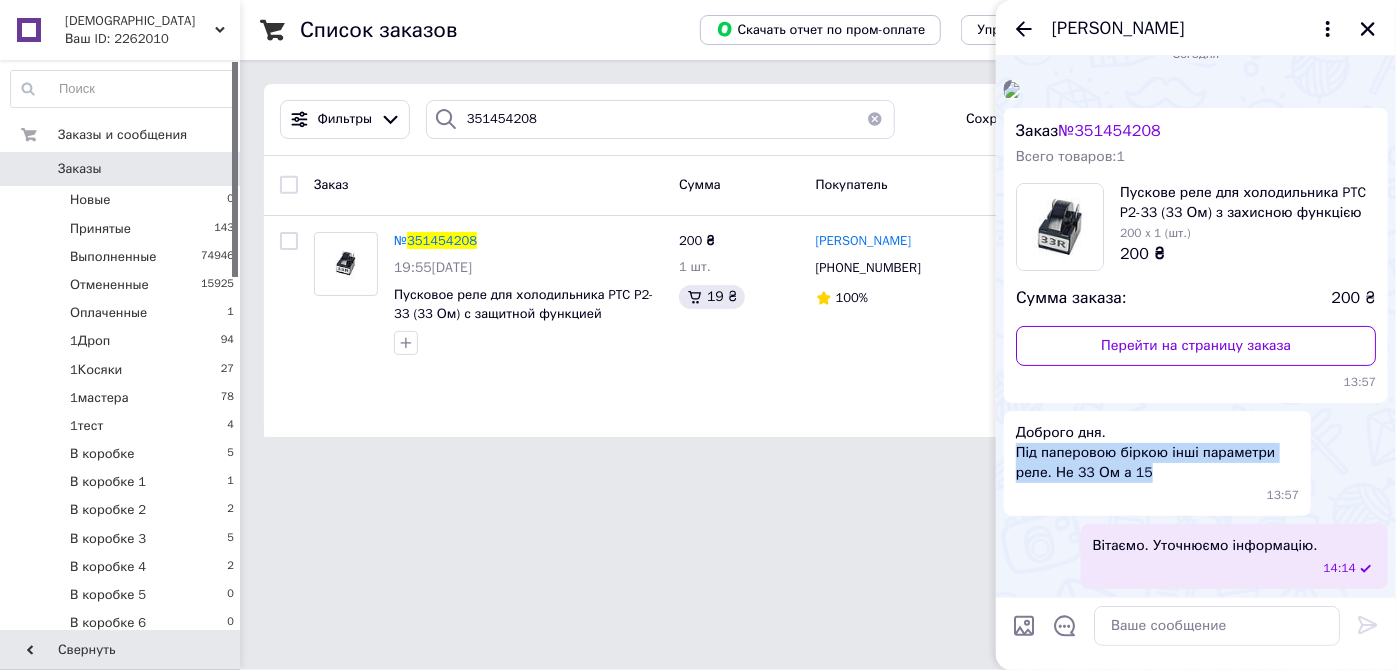 copy on "Під паперовою біркою інші параметри реле. Не 33 Ом а 15" 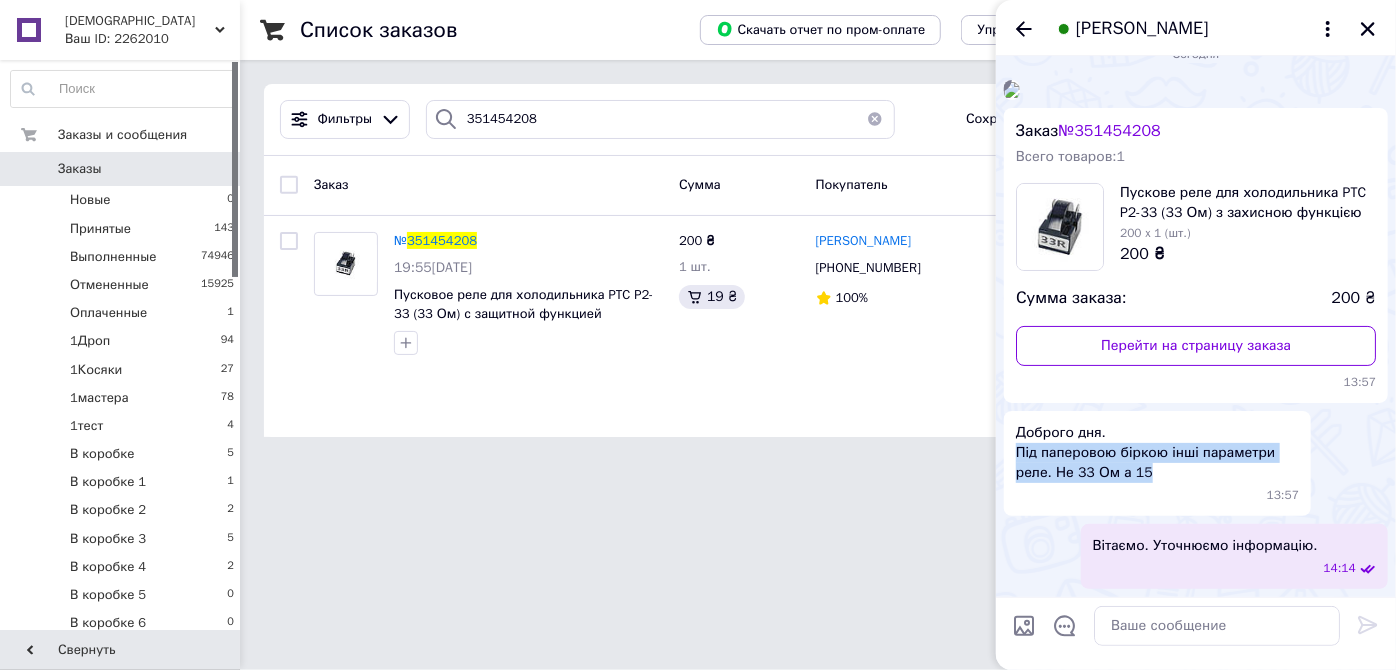 click at bounding box center (29, 169) 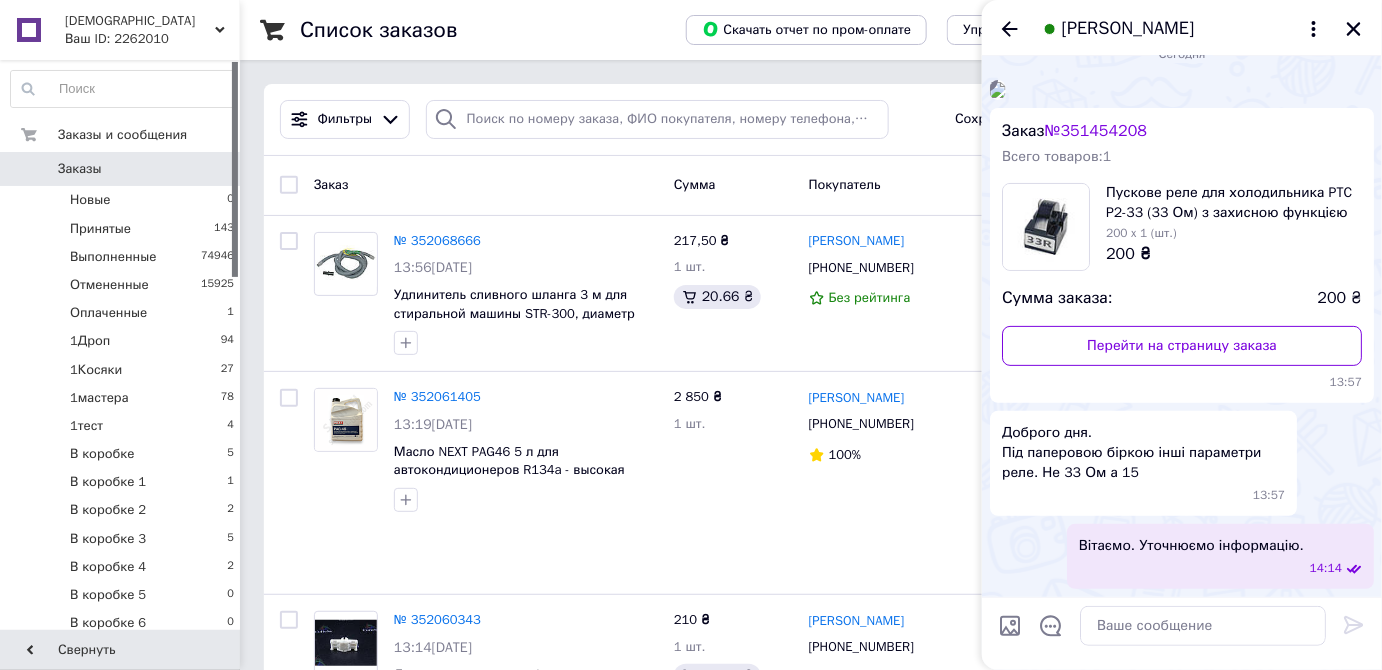 click on "НашКлимат Ваш ID: 2262010" at bounding box center [149, 30] 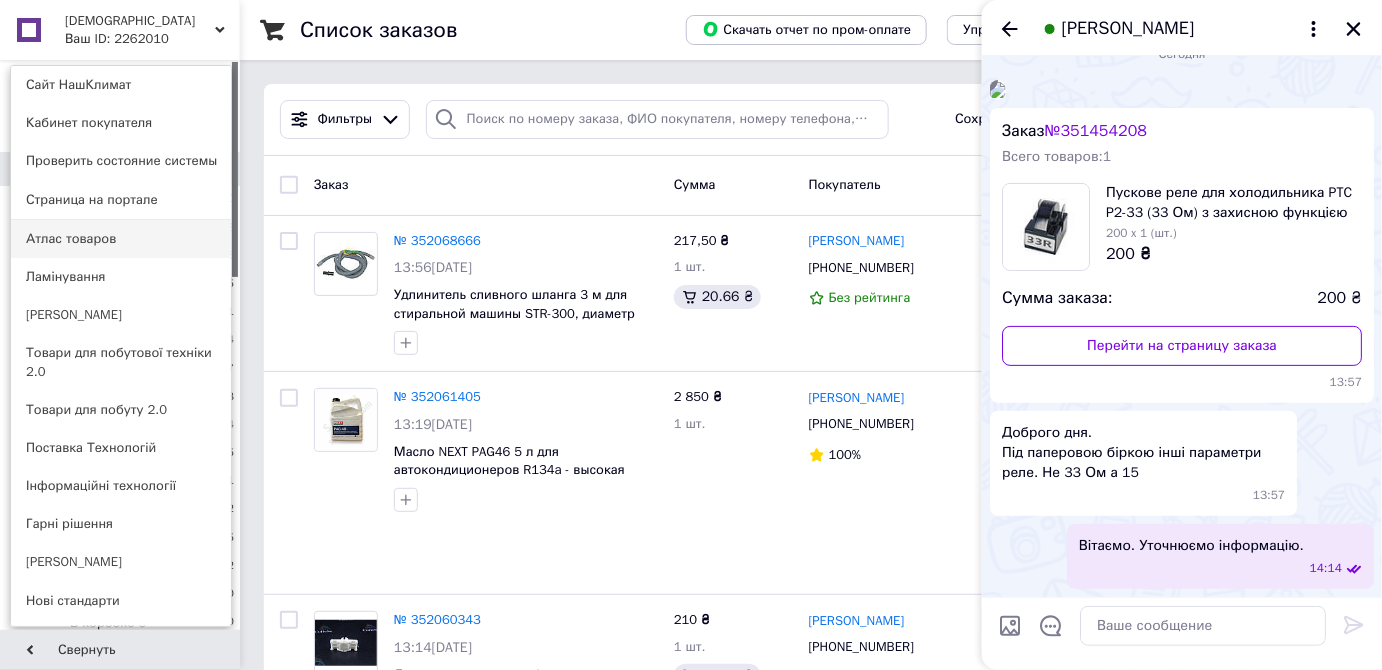 click on "Атлас товаров" at bounding box center [121, 239] 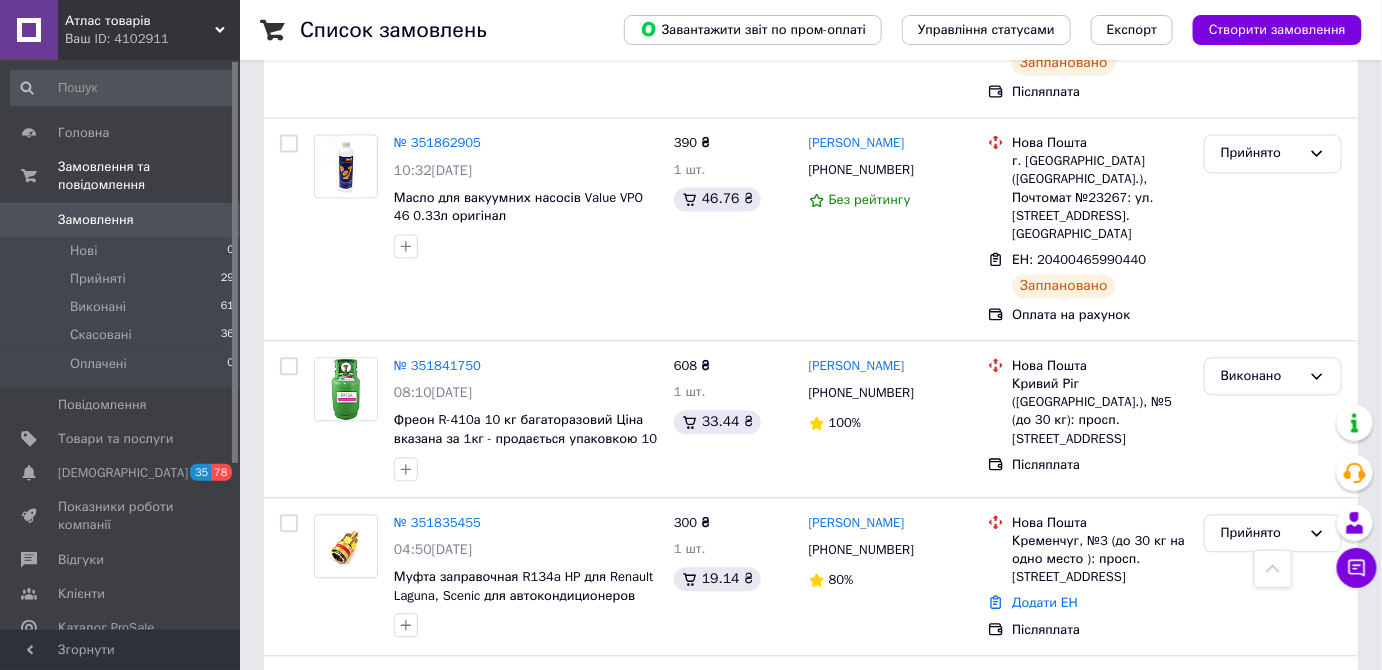 scroll, scrollTop: 1454, scrollLeft: 0, axis: vertical 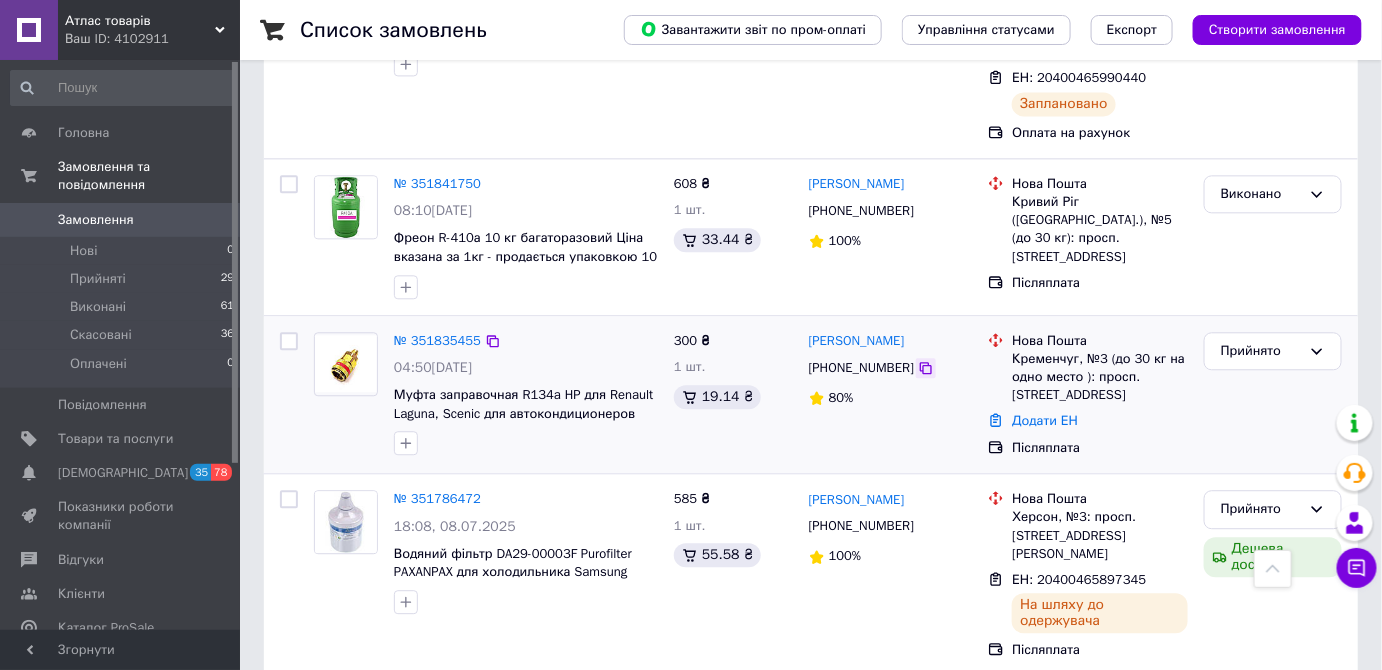 click 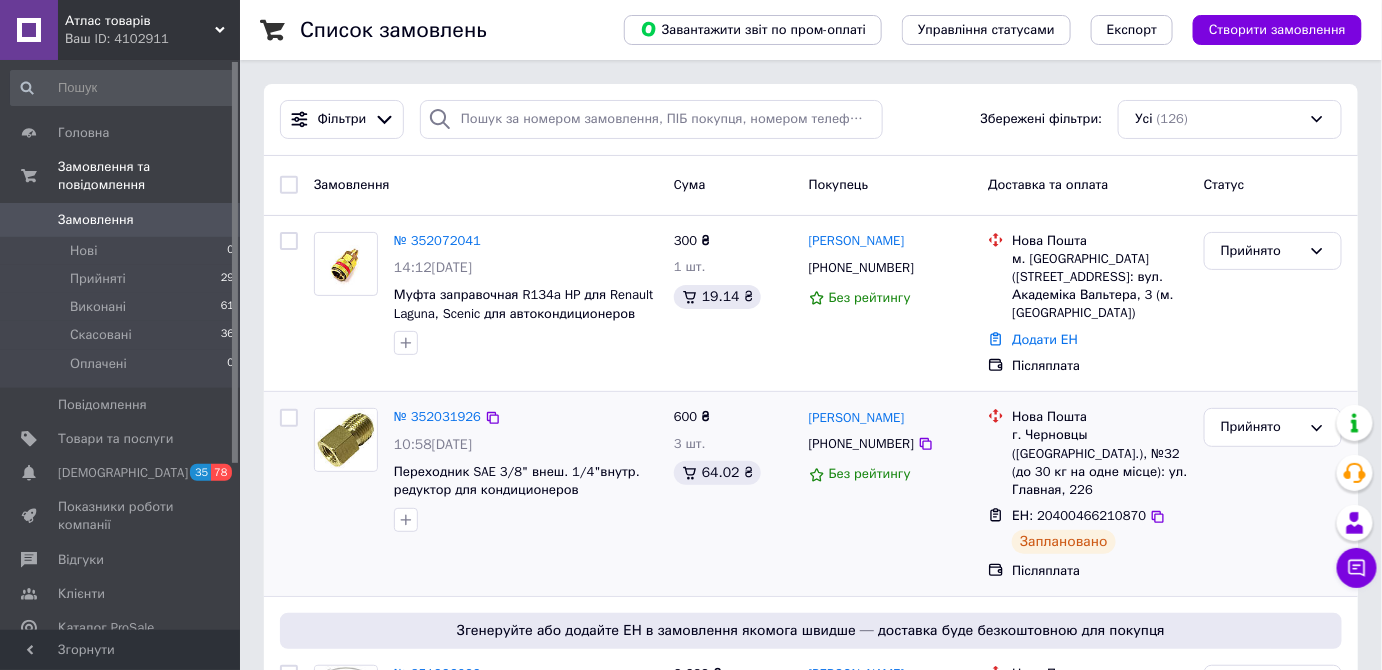 scroll, scrollTop: 363, scrollLeft: 0, axis: vertical 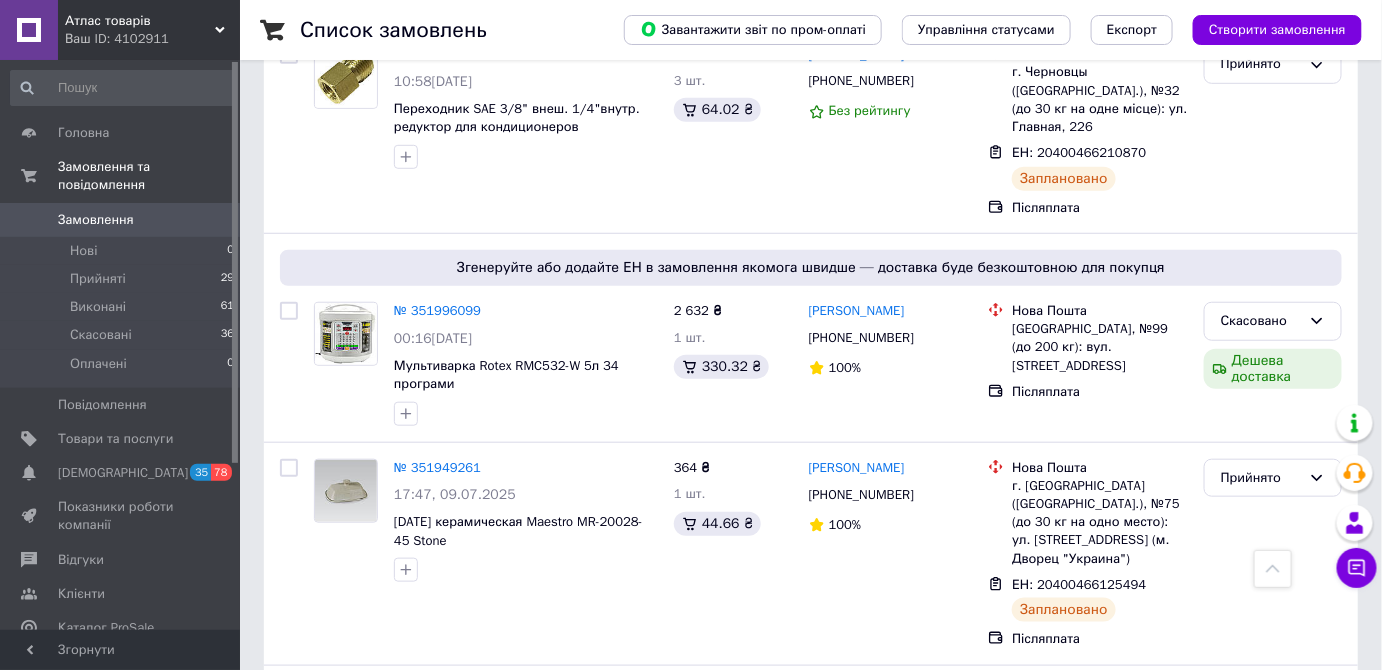 click 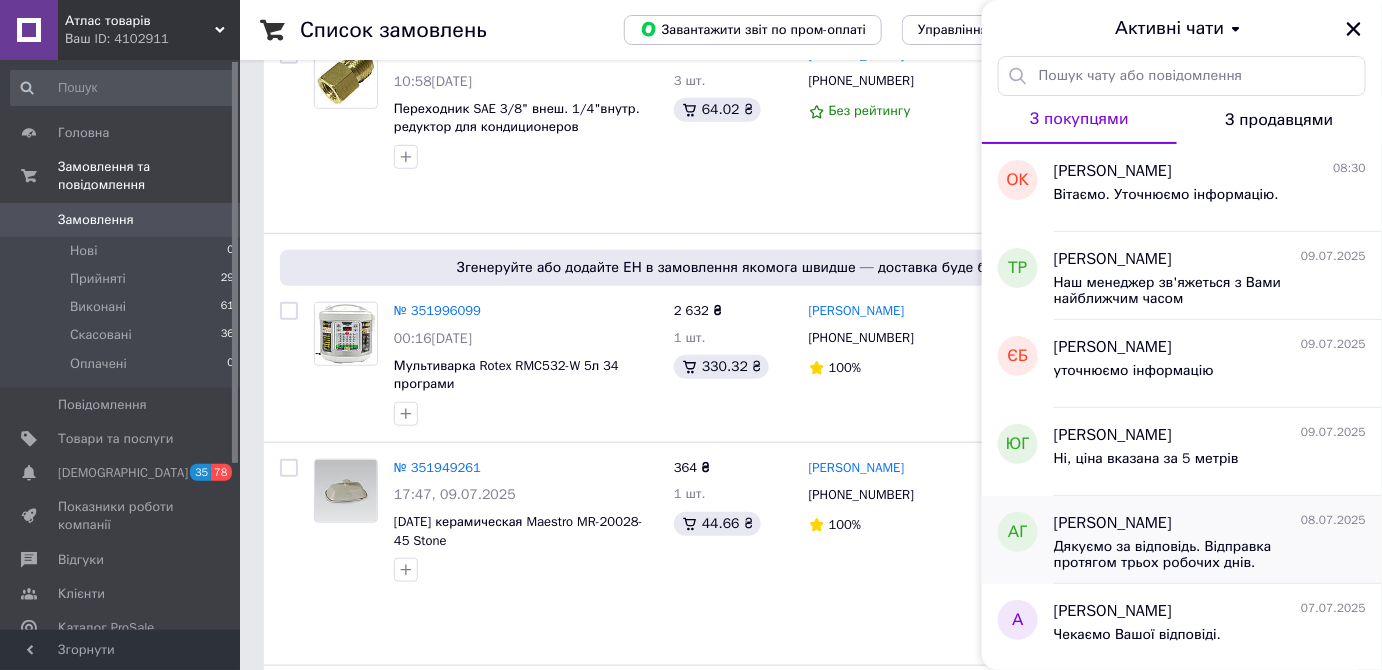 click on "Дякуємо за відповідь. Відправка протягом трьох робочих днів." at bounding box center (1196, 555) 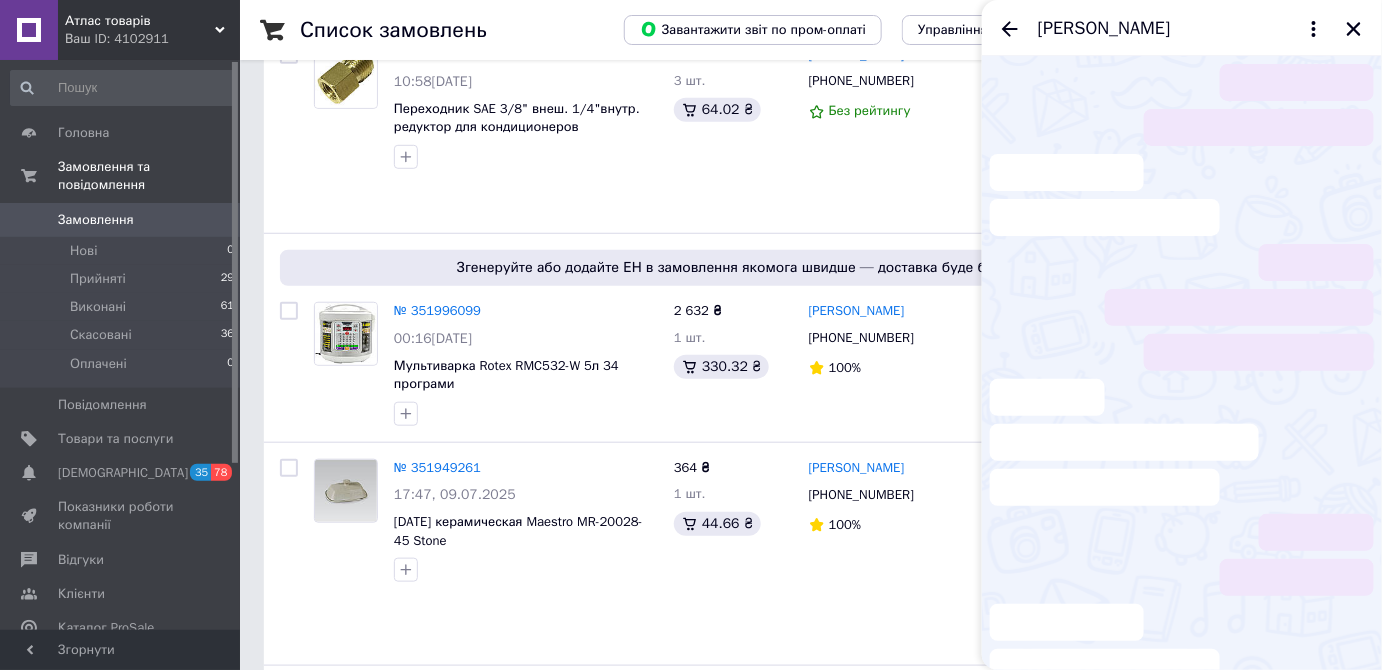scroll, scrollTop: 72, scrollLeft: 0, axis: vertical 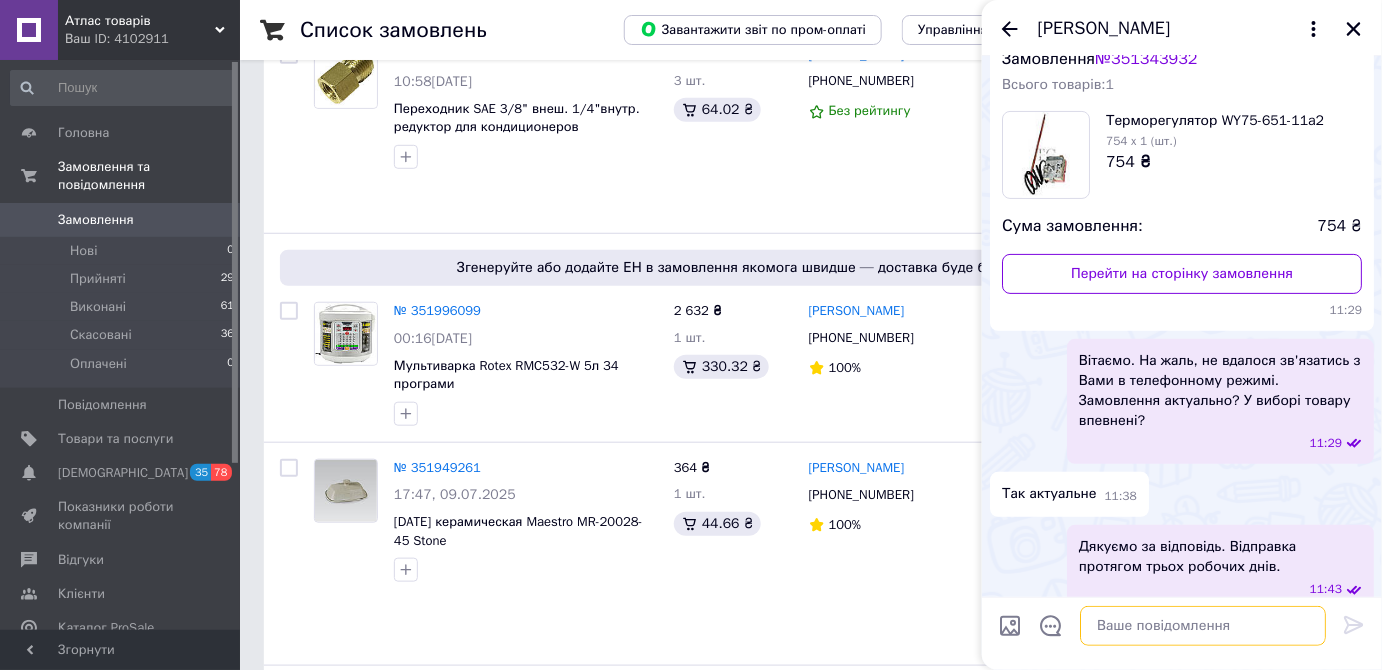 click at bounding box center [1203, 626] 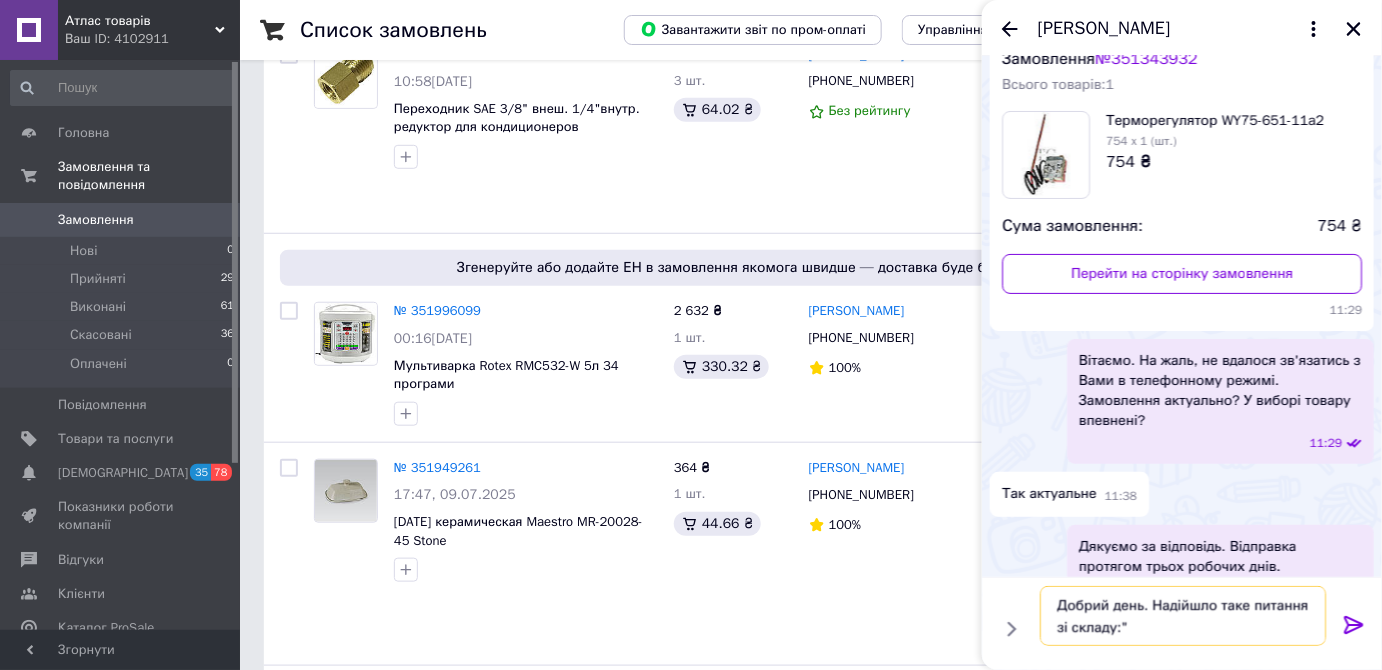 paste on "куди використовуватиметься (шильд)? або чи є маркування старого?" 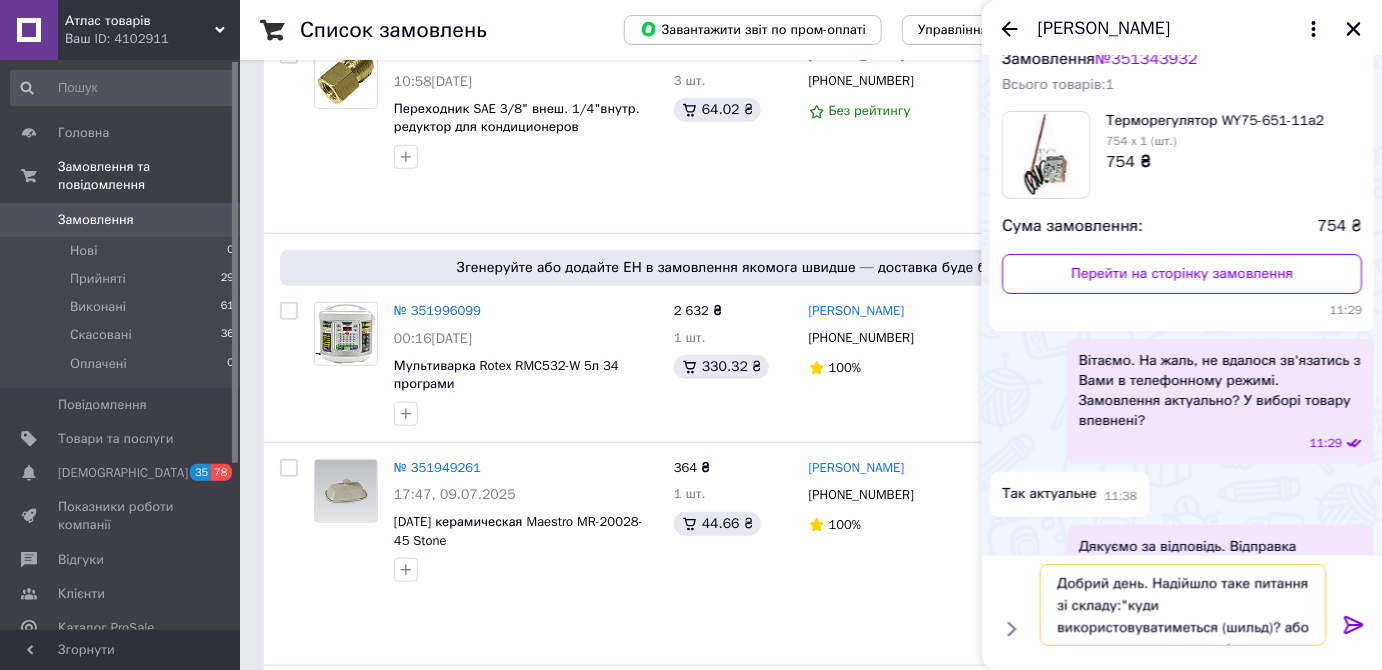 type on "Добрий день. Надійшло таке питання зі складу:"куди використовуватиметься (шильд)? або чи є маркування старого?"" 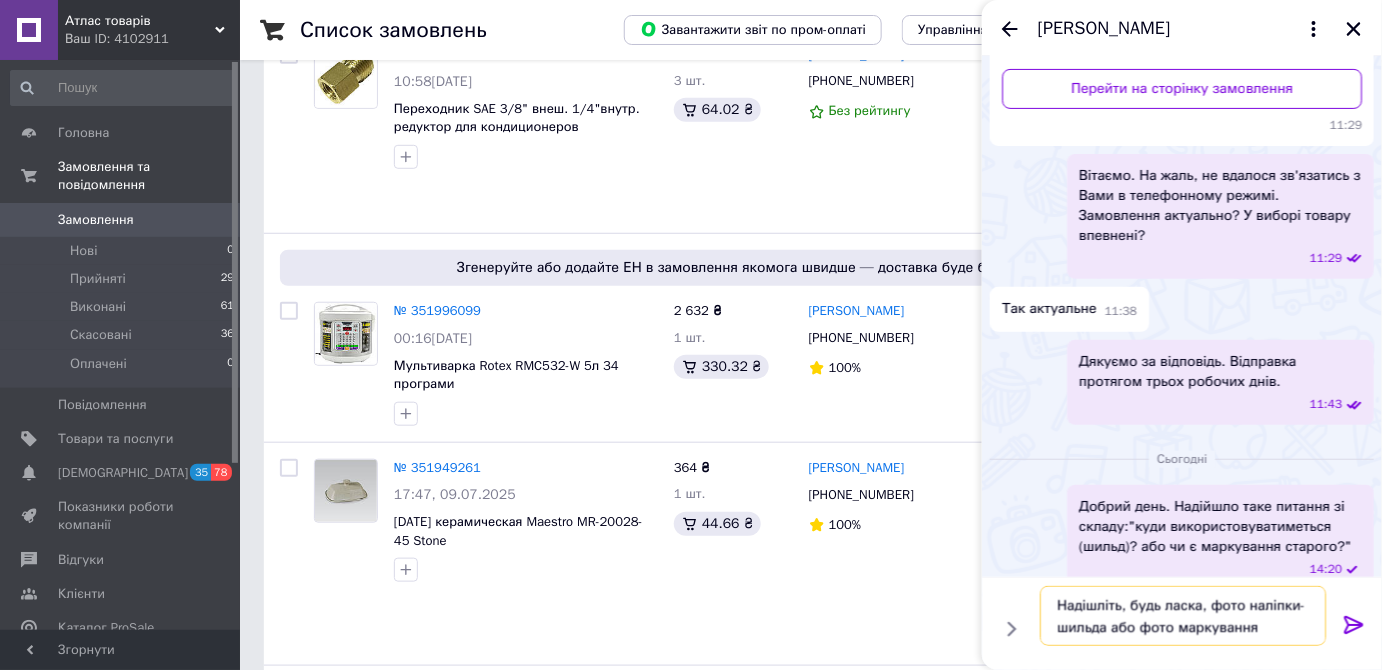 scroll, scrollTop: 0, scrollLeft: 0, axis: both 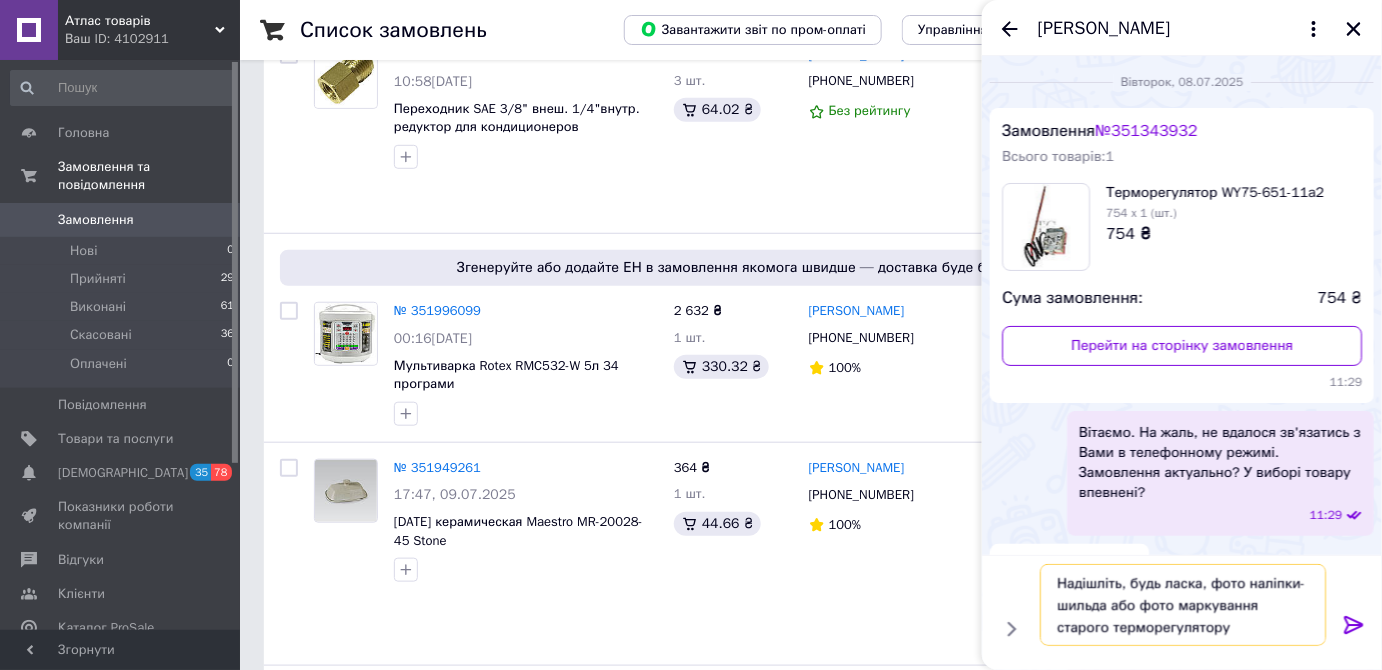 type on "Надішліть, будь ласка, фото наліпки-шильда або фото маркування старого терморегулятору." 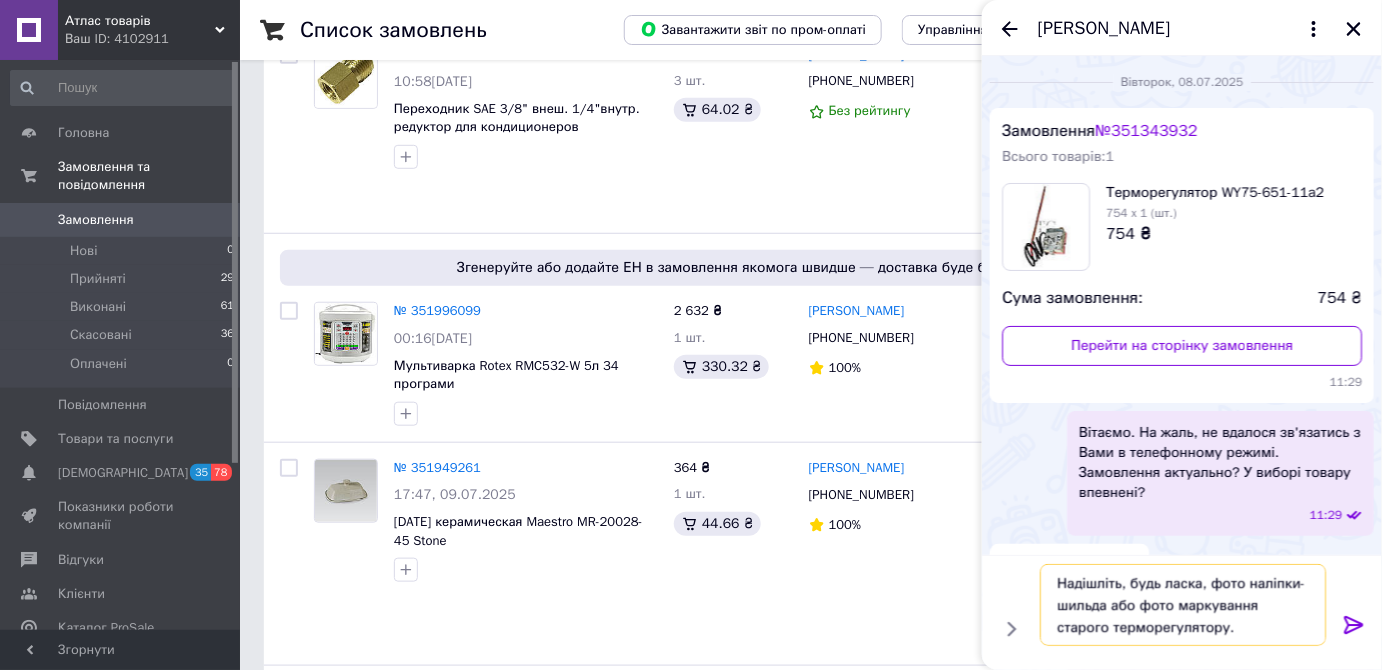 type 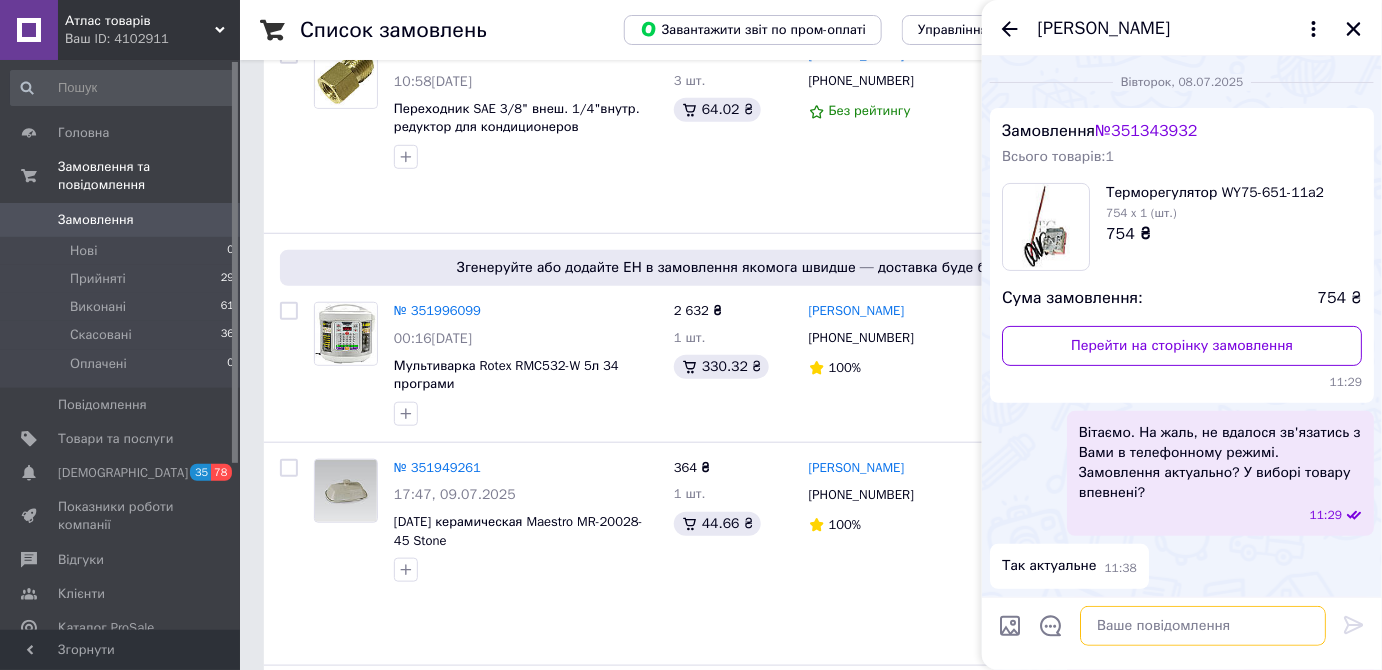 scroll, scrollTop: 350, scrollLeft: 0, axis: vertical 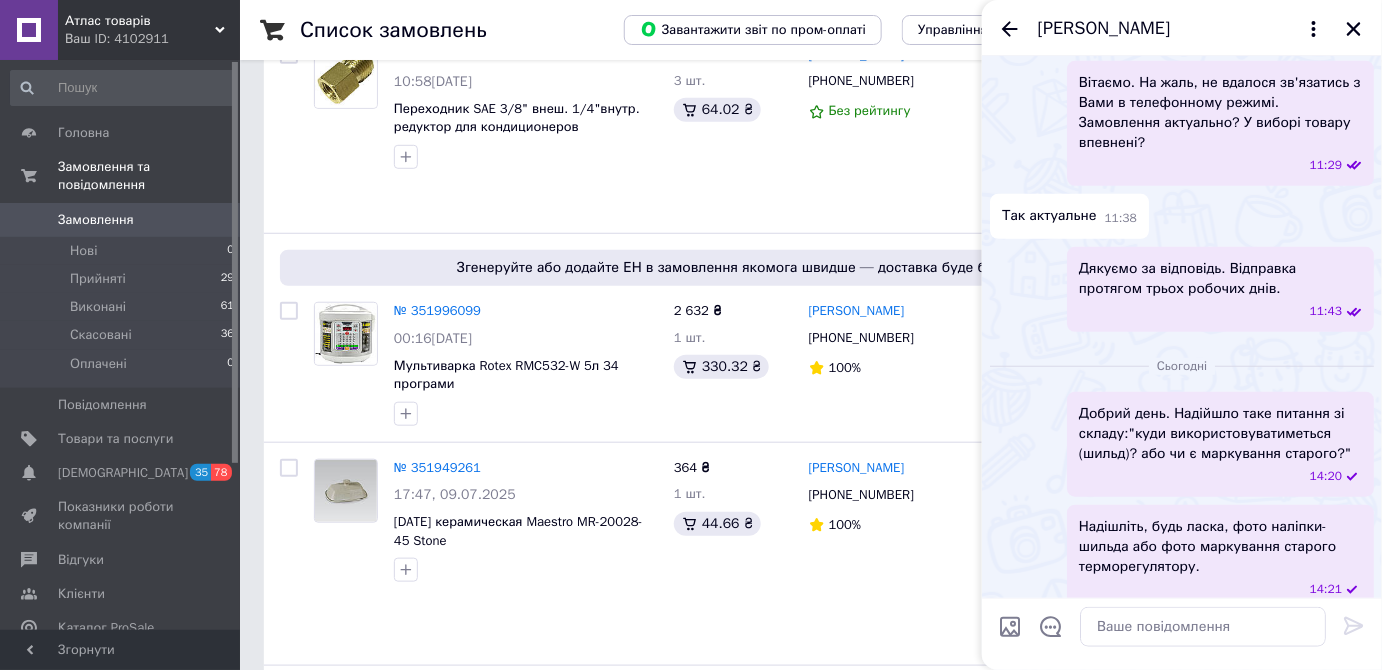 click 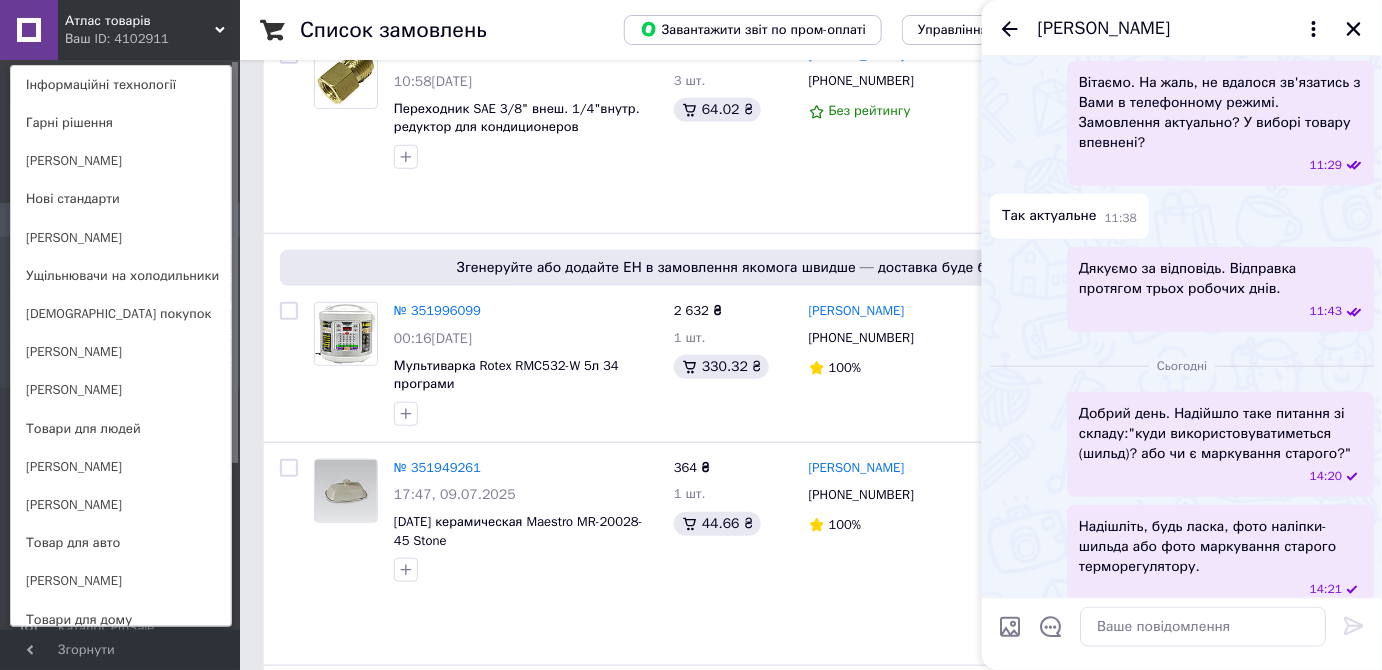scroll, scrollTop: 584, scrollLeft: 0, axis: vertical 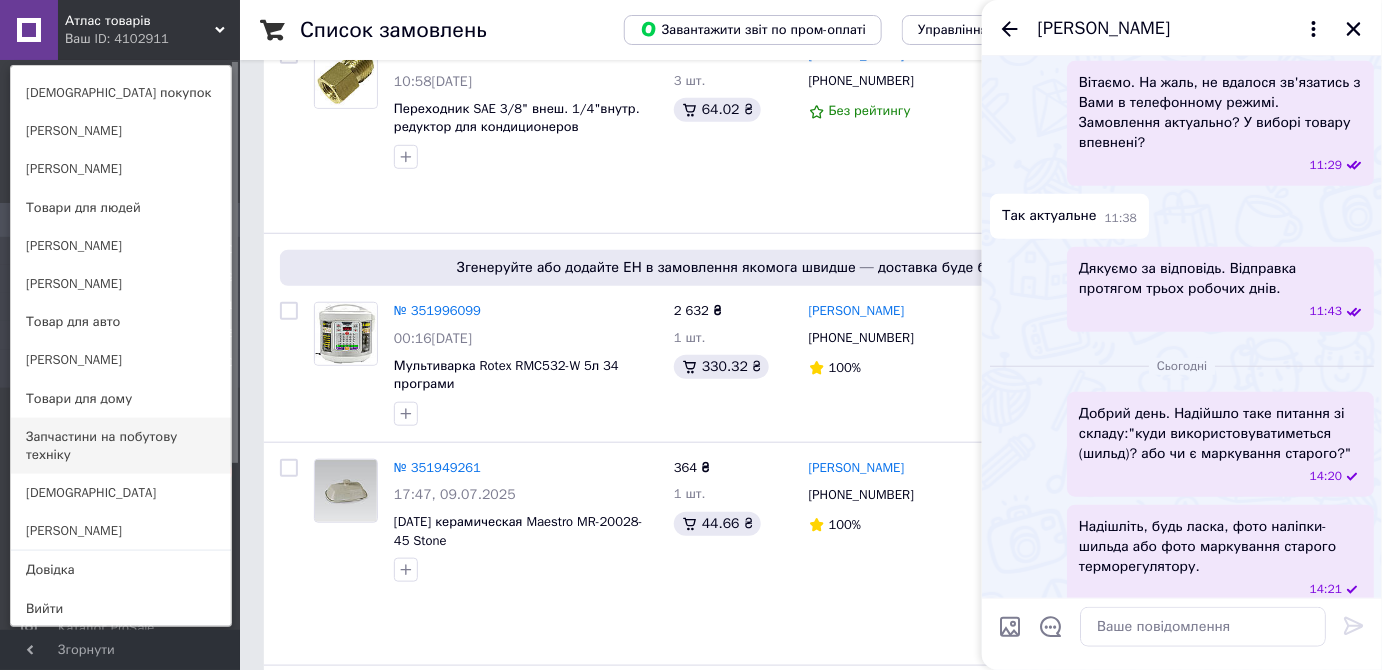 click on "Запчастини на побутову техніку" at bounding box center (121, 446) 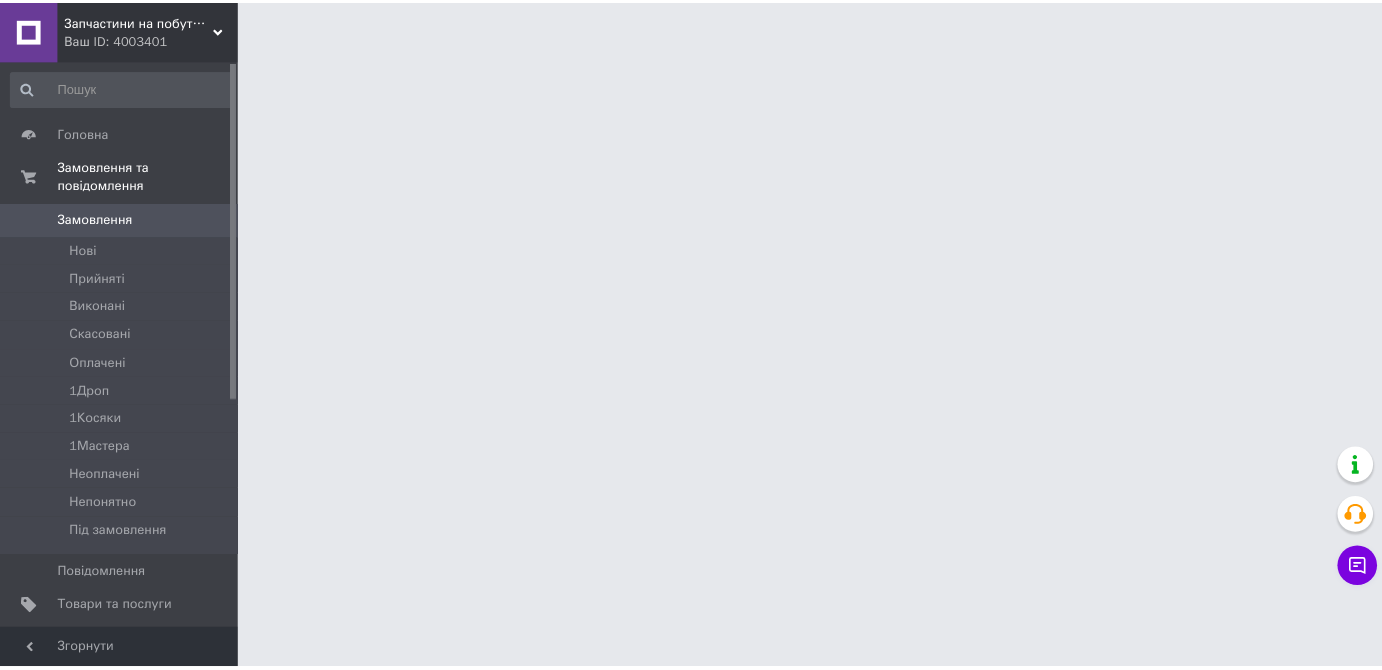 scroll, scrollTop: 0, scrollLeft: 0, axis: both 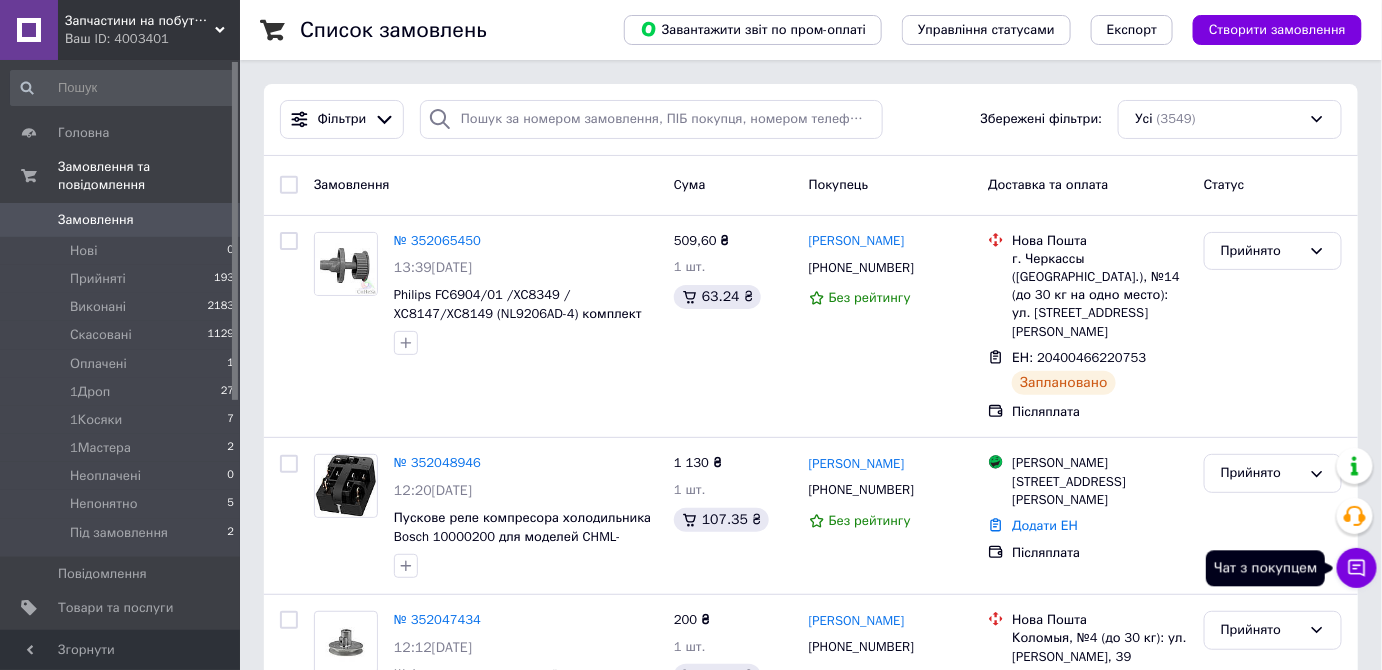 click 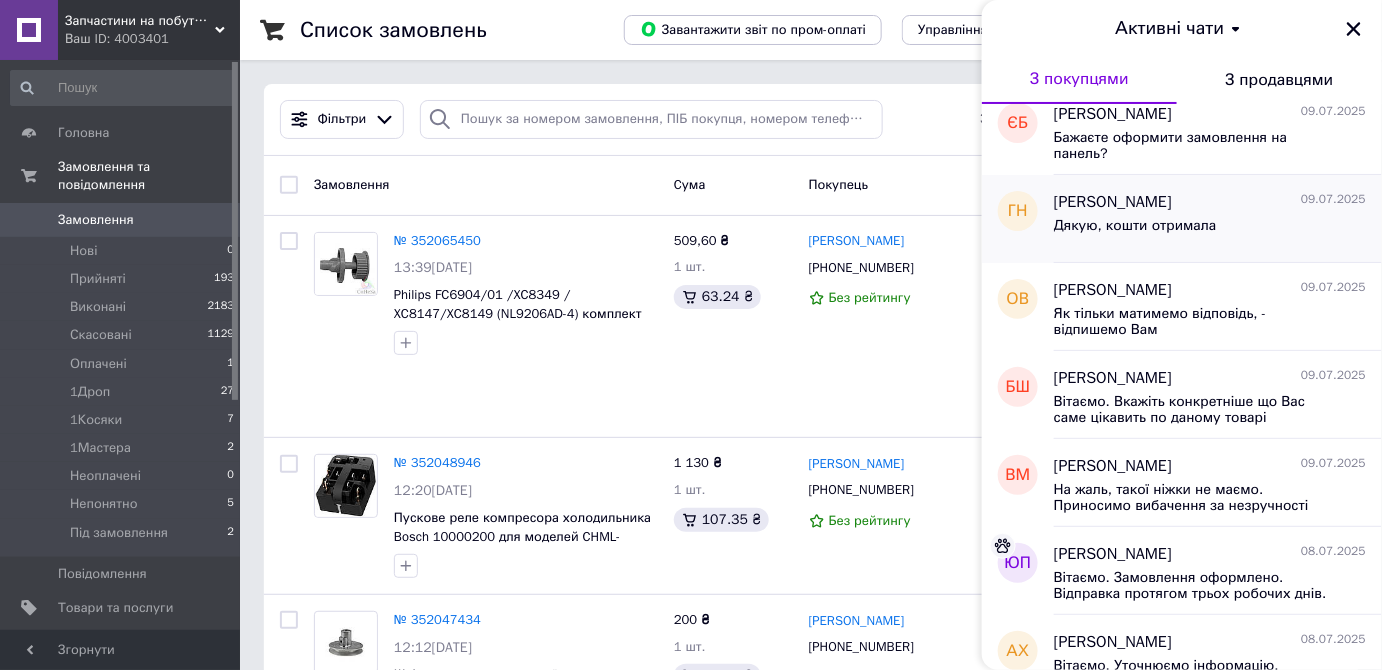 scroll, scrollTop: 727, scrollLeft: 0, axis: vertical 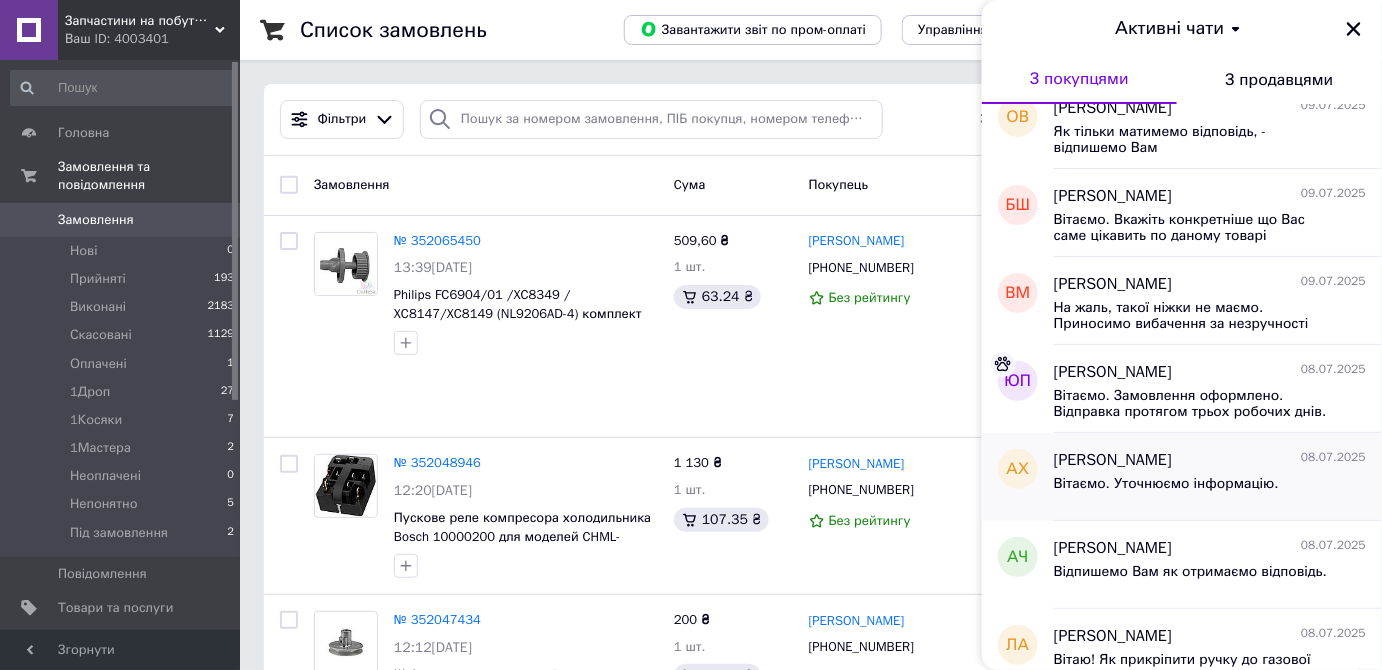 click on "Вітаємо. Уточнюємо інформацію." at bounding box center [1210, 488] 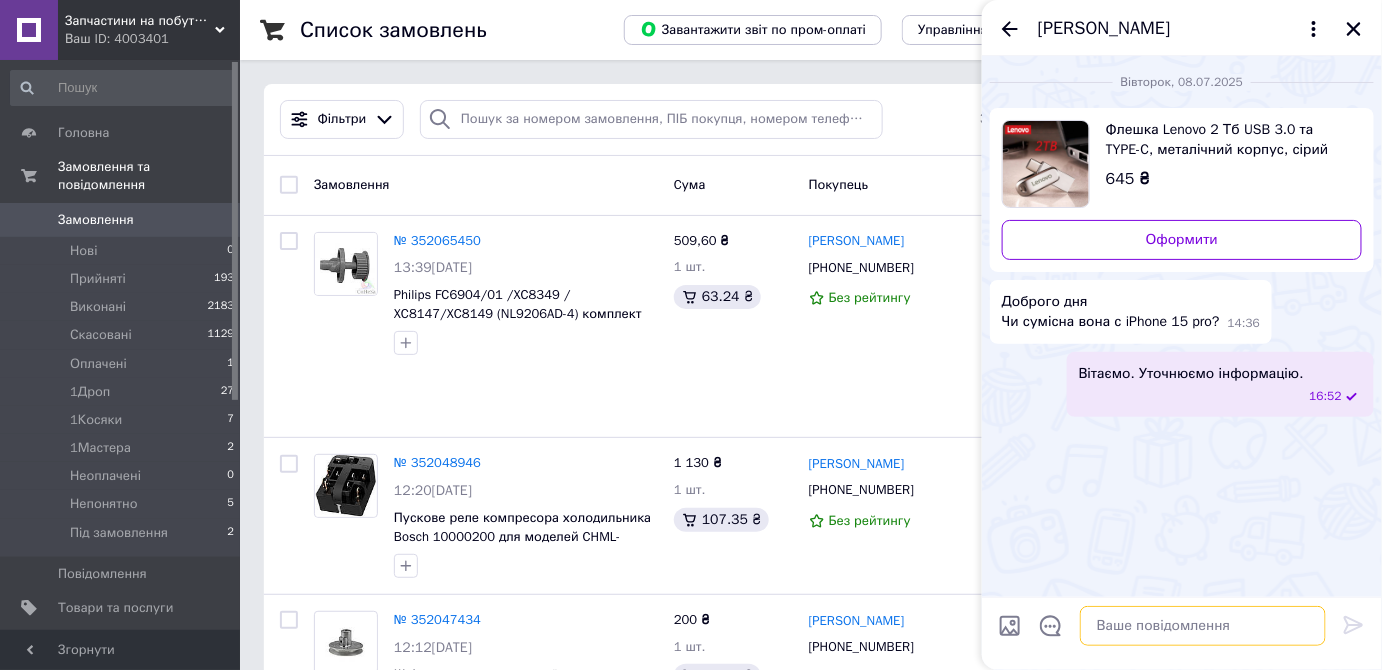click at bounding box center (1203, 626) 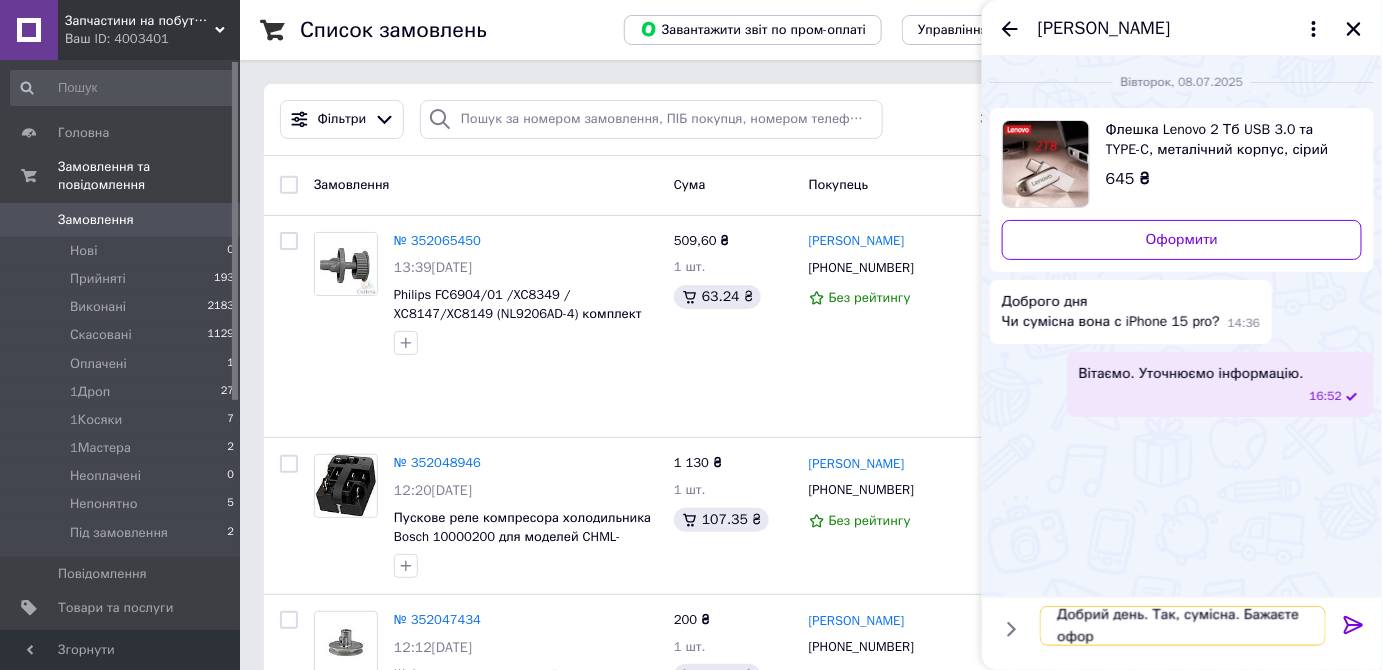 scroll, scrollTop: 1, scrollLeft: 0, axis: vertical 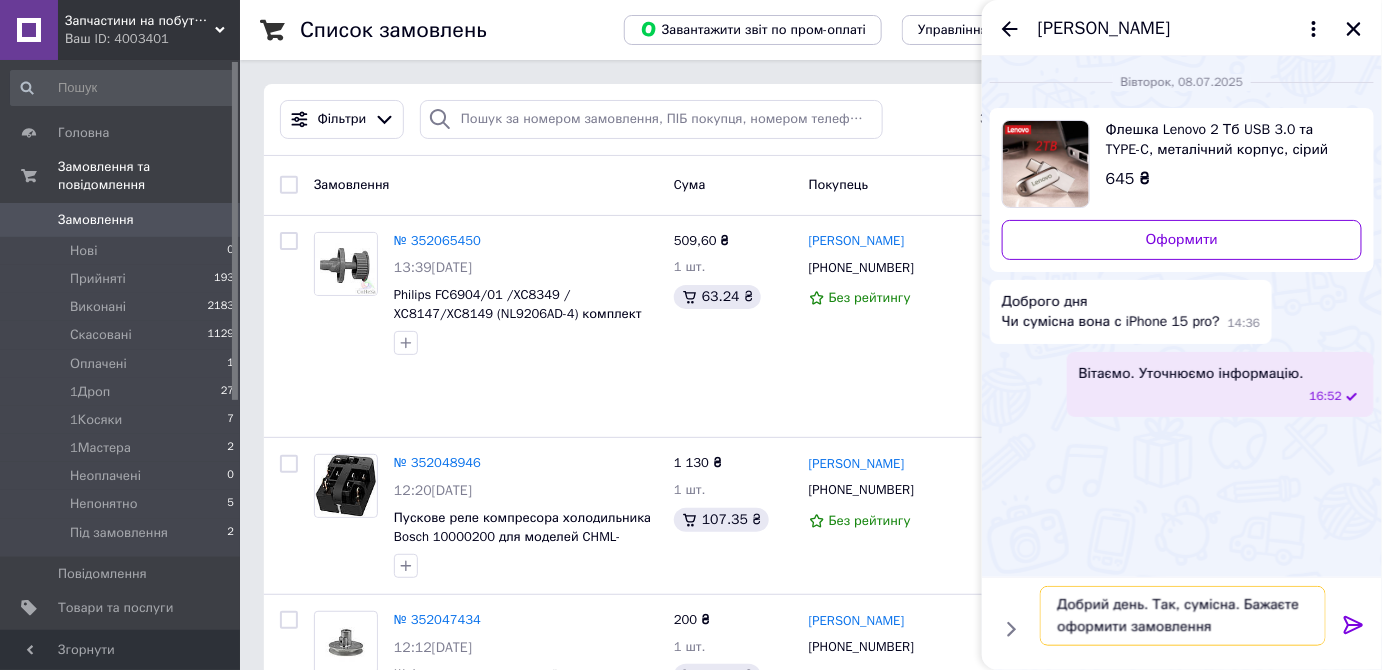 type on "Добрий день. Так, сумісна. Бажаєте оформити замовлення?" 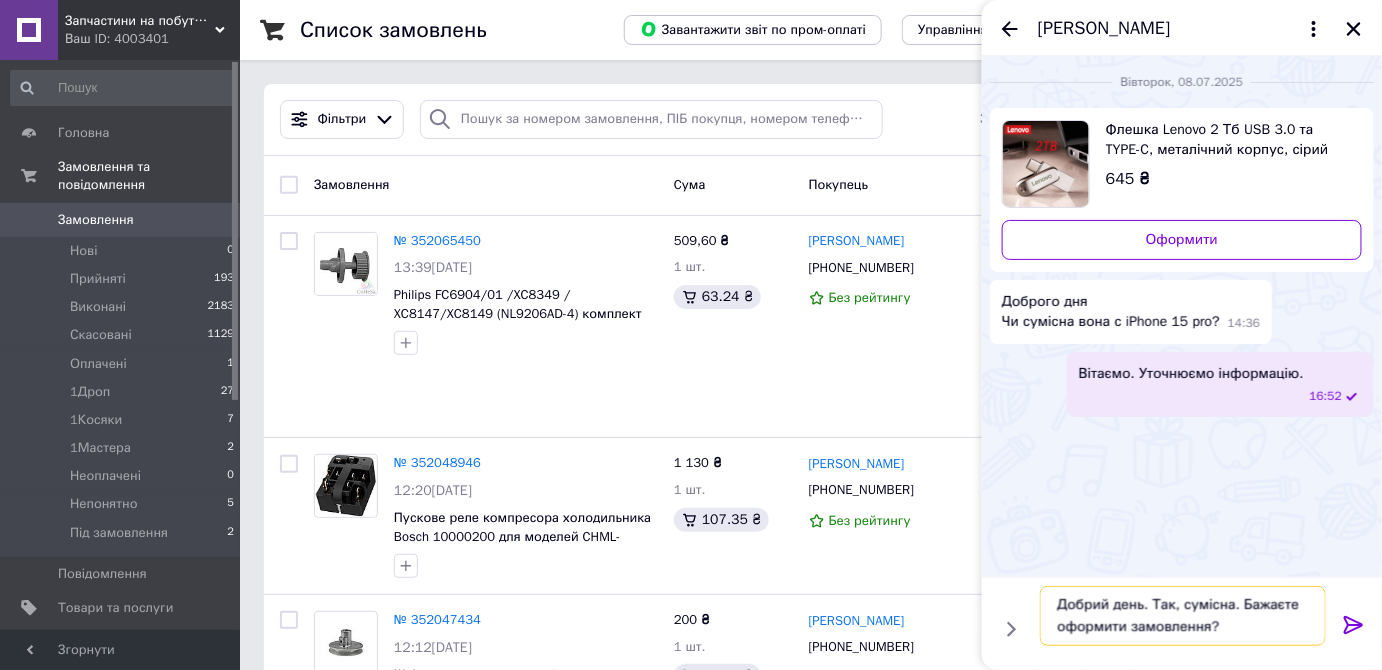 type 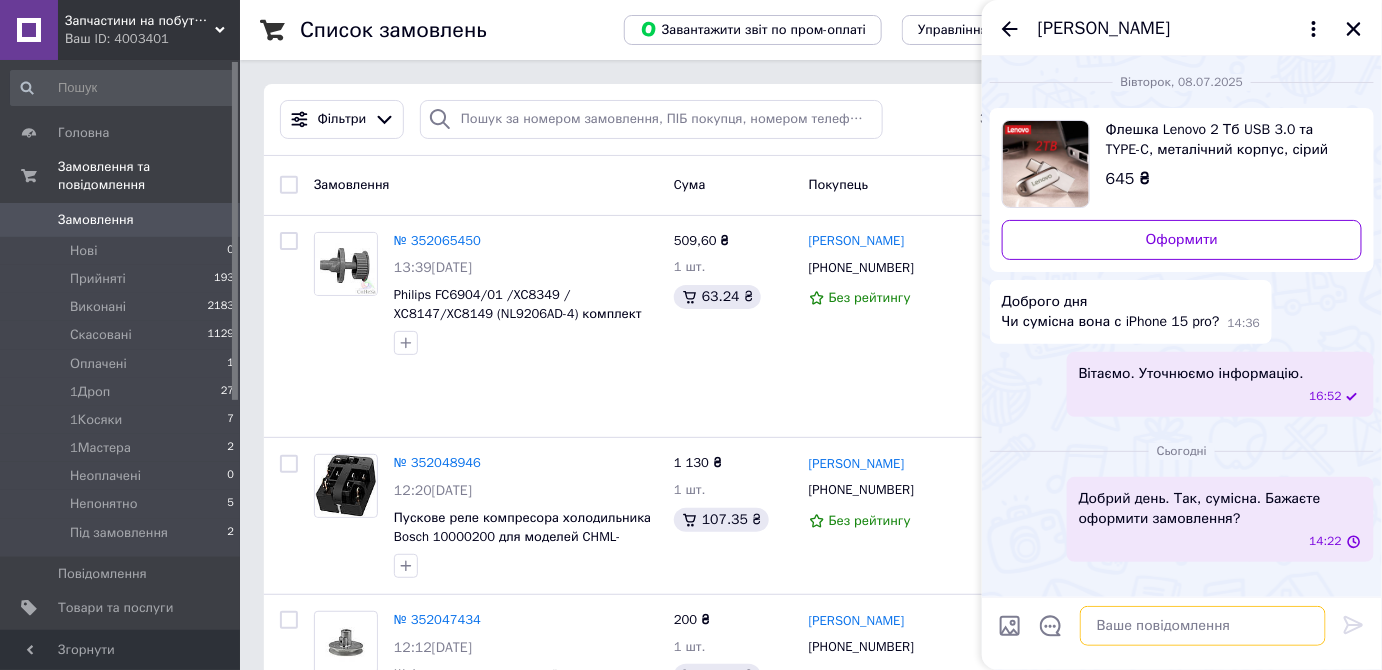 scroll, scrollTop: 0, scrollLeft: 0, axis: both 